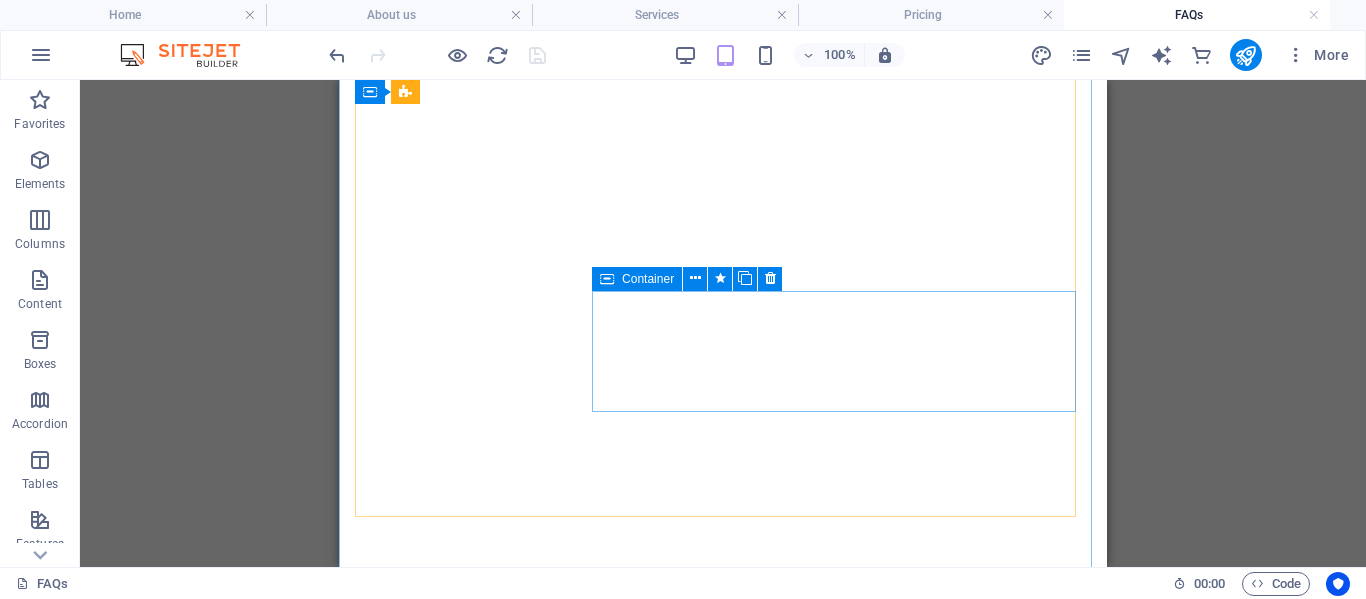 scroll, scrollTop: 0, scrollLeft: 0, axis: both 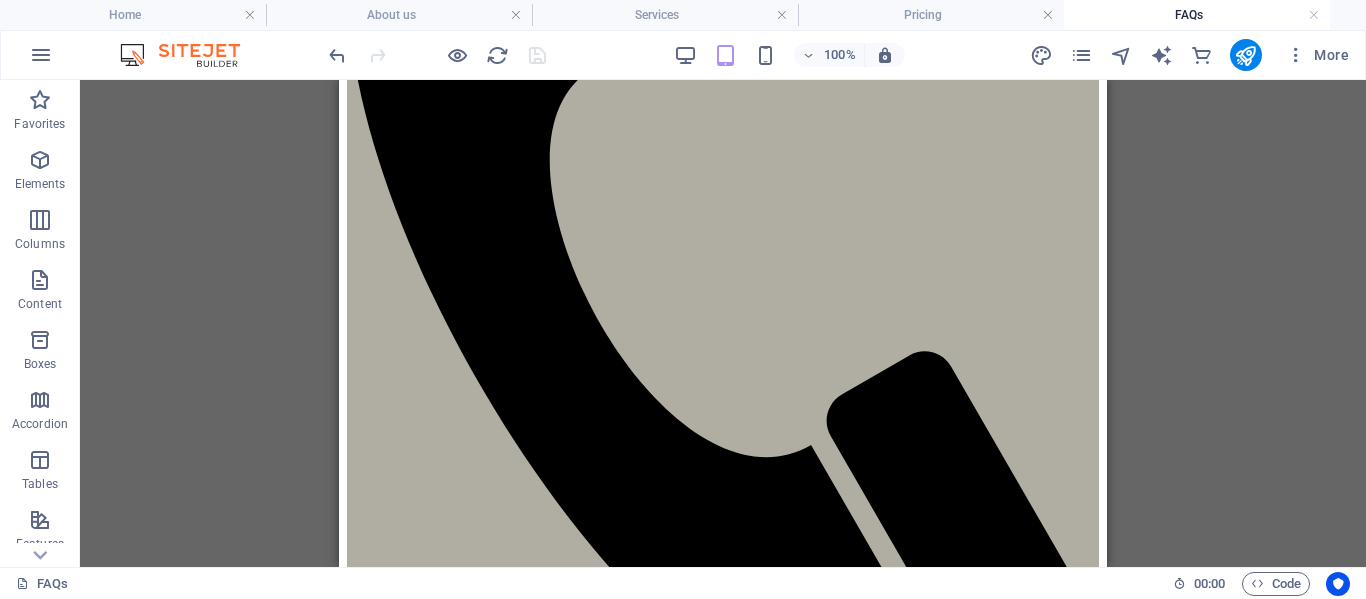 drag, startPoint x: 1101, startPoint y: 340, endPoint x: 1462, endPoint y: 342, distance: 361.00555 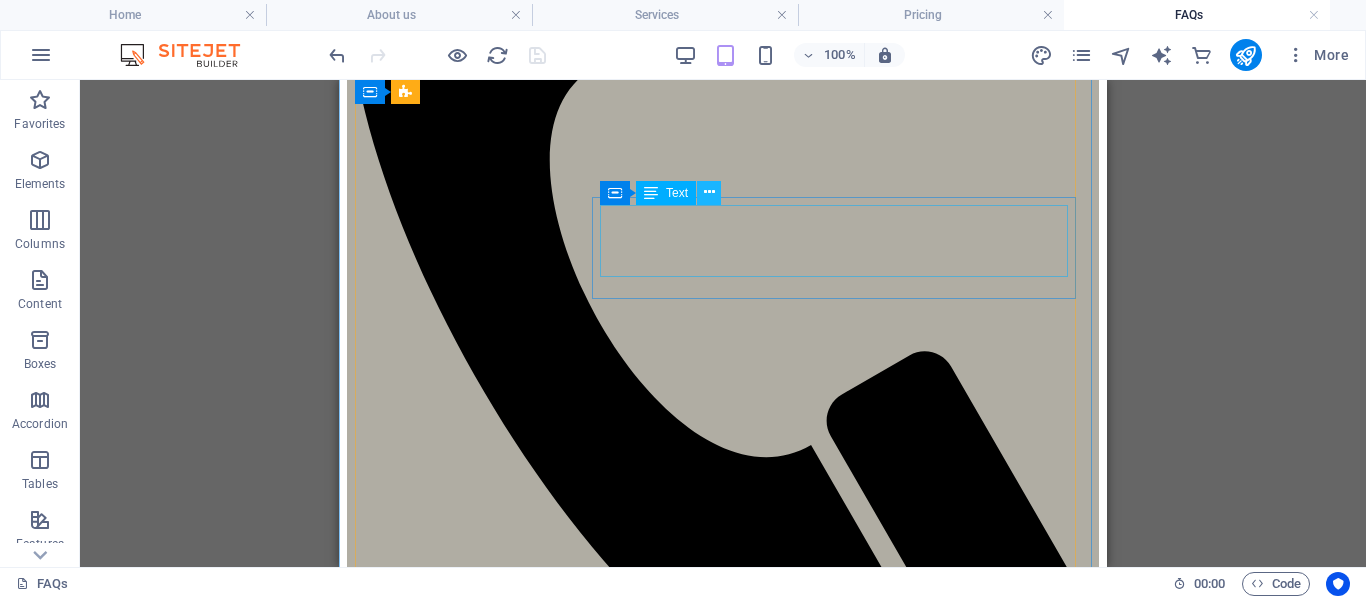 click at bounding box center (709, 192) 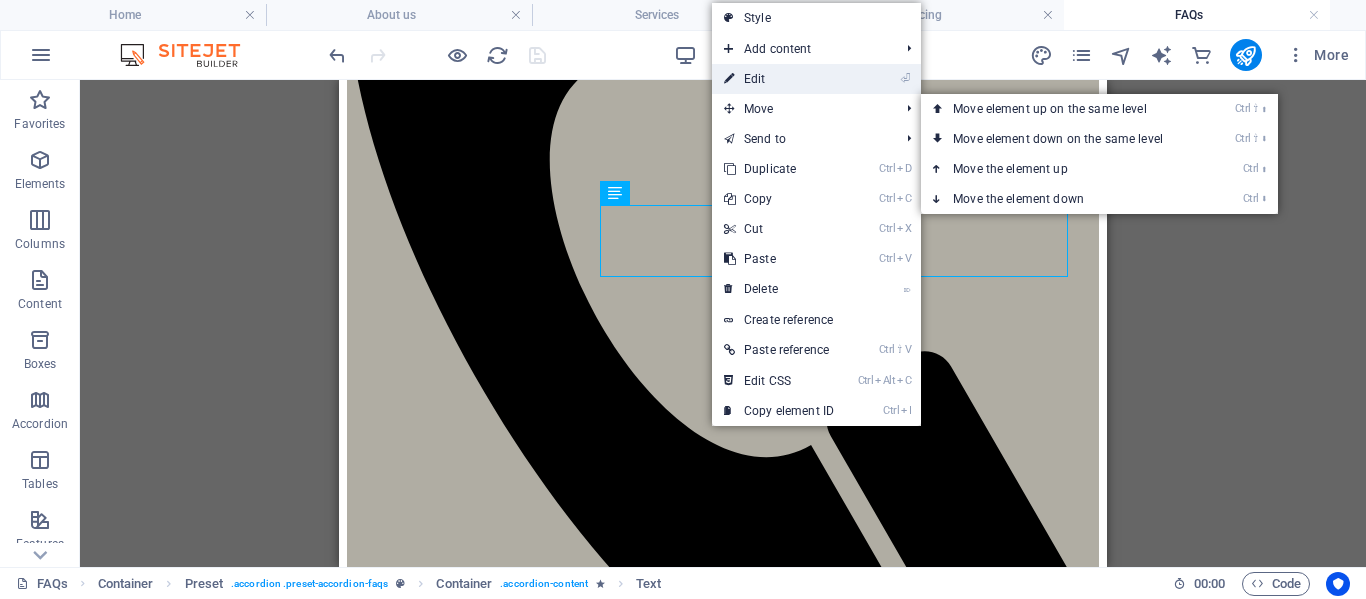click on "⏎  Edit" at bounding box center [779, 79] 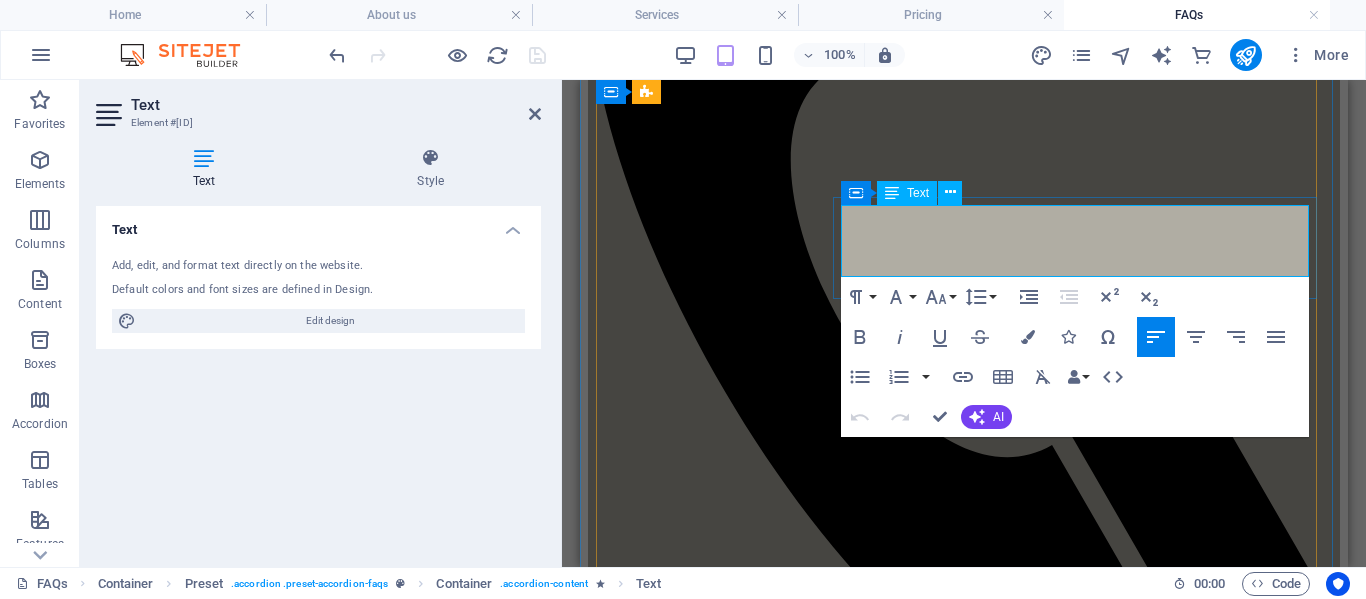 click on "It typically takes 3 to 7 days to prepare a home for a sale. A sale of contents if necessary is booked shortly after. This depends a lot on the size of the property and contents within." at bounding box center [964, 3444] 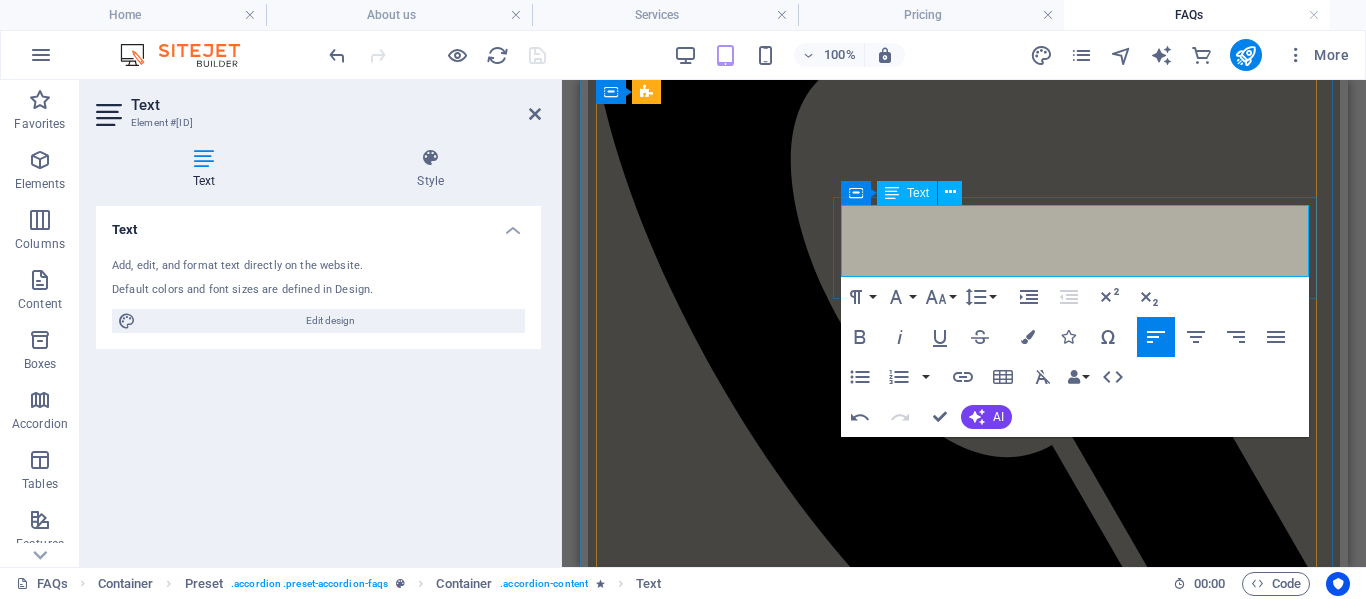 type 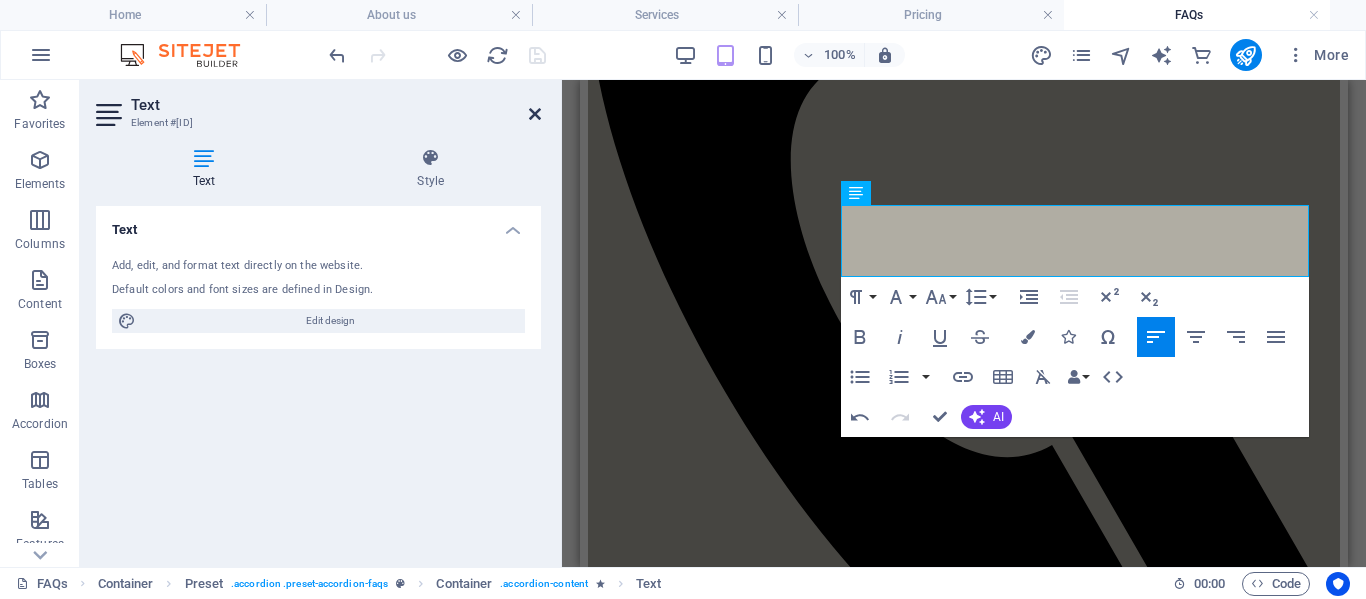 click at bounding box center [535, 114] 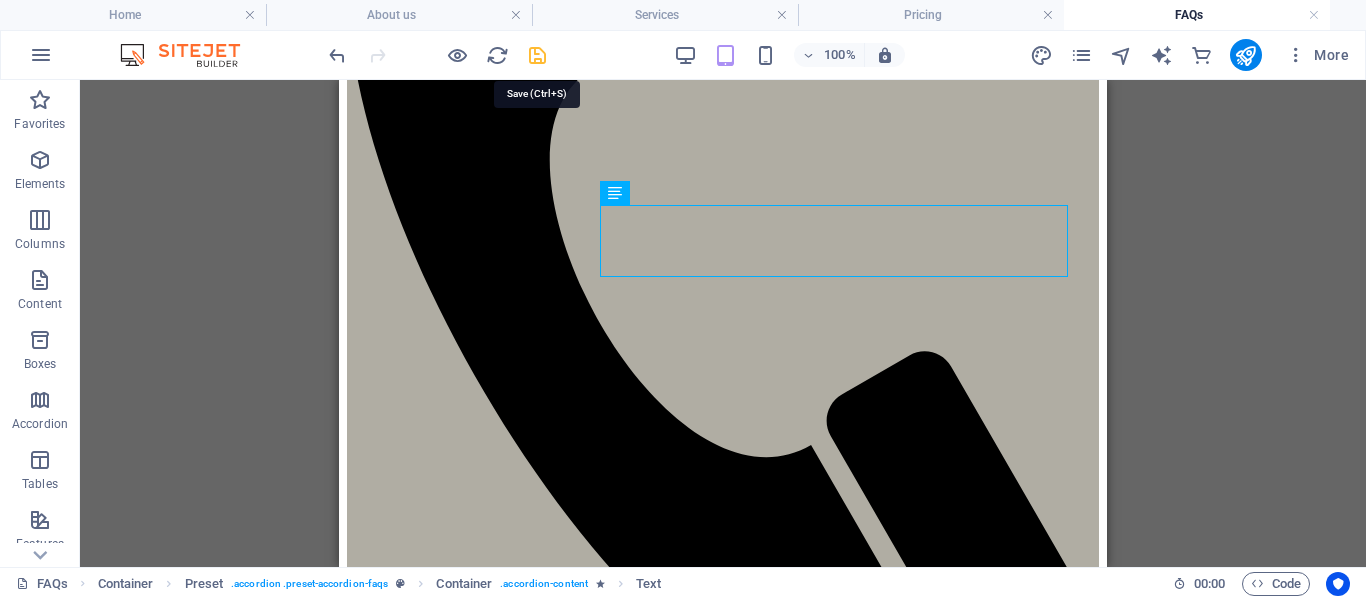 click at bounding box center [537, 55] 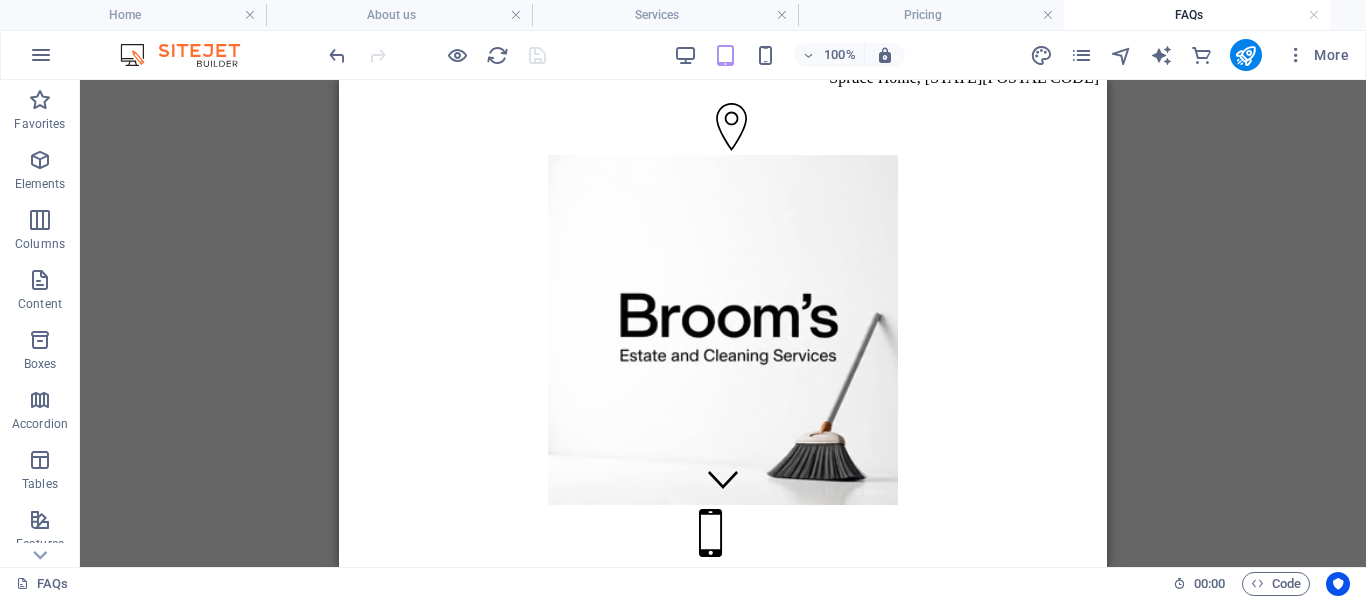 scroll, scrollTop: 0, scrollLeft: 0, axis: both 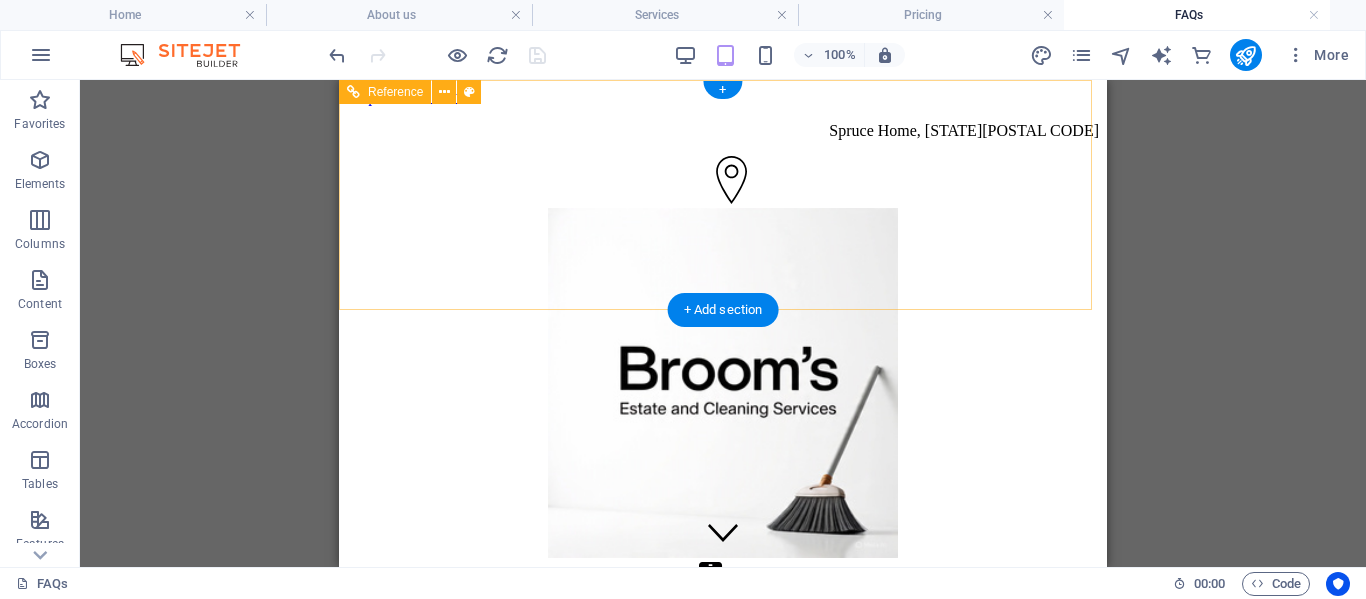 click on "[PHONE]" at bounding box center [723, 639] 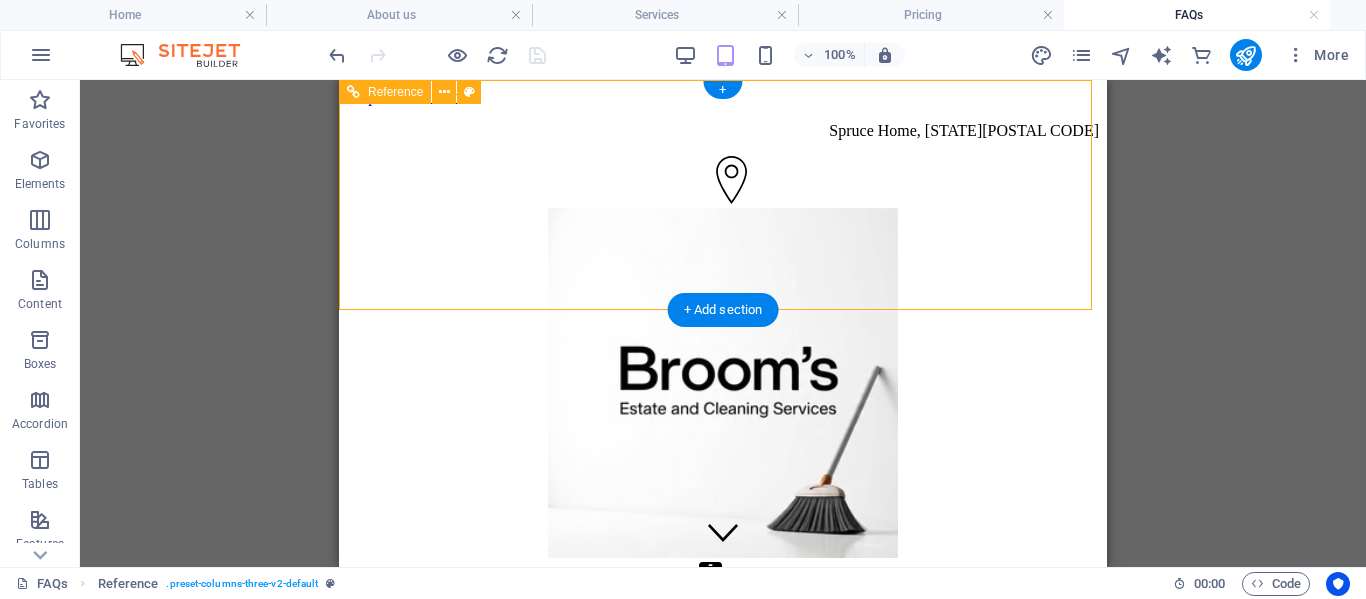 click on "[PHONE]" at bounding box center (723, 639) 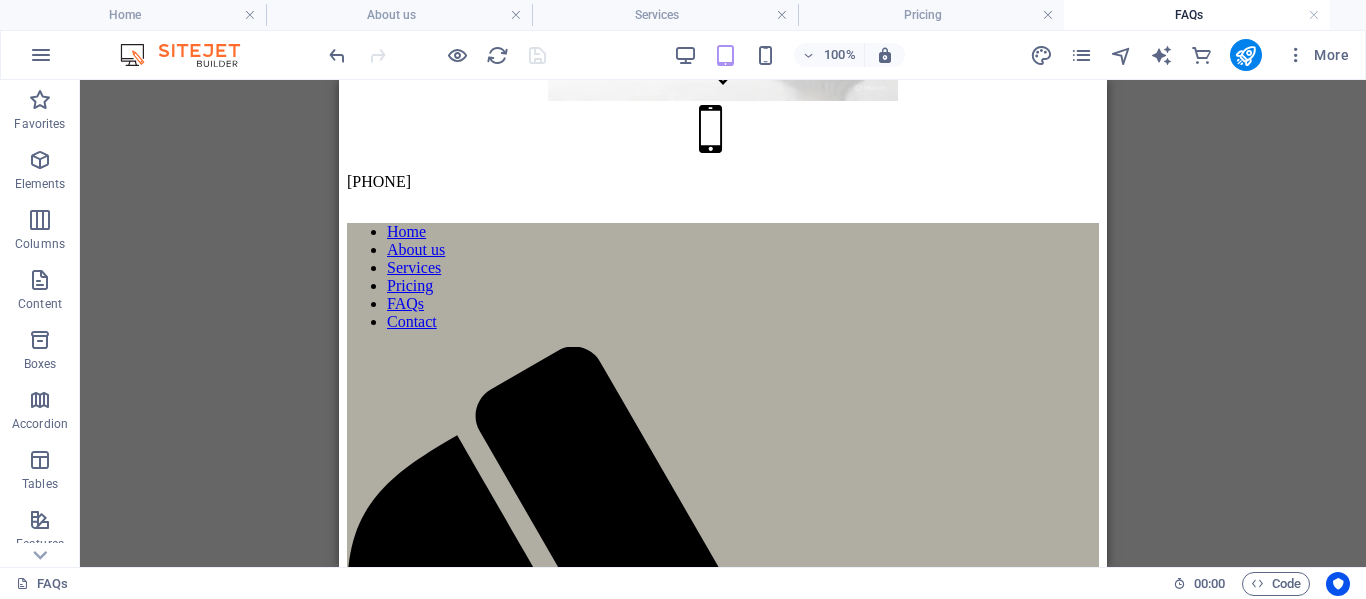 scroll, scrollTop: 0, scrollLeft: 0, axis: both 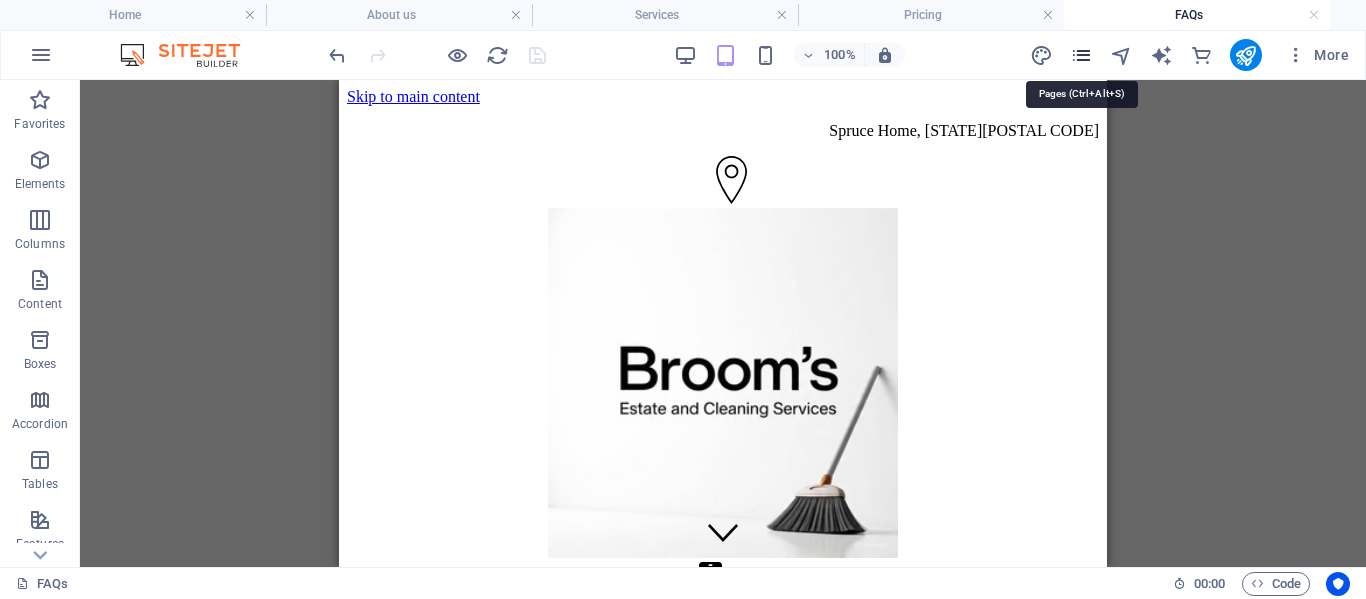 click at bounding box center [1081, 55] 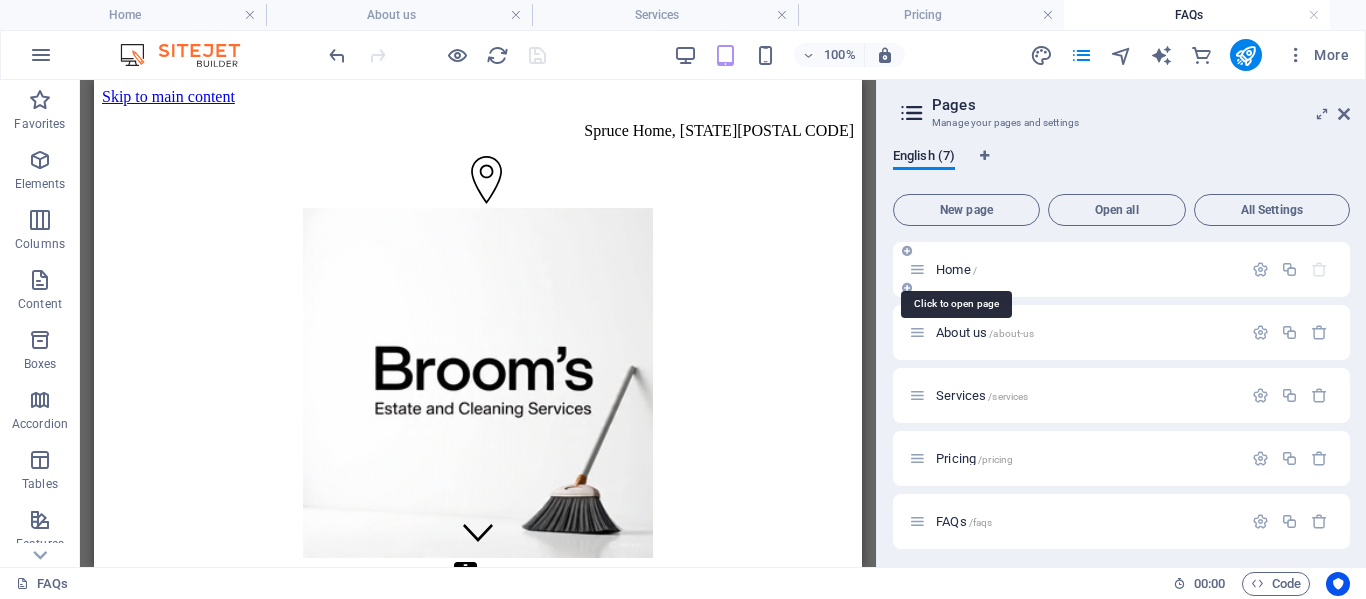 click on "Home /" at bounding box center [956, 269] 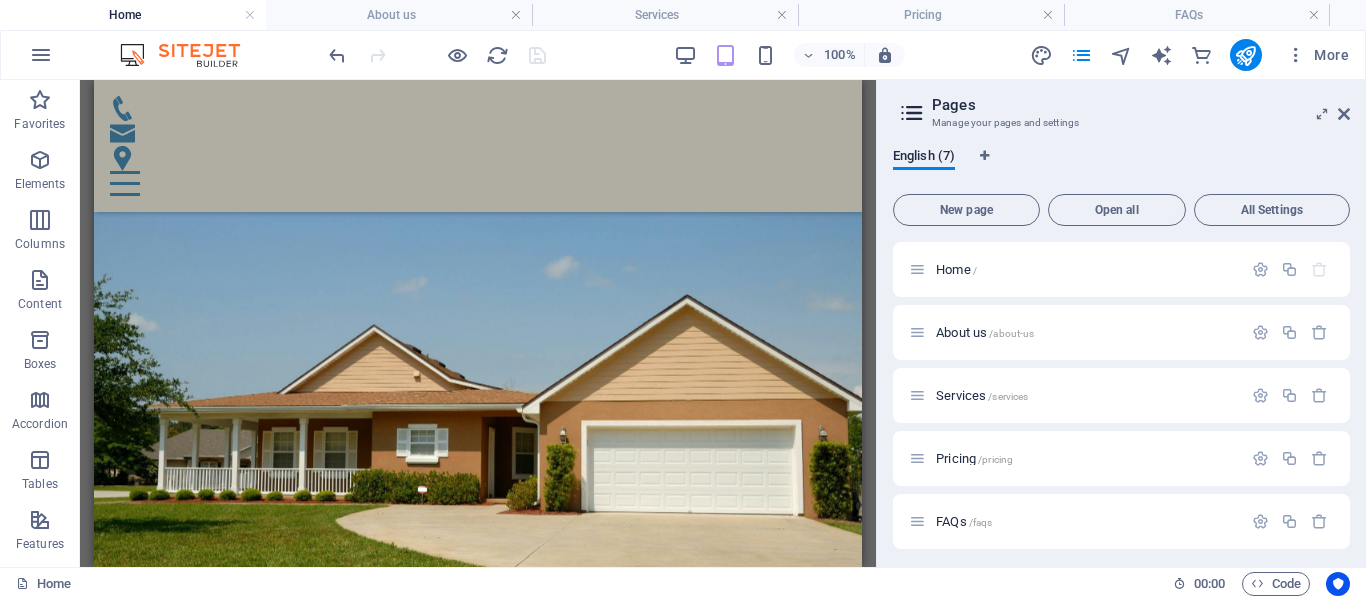scroll, scrollTop: 682, scrollLeft: 0, axis: vertical 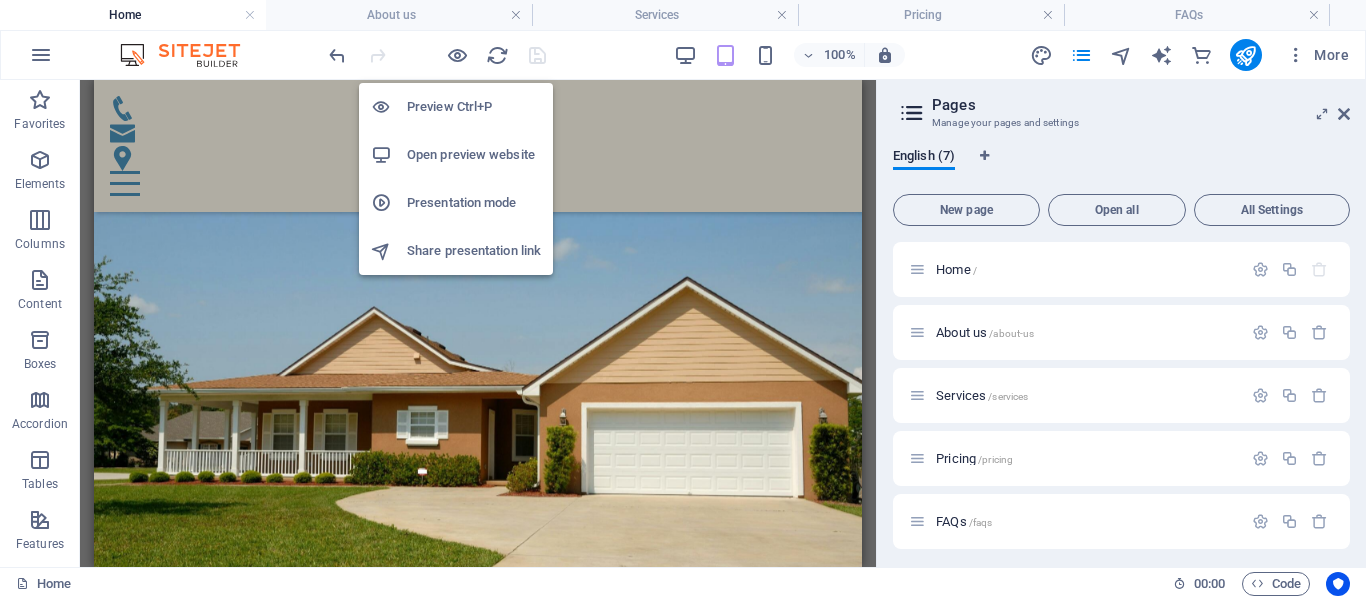 click on "Open preview website" at bounding box center (474, 155) 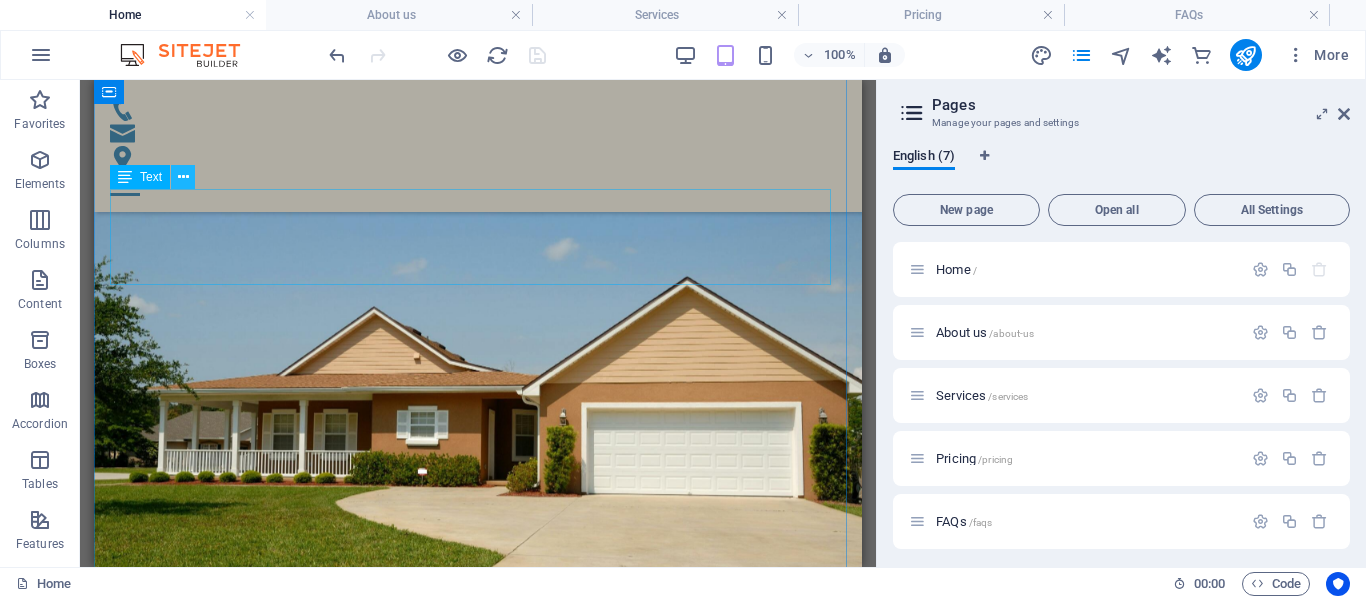 click at bounding box center (183, 177) 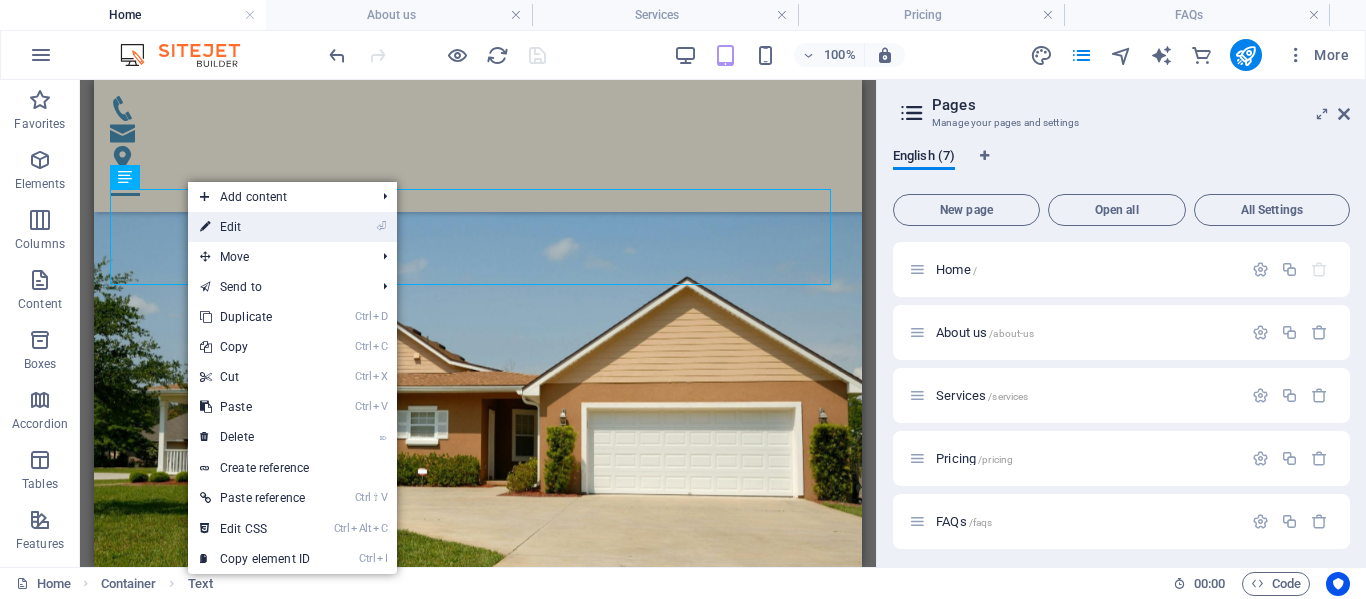 click on "⏎  Edit" at bounding box center (255, 227) 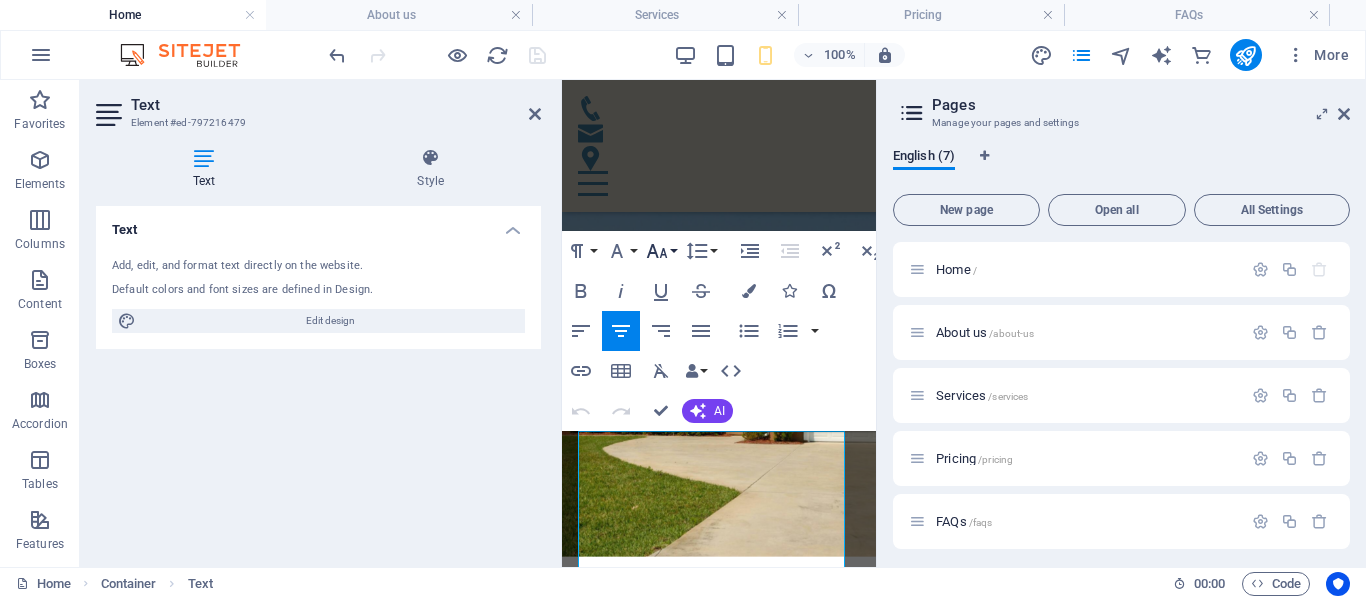 click on "Font Size" at bounding box center (661, 251) 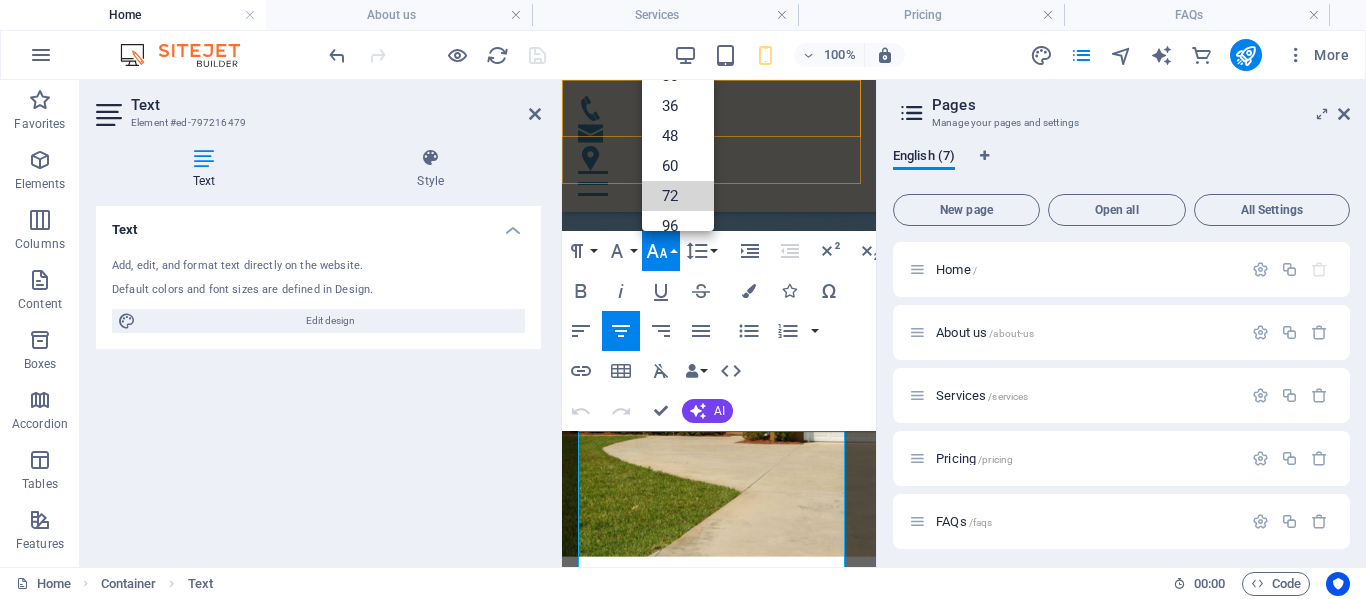 drag, startPoint x: 1273, startPoint y: 265, endPoint x: 723, endPoint y: 124, distance: 567.7861 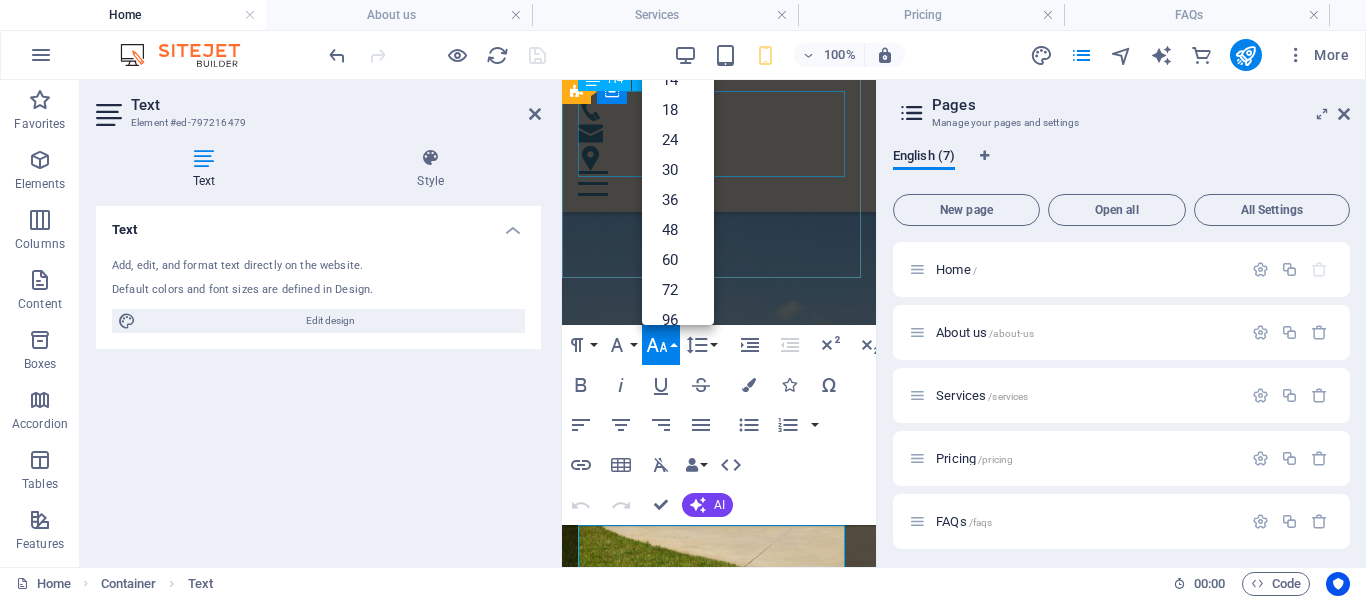 scroll, scrollTop: 382, scrollLeft: 0, axis: vertical 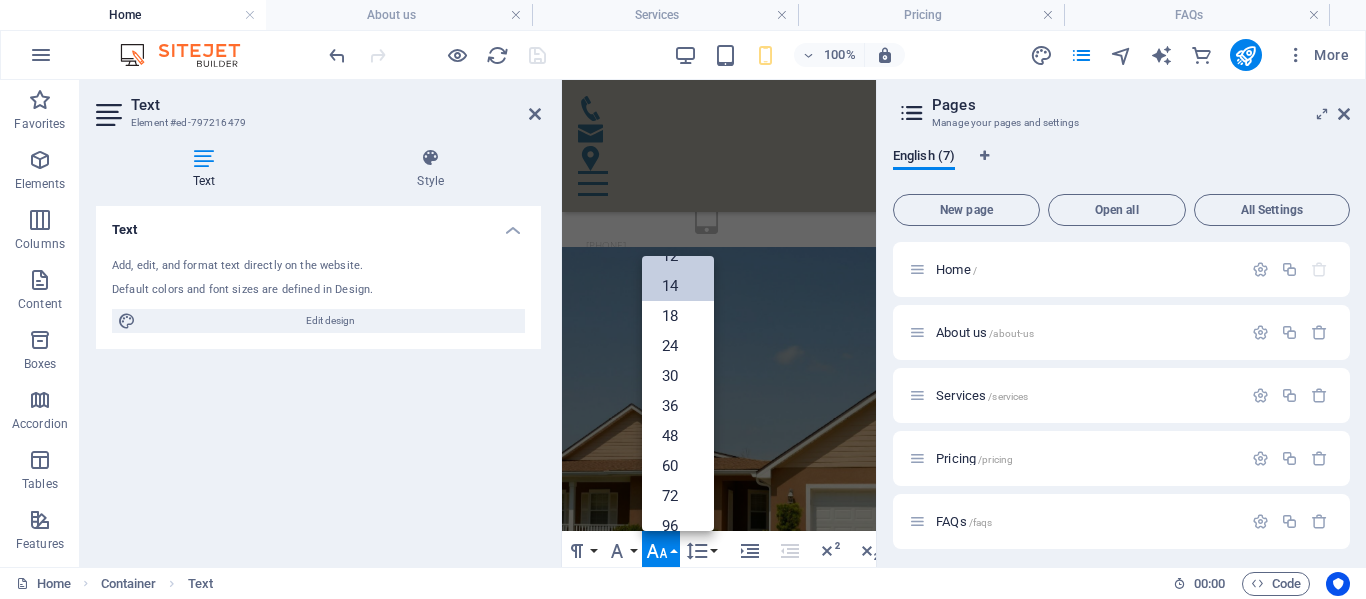 click on "14" at bounding box center (678, 286) 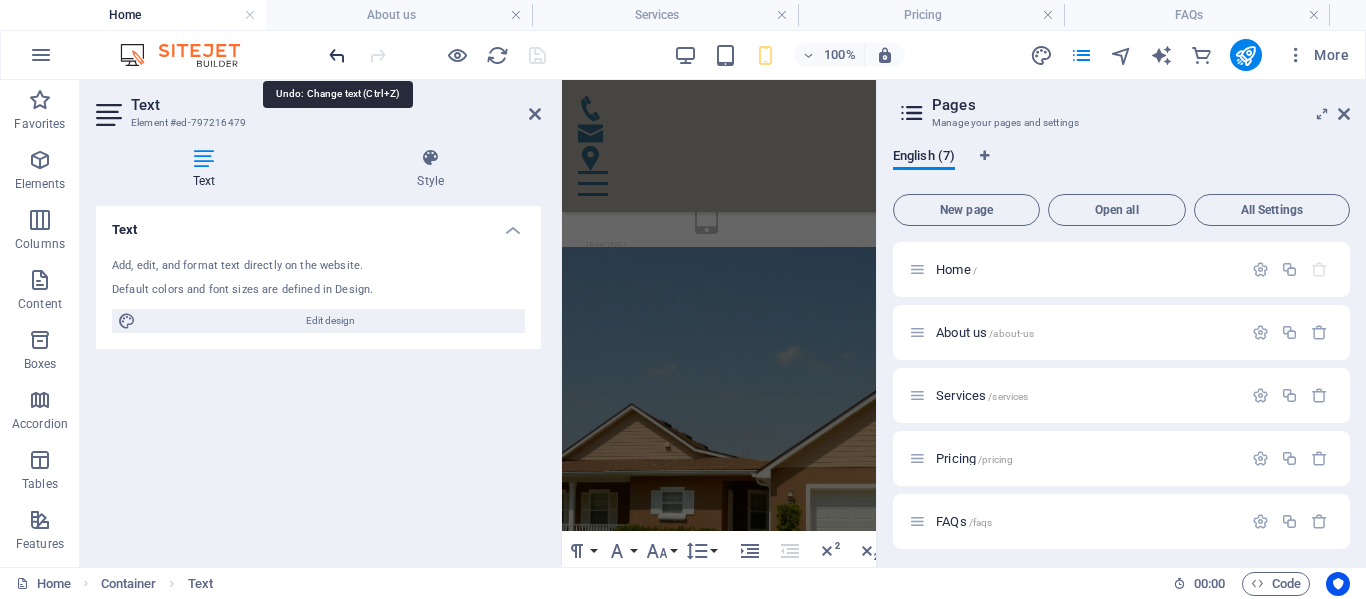 click at bounding box center [337, 55] 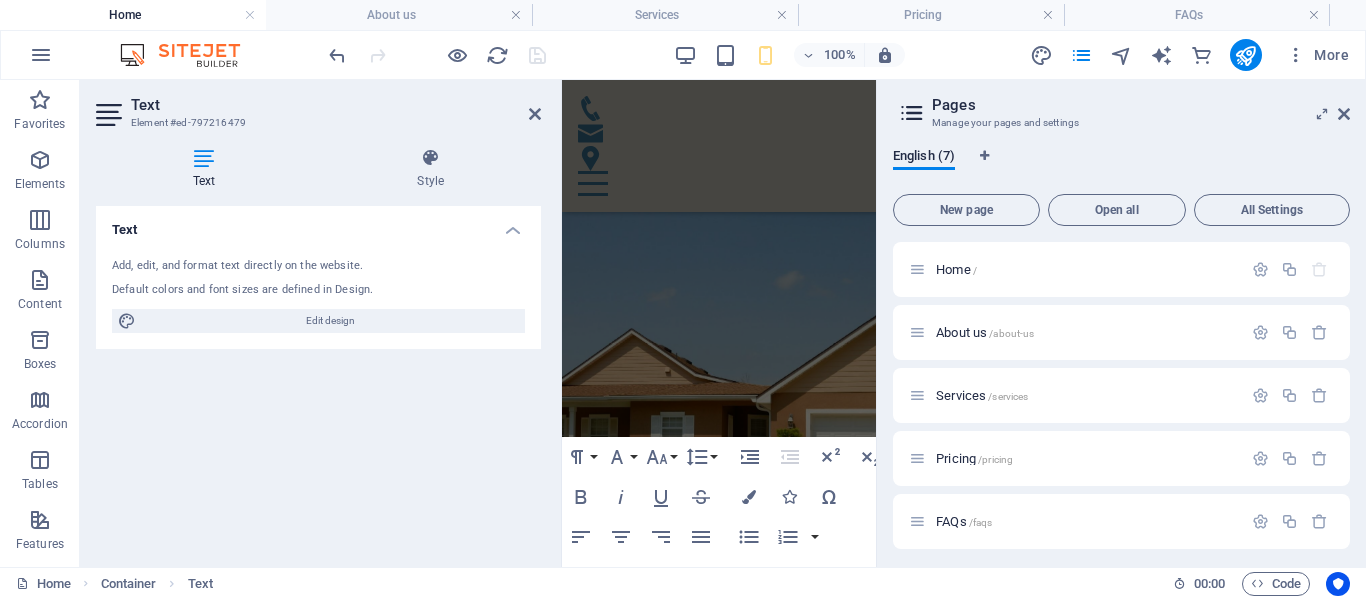 scroll, scrollTop: 782, scrollLeft: 0, axis: vertical 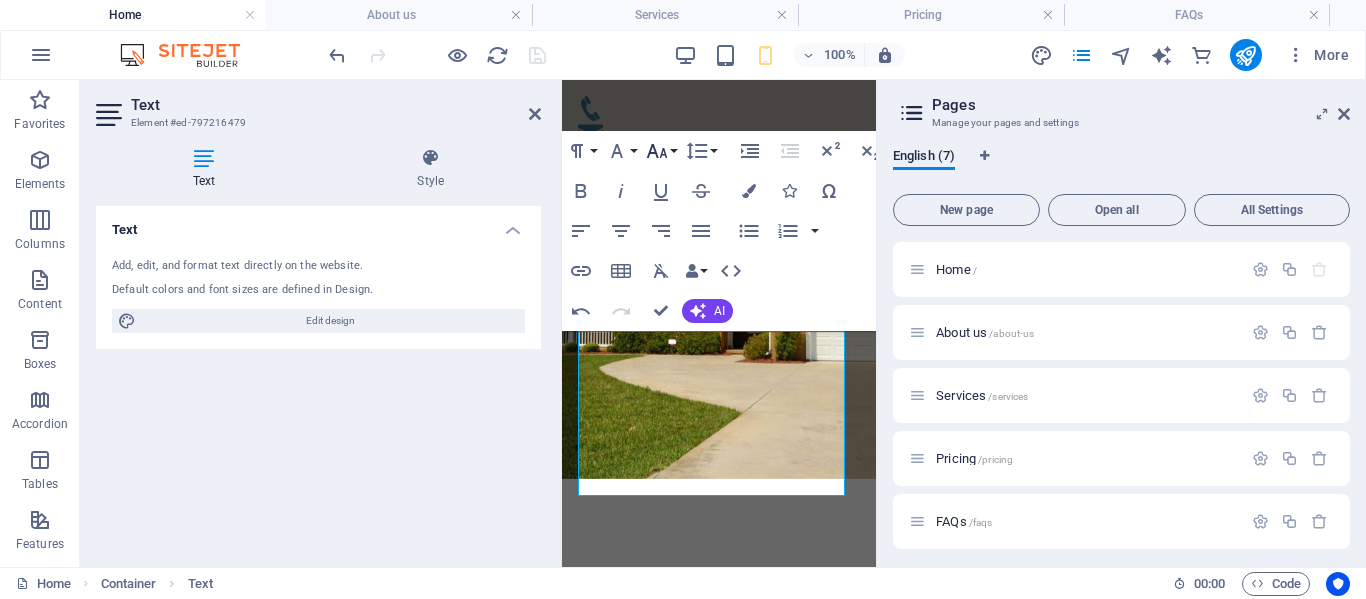 click on "Font Size" at bounding box center (661, 151) 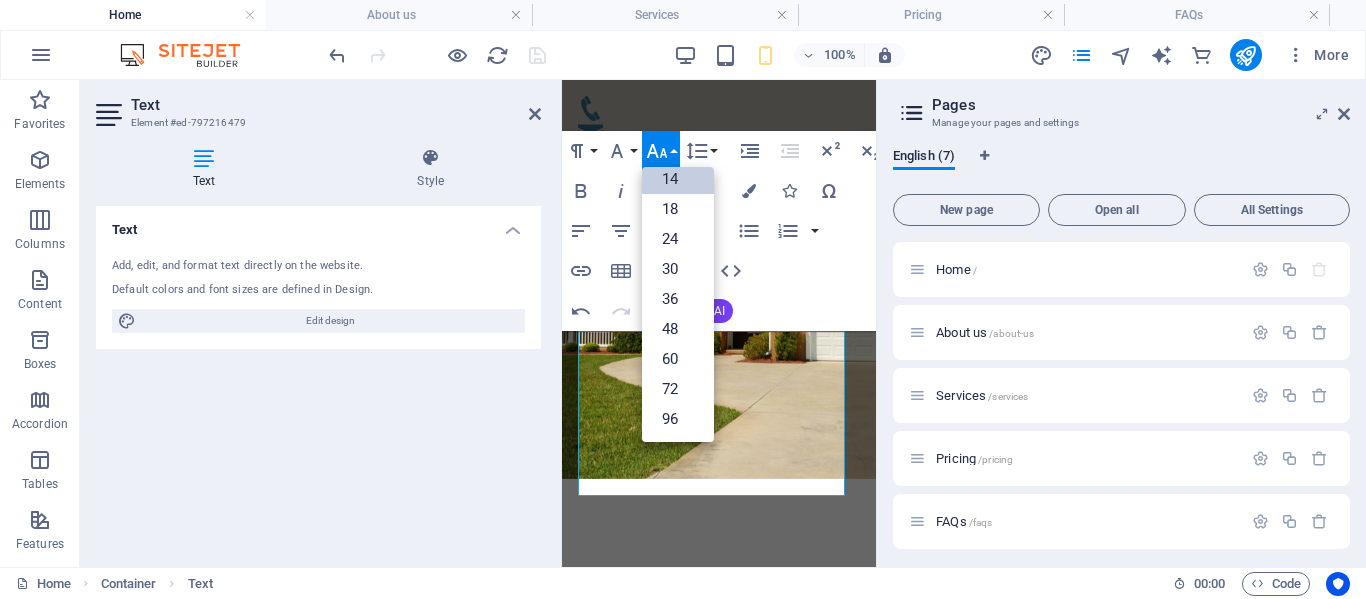 scroll, scrollTop: 161, scrollLeft: 0, axis: vertical 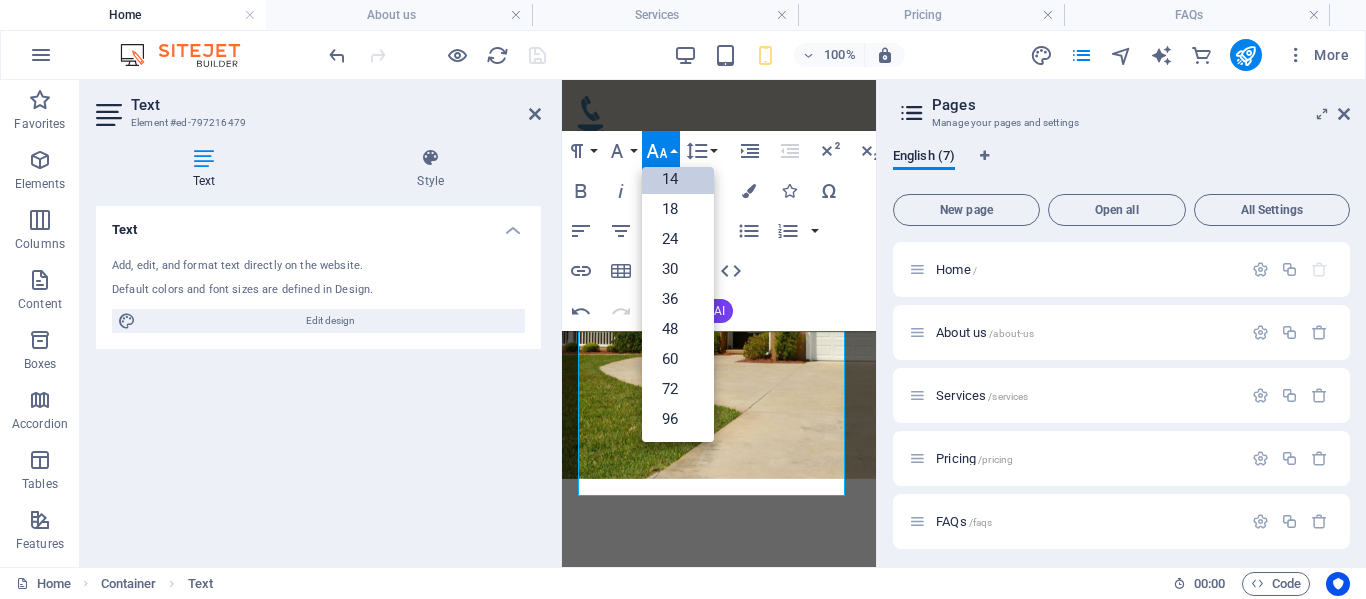 click on "14" at bounding box center (678, 179) 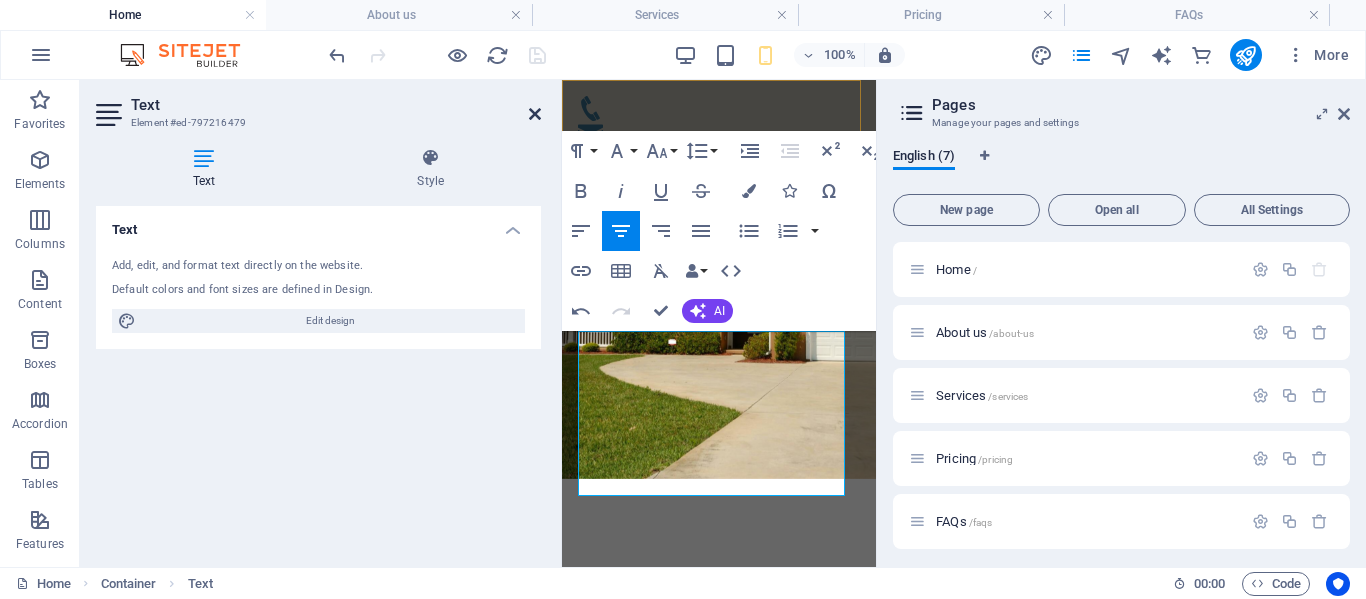 click at bounding box center [535, 114] 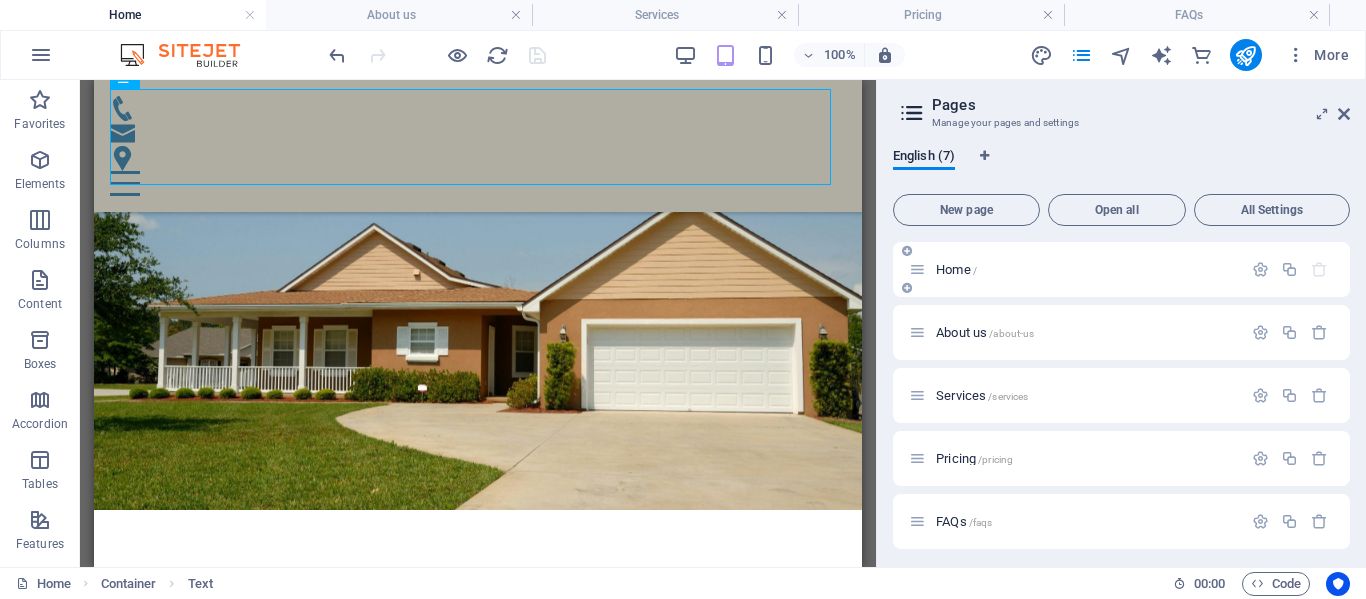 click on "Home /" at bounding box center (956, 269) 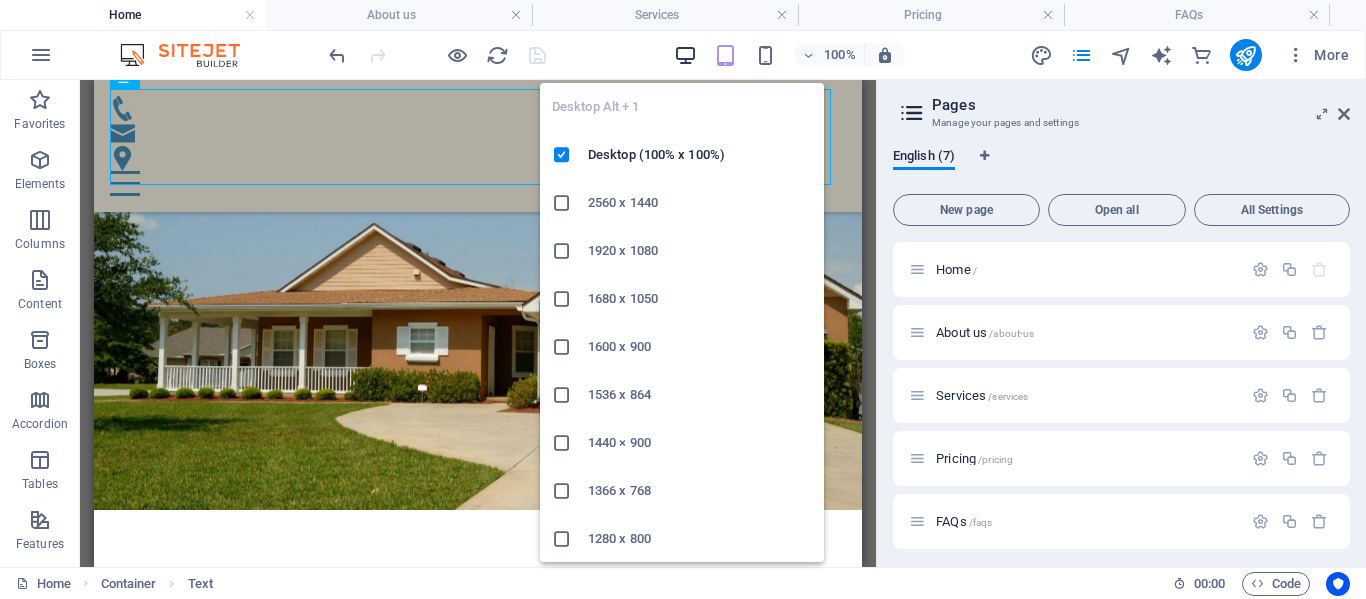 click at bounding box center (685, 55) 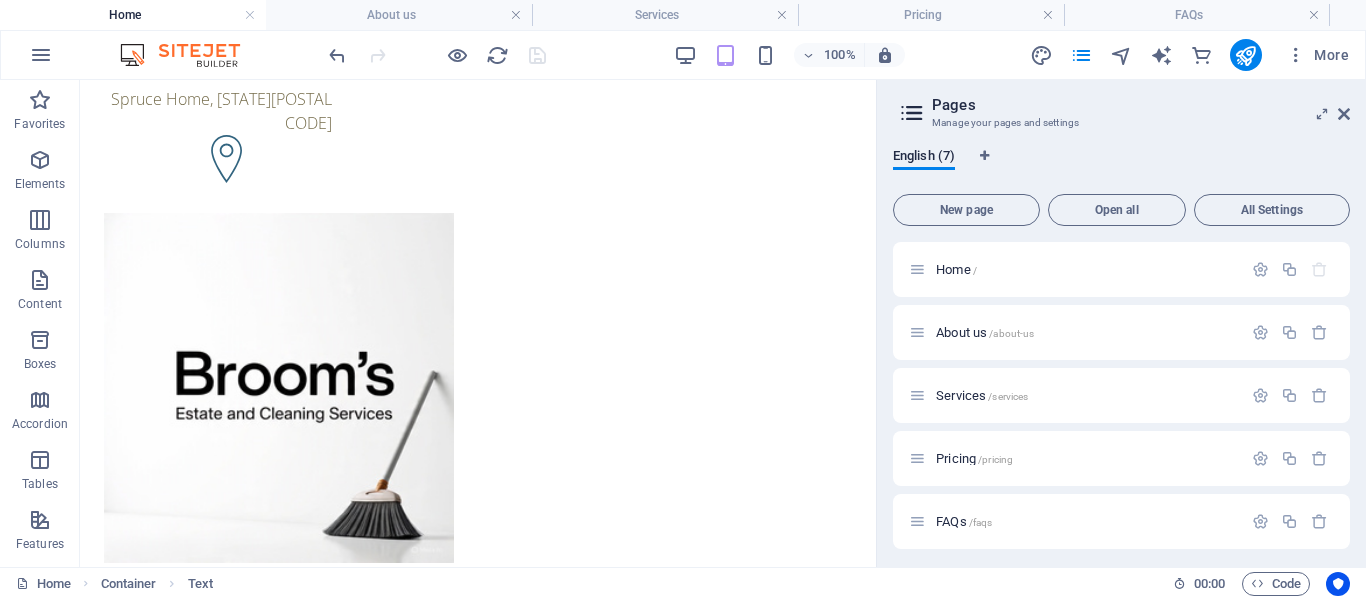 scroll, scrollTop: 0, scrollLeft: 0, axis: both 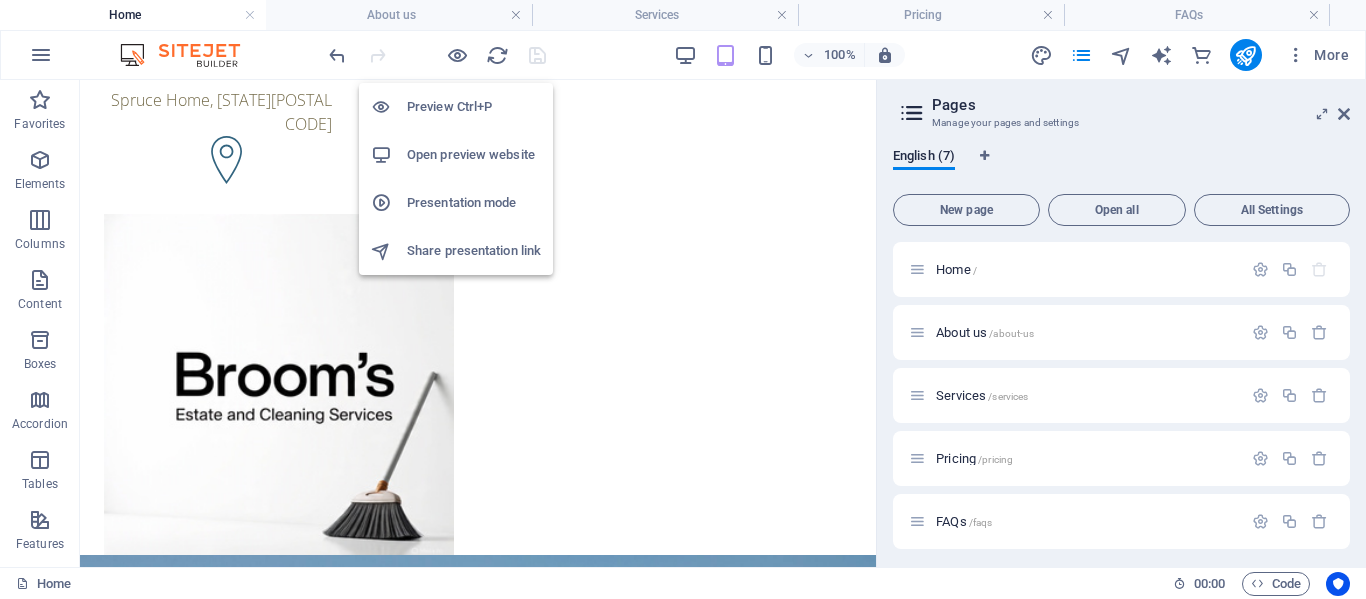 click on "Open preview website" at bounding box center [474, 155] 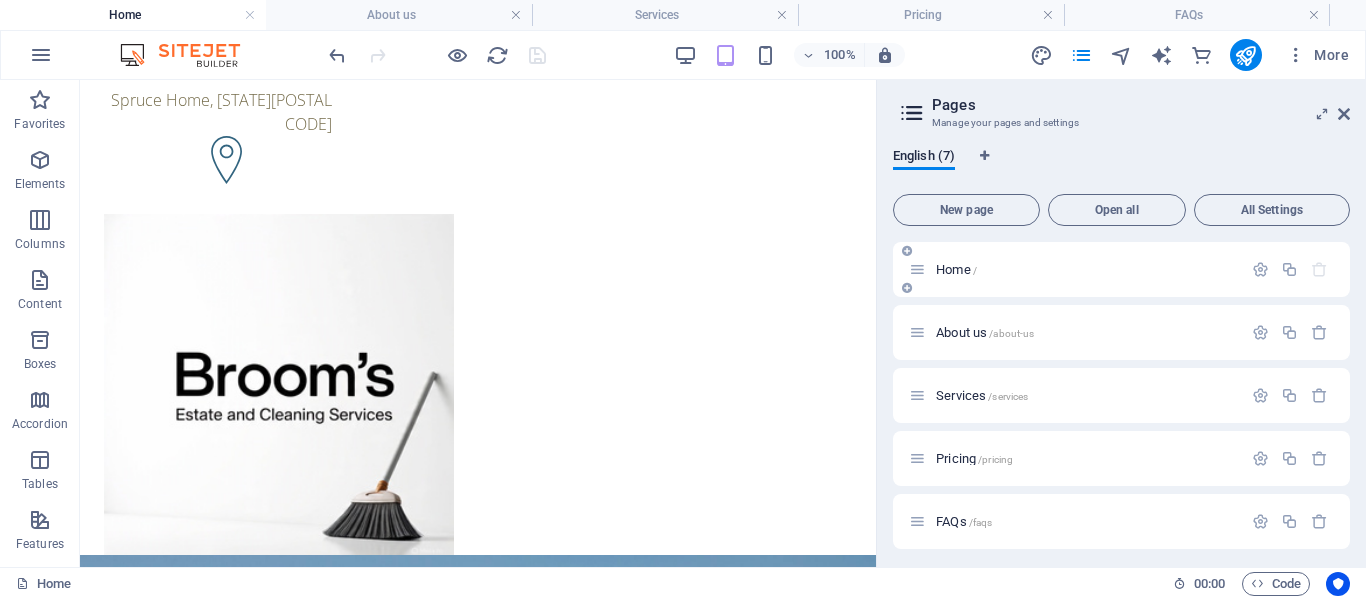 click on "Home /" at bounding box center (1086, 269) 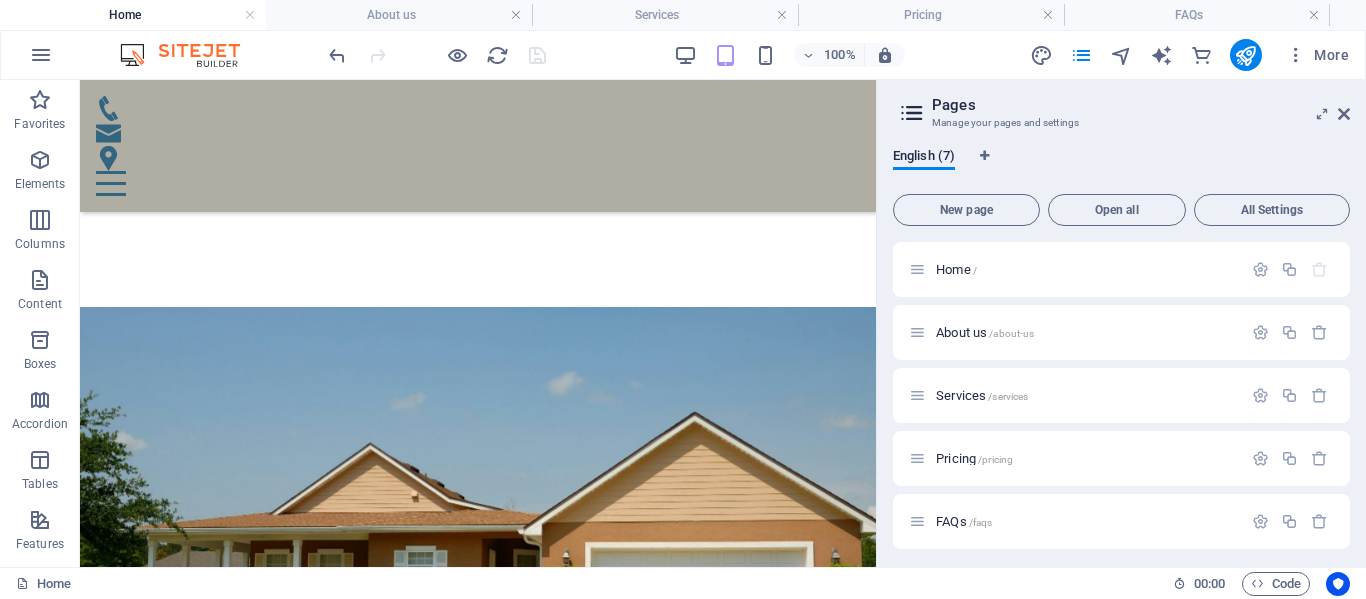 scroll, scrollTop: 600, scrollLeft: 0, axis: vertical 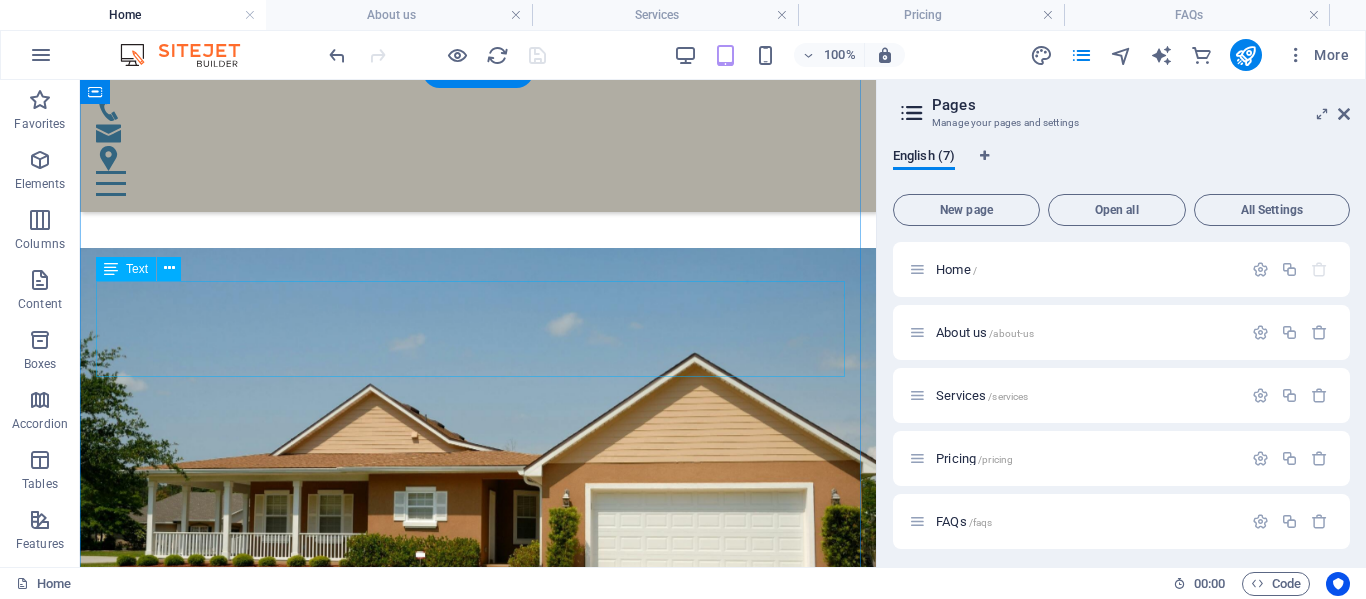 click on "We specialize in personalized estate clearing, downsizing, decluttering, and cleaning. With a commitment to traditional work ethics, we take pride in our integrity, respect, and unwavering dedication to completing every job efficiently. We are strong advocates for sustainability, striving to keep items out of landfills. Whether it’s farms, acreages, or residential properties, we believe that no job is too big or too small for us." at bounding box center (478, 1104) 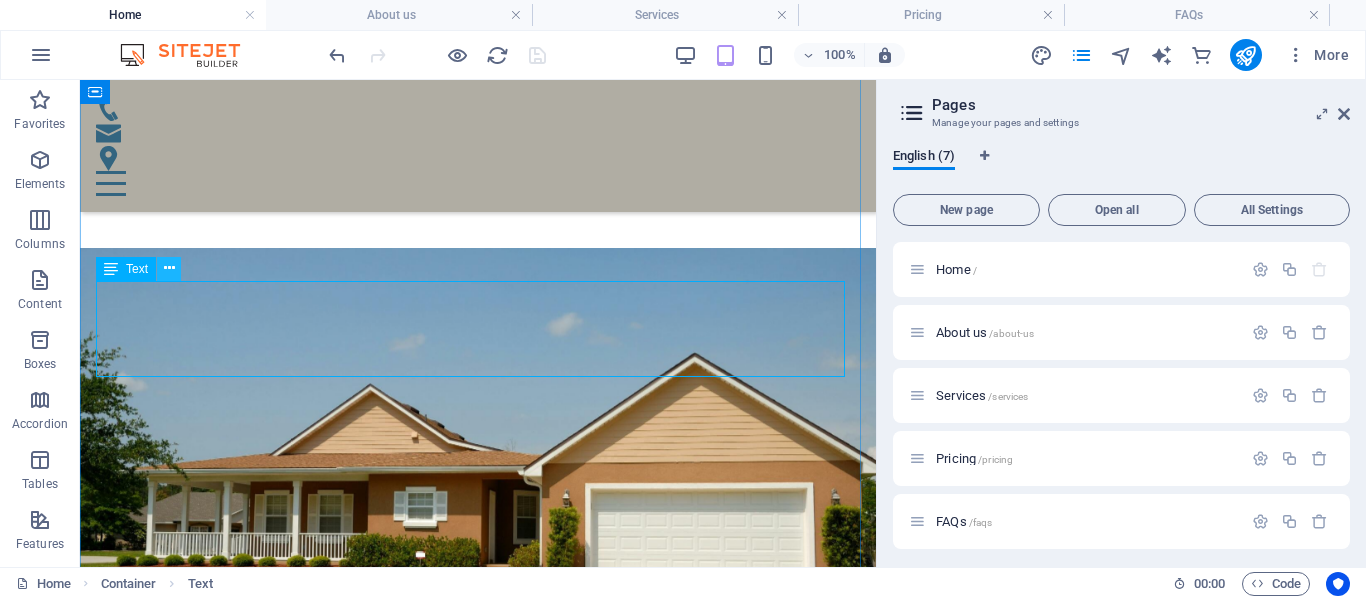 click at bounding box center [169, 268] 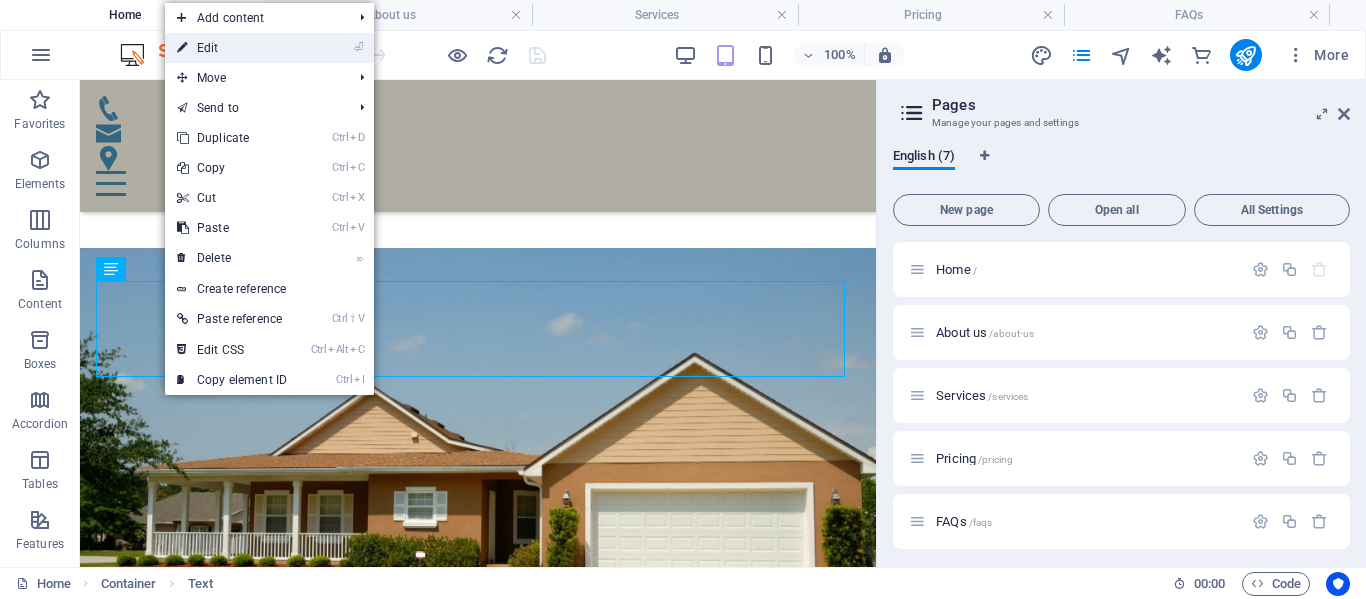 click on "⏎  Edit" at bounding box center [232, 48] 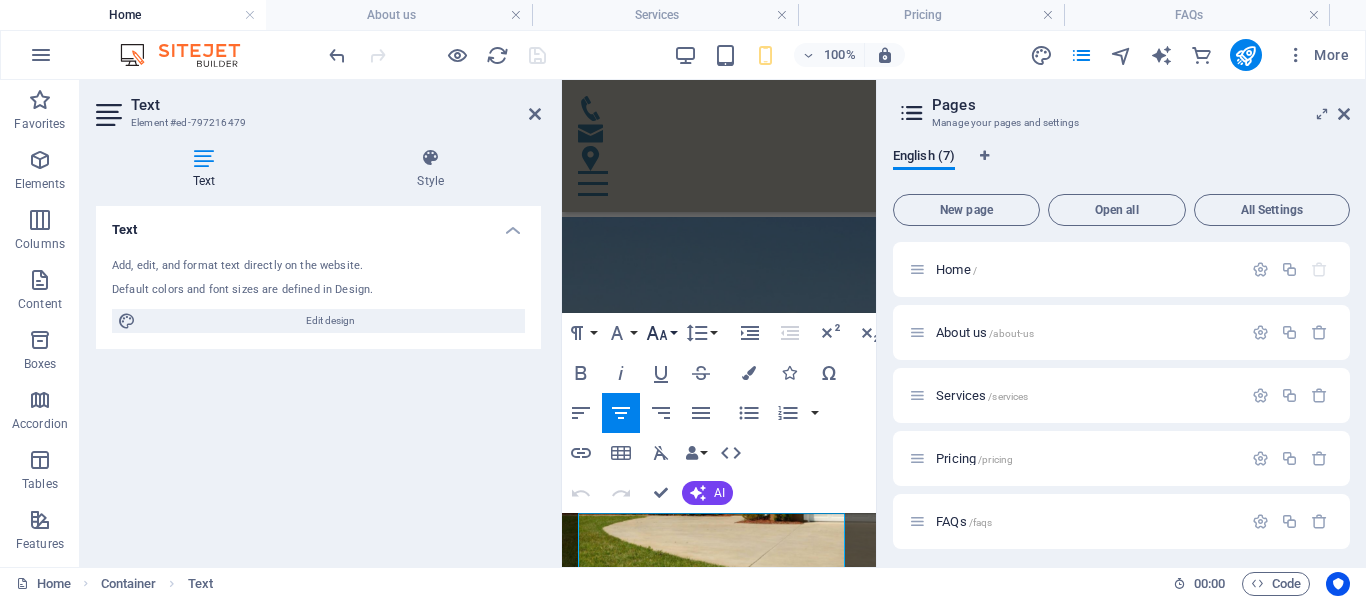 click on "Font Size" at bounding box center [661, 333] 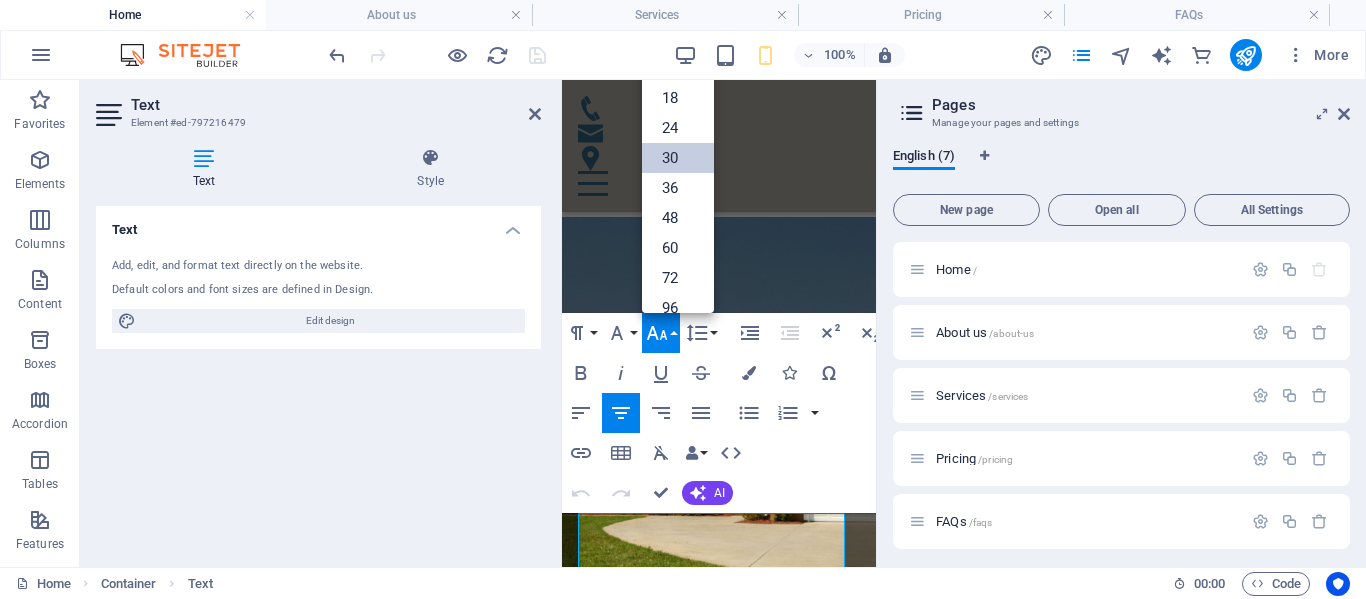 scroll, scrollTop: 0, scrollLeft: 0, axis: both 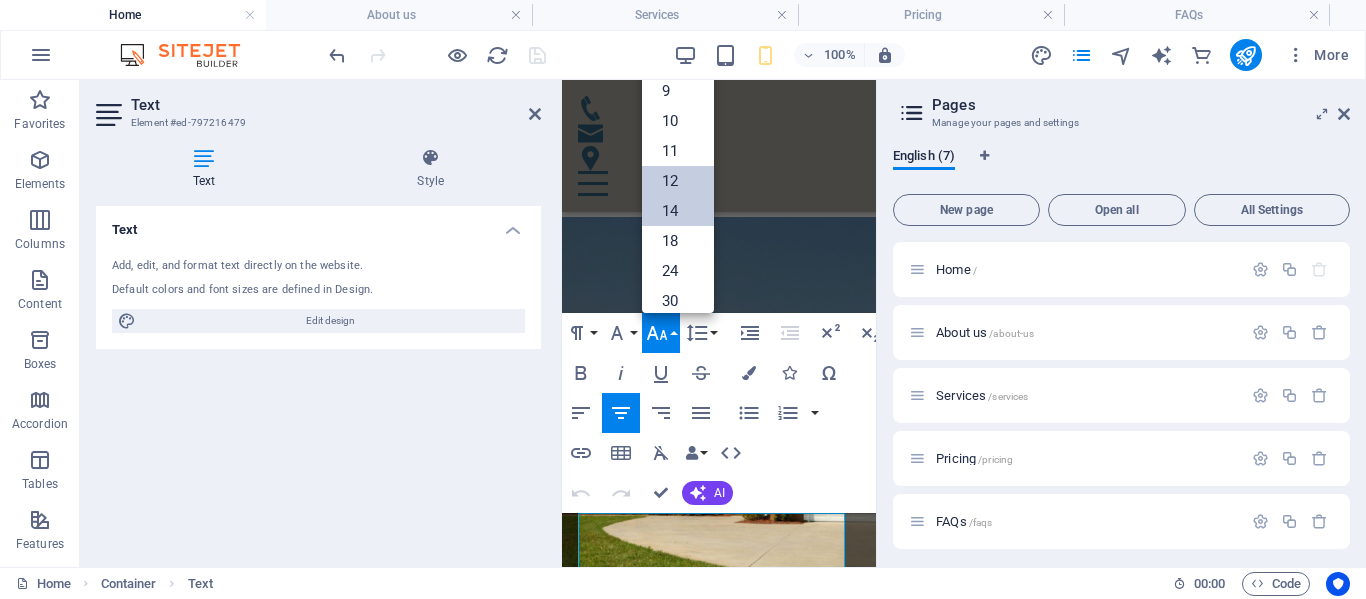 click on "14" at bounding box center [678, 211] 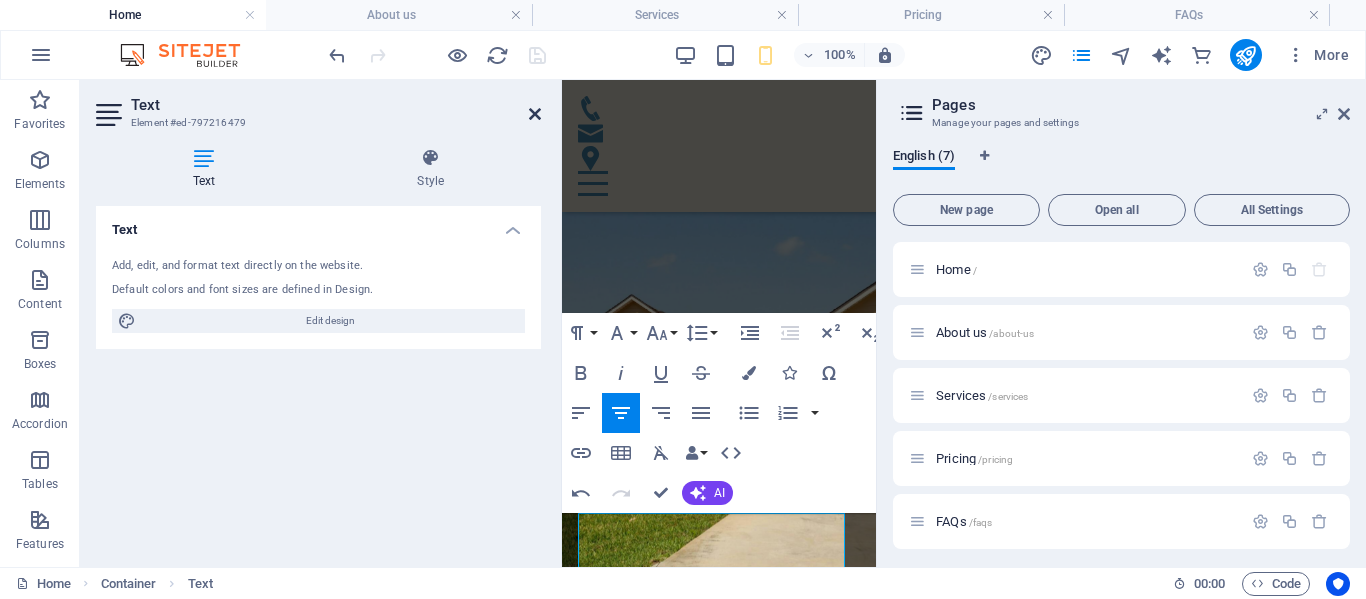 click at bounding box center (535, 114) 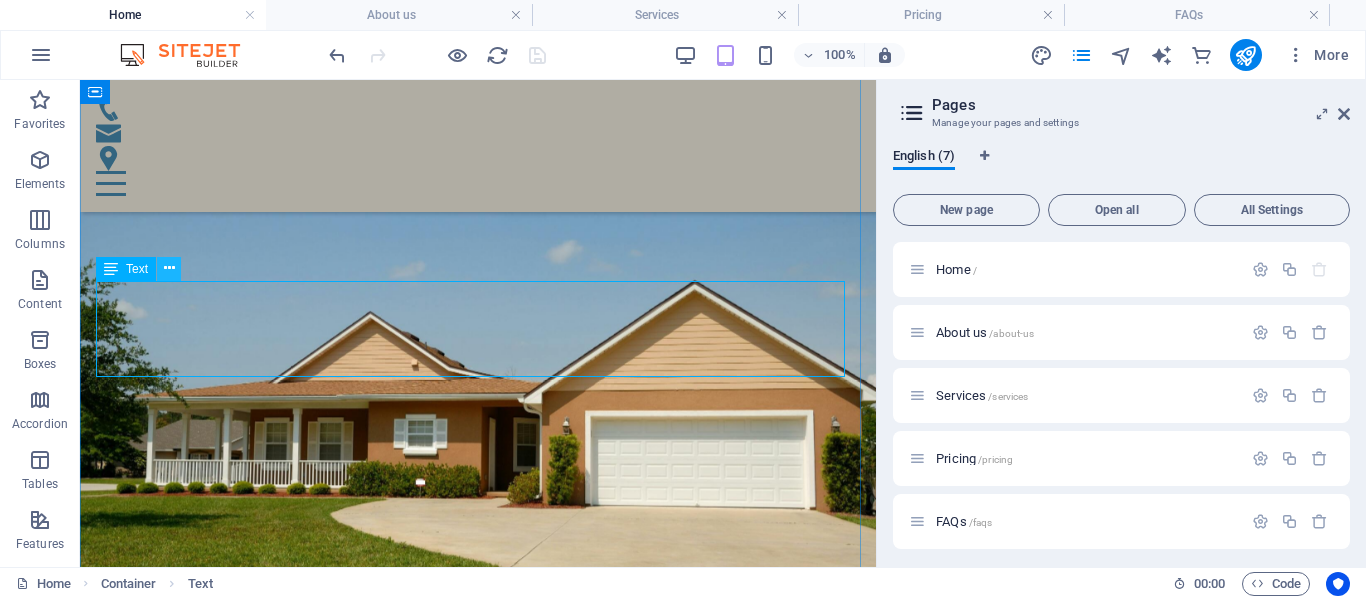 click at bounding box center [169, 268] 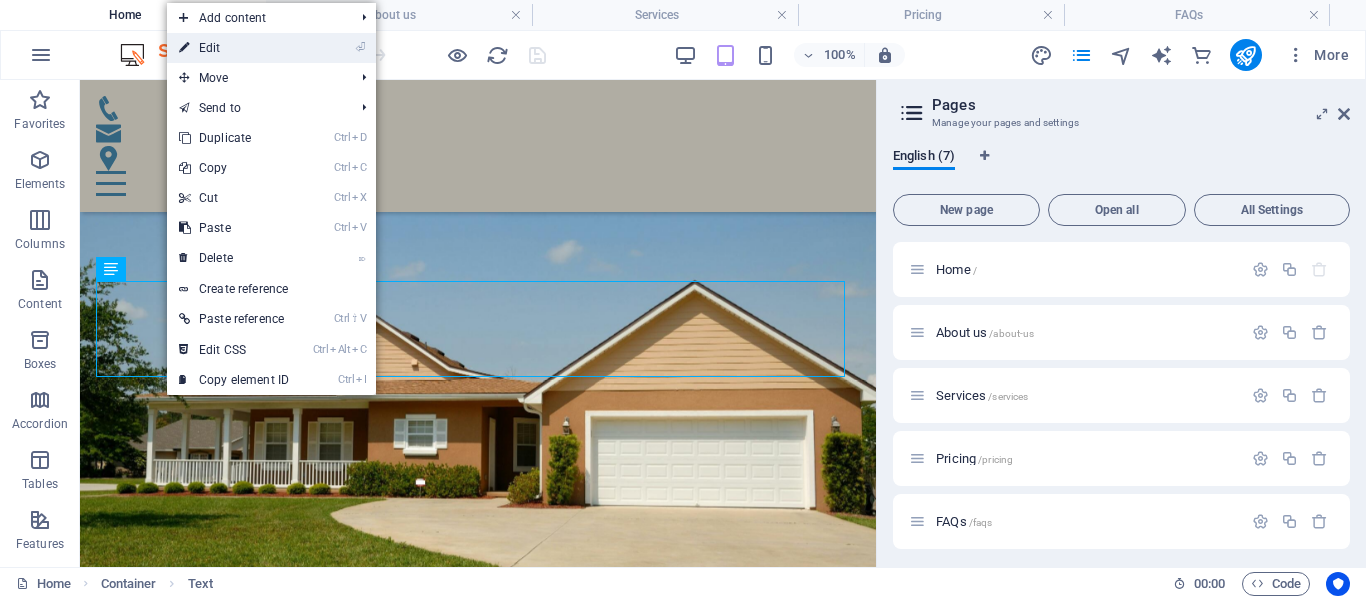 click on "⏎  Edit" at bounding box center (234, 48) 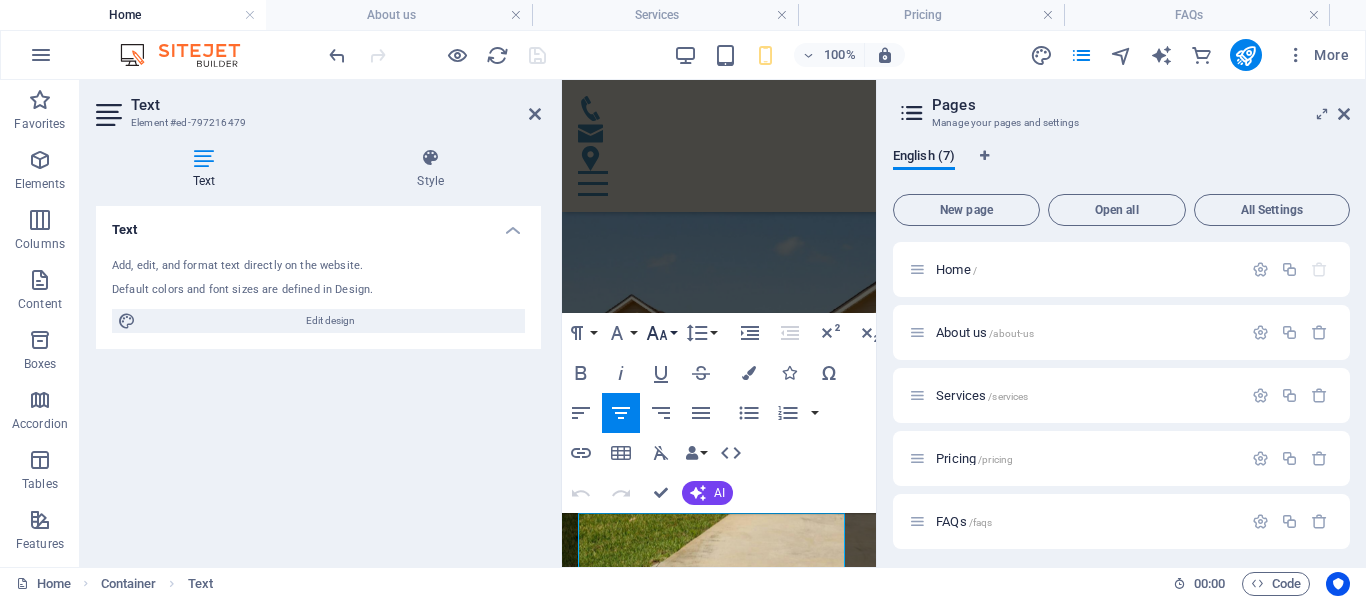click on "Font Size" at bounding box center [661, 333] 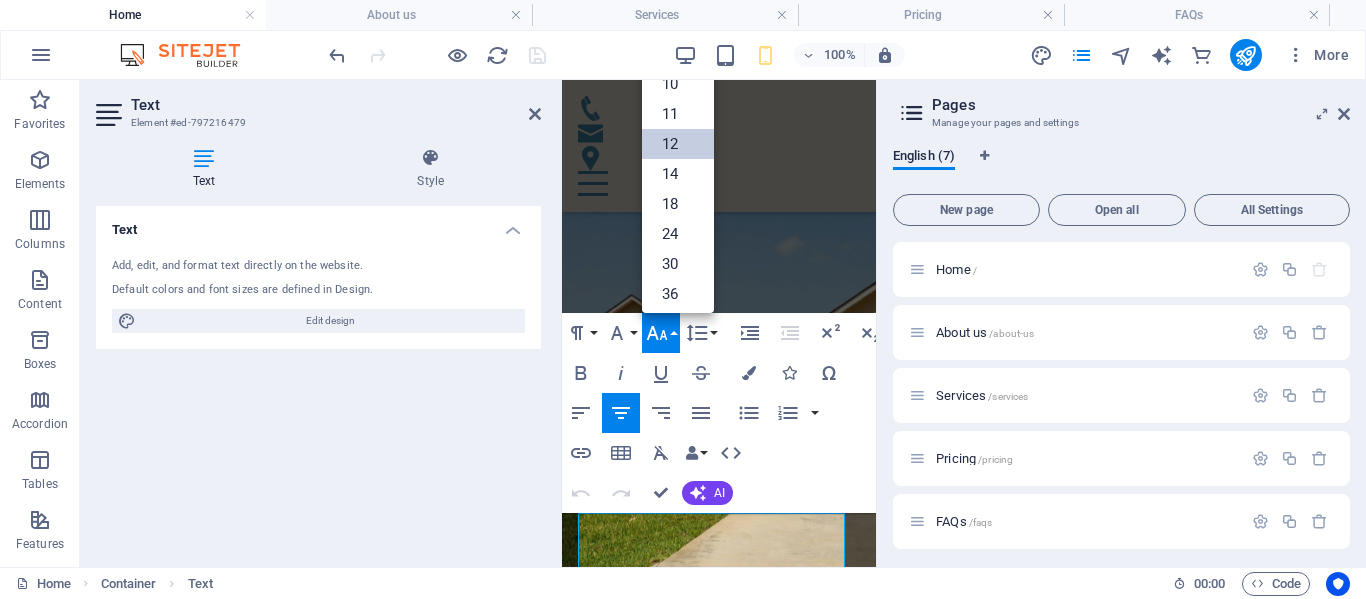 scroll, scrollTop: 0, scrollLeft: 0, axis: both 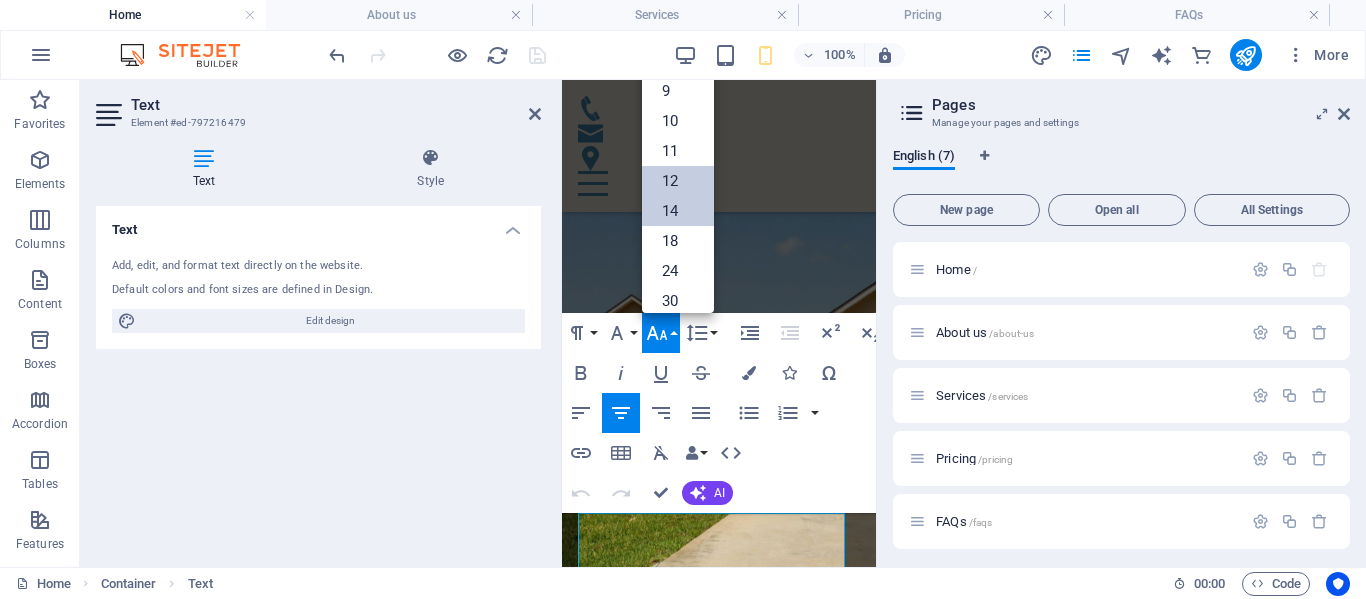 click on "14" at bounding box center [678, 211] 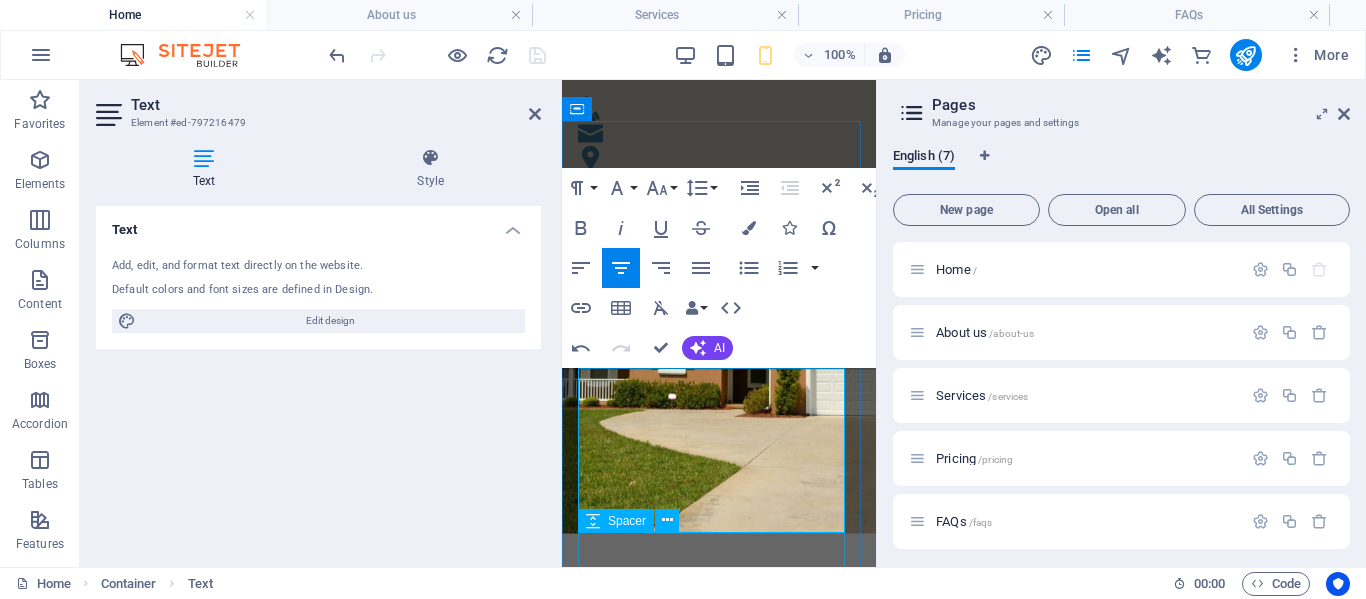 scroll, scrollTop: 840, scrollLeft: 0, axis: vertical 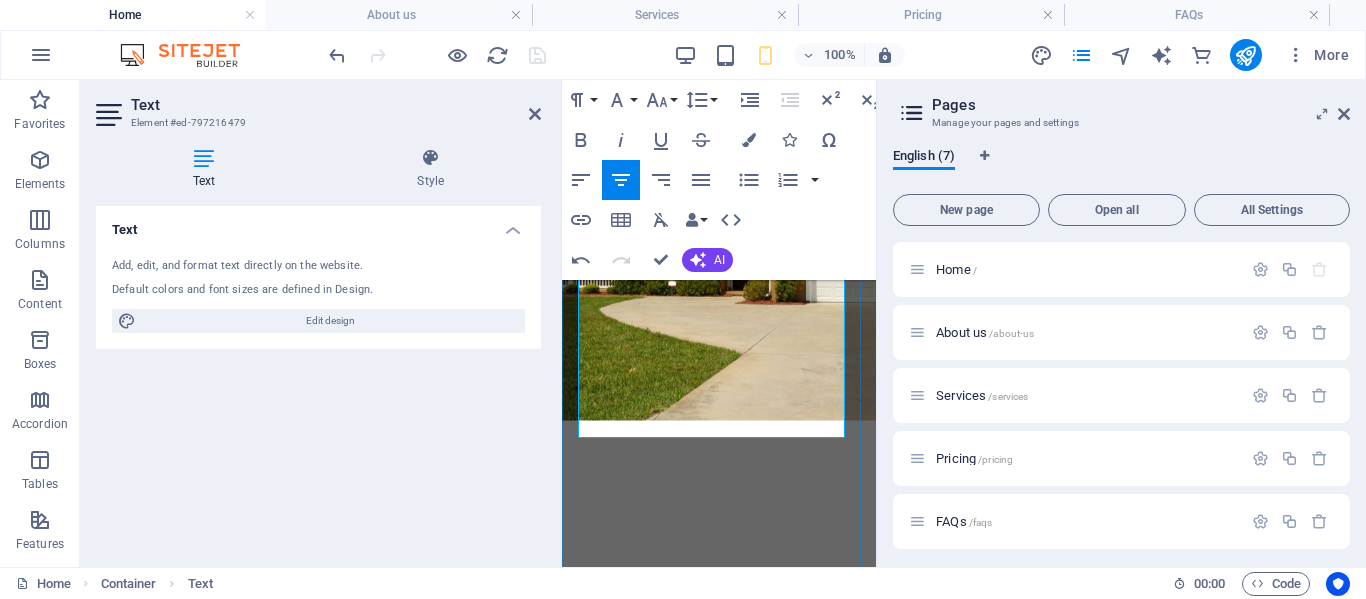 drag, startPoint x: 592, startPoint y: 524, endPoint x: 845, endPoint y: 428, distance: 270.6012 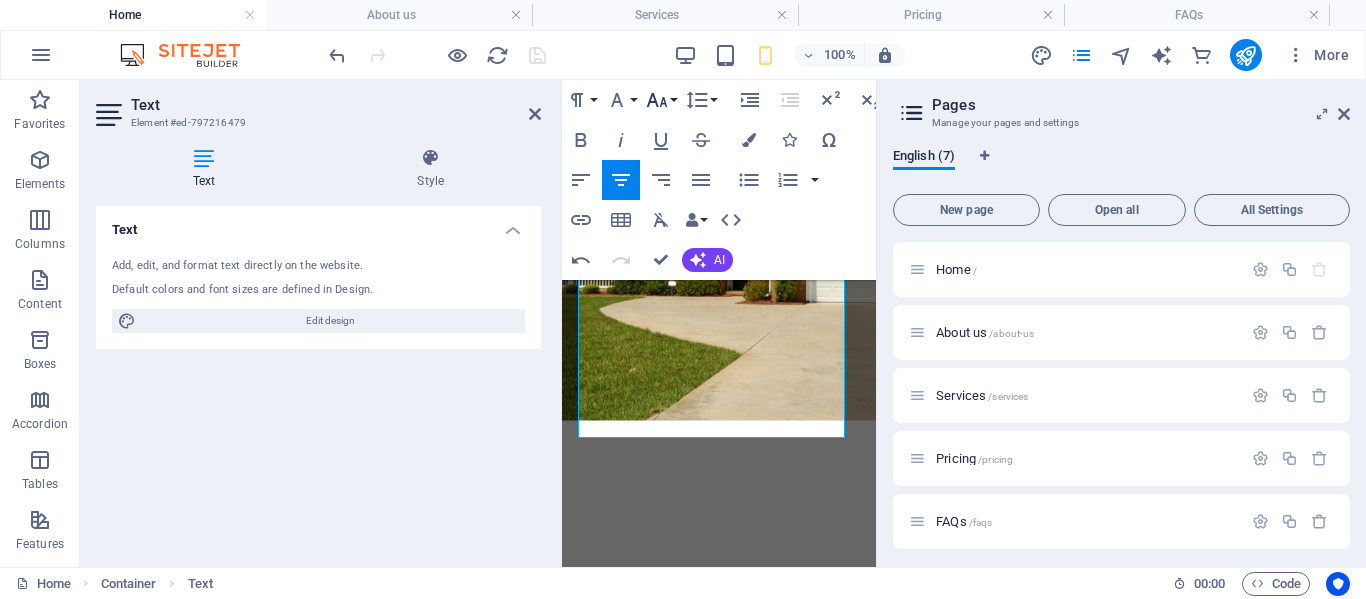 click on "Font Size" at bounding box center (661, 100) 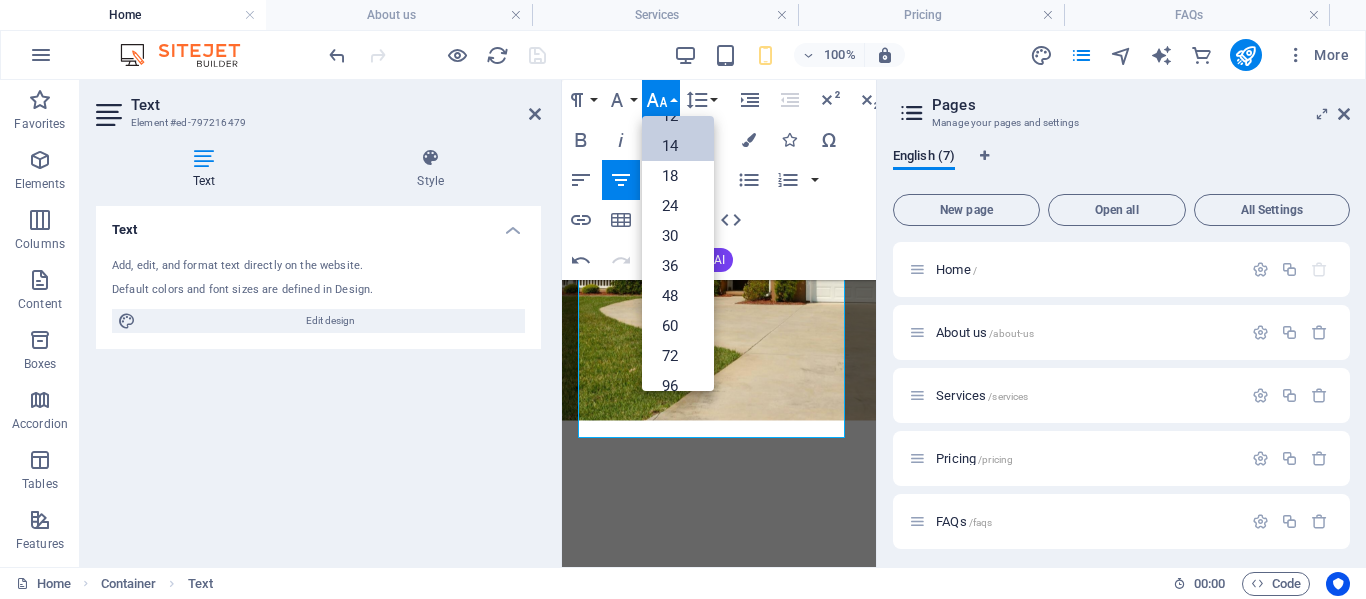 click on "14" at bounding box center (678, 146) 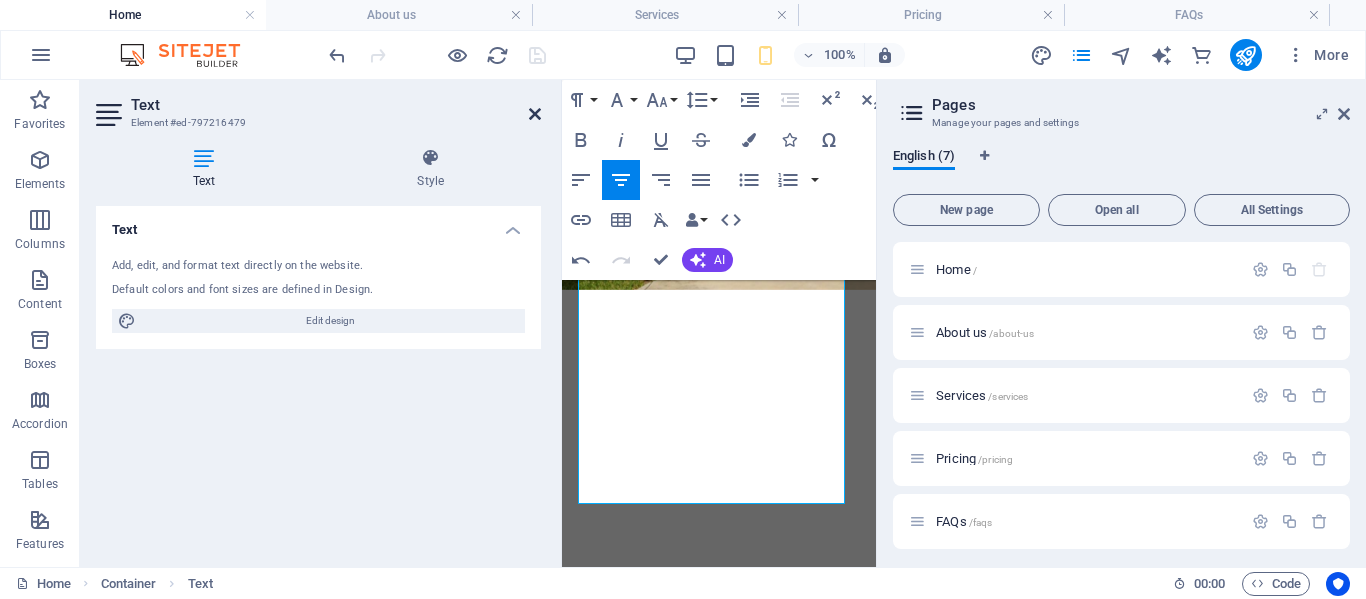 click at bounding box center (535, 114) 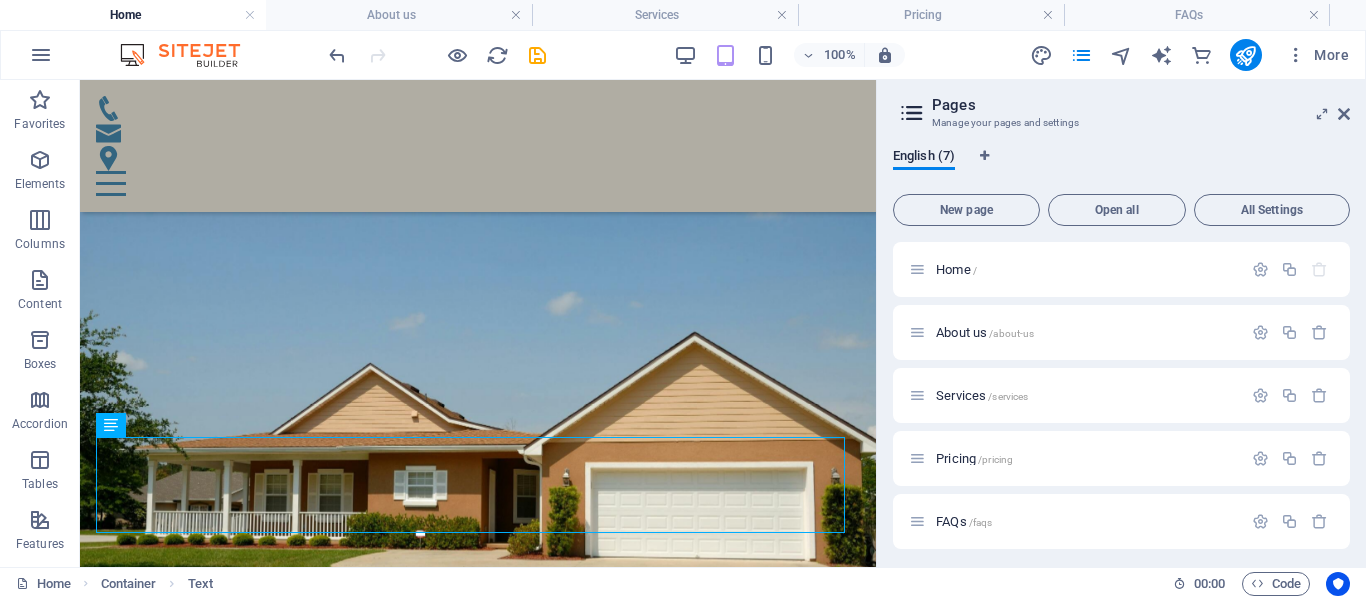 scroll, scrollTop: 440, scrollLeft: 0, axis: vertical 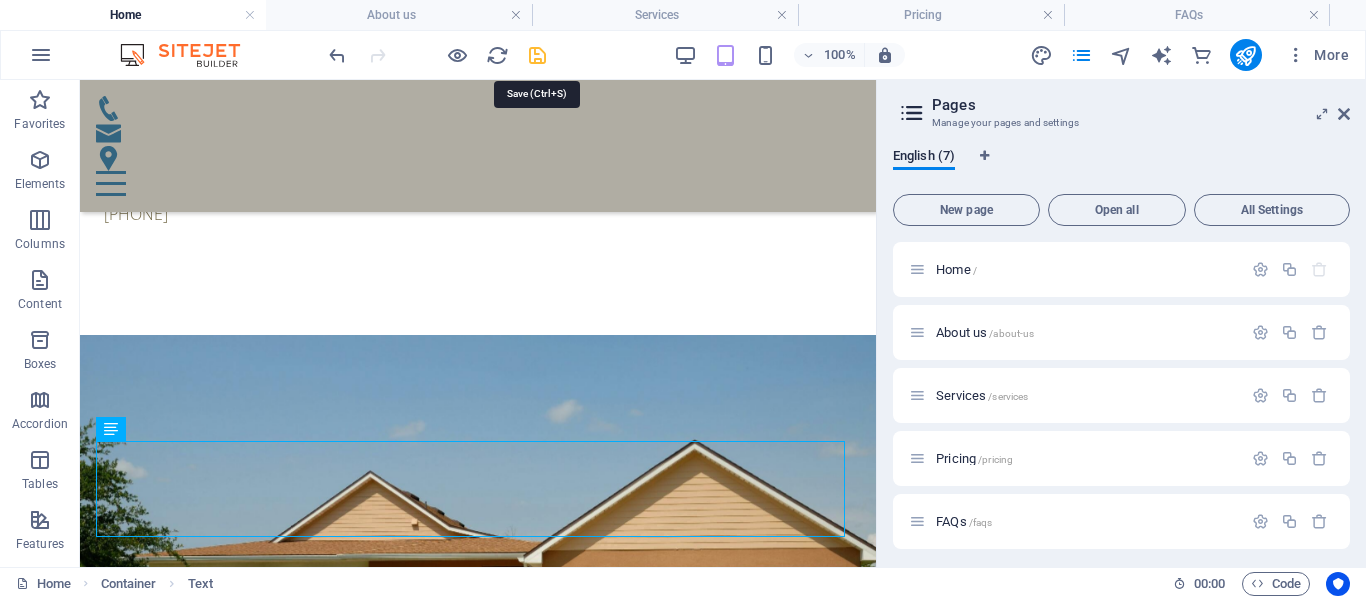 click at bounding box center [537, 55] 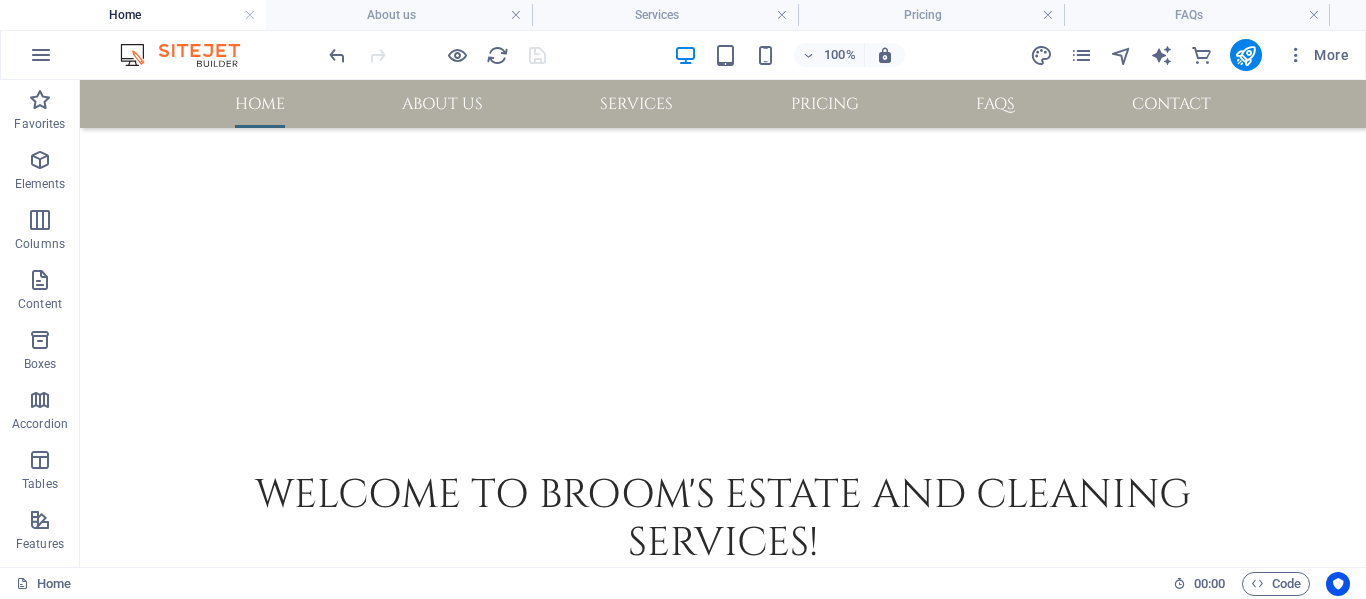 scroll, scrollTop: 940, scrollLeft: 0, axis: vertical 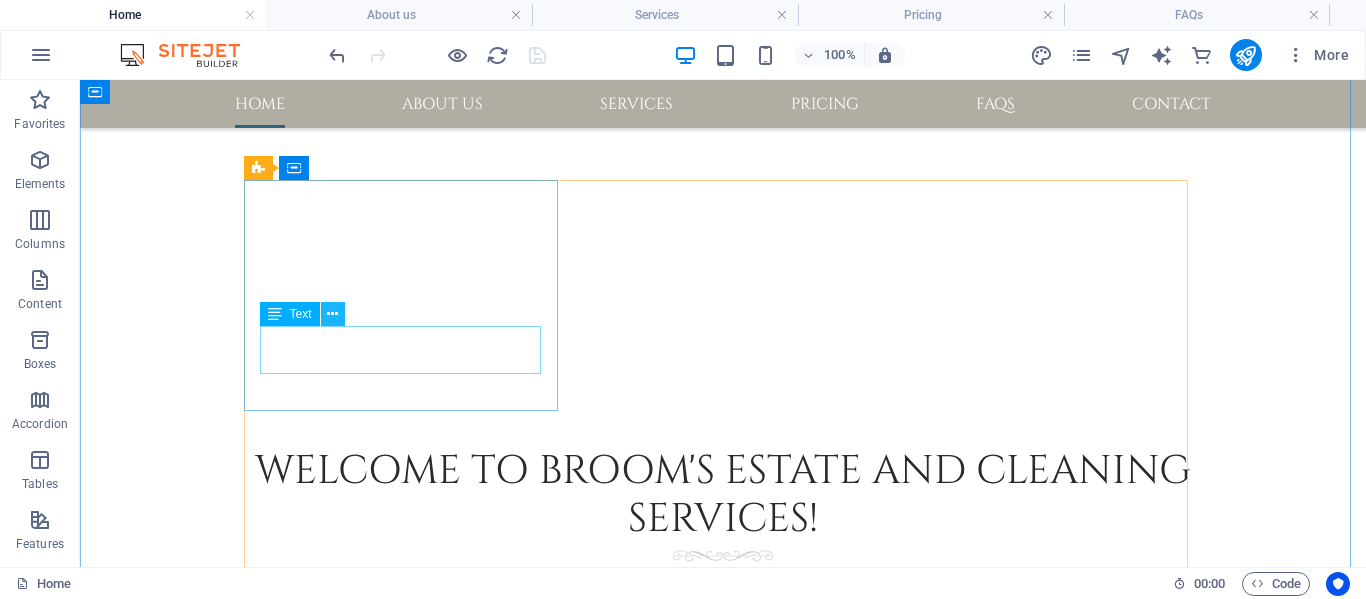 click at bounding box center [332, 314] 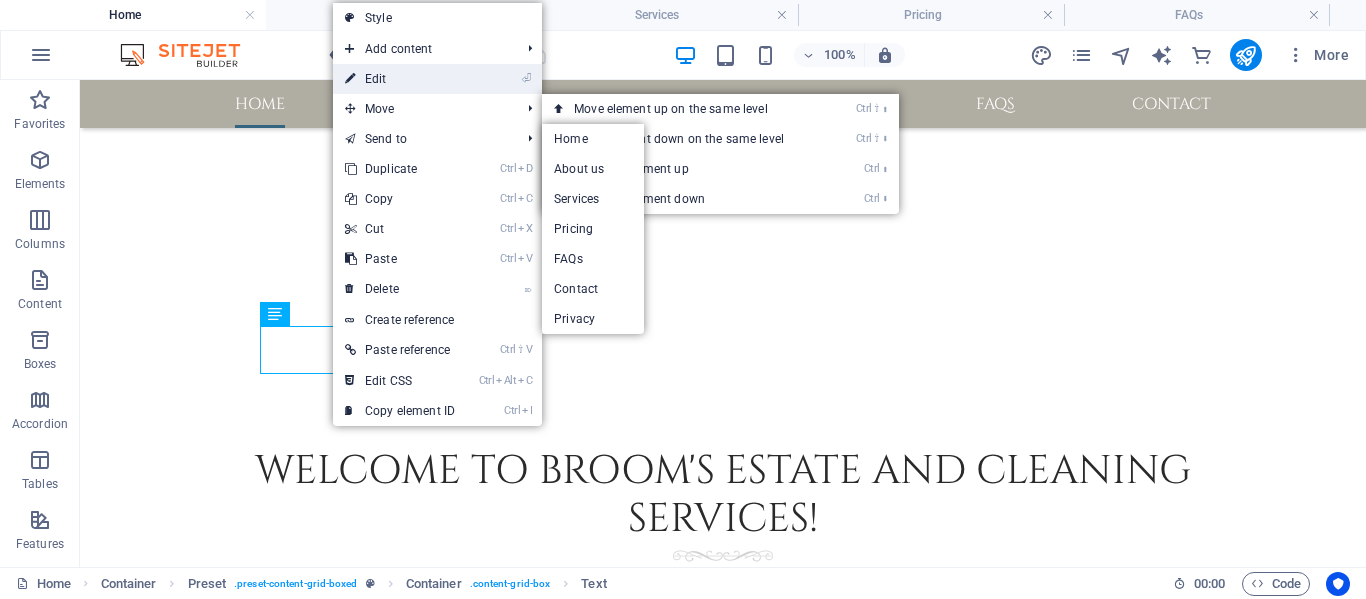 click on "⏎  Edit" at bounding box center (400, 79) 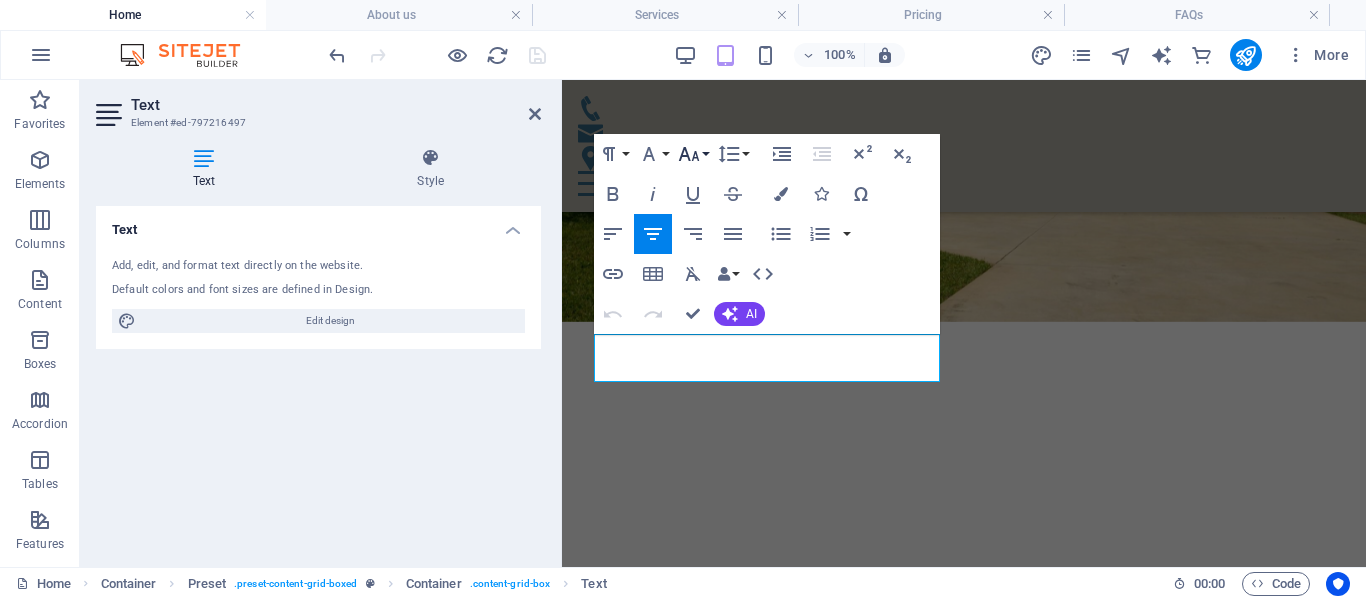 click on "Font Size" at bounding box center [693, 154] 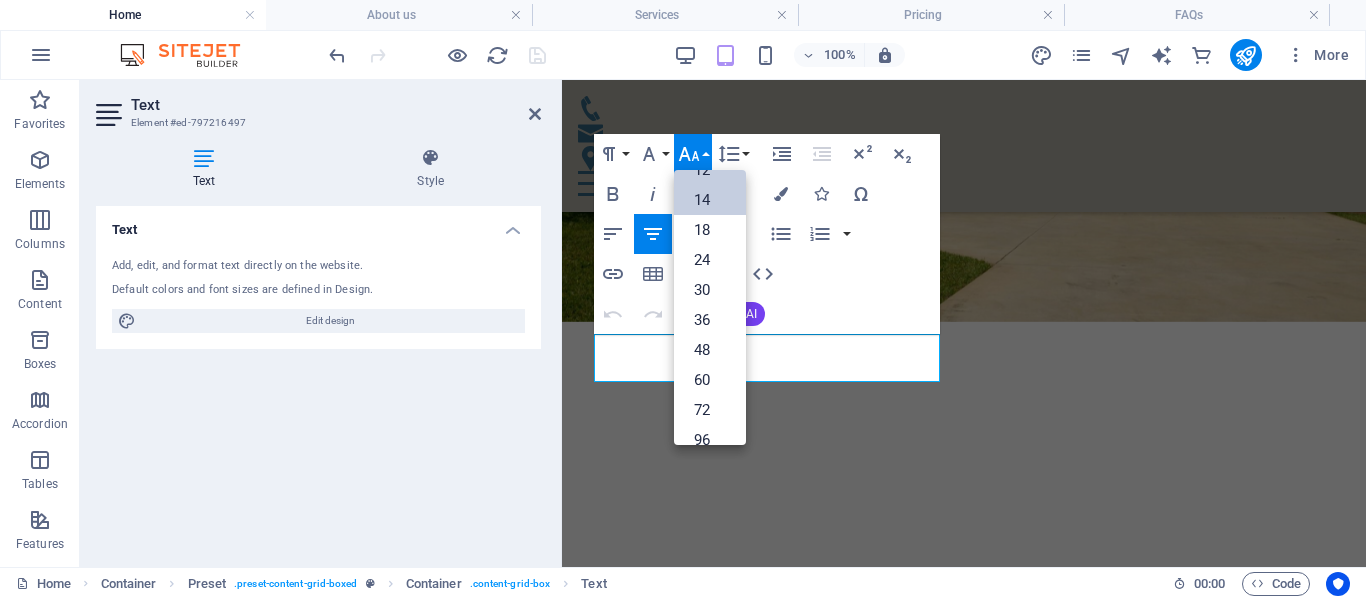 click on "14" at bounding box center [710, 200] 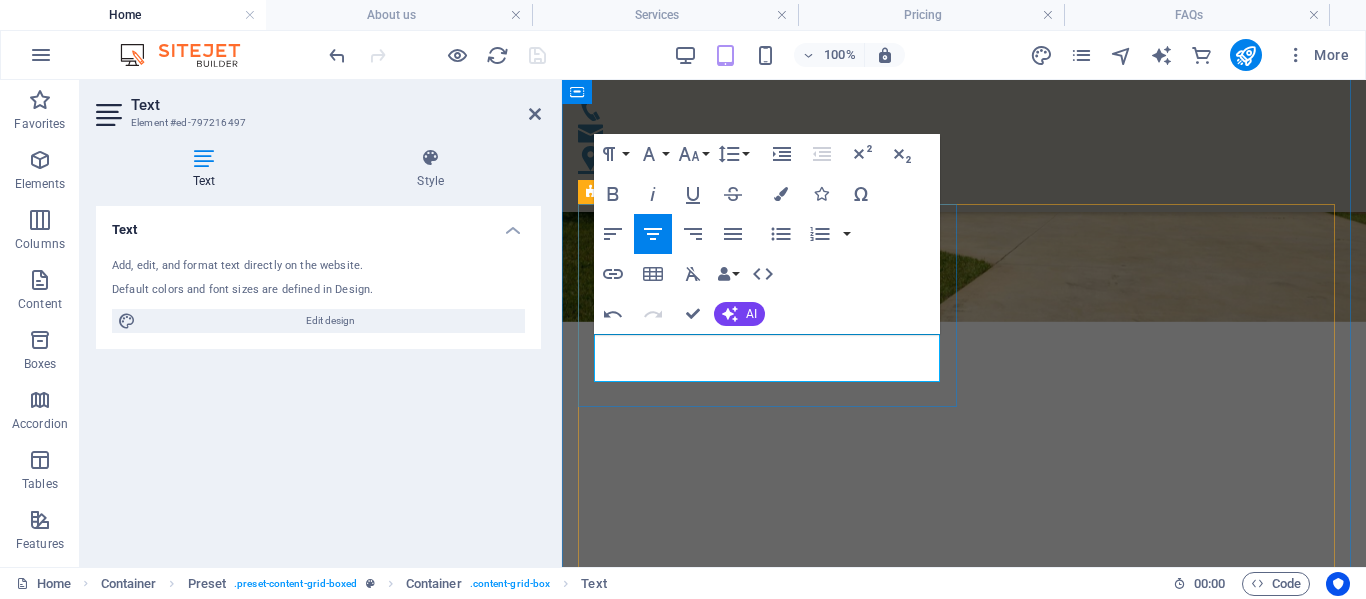 drag, startPoint x: 603, startPoint y: 343, endPoint x: 900, endPoint y: 380, distance: 299.29584 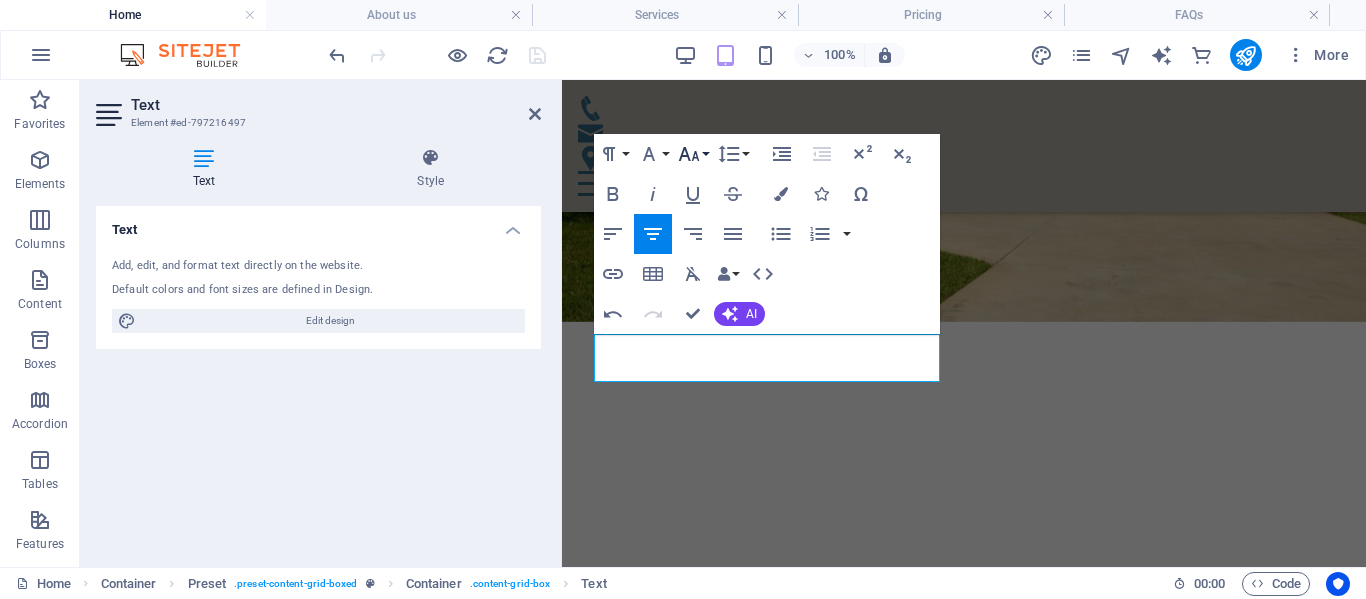 click on "Font Size" at bounding box center (693, 154) 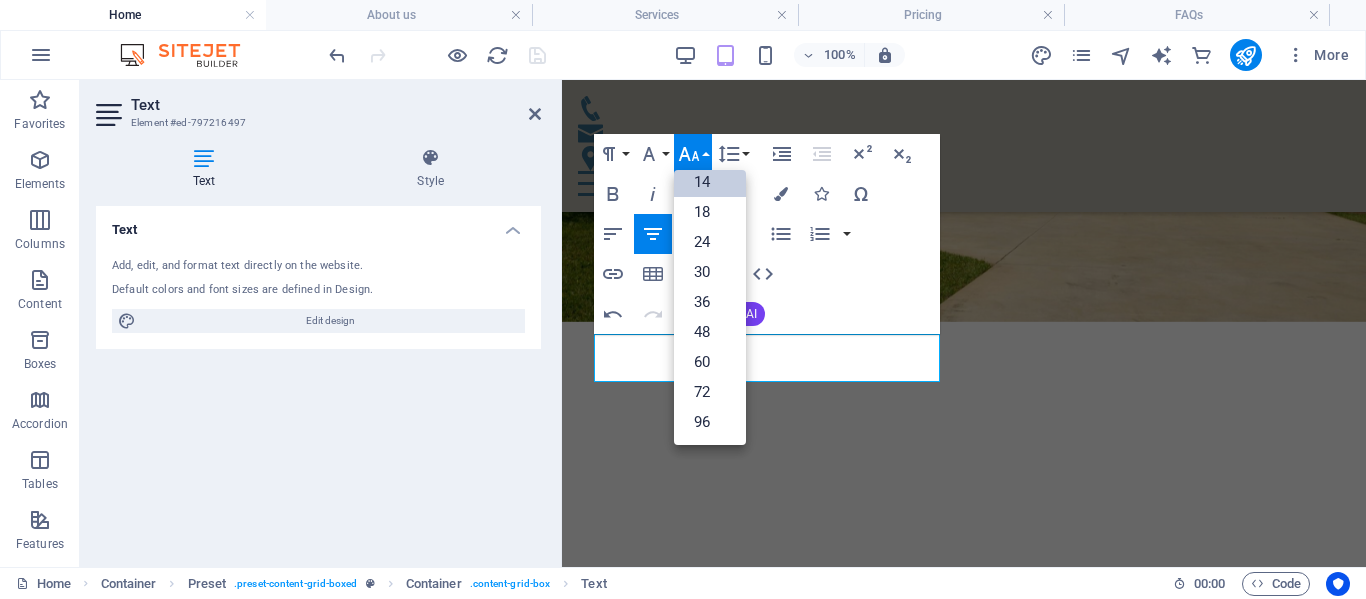 scroll, scrollTop: 161, scrollLeft: 0, axis: vertical 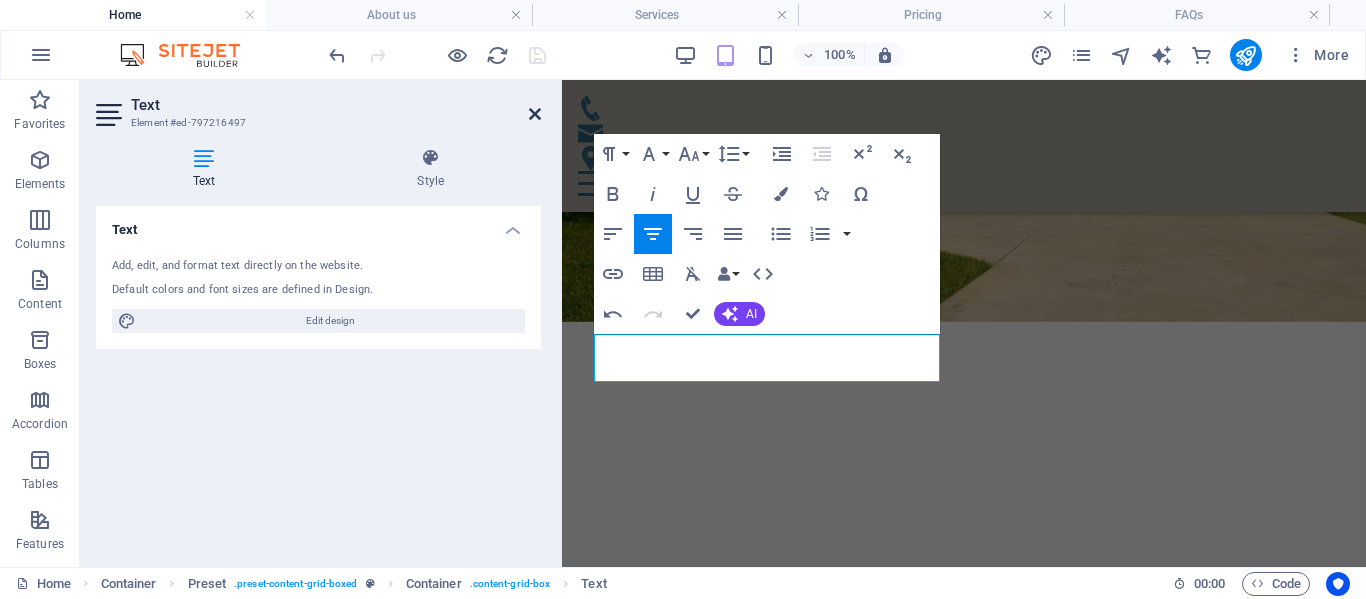 click at bounding box center [535, 114] 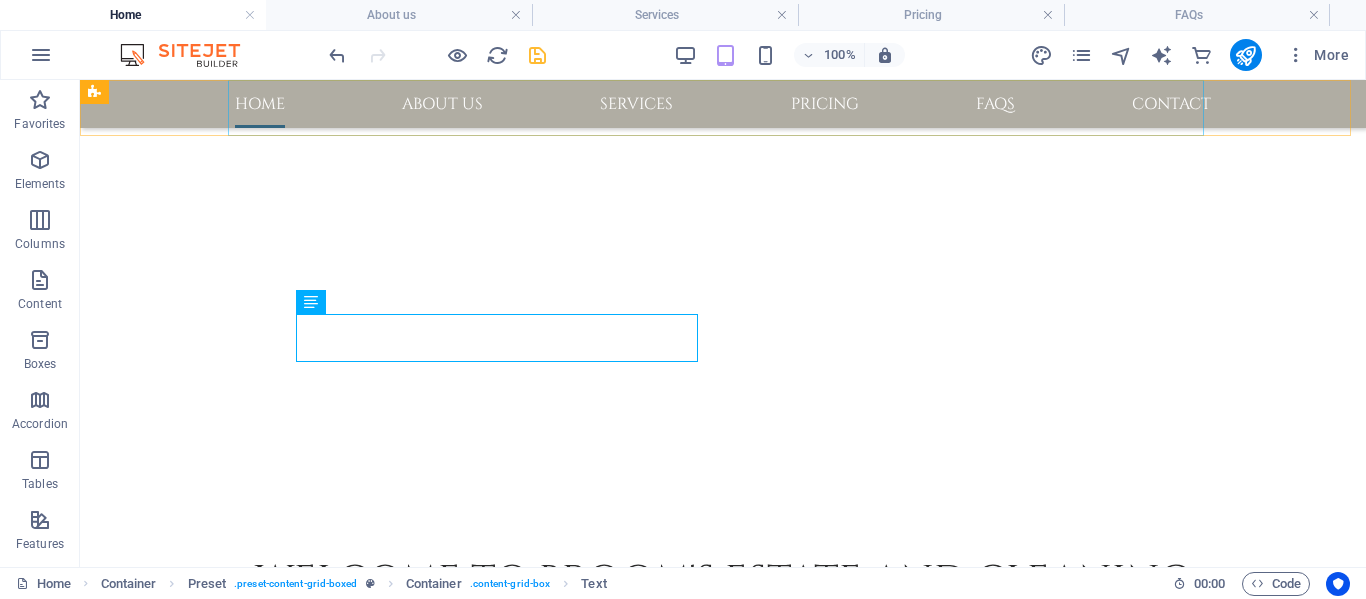 scroll, scrollTop: 940, scrollLeft: 0, axis: vertical 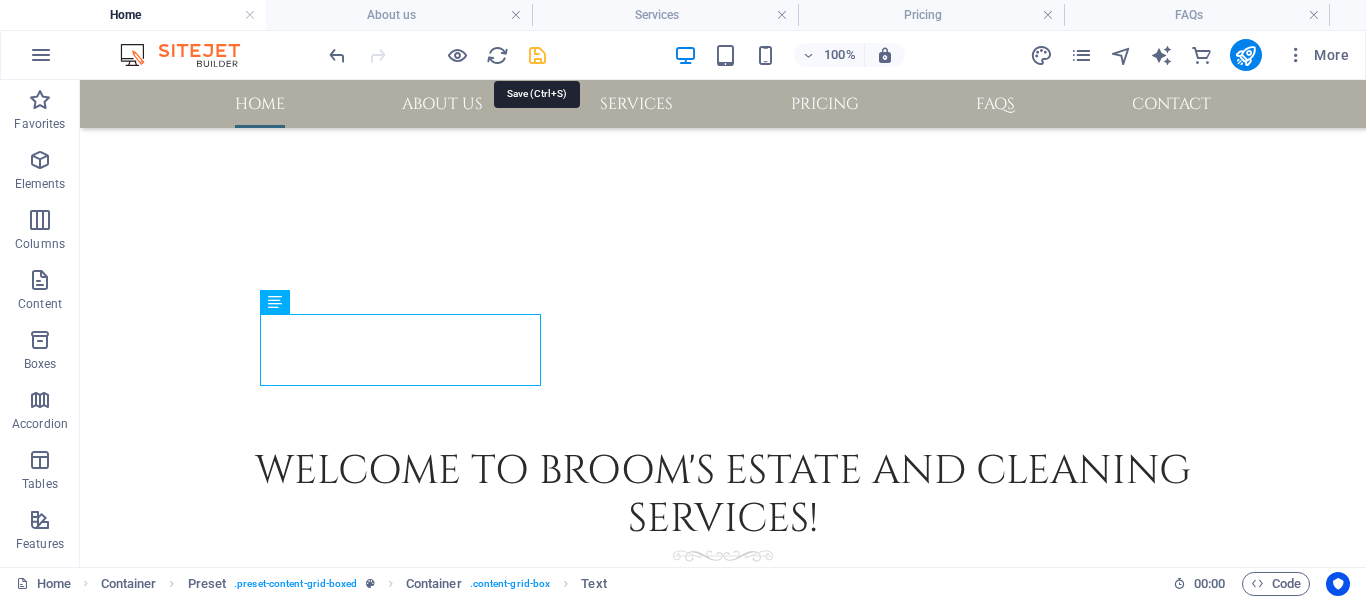 click at bounding box center (537, 55) 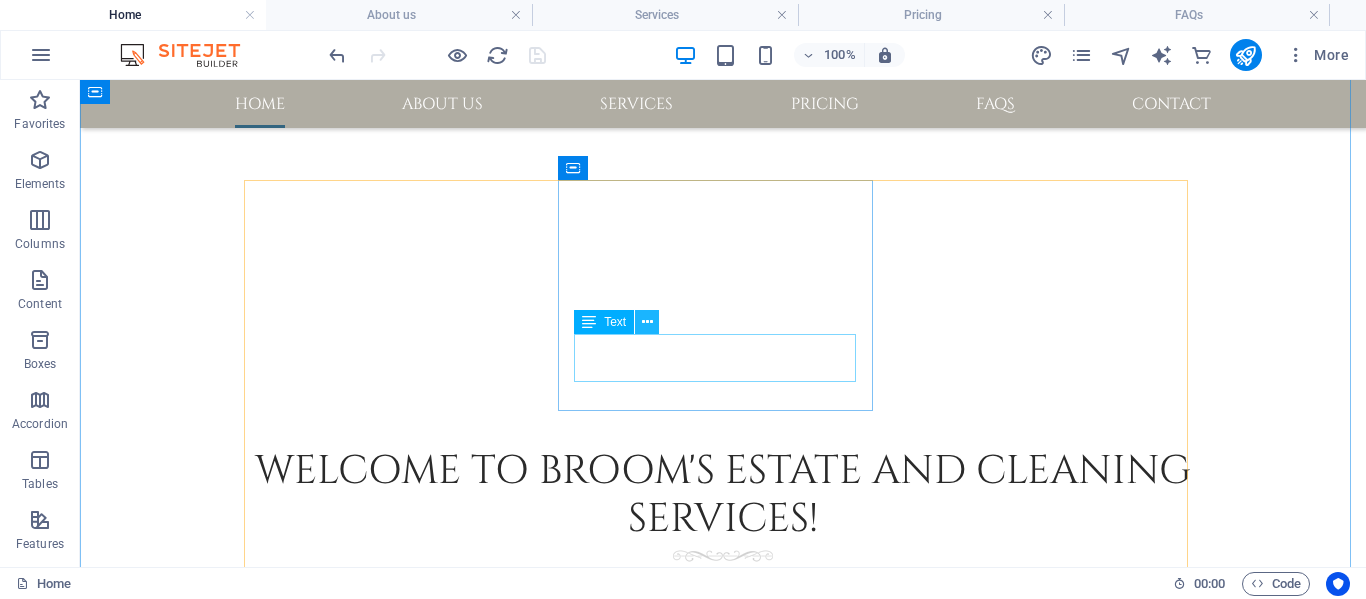 click at bounding box center (647, 322) 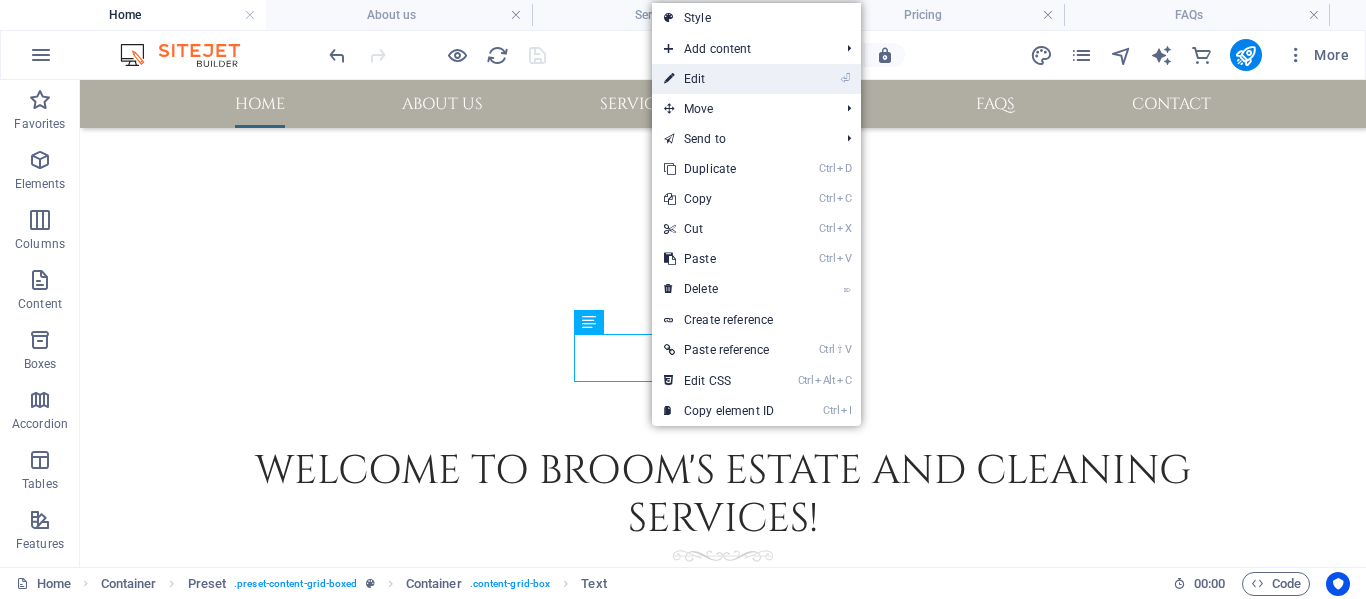 click on "⏎  Edit" at bounding box center (719, 79) 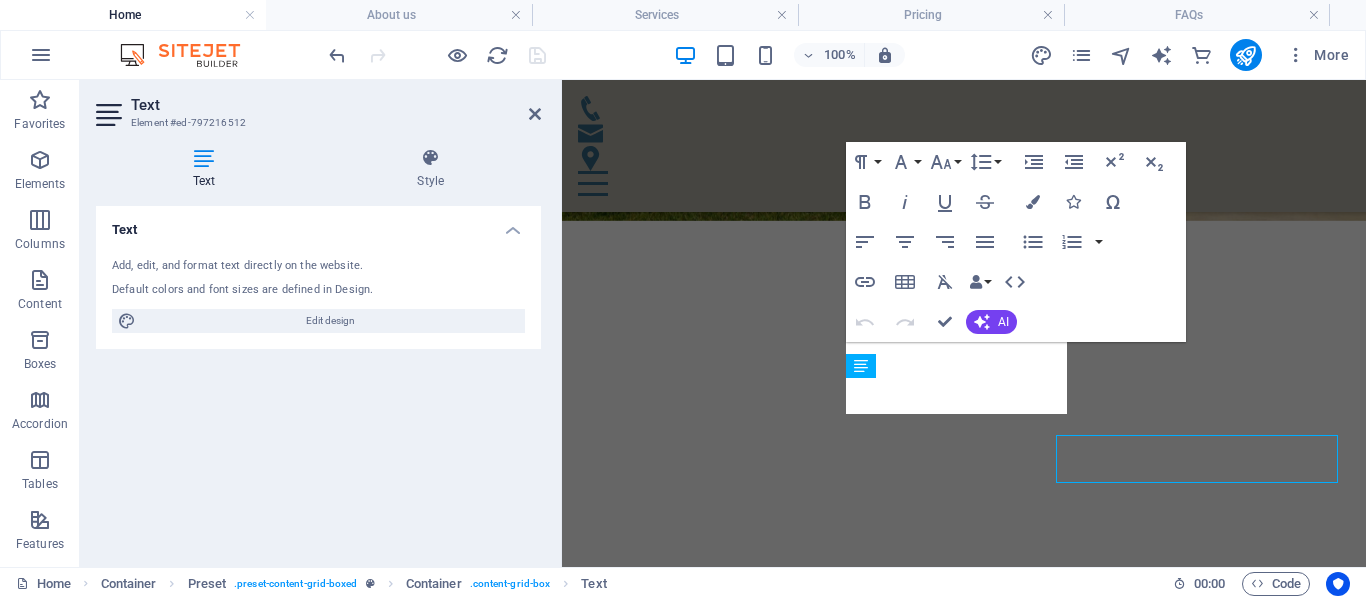 scroll, scrollTop: 839, scrollLeft: 0, axis: vertical 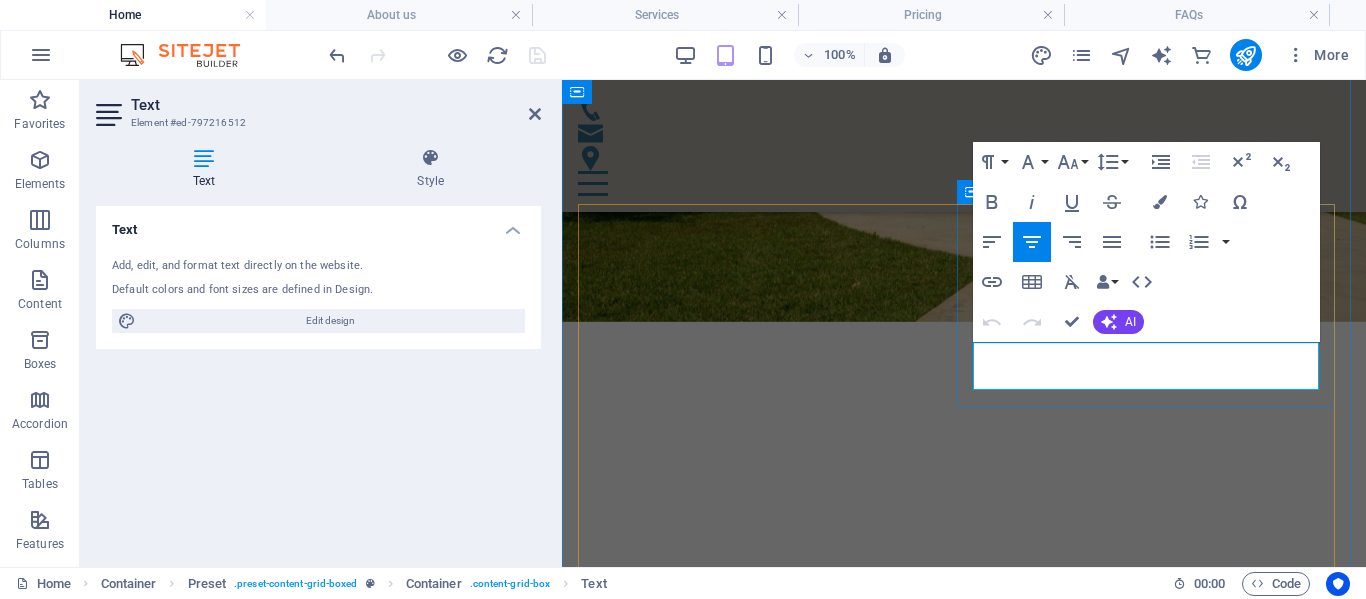 drag, startPoint x: 987, startPoint y: 351, endPoint x: 1266, endPoint y: 381, distance: 280.60828 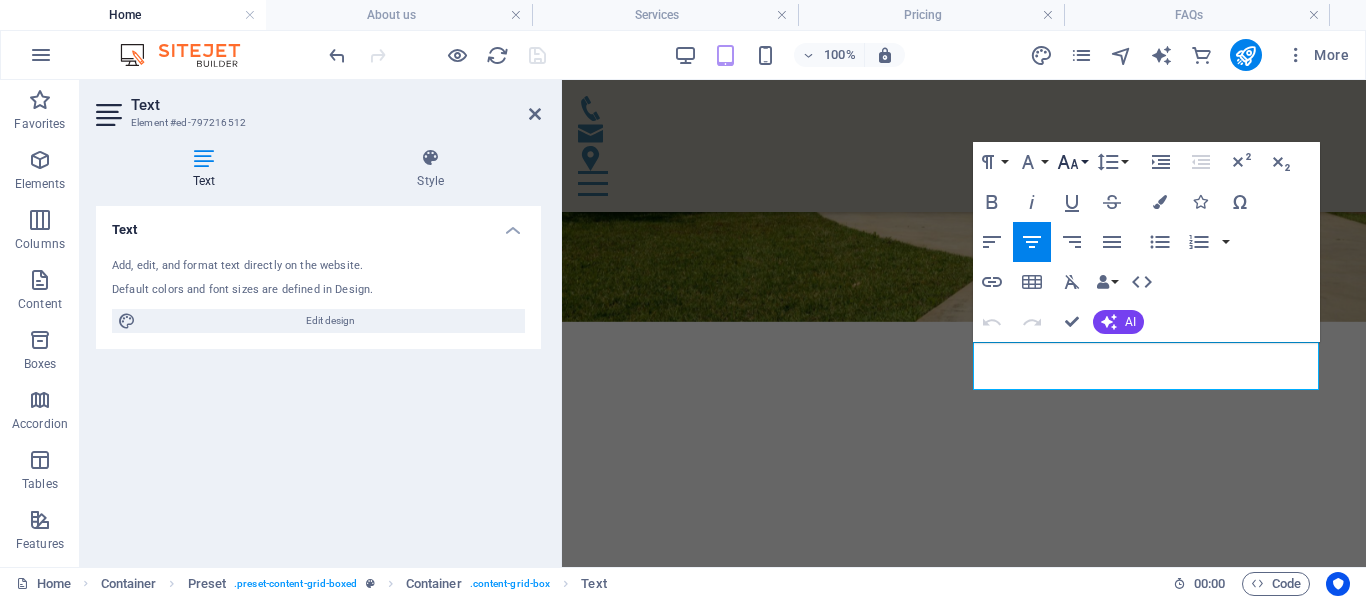 click on "Font Size" at bounding box center (1072, 162) 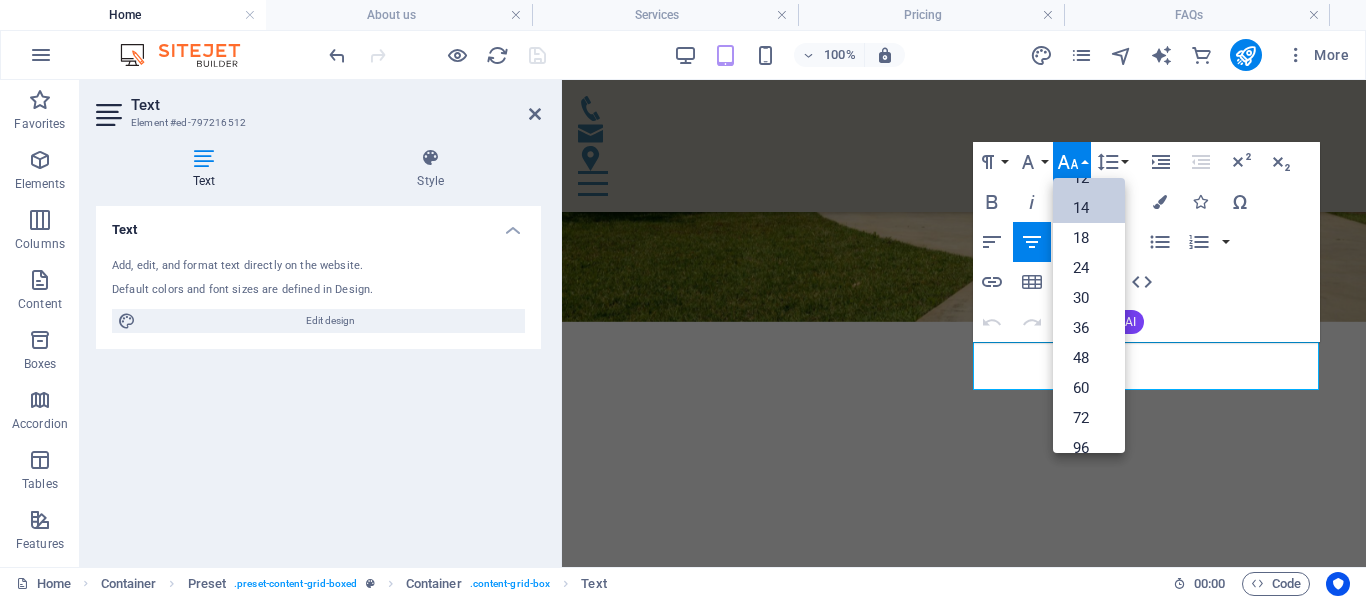 click on "14" at bounding box center [1089, 208] 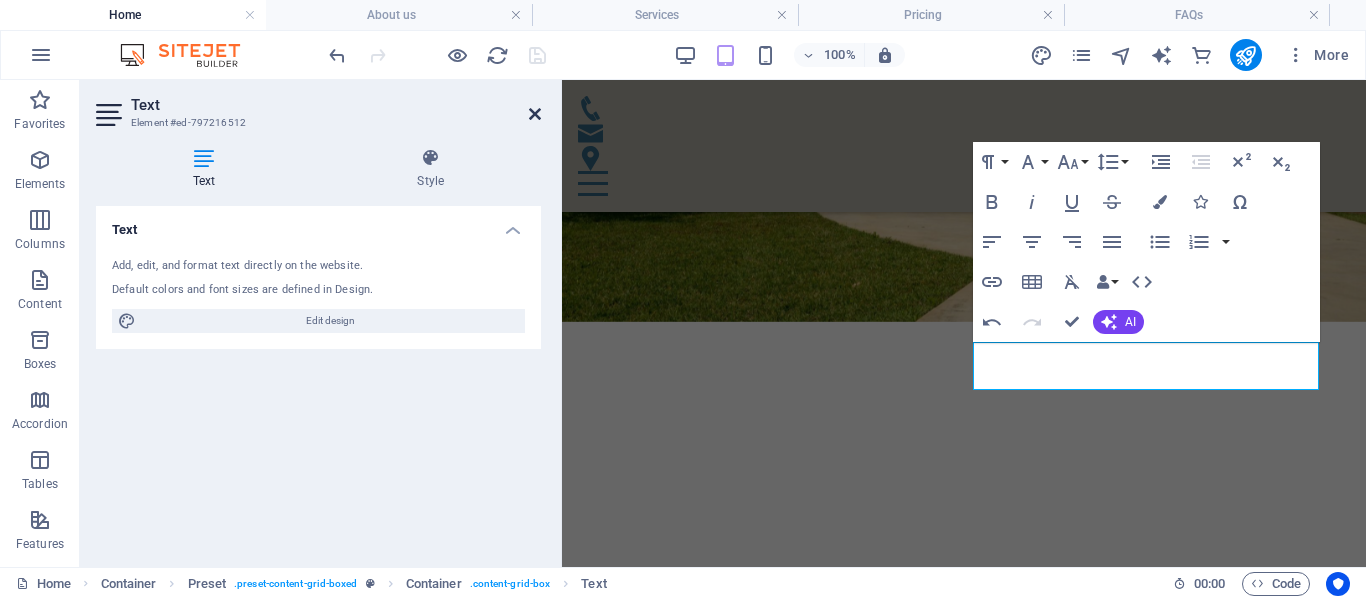 click at bounding box center (535, 114) 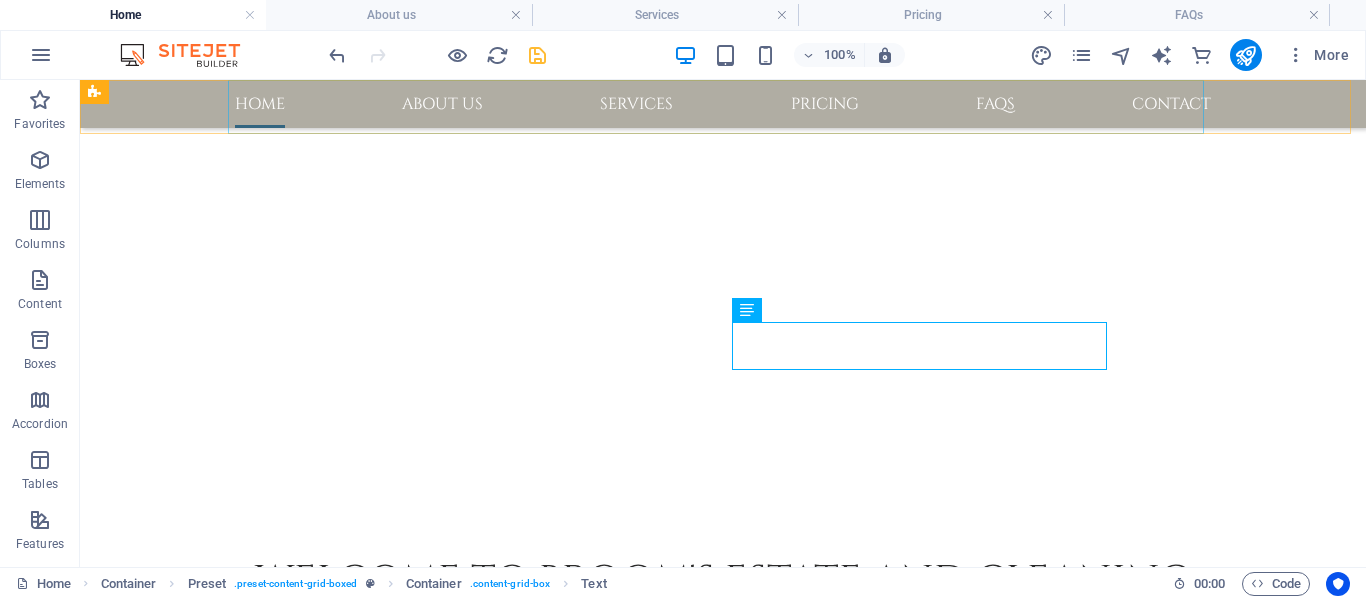 scroll, scrollTop: 940, scrollLeft: 0, axis: vertical 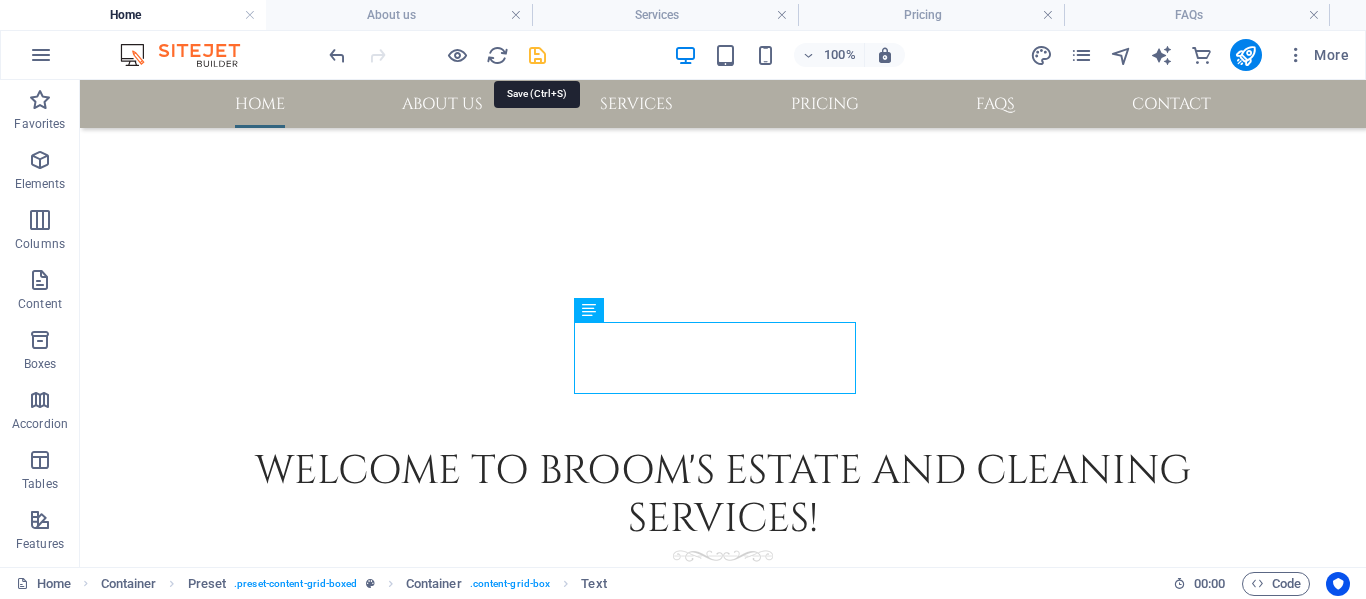 click at bounding box center [537, 55] 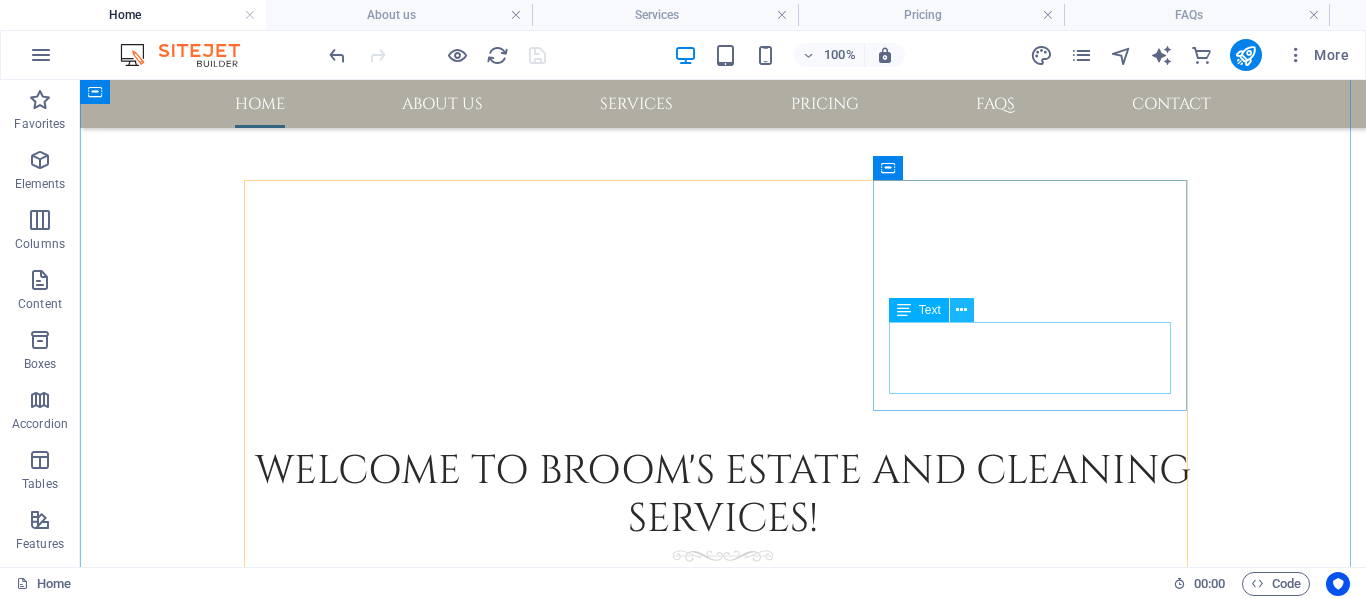 click at bounding box center (962, 310) 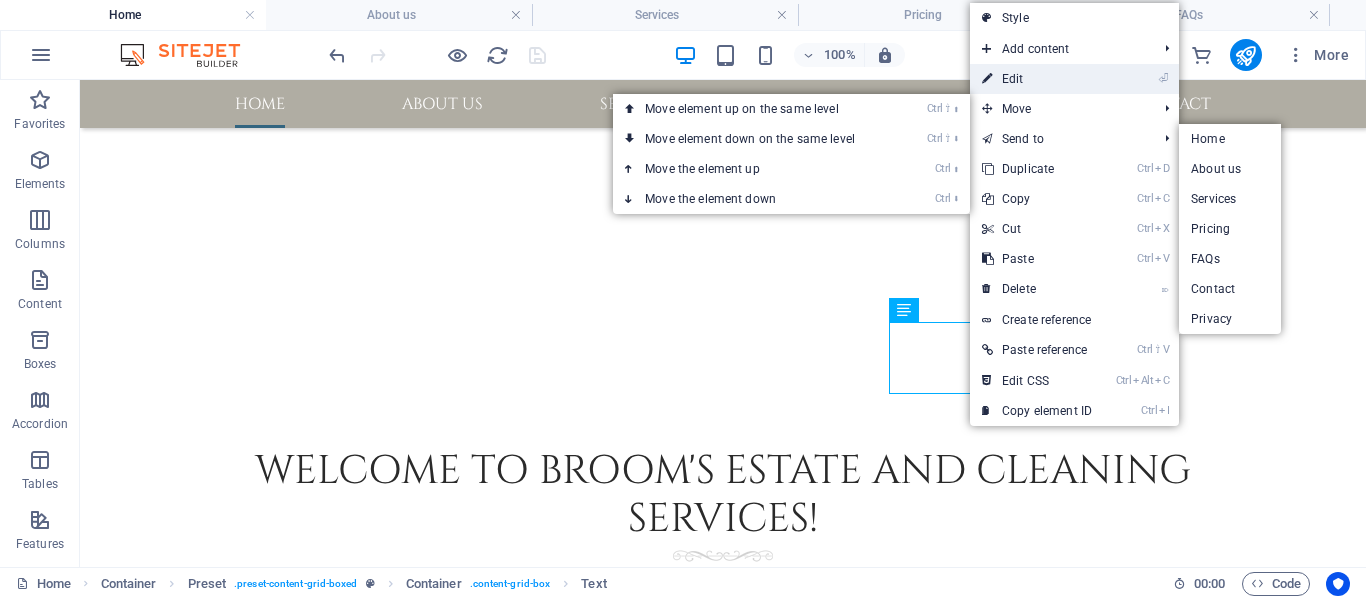 click on "⏎  Edit" at bounding box center (1037, 79) 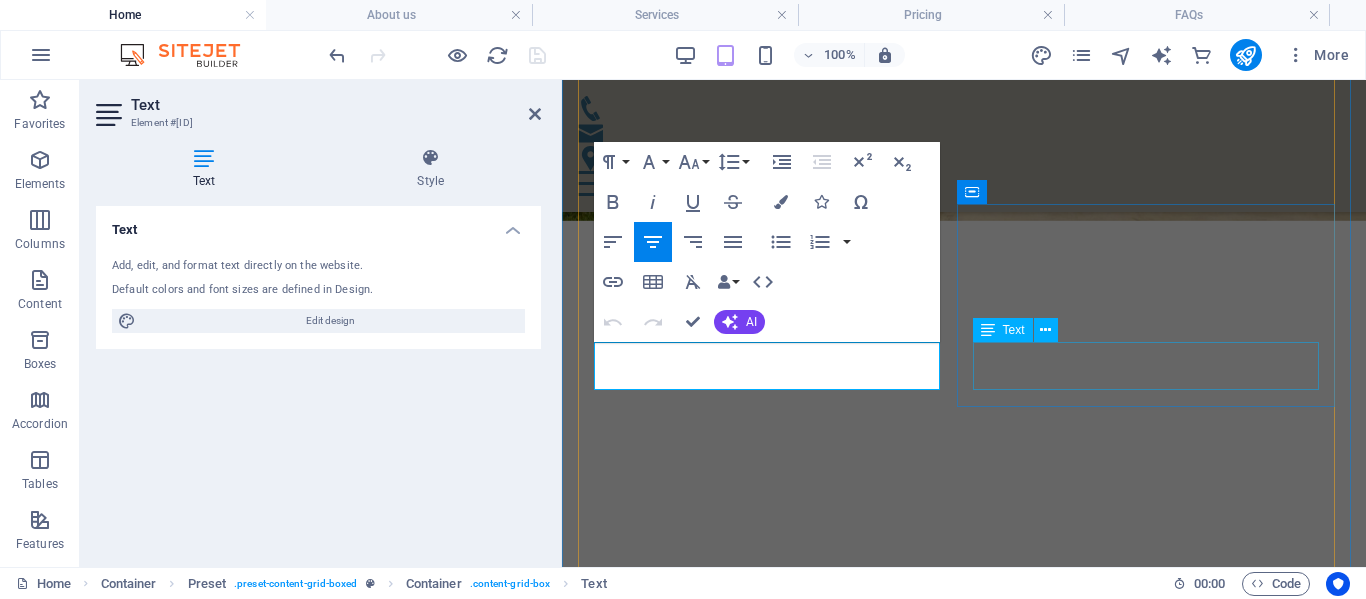 scroll, scrollTop: 1042, scrollLeft: 0, axis: vertical 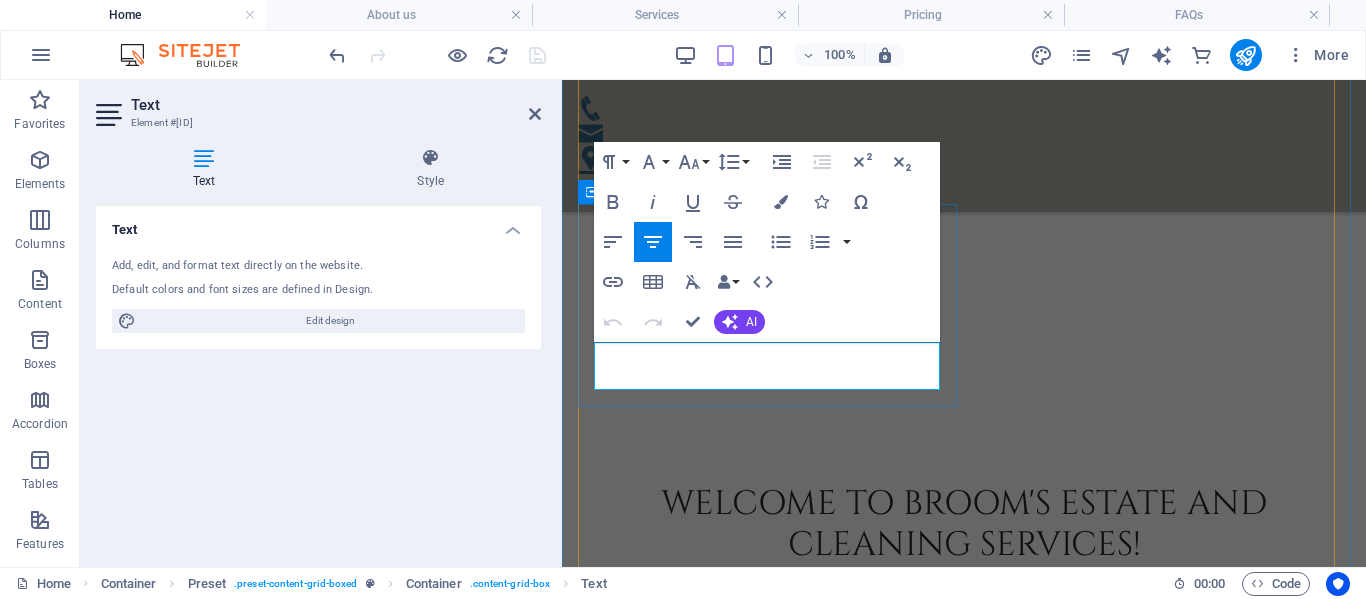 drag, startPoint x: 601, startPoint y: 353, endPoint x: 894, endPoint y: 379, distance: 294.15134 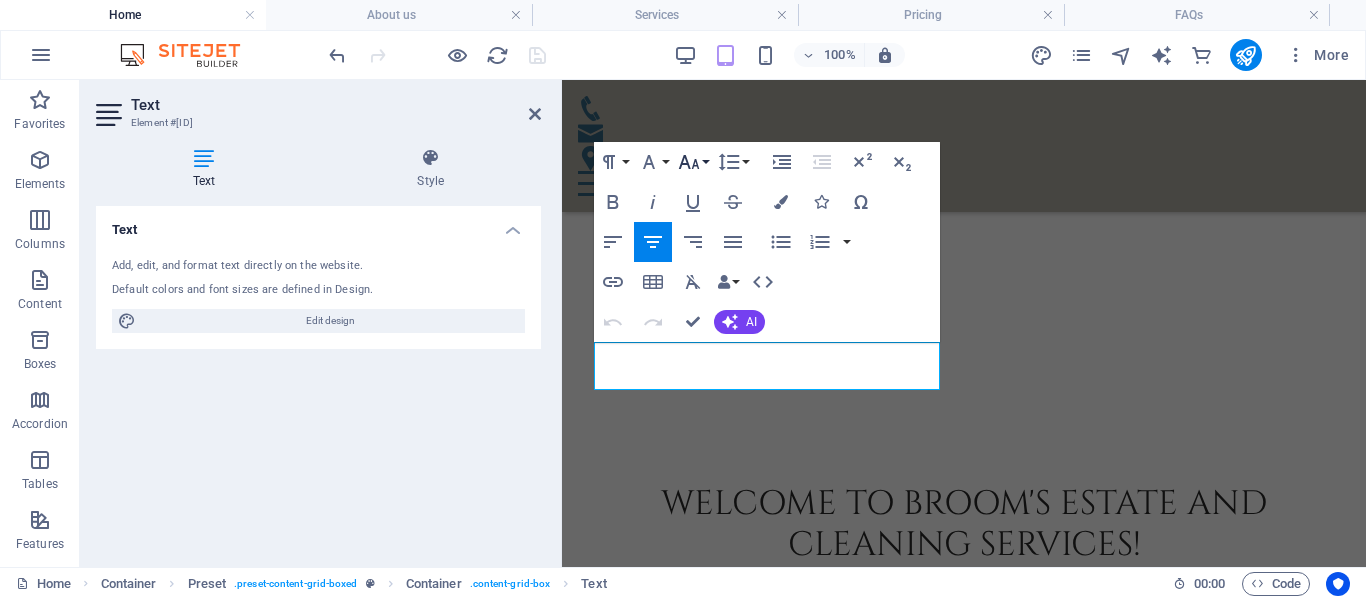 click on "Font Size" at bounding box center [693, 162] 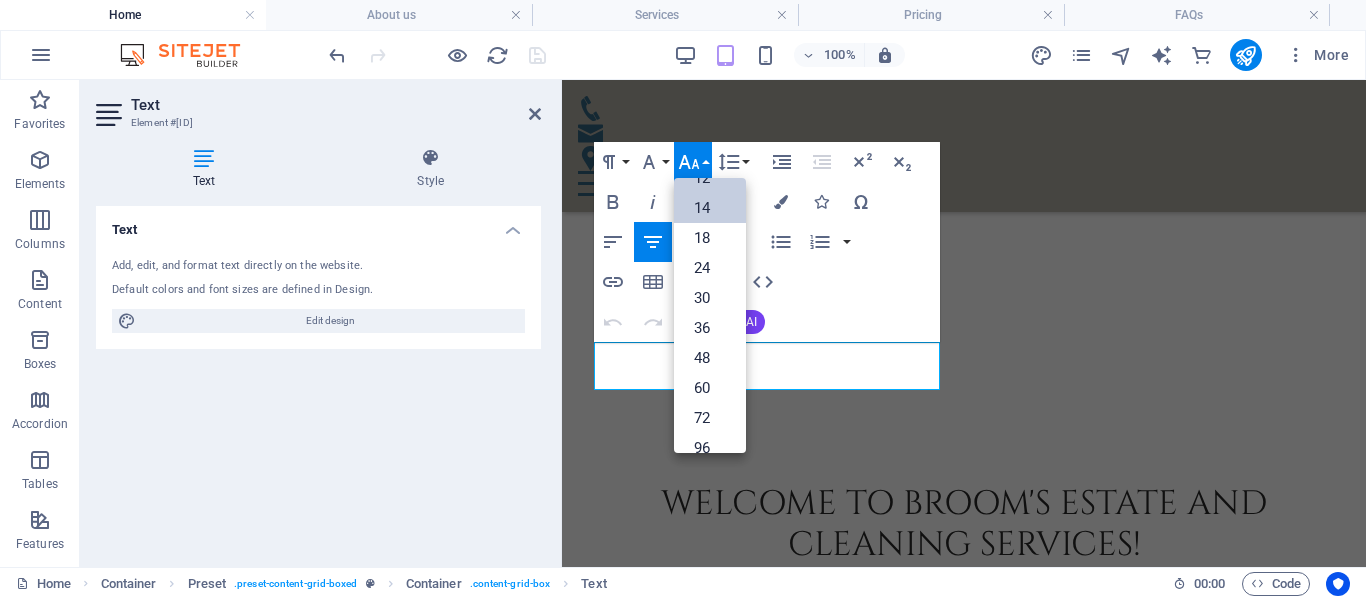 click on "14" at bounding box center [710, 208] 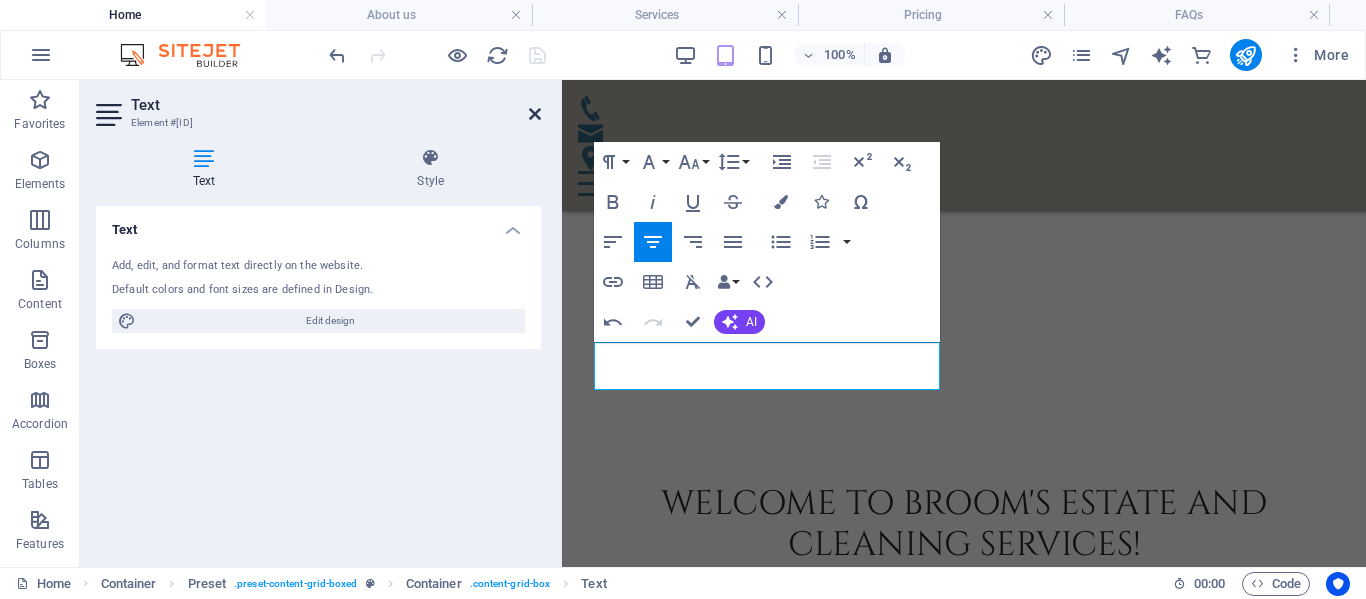 click at bounding box center [535, 114] 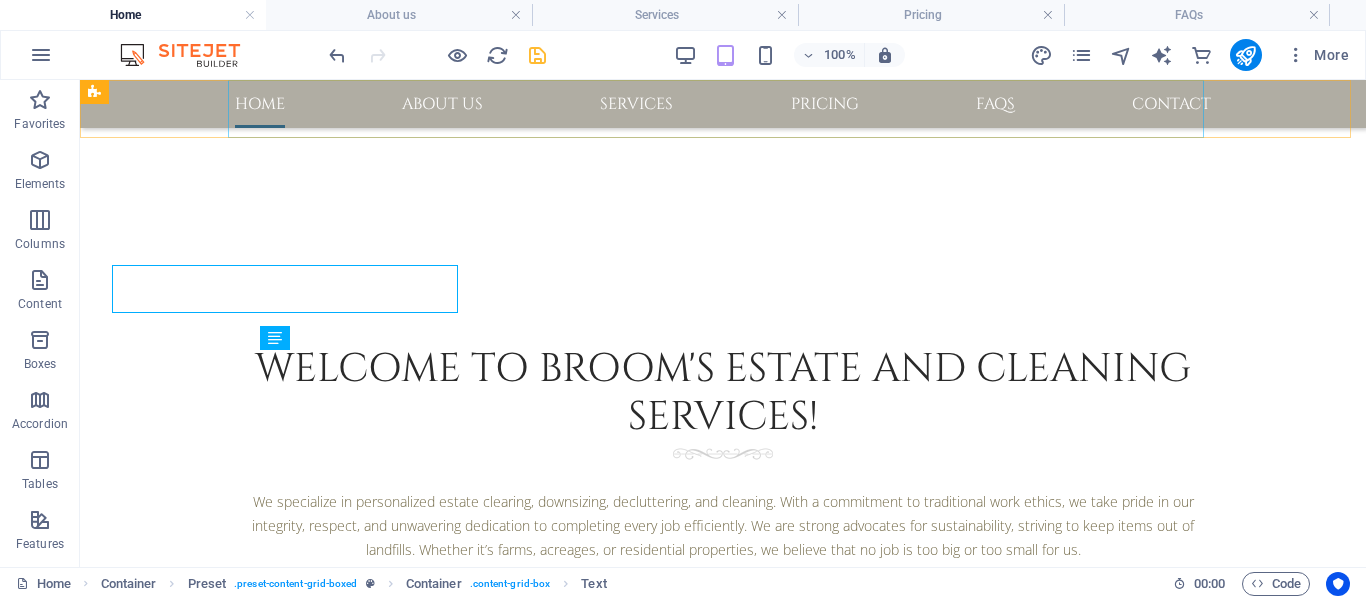 scroll, scrollTop: 1119, scrollLeft: 0, axis: vertical 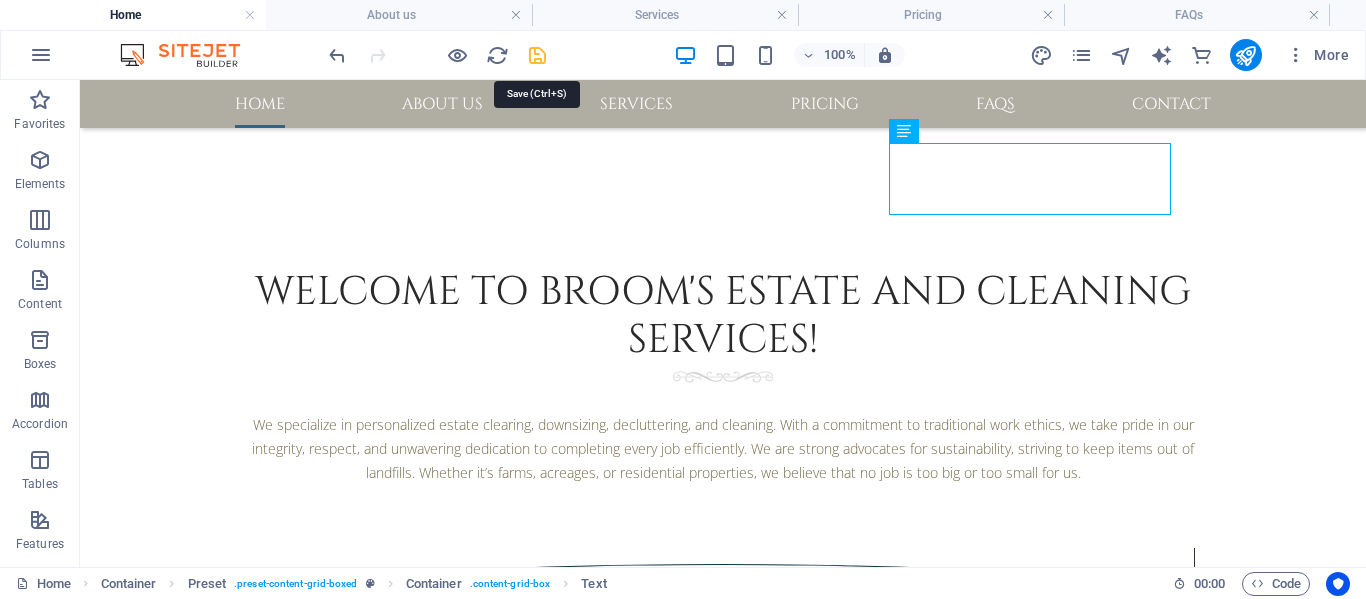 click at bounding box center [537, 55] 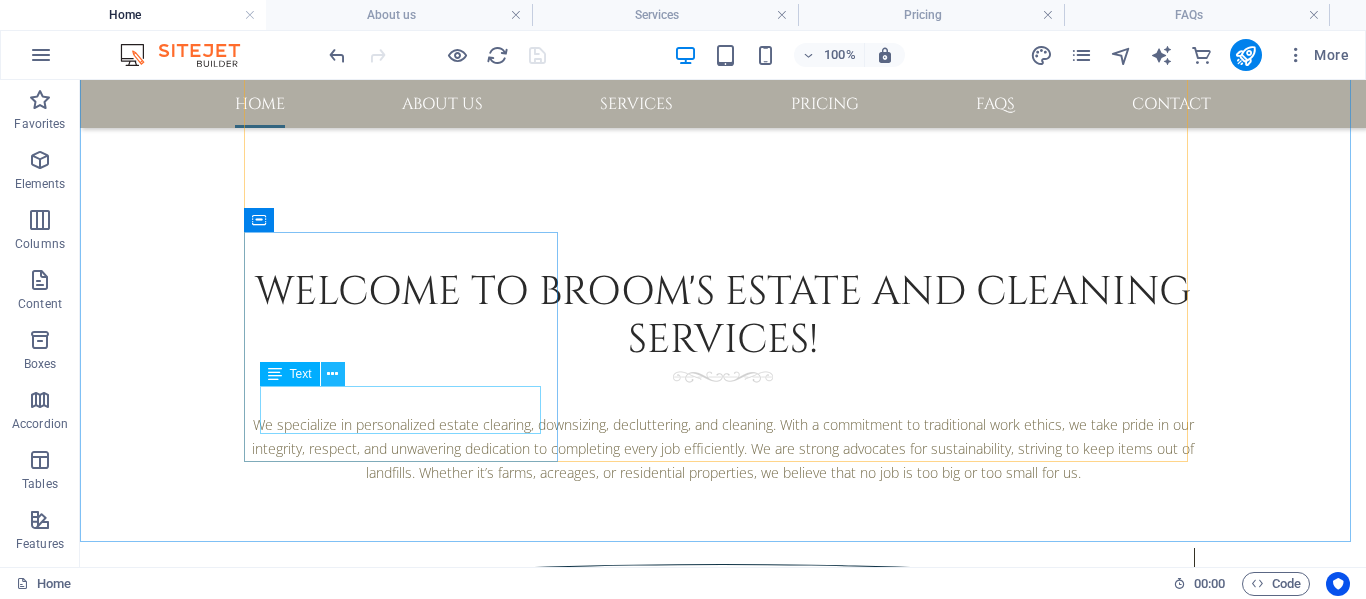 click at bounding box center (332, 374) 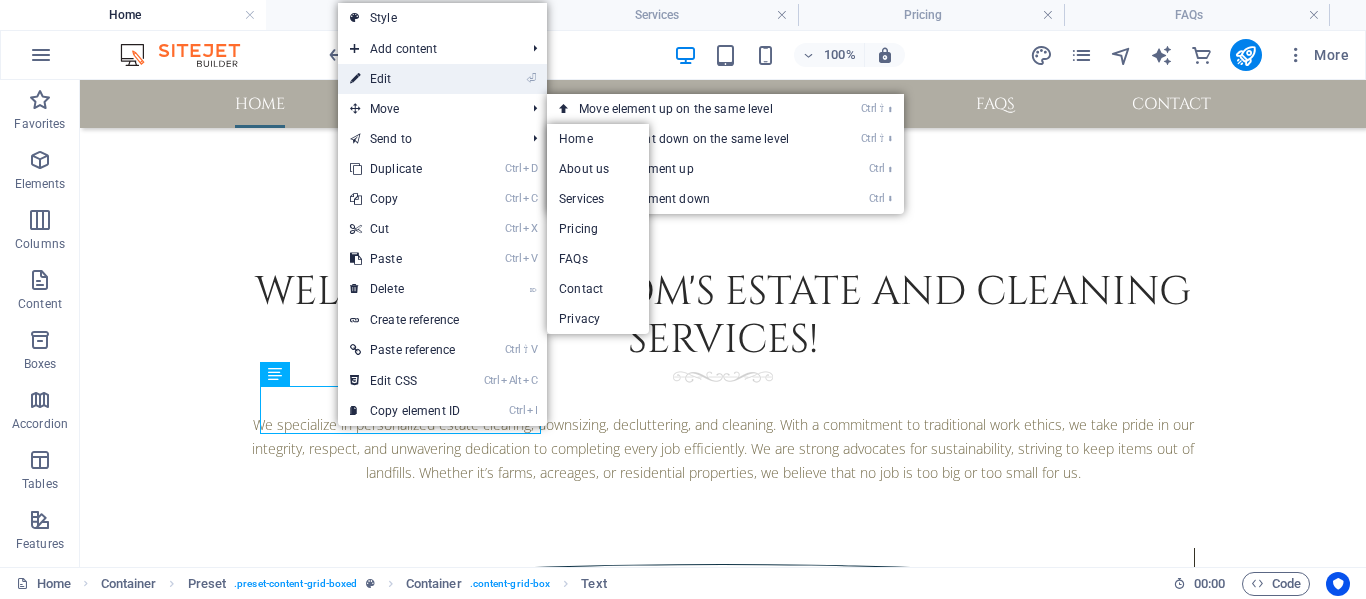 click on "⏎  Edit" at bounding box center (405, 79) 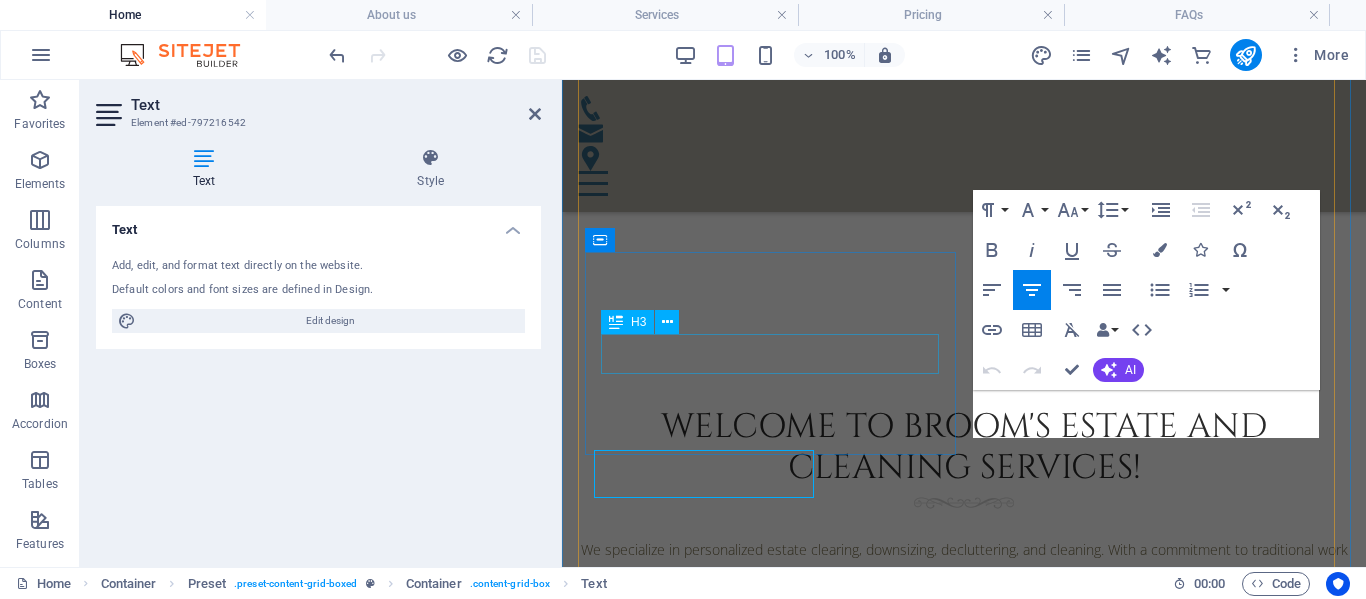 scroll, scrollTop: 994, scrollLeft: 0, axis: vertical 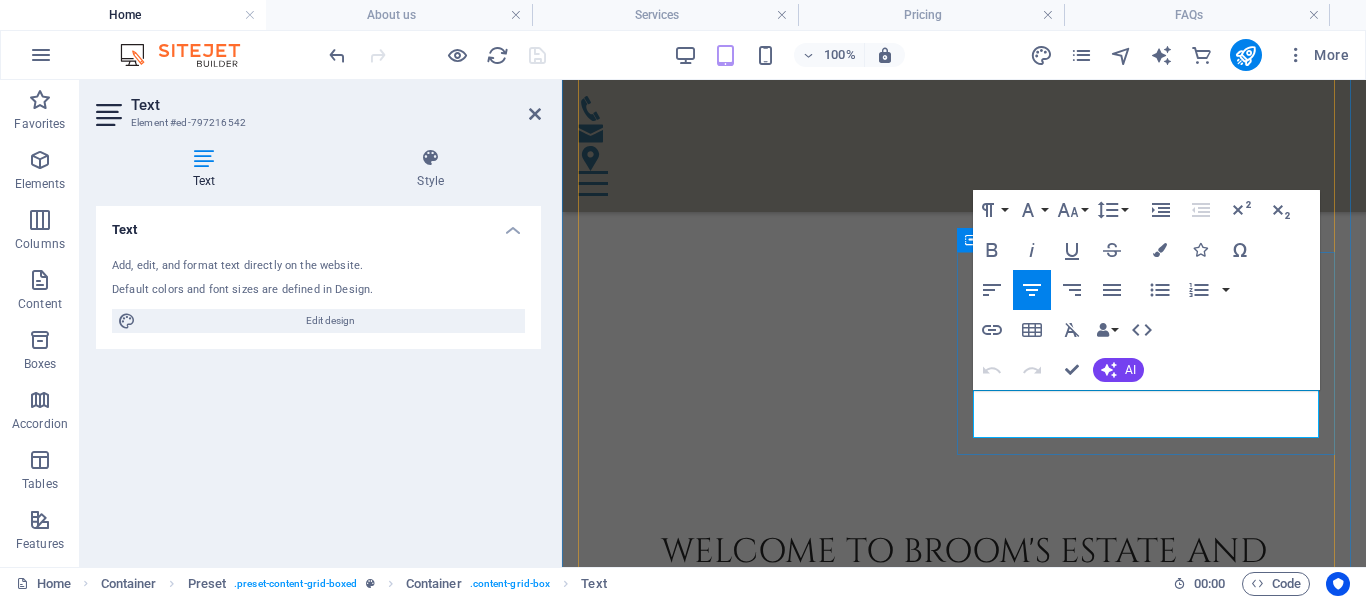 drag, startPoint x: 982, startPoint y: 401, endPoint x: 1168, endPoint y: 424, distance: 187.41664 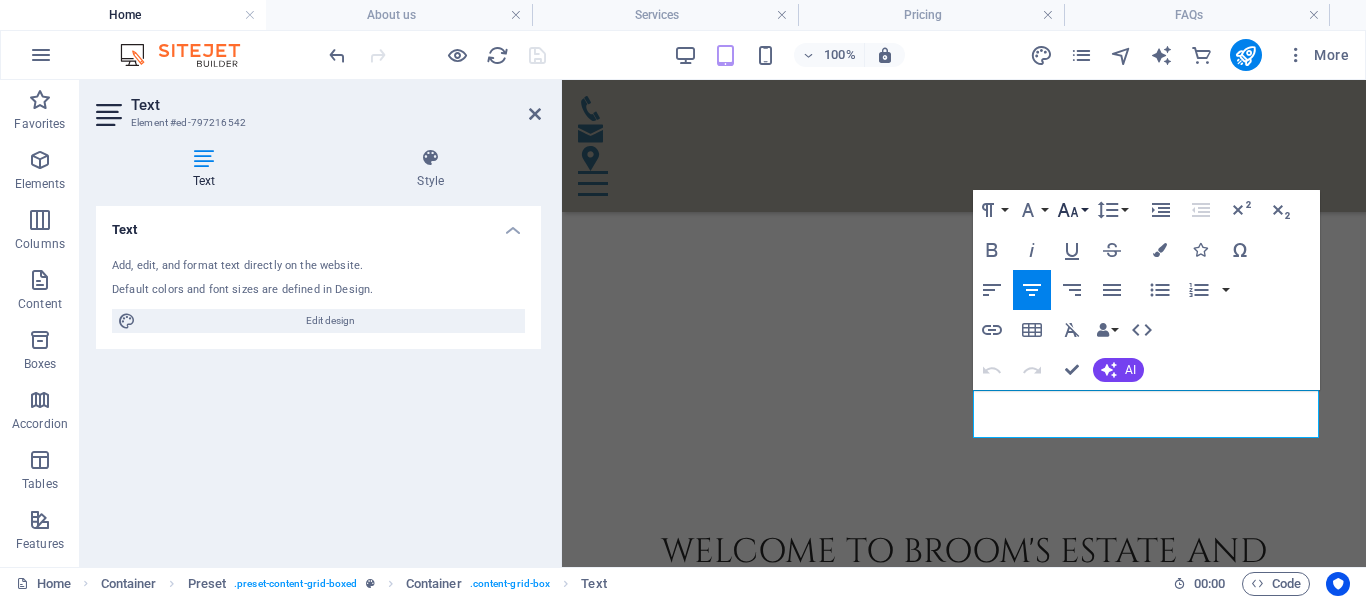 click on "Font Size" at bounding box center [1072, 210] 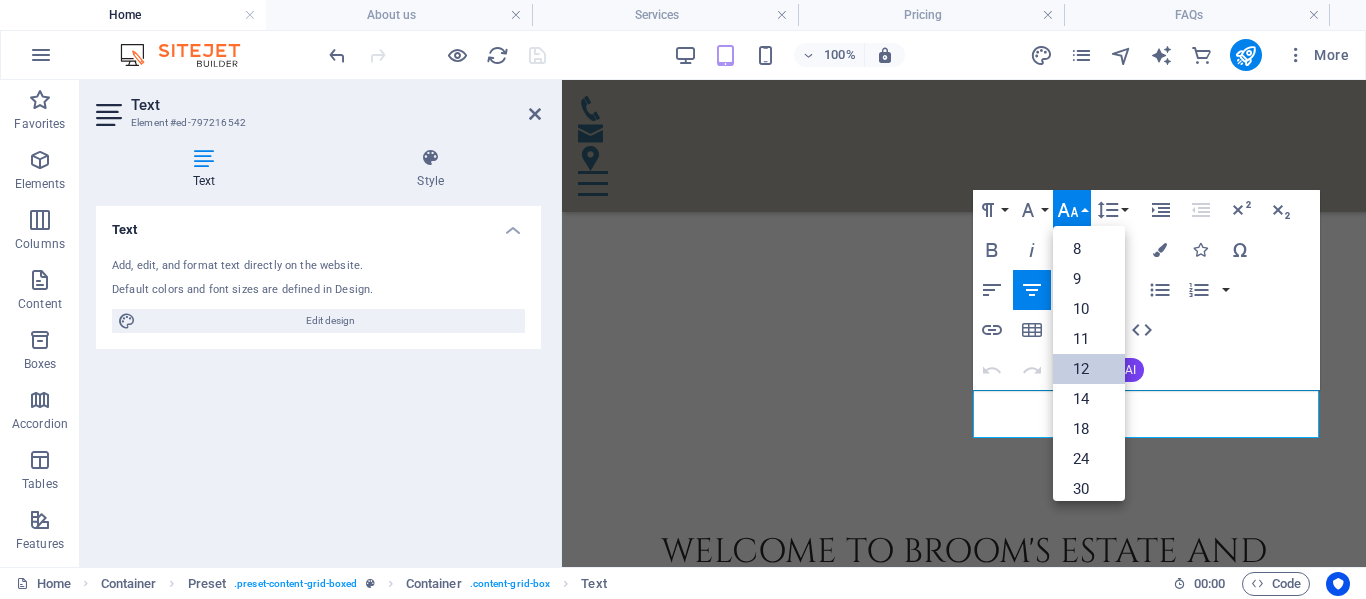 scroll, scrollTop: 143, scrollLeft: 0, axis: vertical 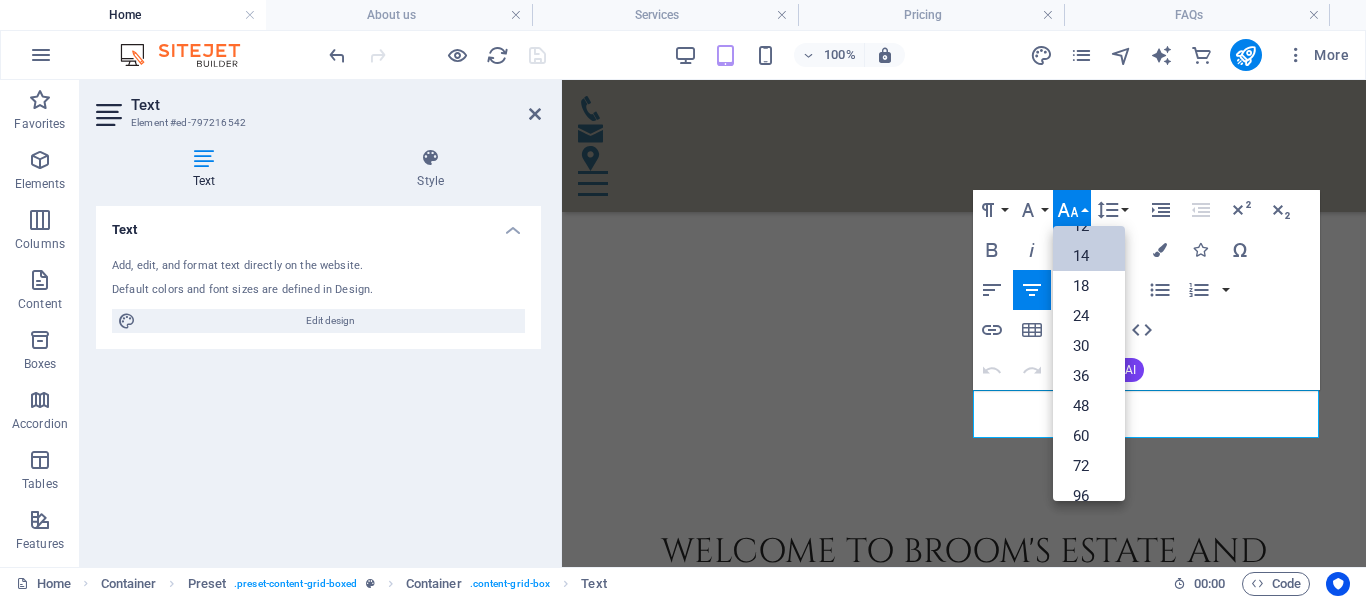 click on "14" at bounding box center (1089, 256) 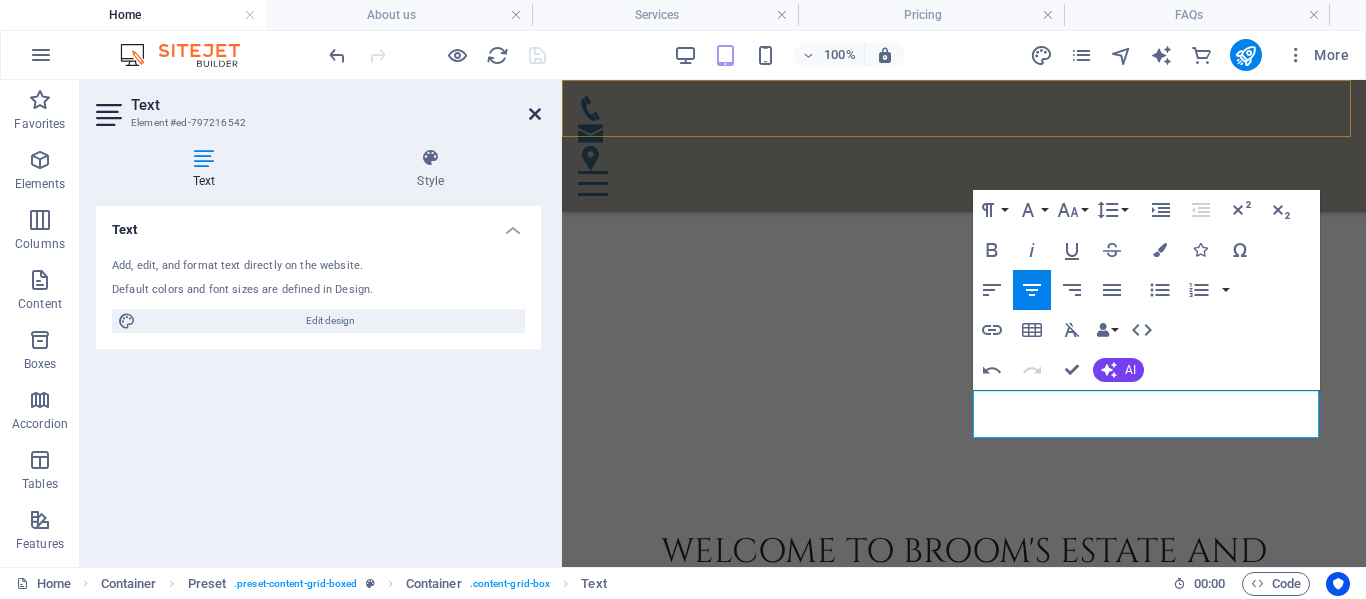 click at bounding box center (535, 114) 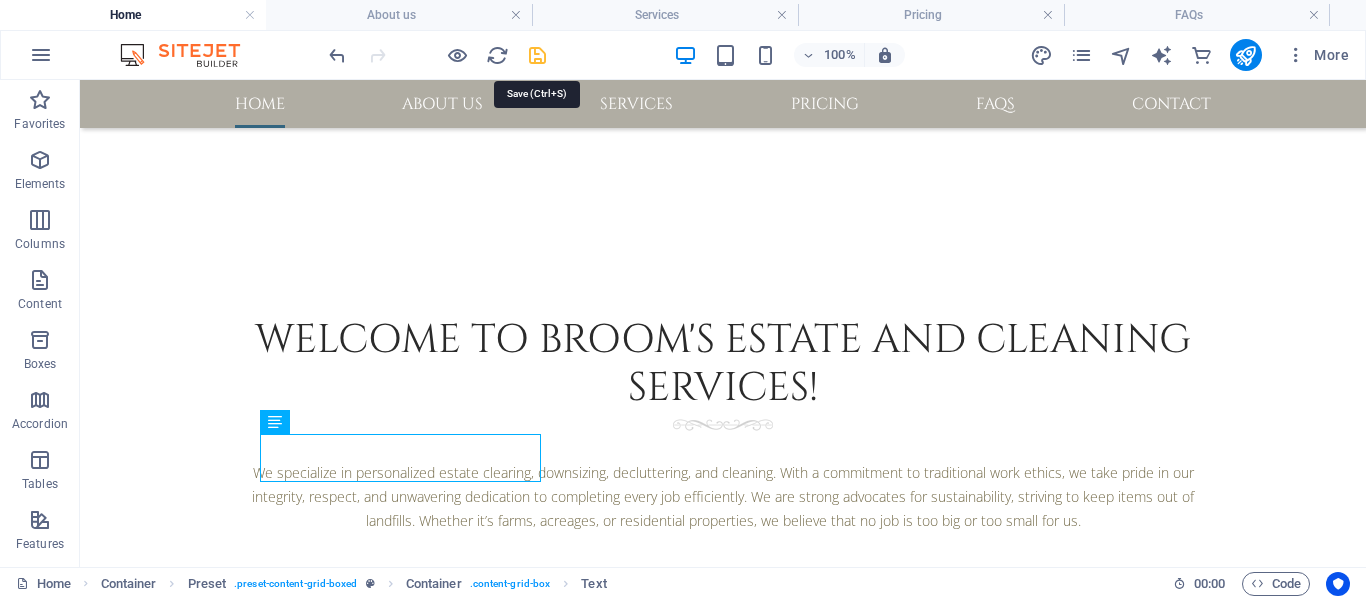 drag, startPoint x: 538, startPoint y: 47, endPoint x: 477, endPoint y: 80, distance: 69.354164 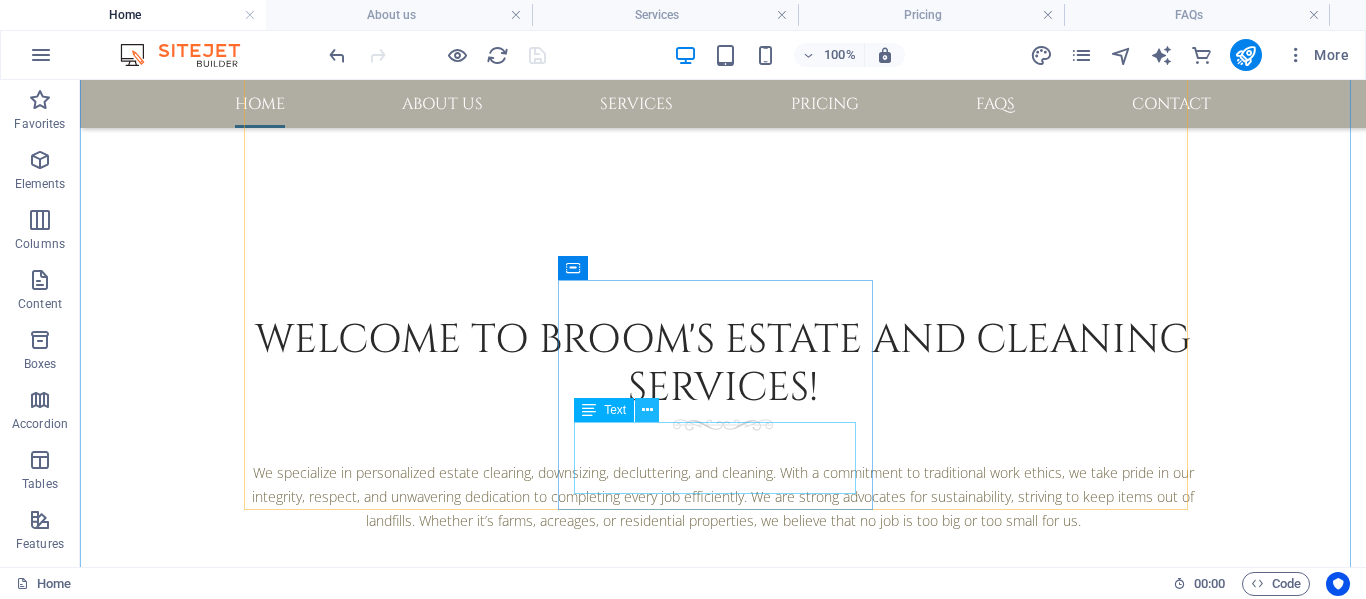click at bounding box center [647, 410] 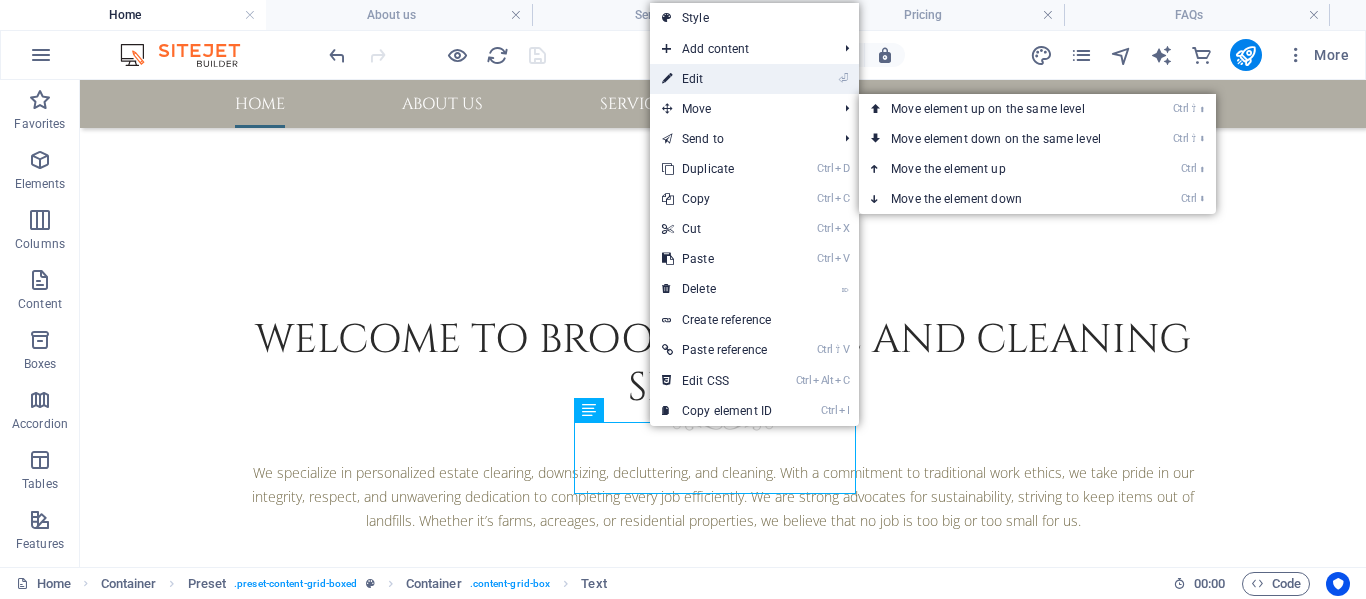 click on "⏎  Edit" at bounding box center [717, 79] 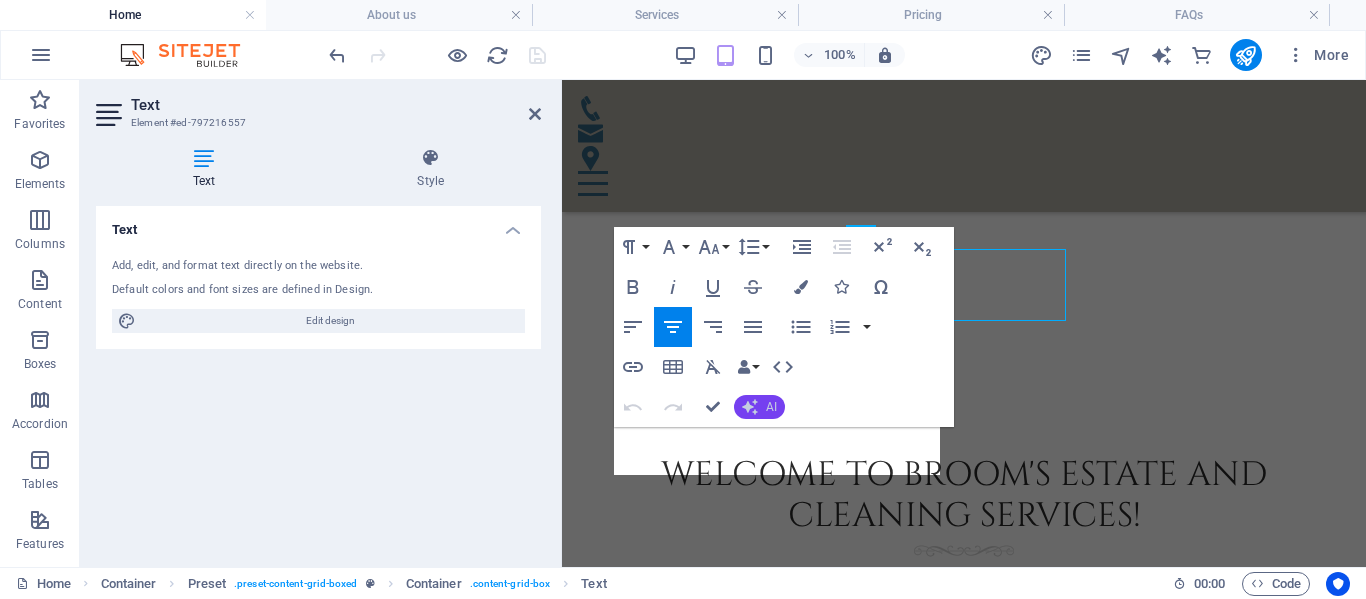 scroll, scrollTop: 1160, scrollLeft: 0, axis: vertical 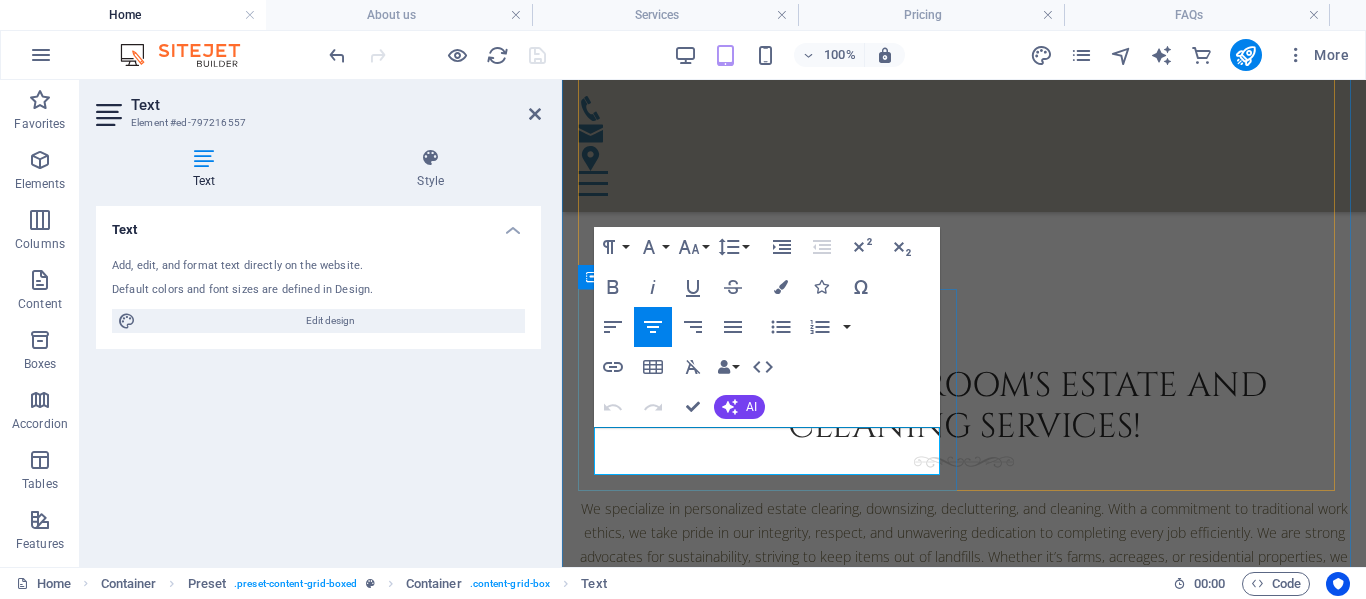 drag, startPoint x: 617, startPoint y: 438, endPoint x: 927, endPoint y: 445, distance: 310.079 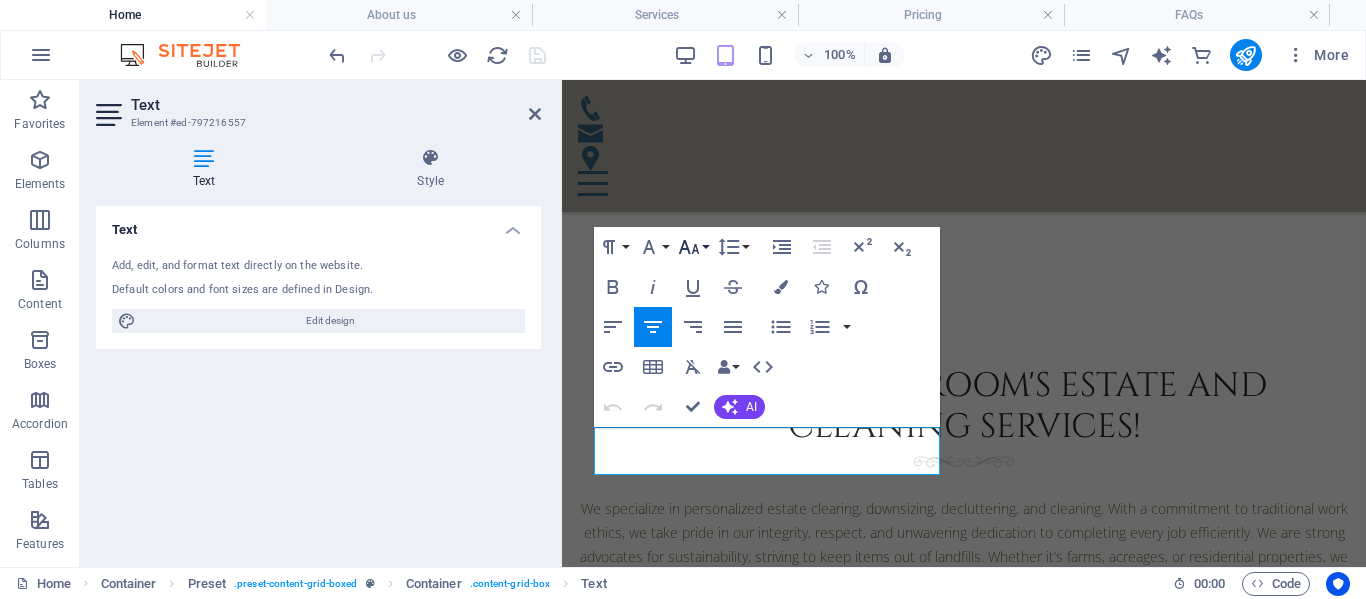 click on "Font Size" at bounding box center (693, 247) 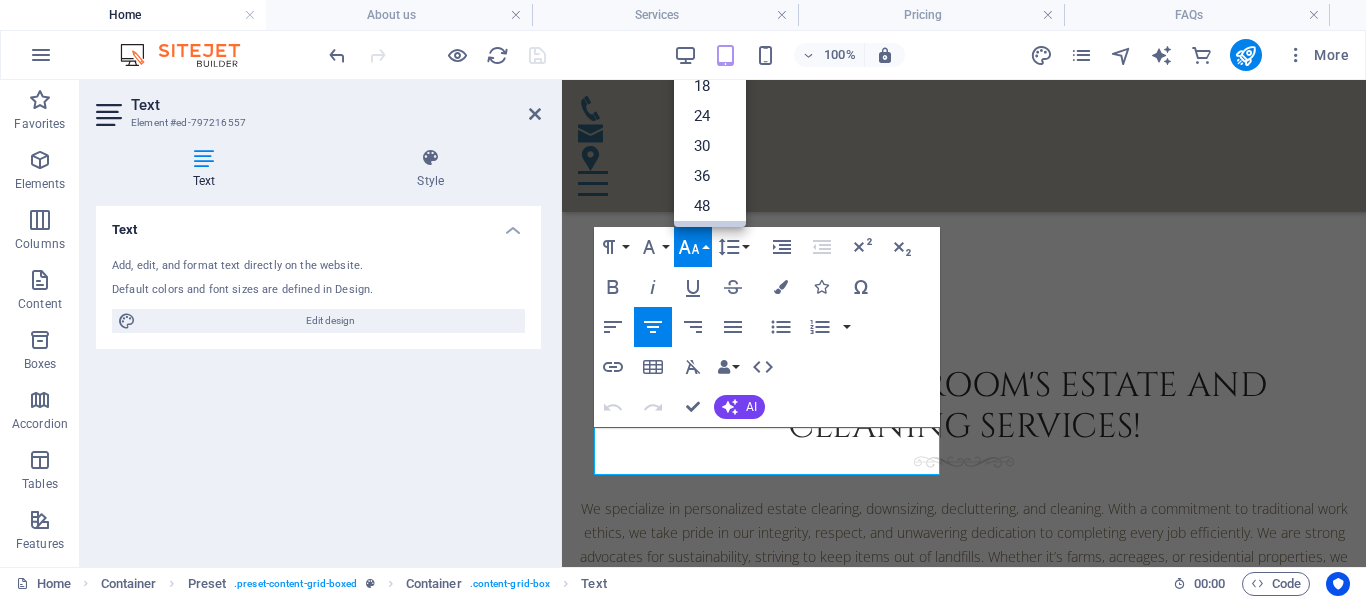 scroll, scrollTop: 0, scrollLeft: 0, axis: both 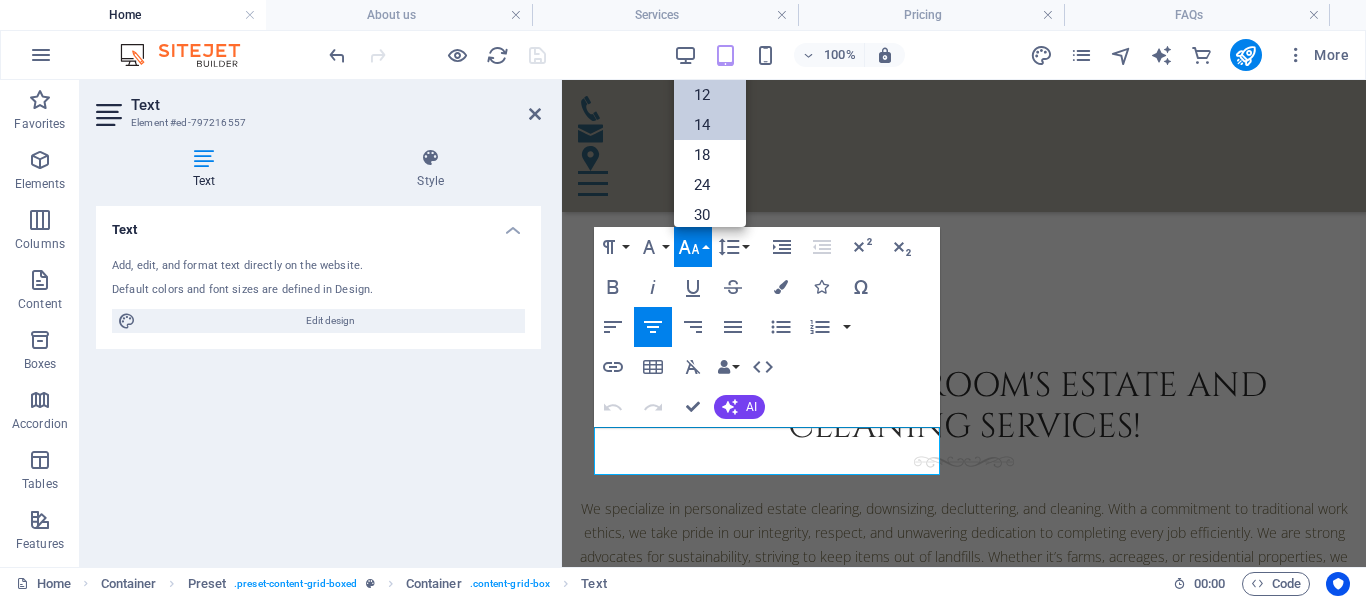 click on "14" at bounding box center [710, 125] 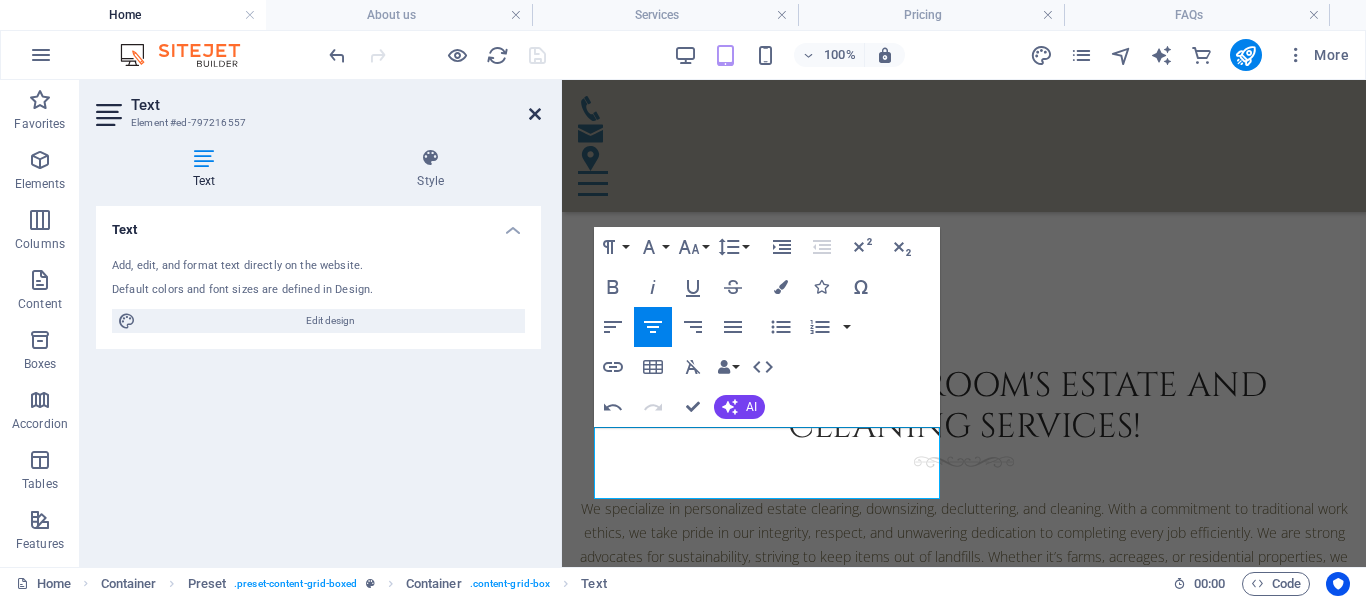 click at bounding box center (535, 114) 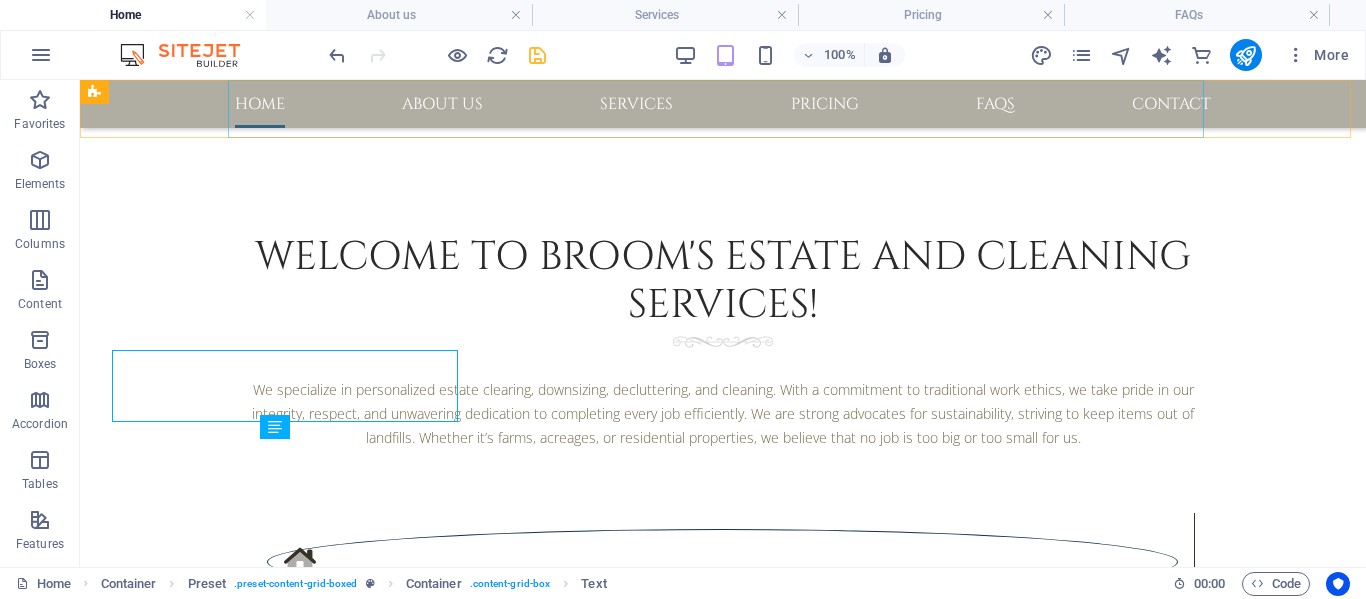 scroll, scrollTop: 1237, scrollLeft: 0, axis: vertical 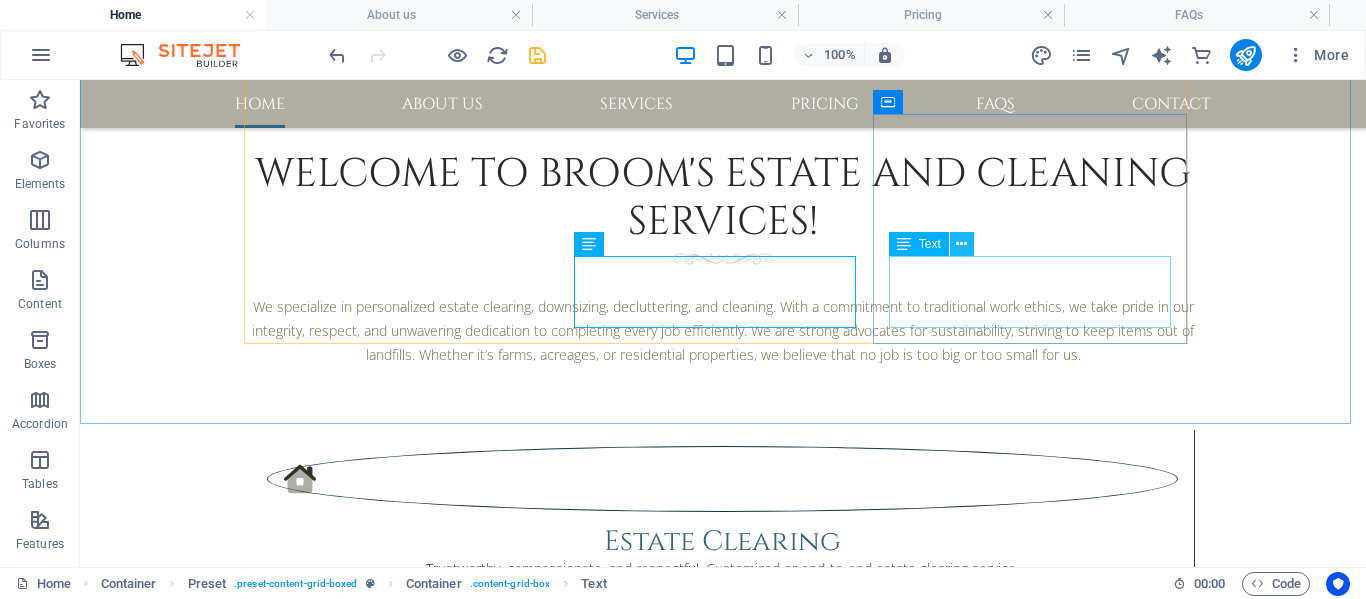 click at bounding box center (961, 244) 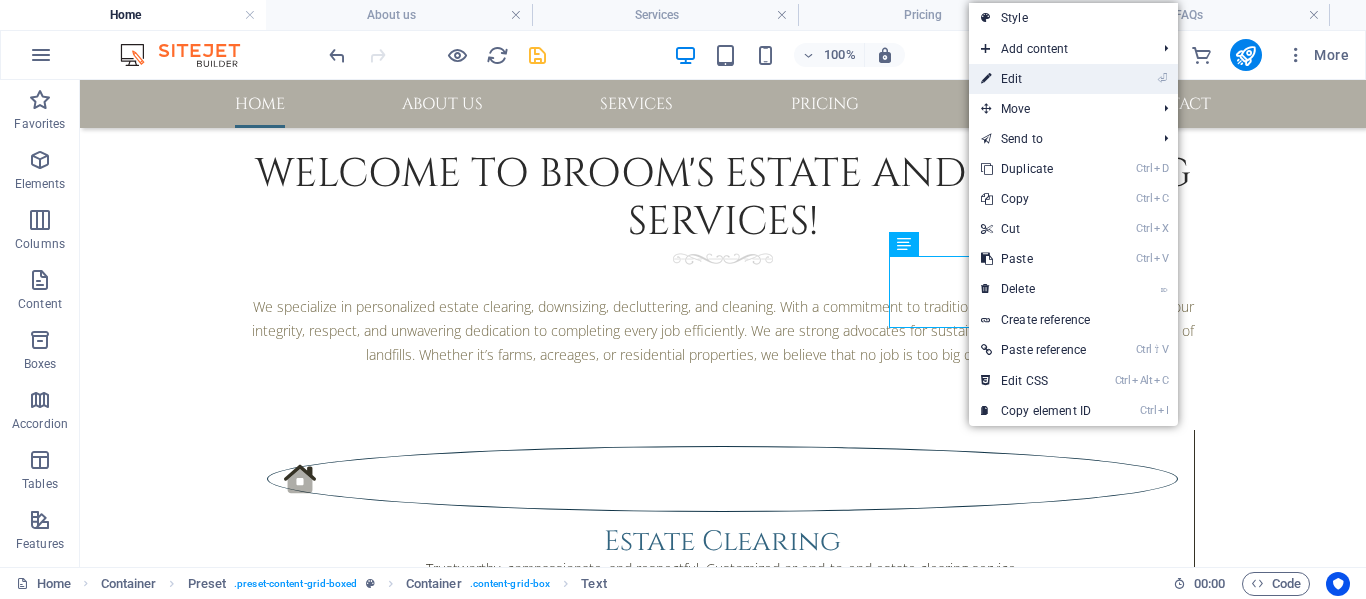 click on "⏎  Edit" at bounding box center (1036, 79) 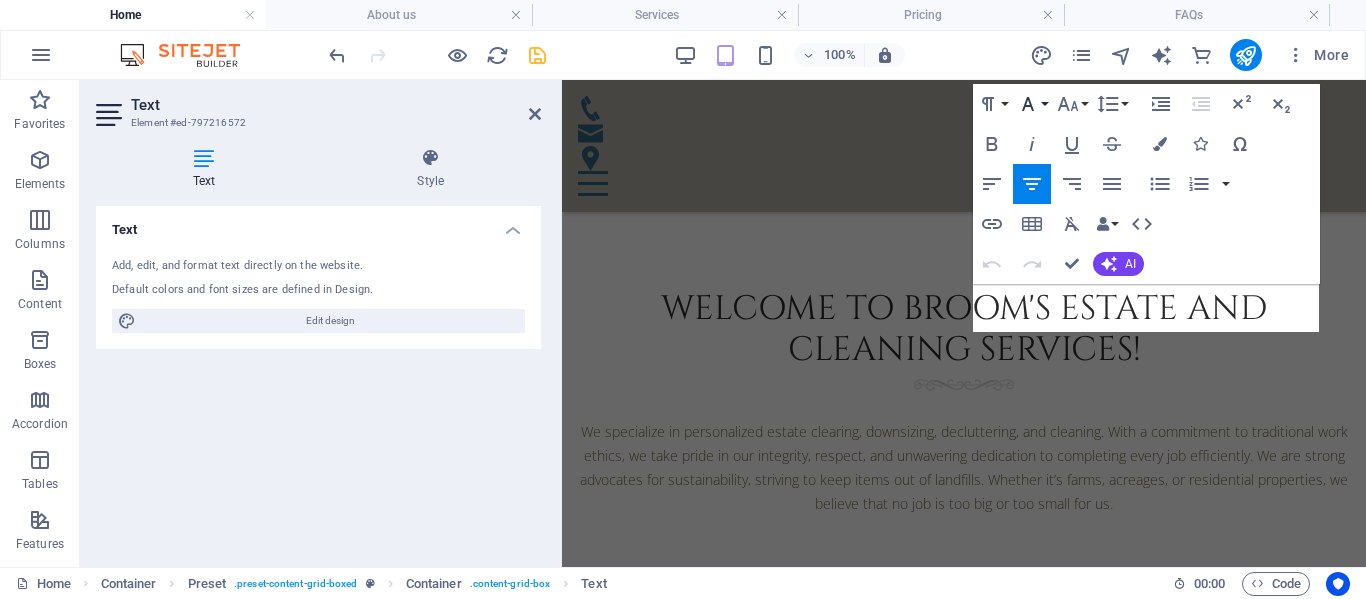 scroll, scrollTop: 1315, scrollLeft: 0, axis: vertical 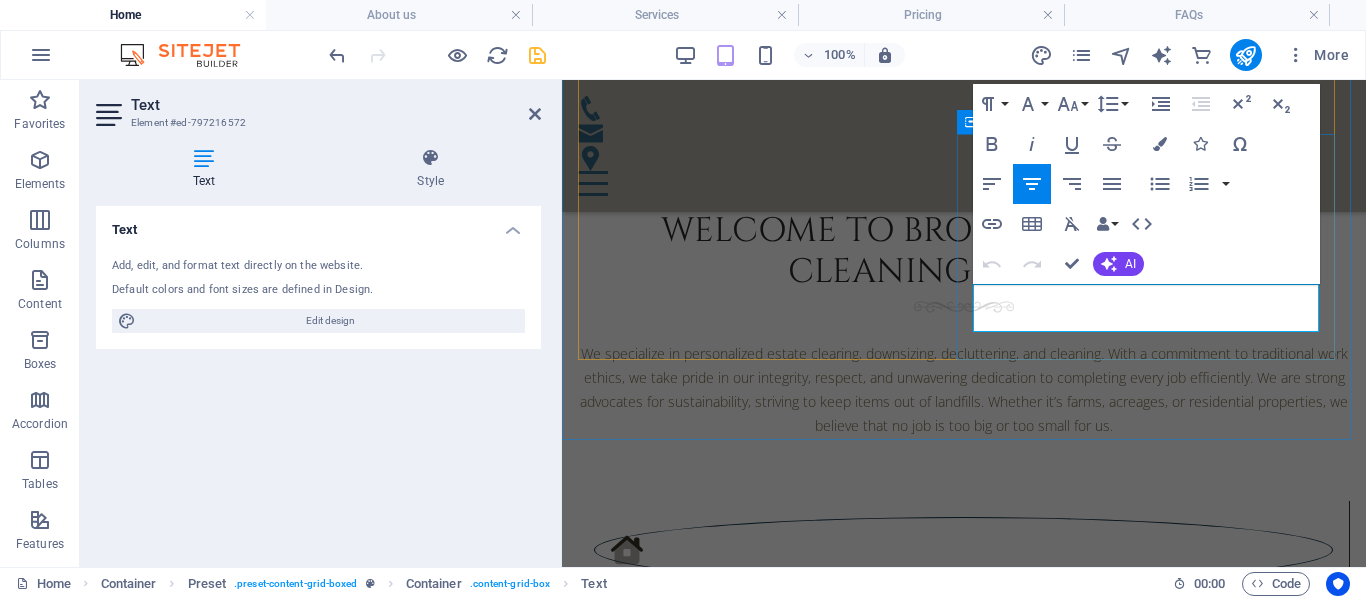 drag, startPoint x: 988, startPoint y: 297, endPoint x: 1310, endPoint y: 317, distance: 322.6205 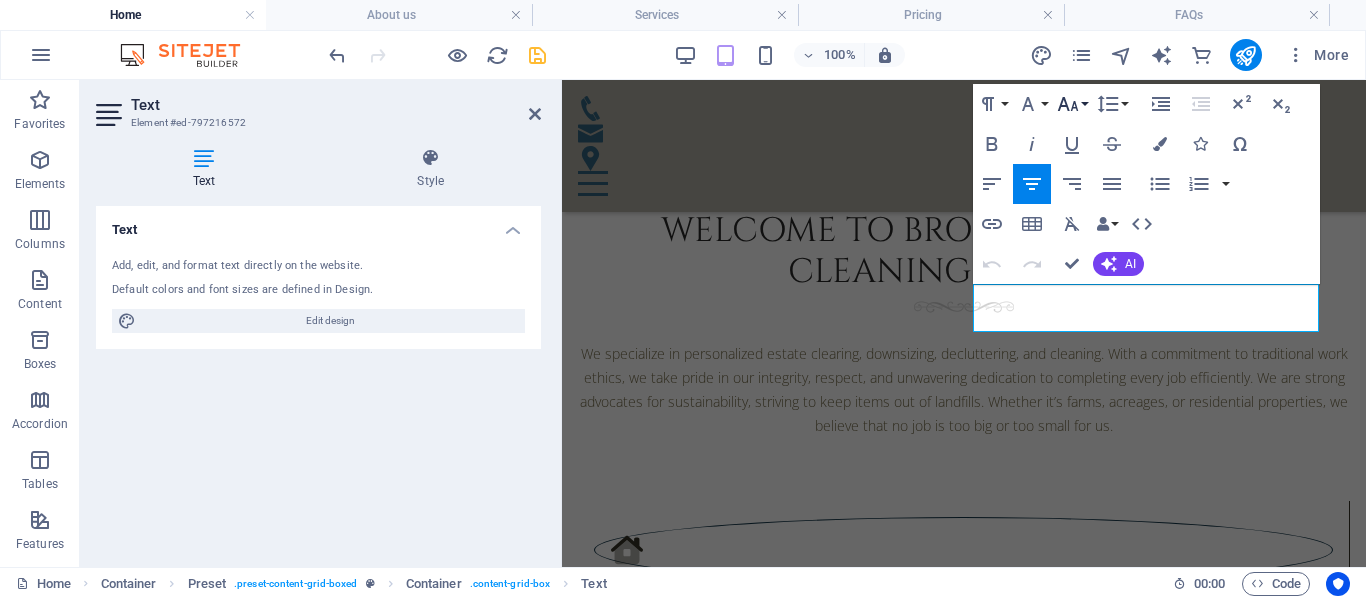click 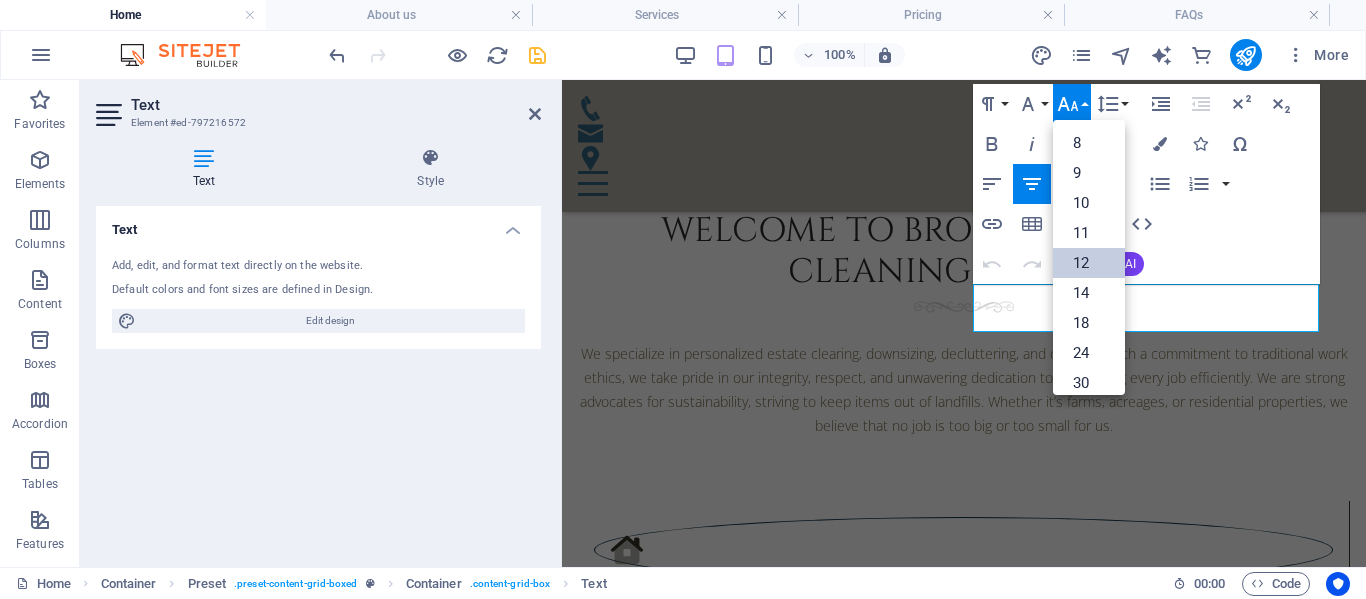 scroll, scrollTop: 143, scrollLeft: 0, axis: vertical 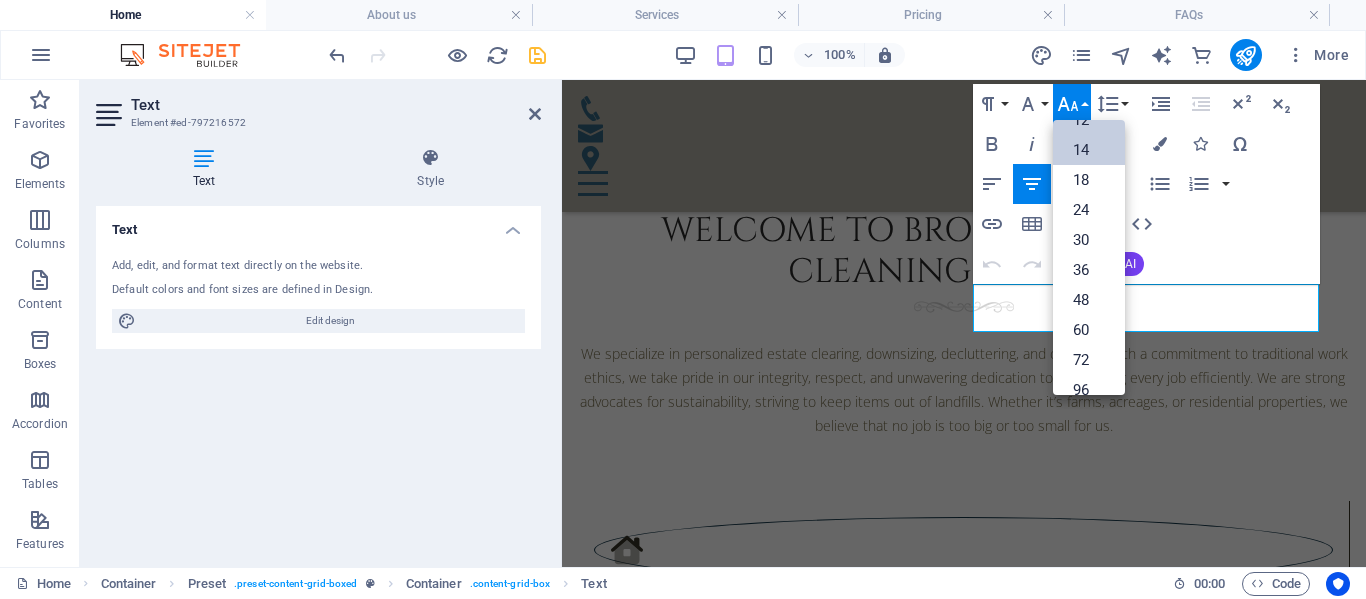 click on "14" at bounding box center [1089, 150] 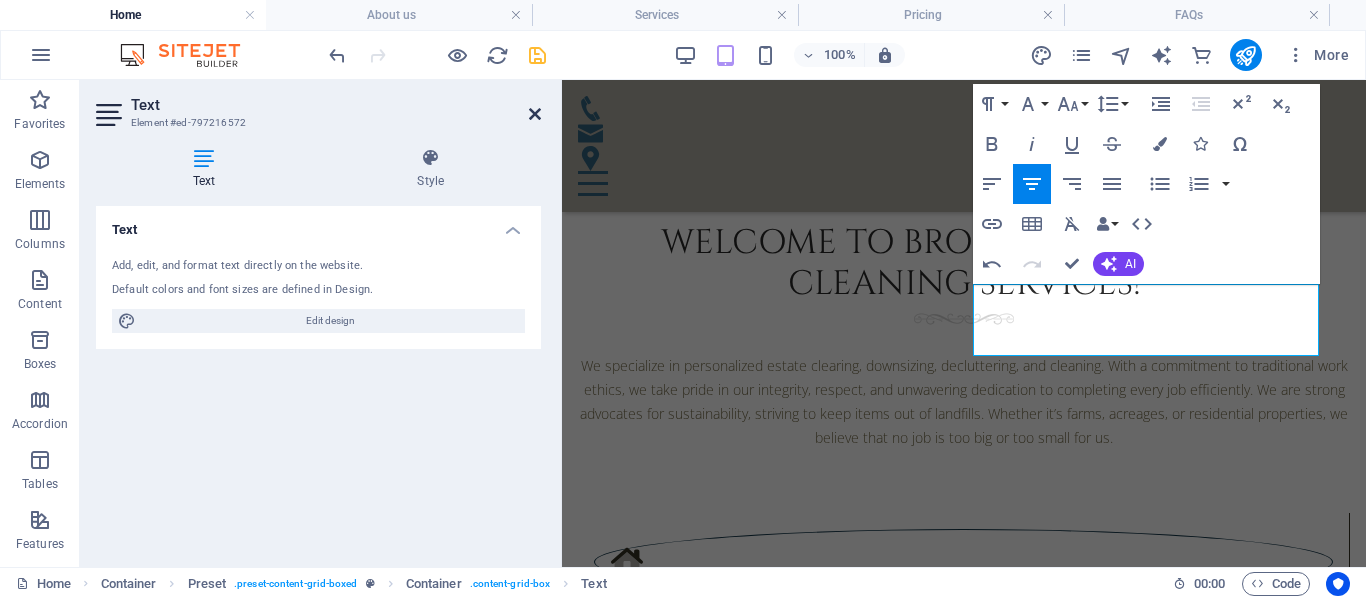 click at bounding box center (535, 114) 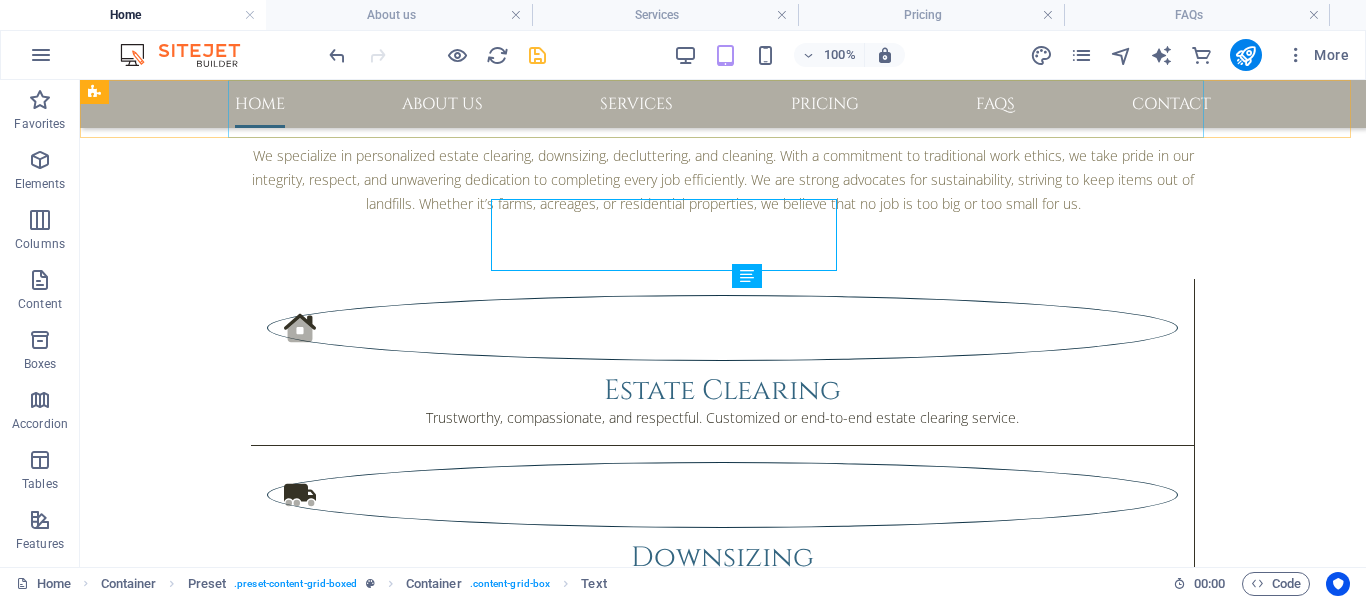 scroll, scrollTop: 1181, scrollLeft: 0, axis: vertical 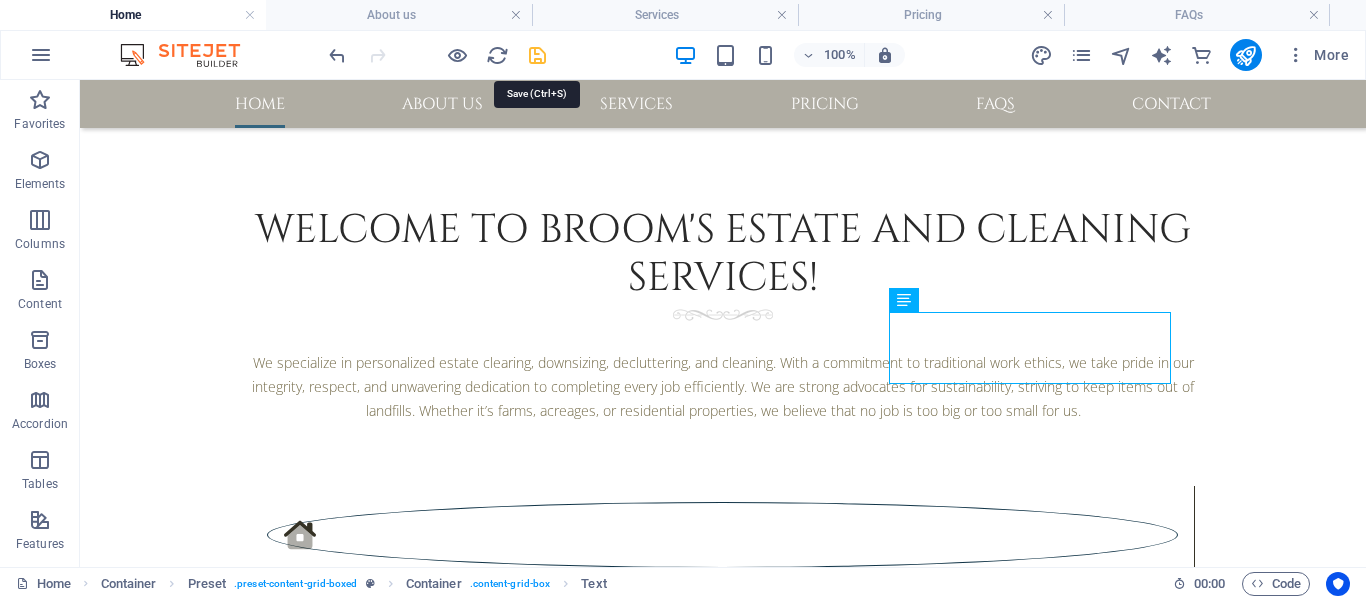click at bounding box center (537, 55) 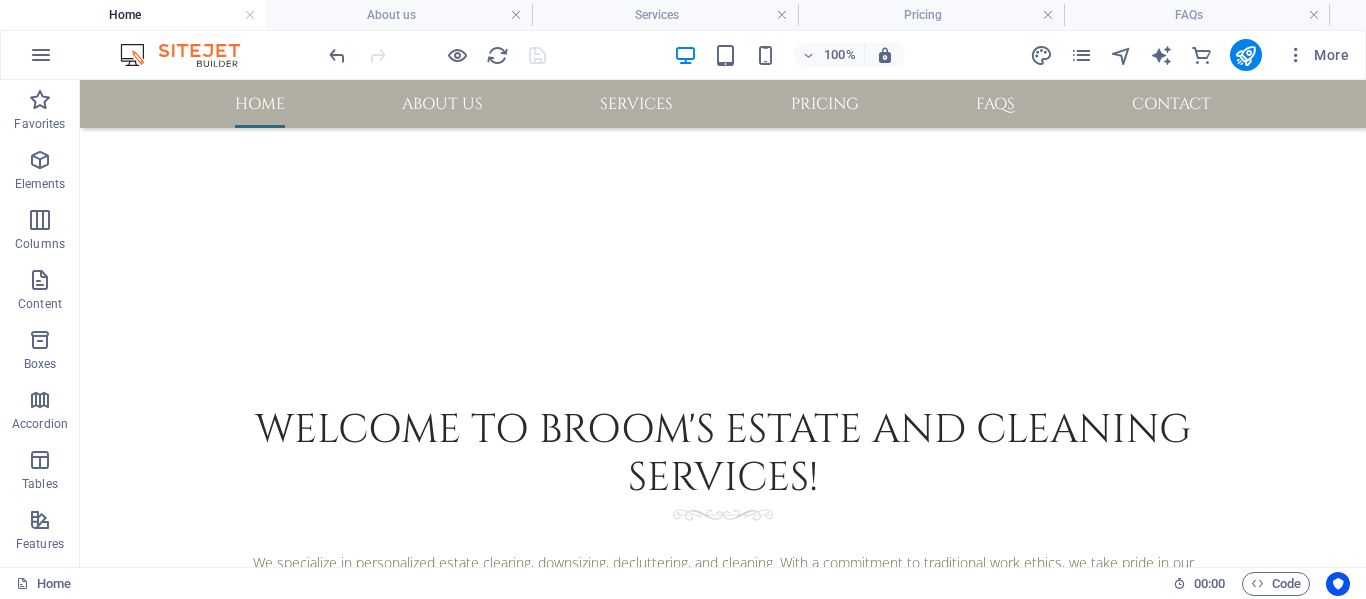 scroll, scrollTop: 1181, scrollLeft: 0, axis: vertical 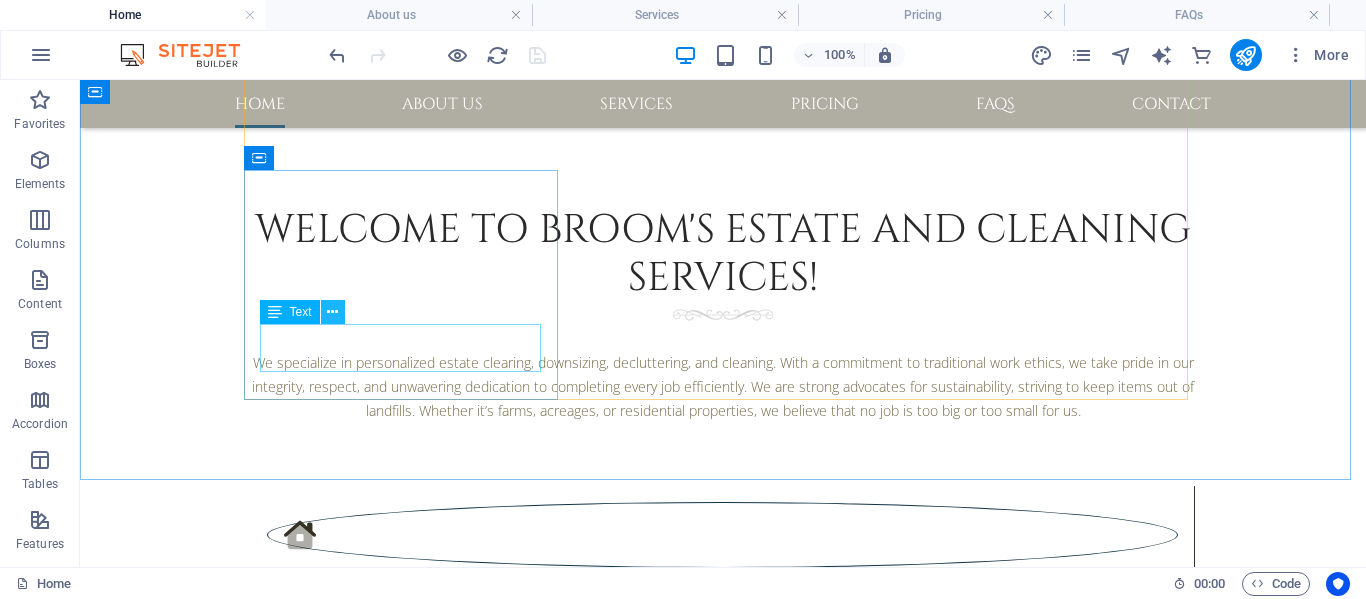 click at bounding box center (332, 312) 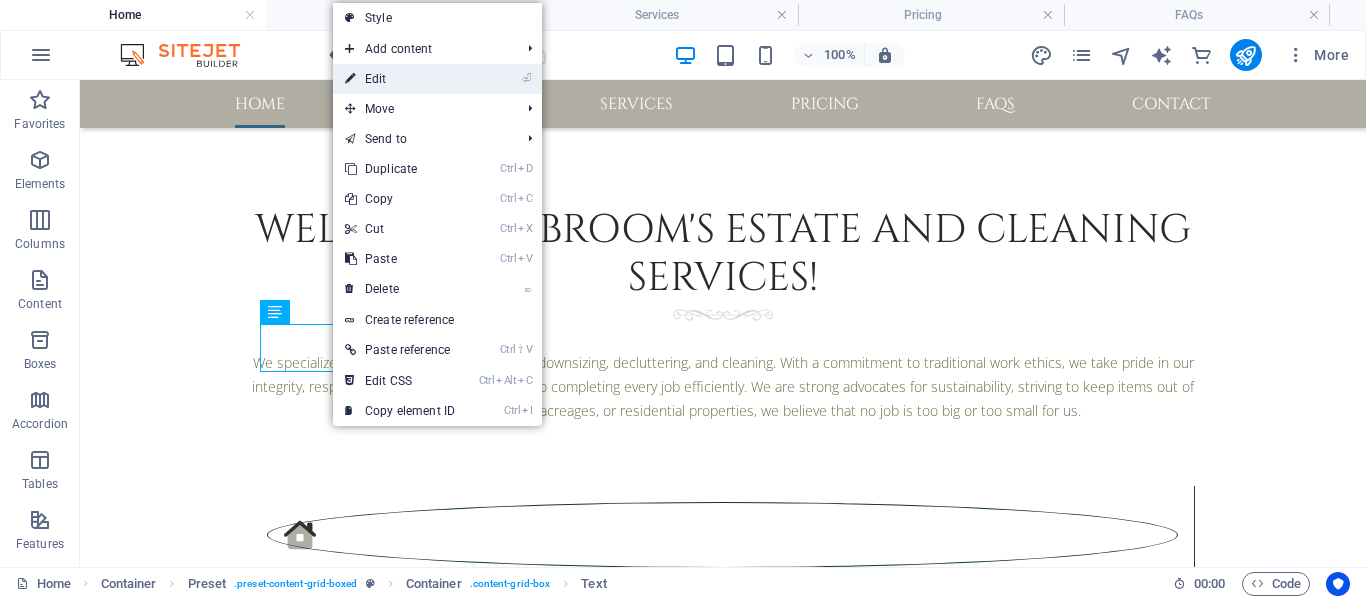 click on "⏎  Edit" at bounding box center (400, 79) 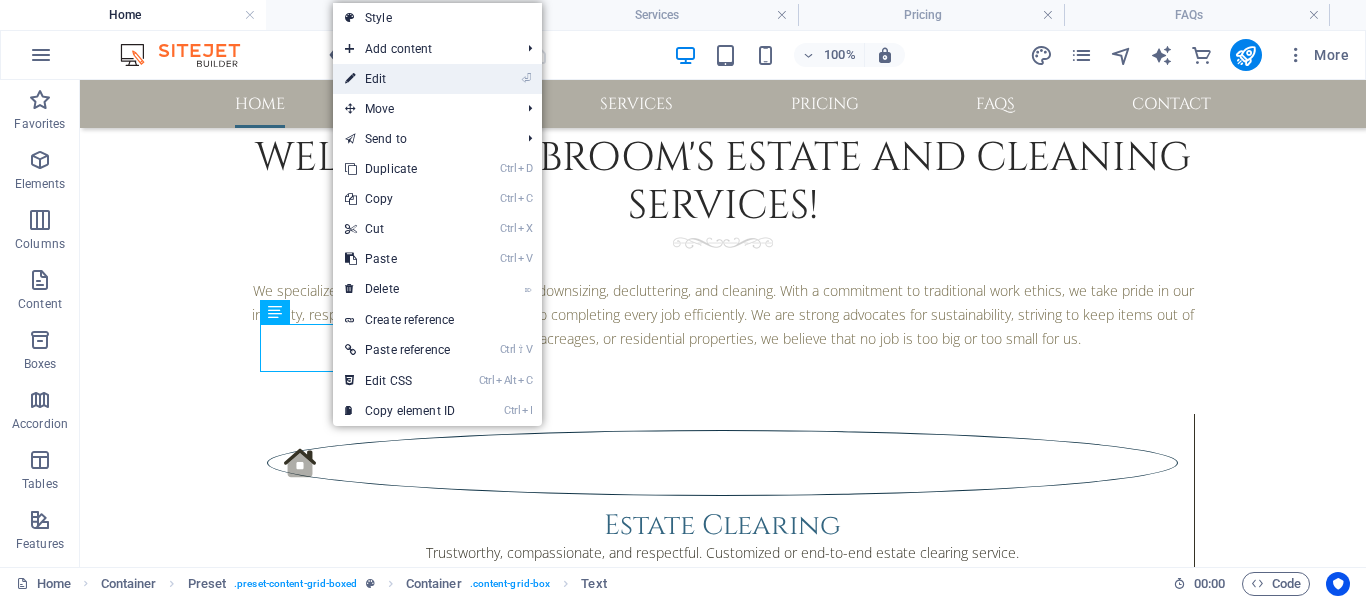 scroll, scrollTop: 1052, scrollLeft: 0, axis: vertical 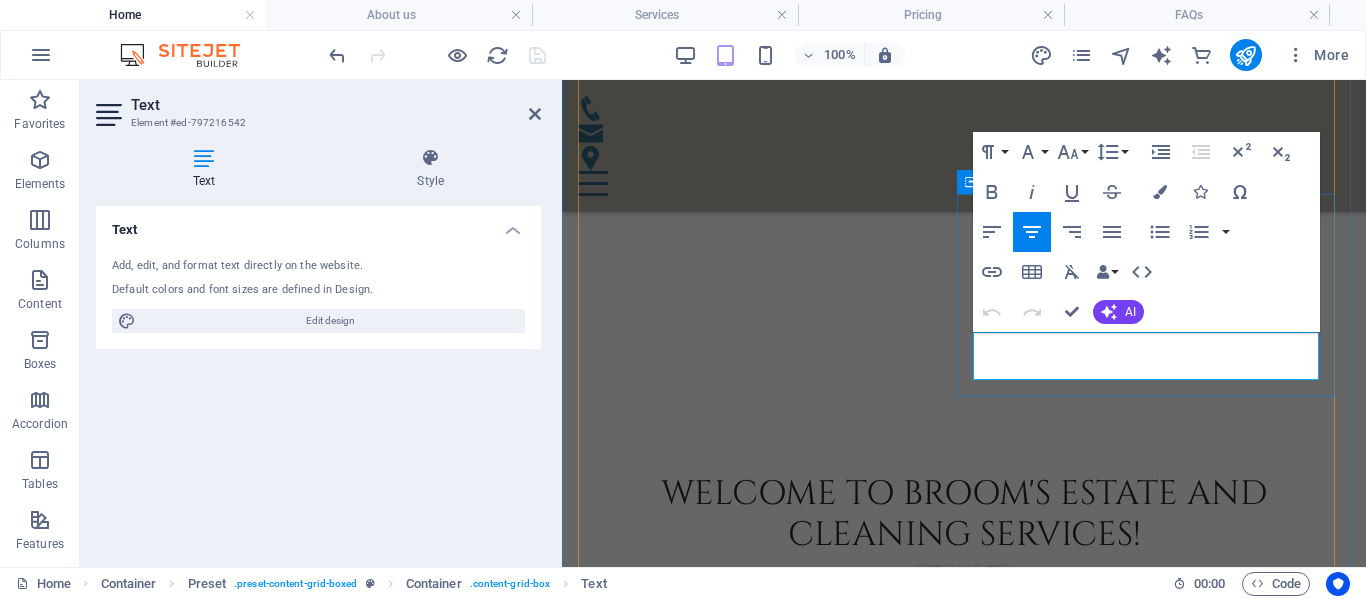 click on "L et us spruce up your property, our team will make your place shine." at bounding box center (964, 1435) 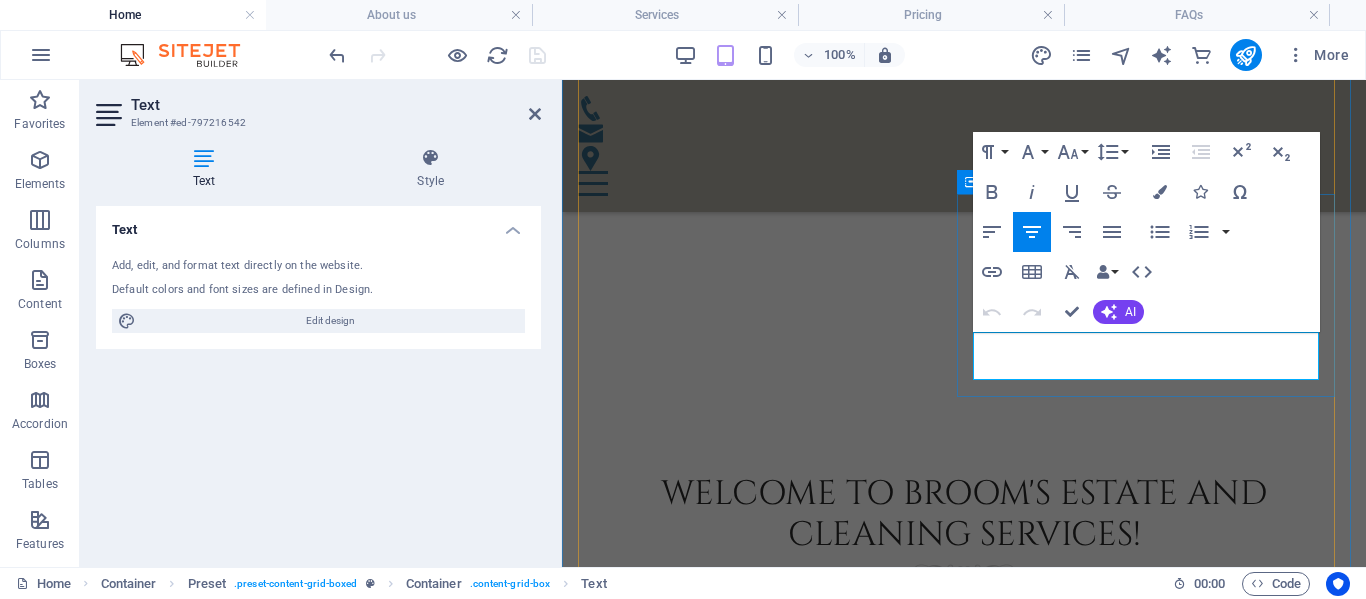 type 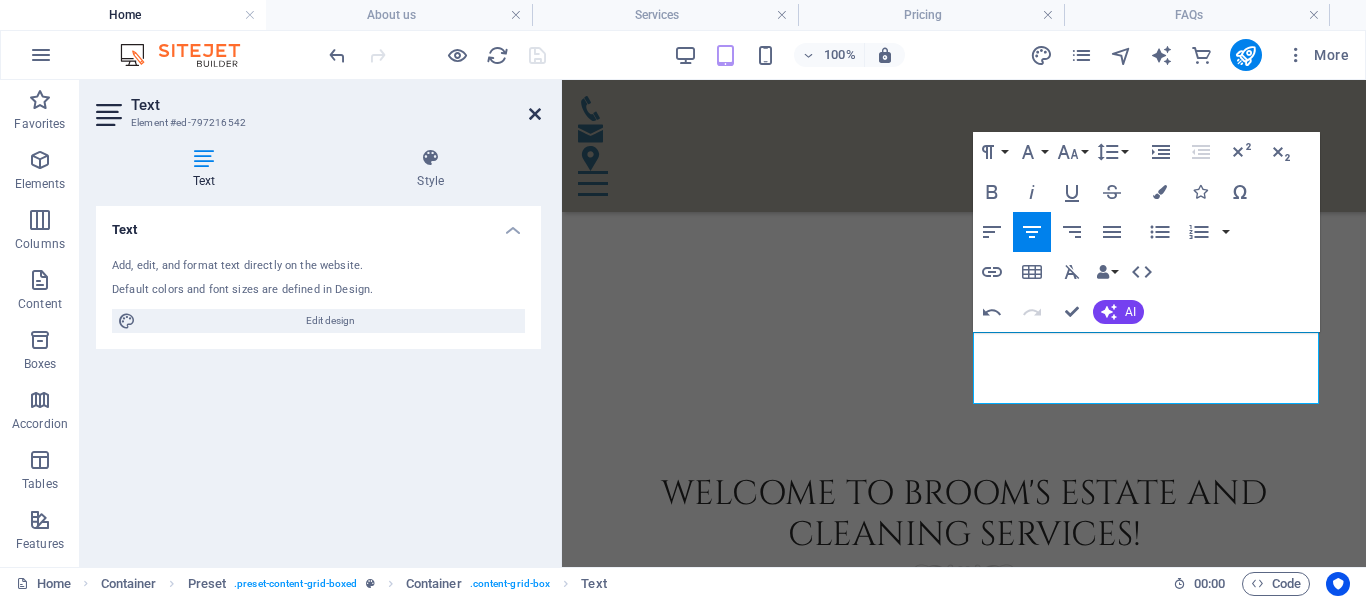 click at bounding box center (535, 114) 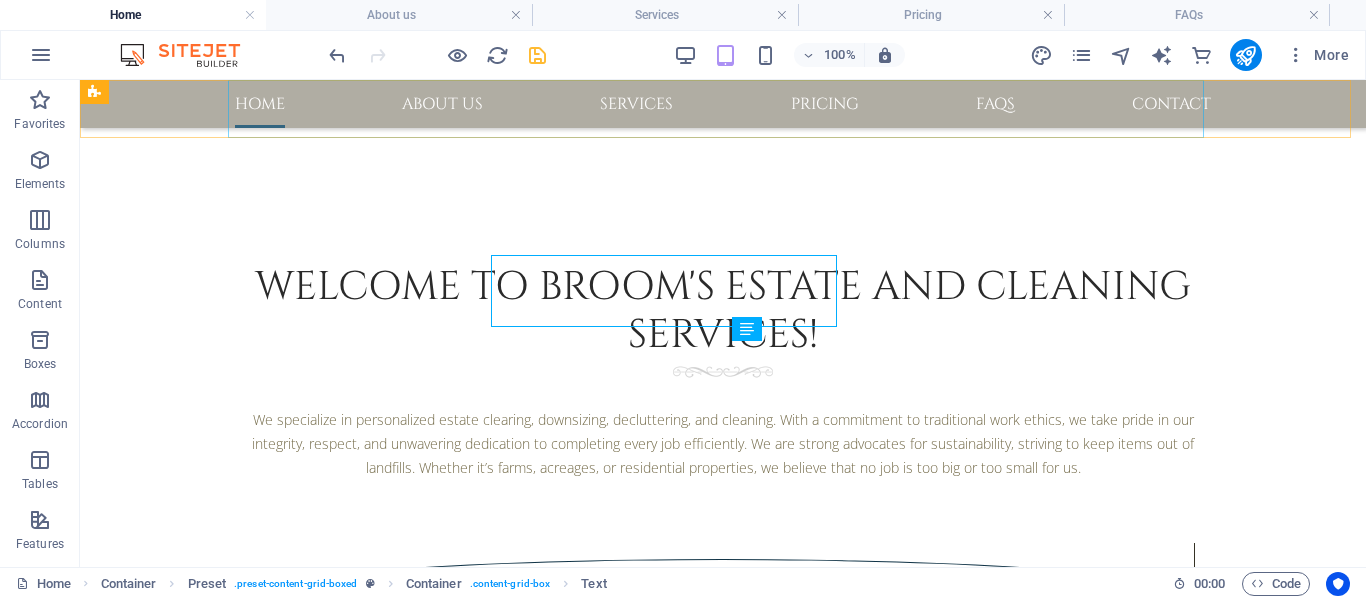 scroll, scrollTop: 1129, scrollLeft: 0, axis: vertical 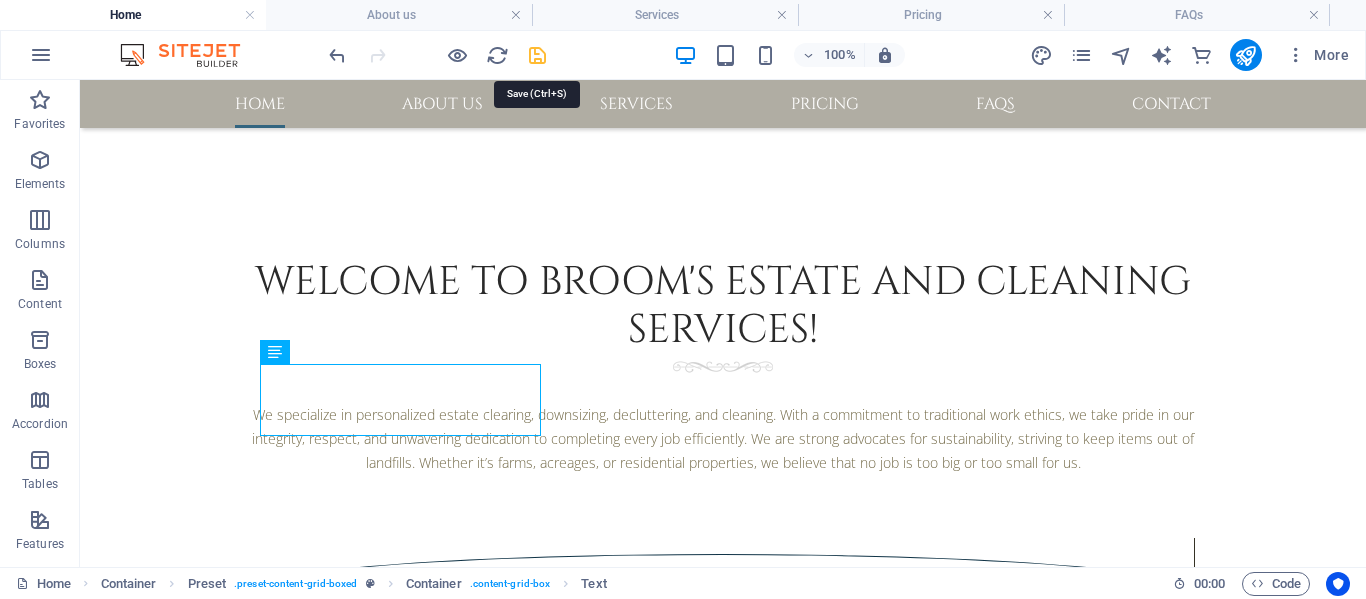 click at bounding box center (537, 55) 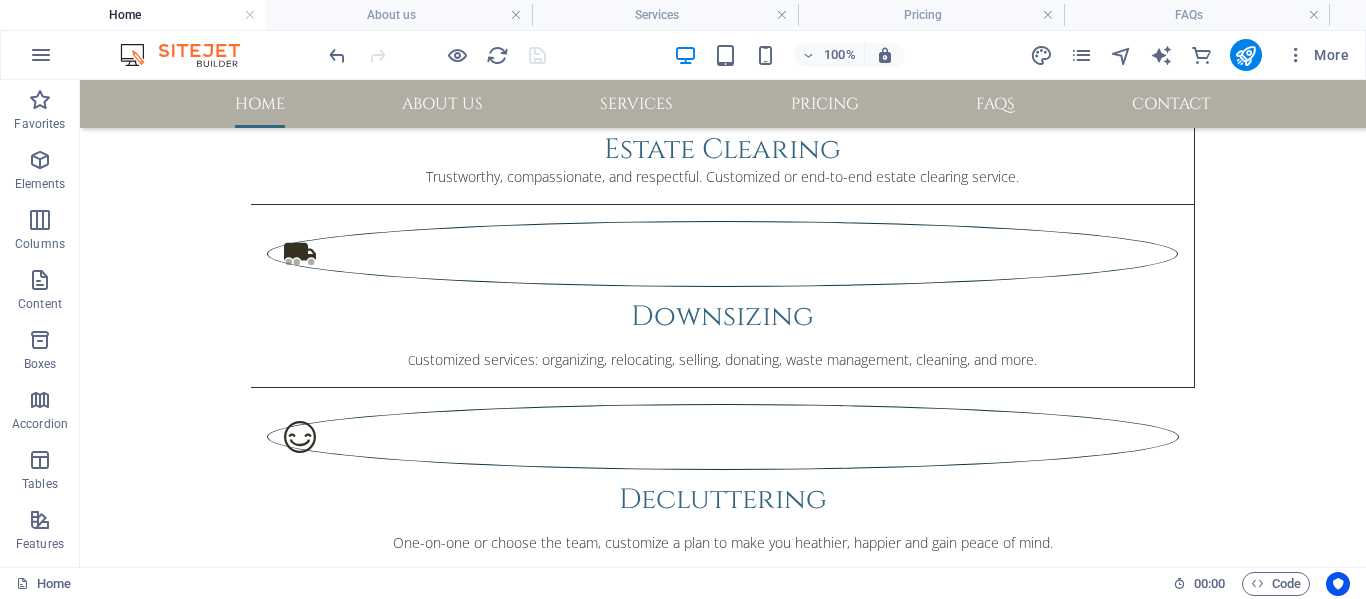 scroll, scrollTop: 1529, scrollLeft: 0, axis: vertical 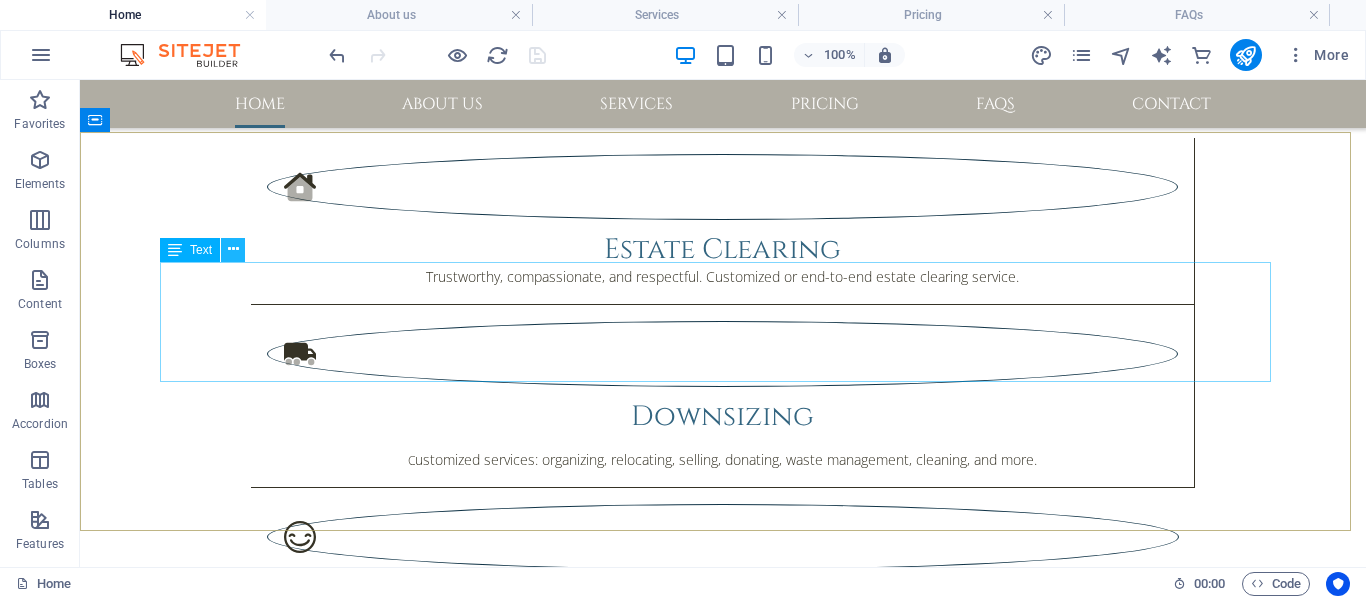 click at bounding box center [233, 249] 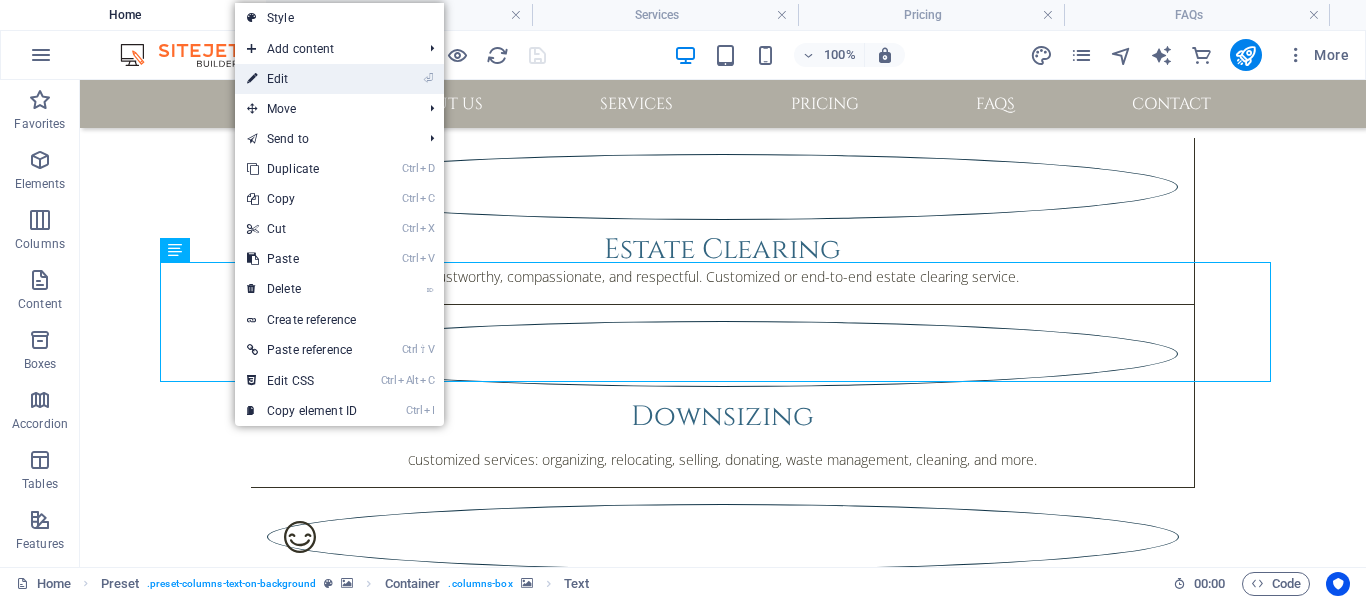 click on "⏎  Edit" at bounding box center (302, 79) 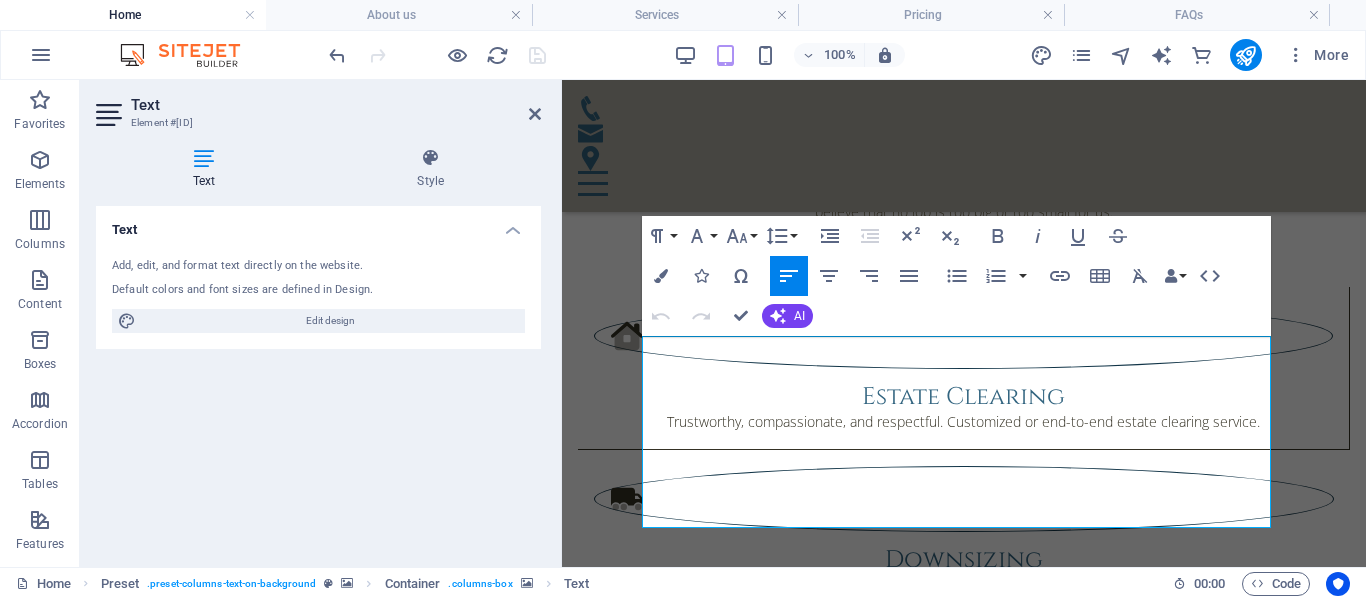 scroll, scrollTop: 1597, scrollLeft: 0, axis: vertical 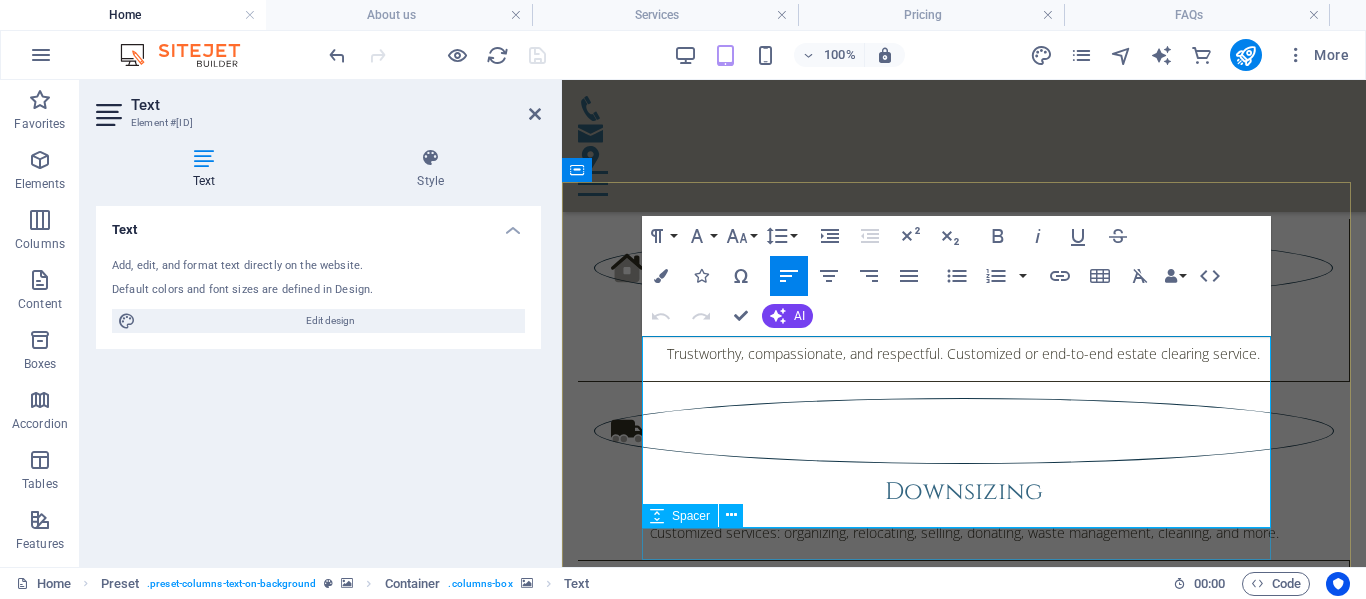 drag, startPoint x: 643, startPoint y: 348, endPoint x: 959, endPoint y: 497, distance: 349.36658 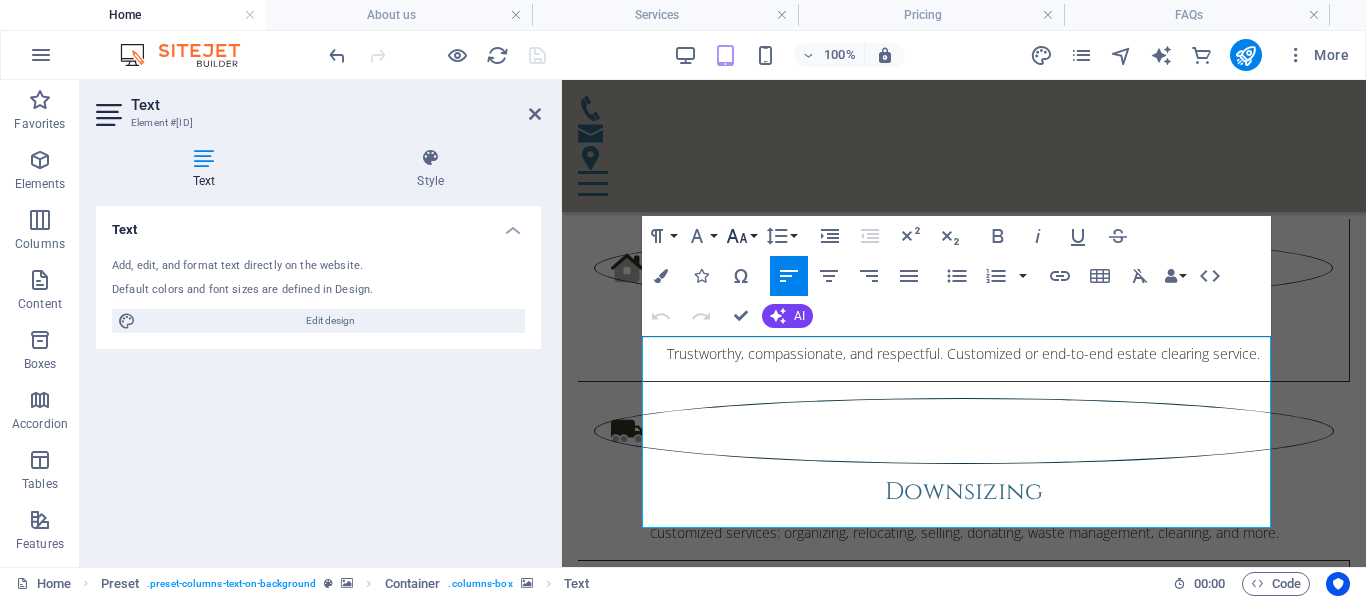 click on "Font Size" at bounding box center (741, 236) 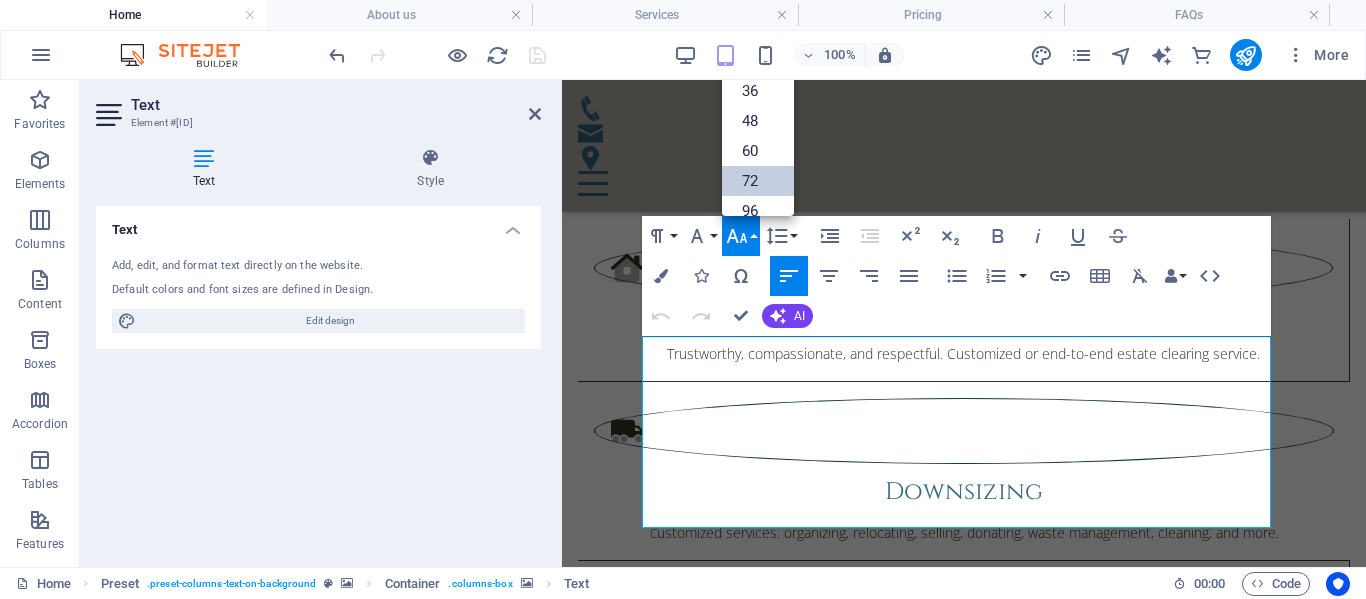 scroll, scrollTop: 0, scrollLeft: 0, axis: both 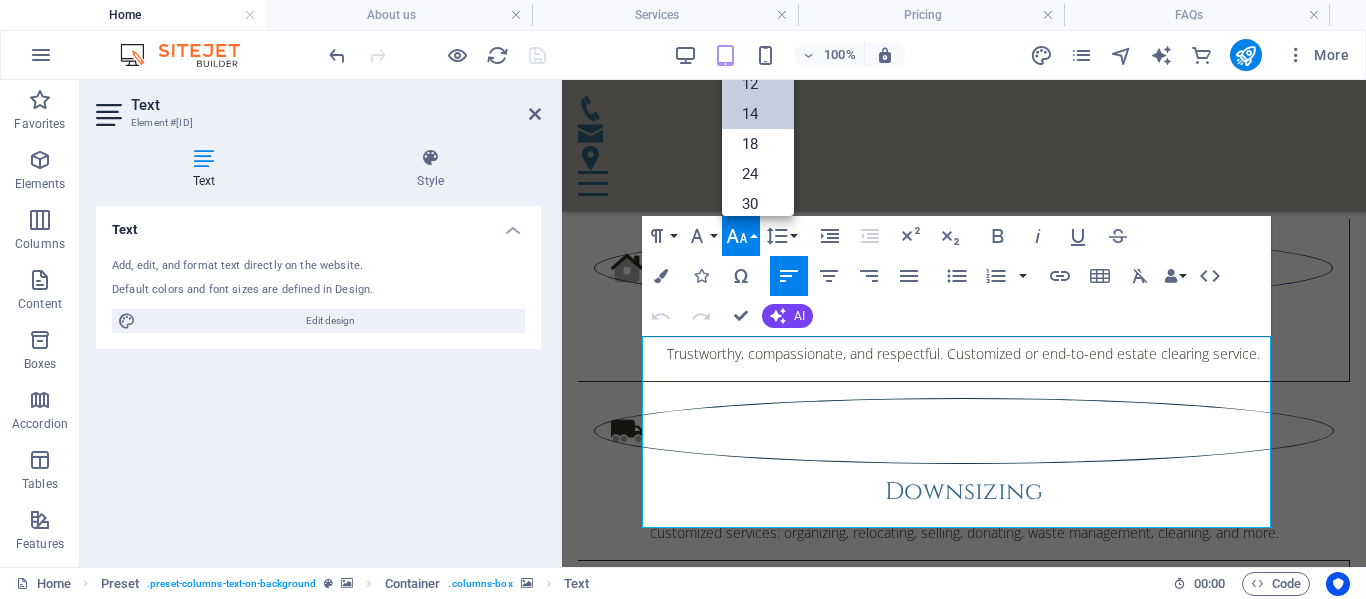 click on "14" at bounding box center [758, 114] 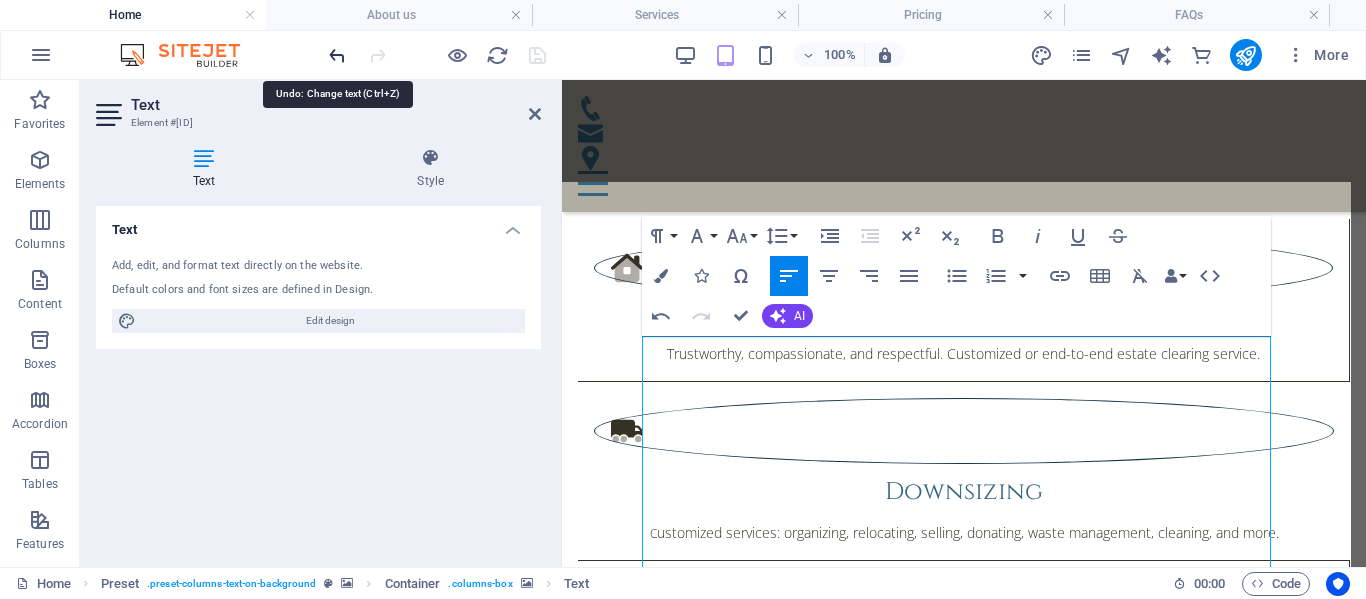 click at bounding box center (337, 55) 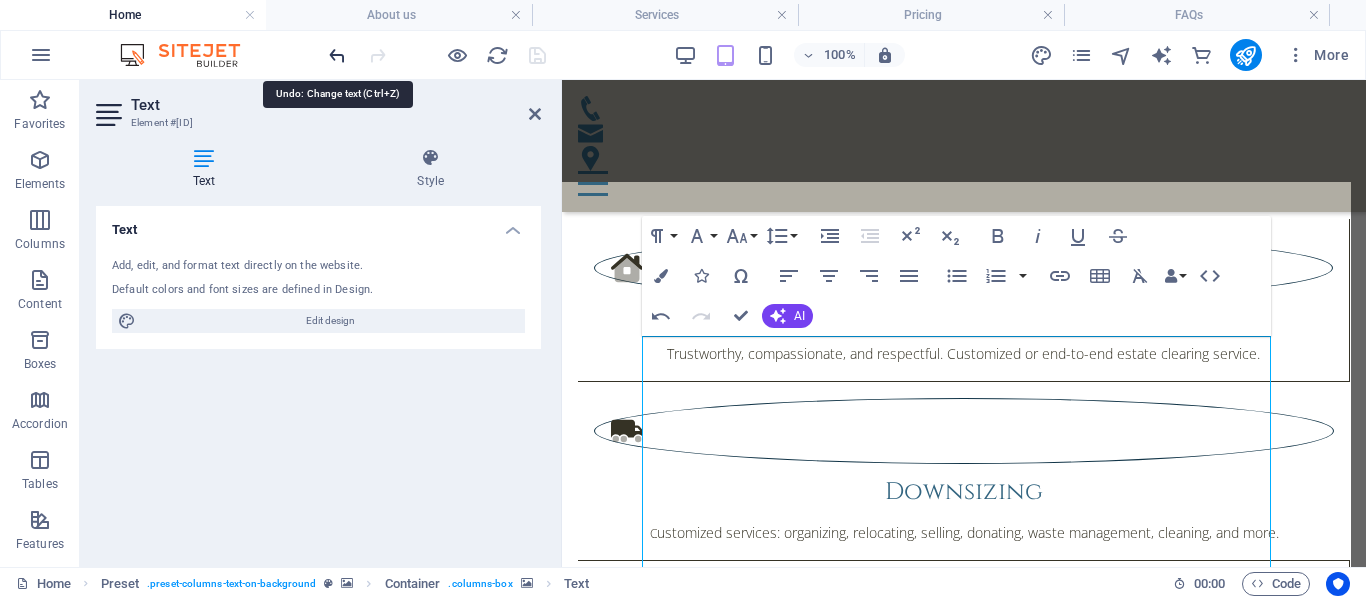 click at bounding box center (337, 55) 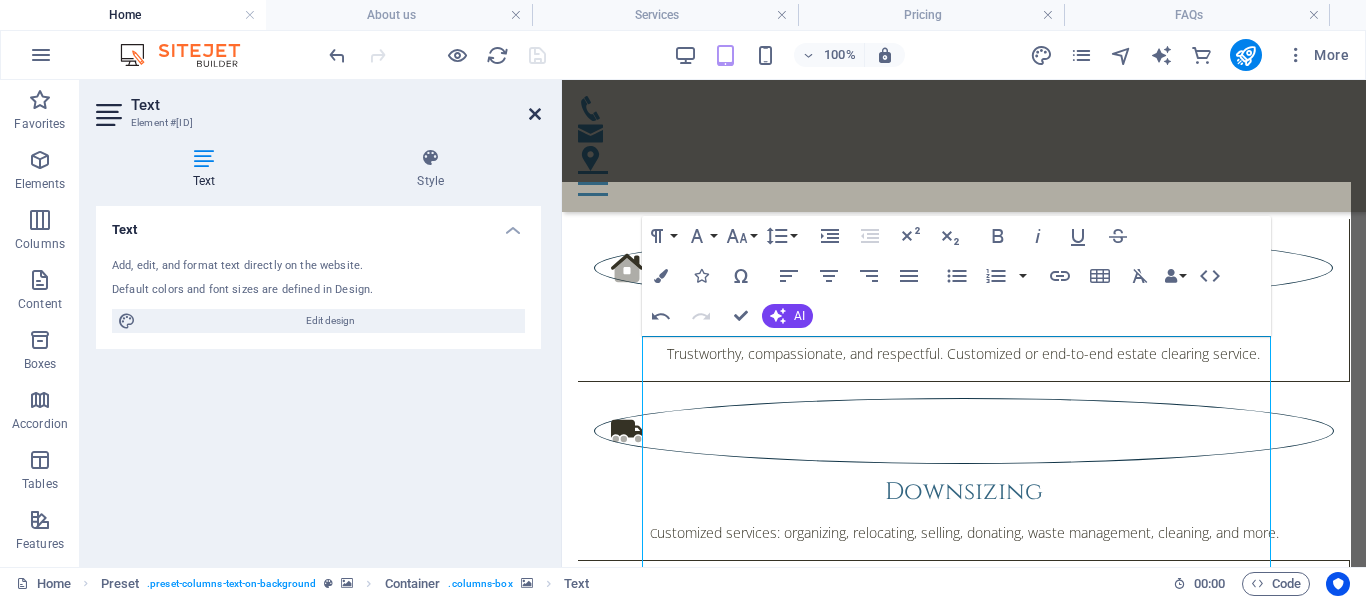 click at bounding box center (535, 114) 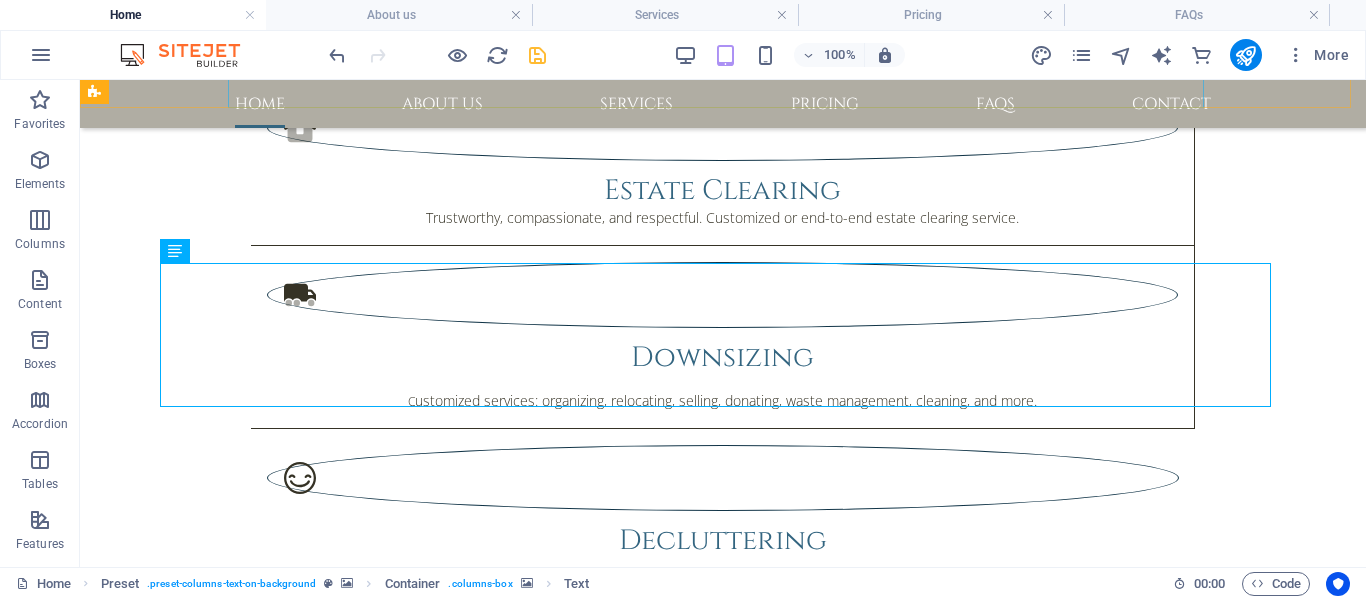 scroll, scrollTop: 1479, scrollLeft: 0, axis: vertical 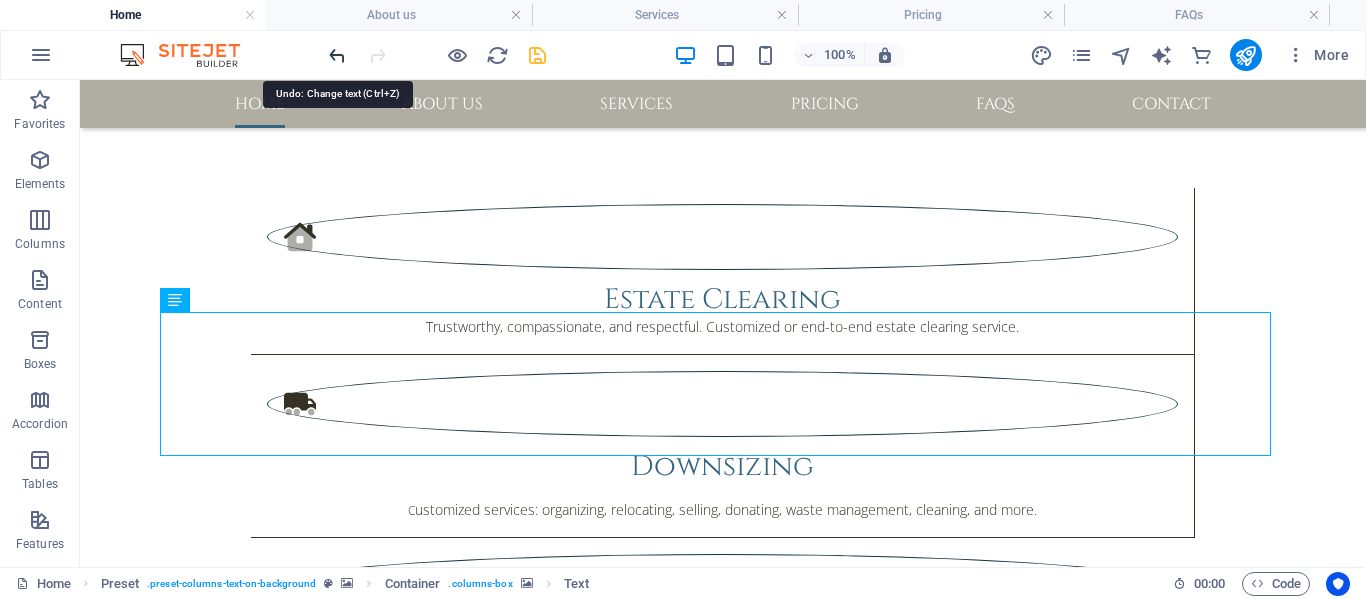 click at bounding box center (337, 55) 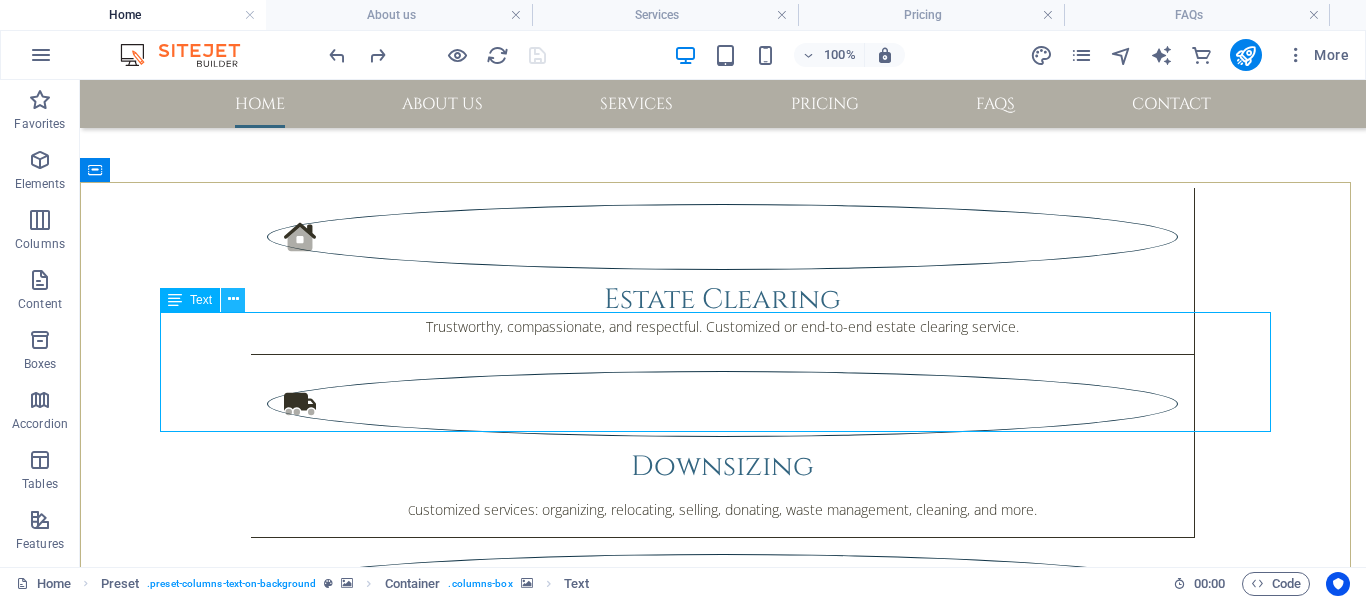 click at bounding box center [233, 299] 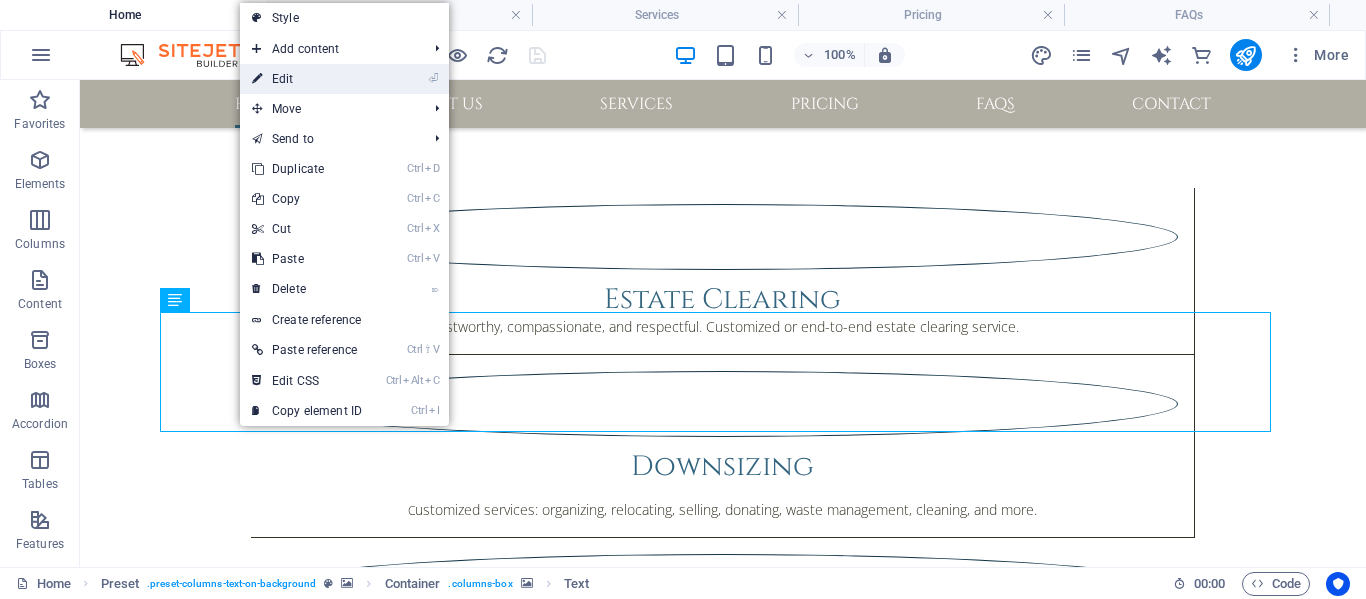 click on "⏎  Edit" at bounding box center [307, 79] 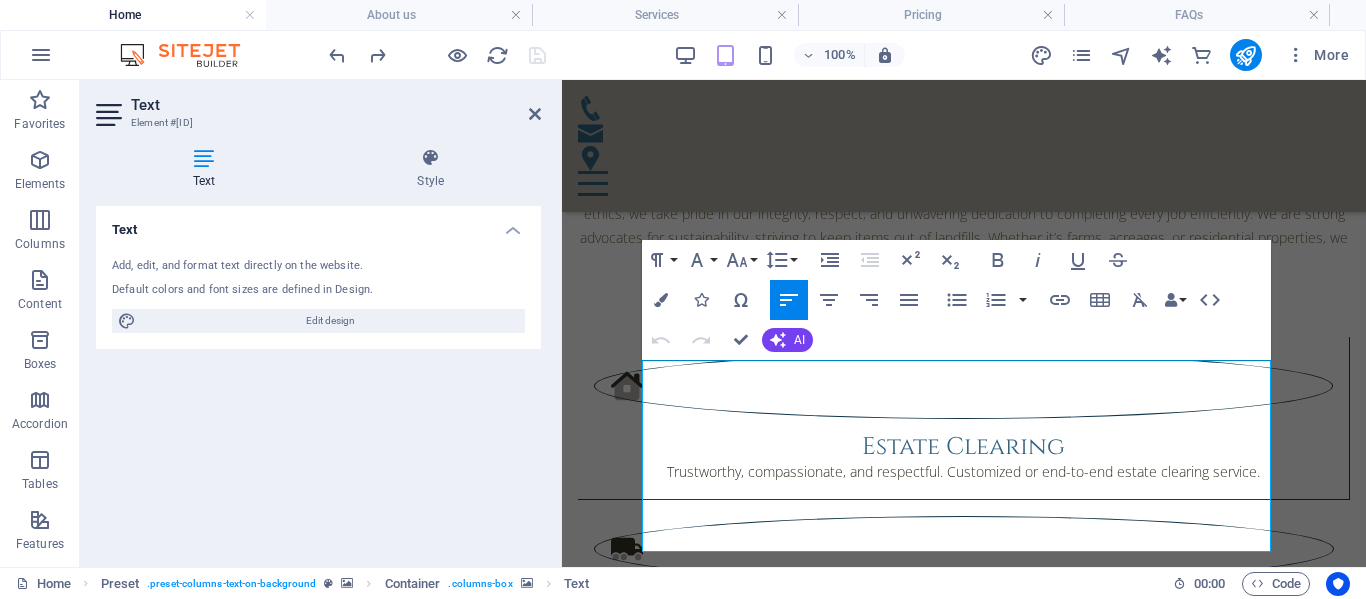 scroll, scrollTop: 1573, scrollLeft: 0, axis: vertical 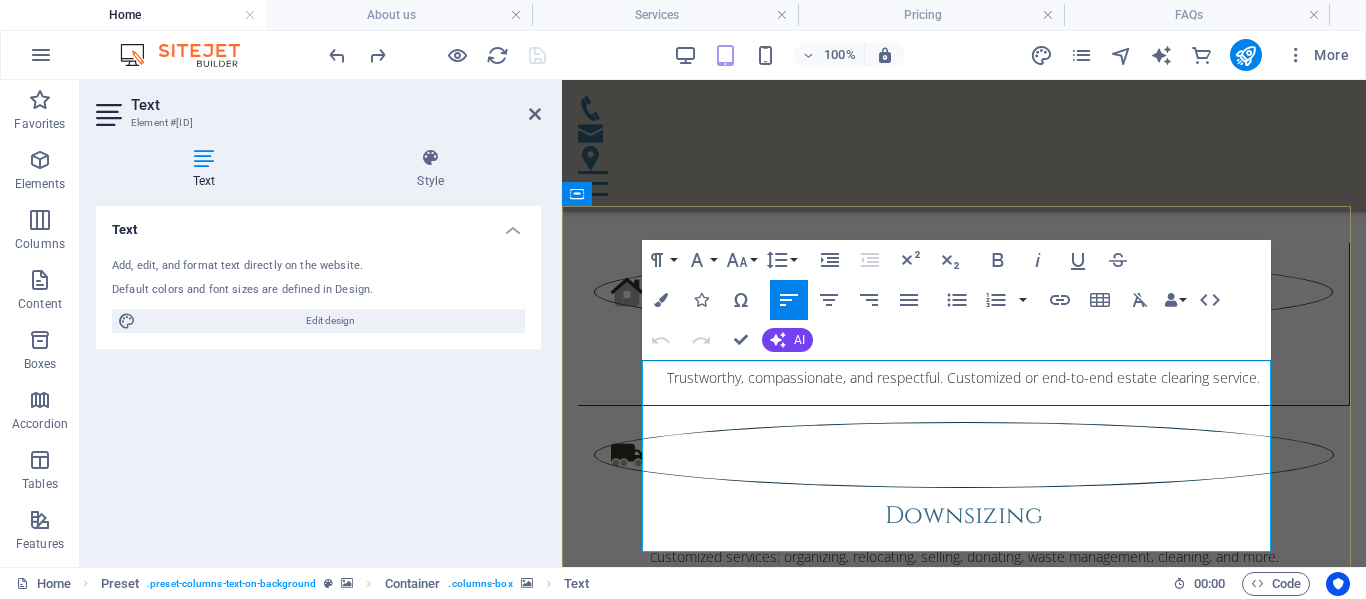drag, startPoint x: 650, startPoint y: 373, endPoint x: 917, endPoint y: 531, distance: 310.24667 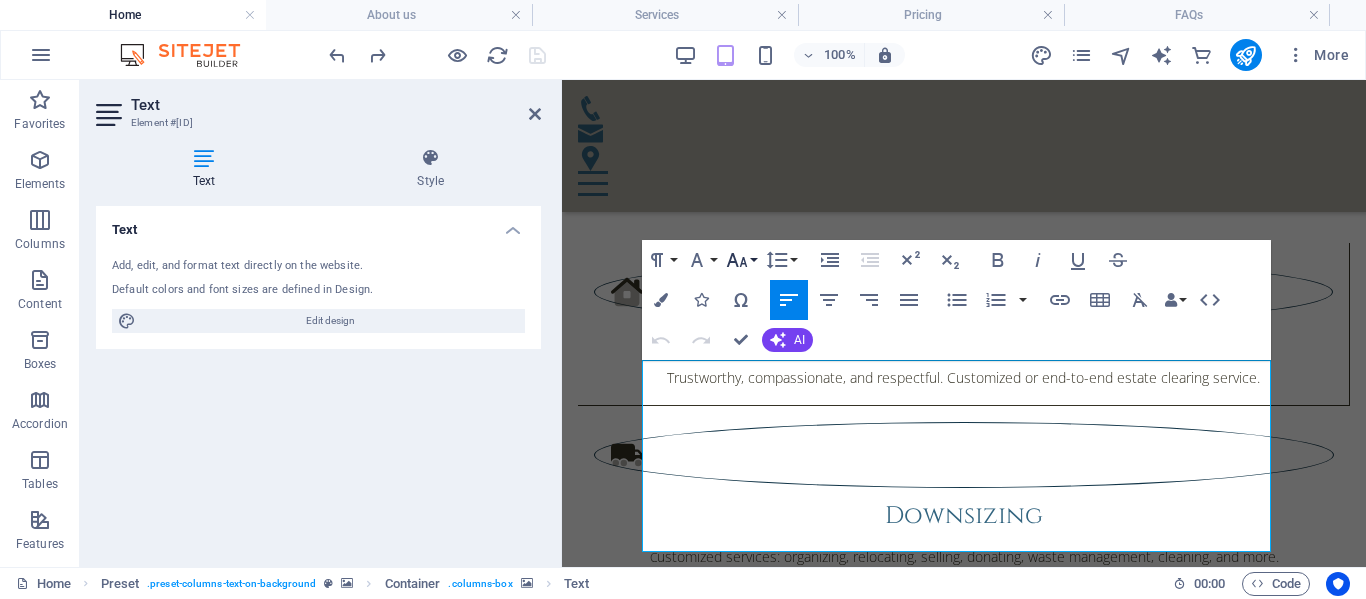 click on "Font Size" at bounding box center (741, 260) 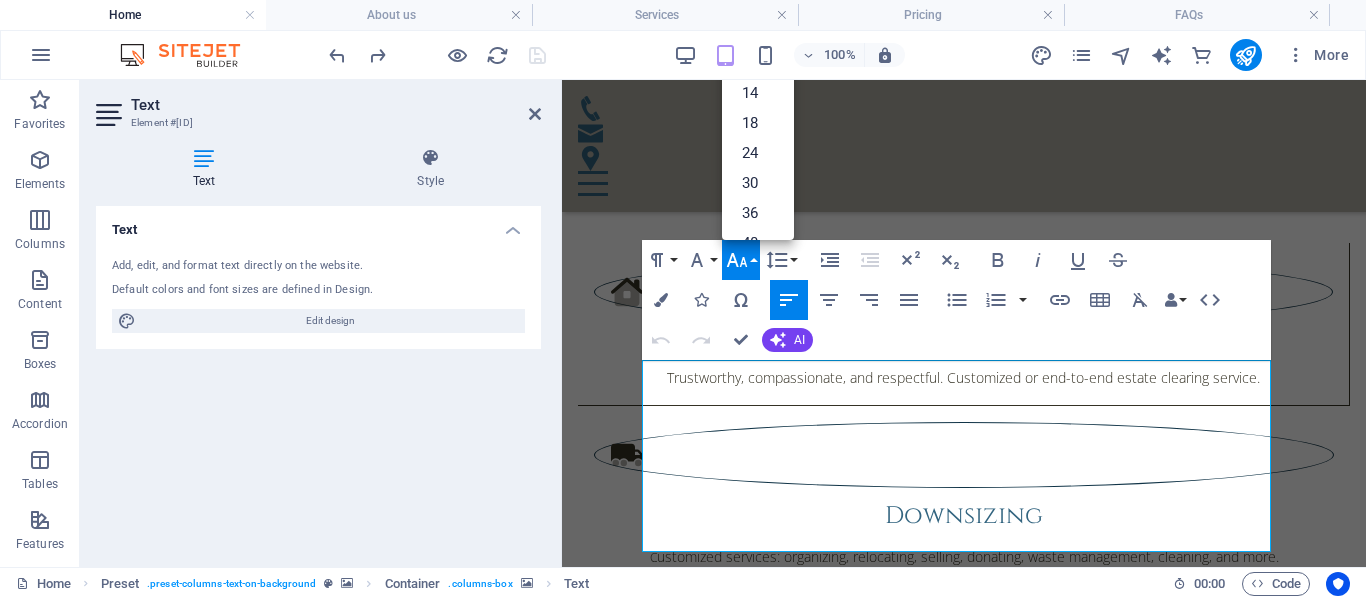 scroll, scrollTop: 0, scrollLeft: 0, axis: both 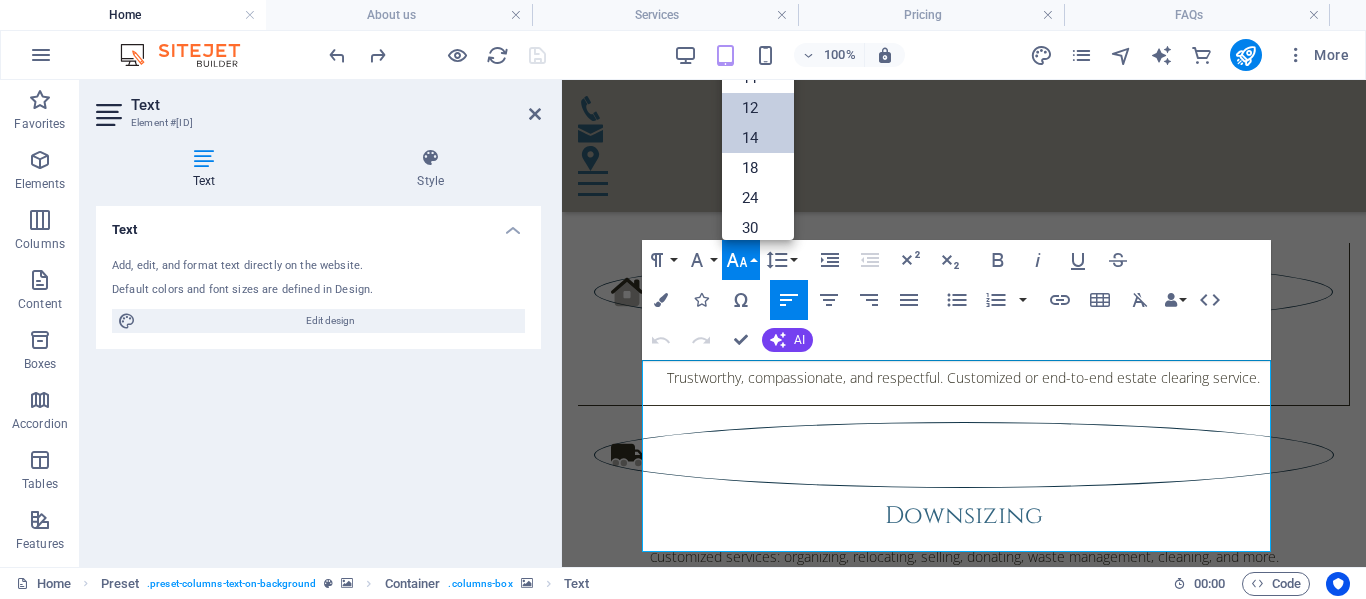 click on "14" at bounding box center [758, 138] 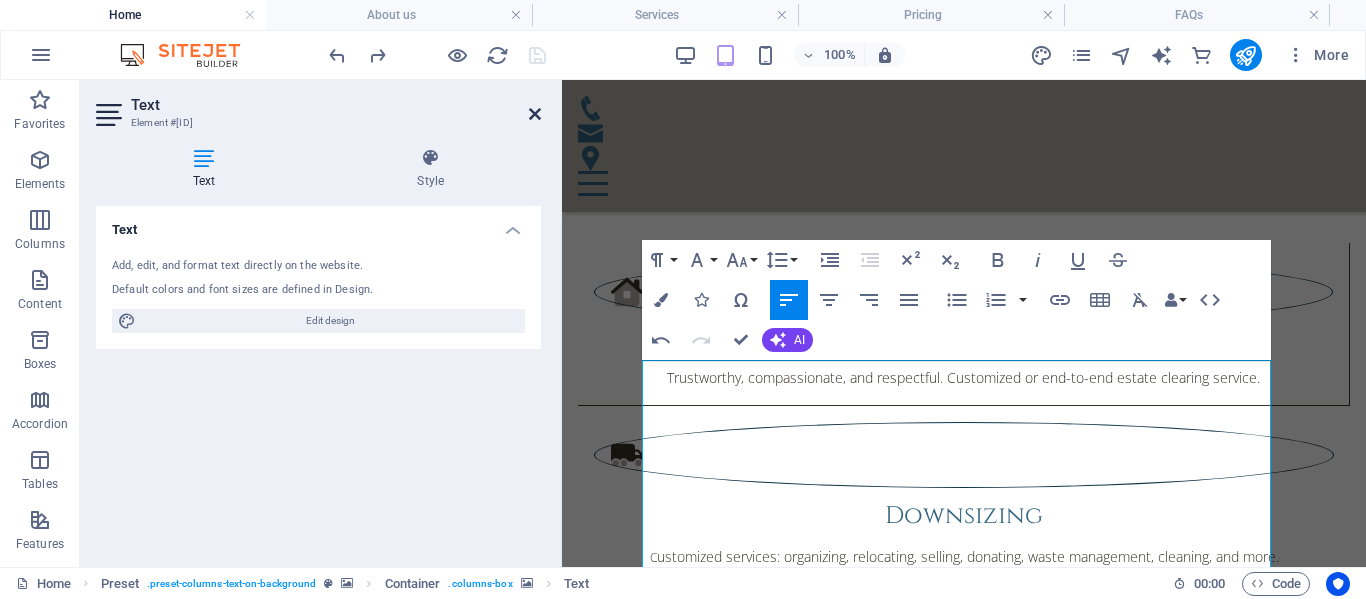 click at bounding box center (535, 114) 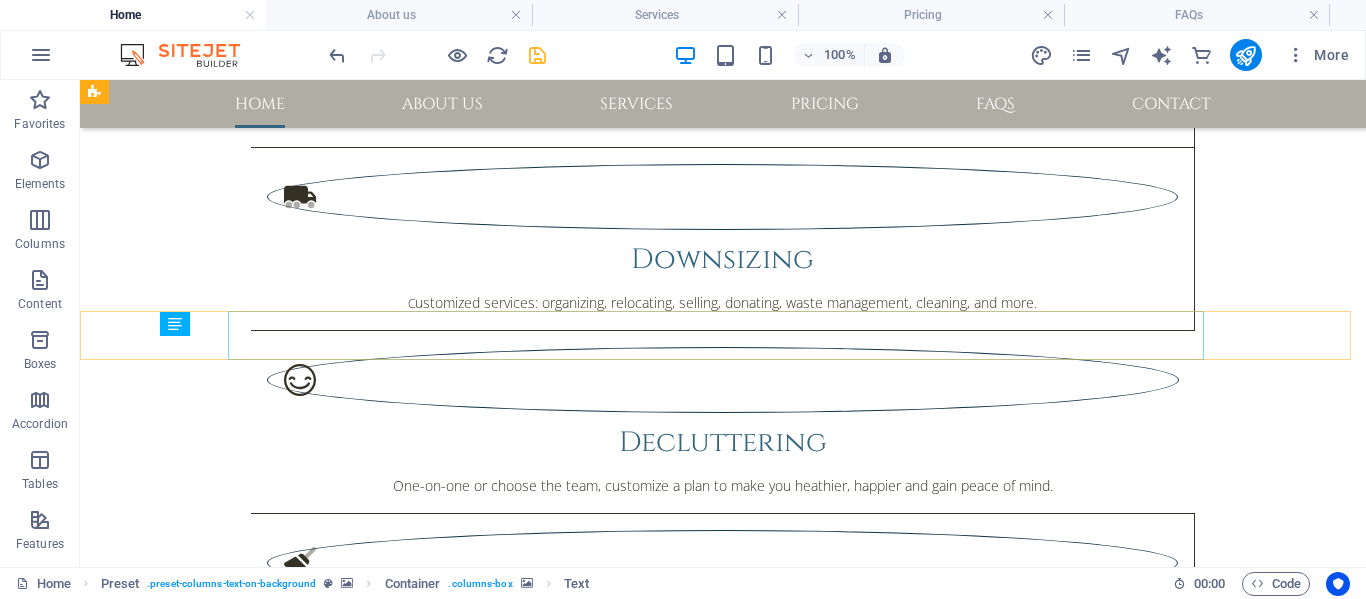 scroll, scrollTop: 1455, scrollLeft: 0, axis: vertical 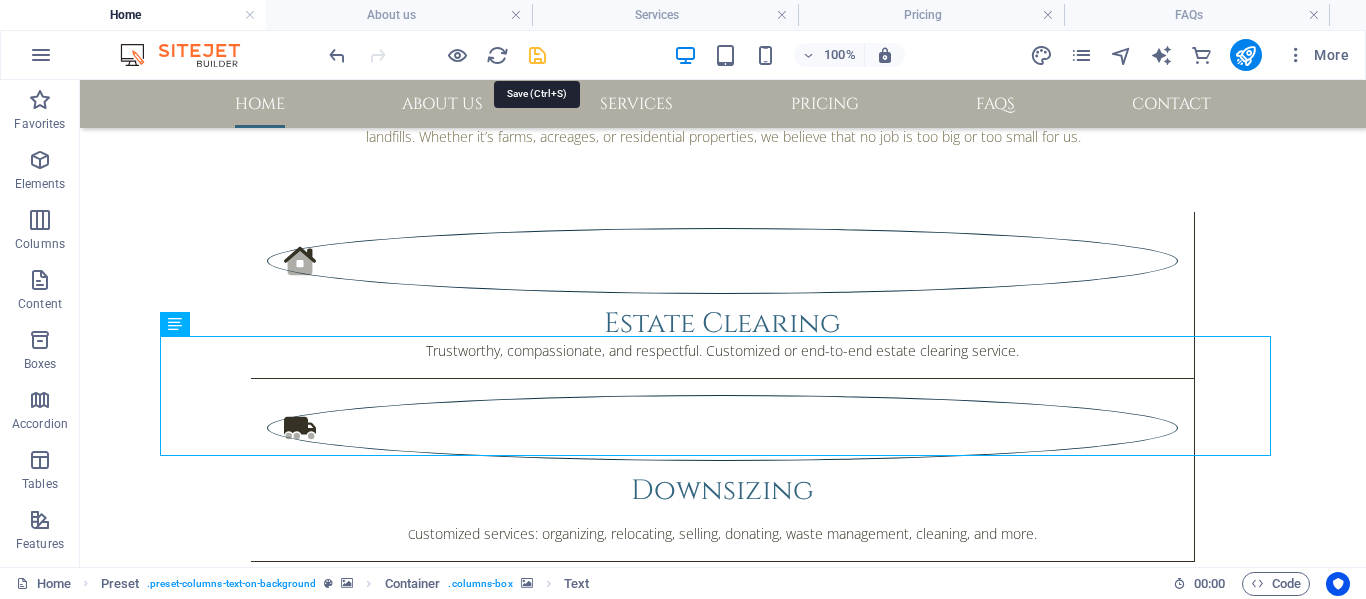 click at bounding box center [537, 55] 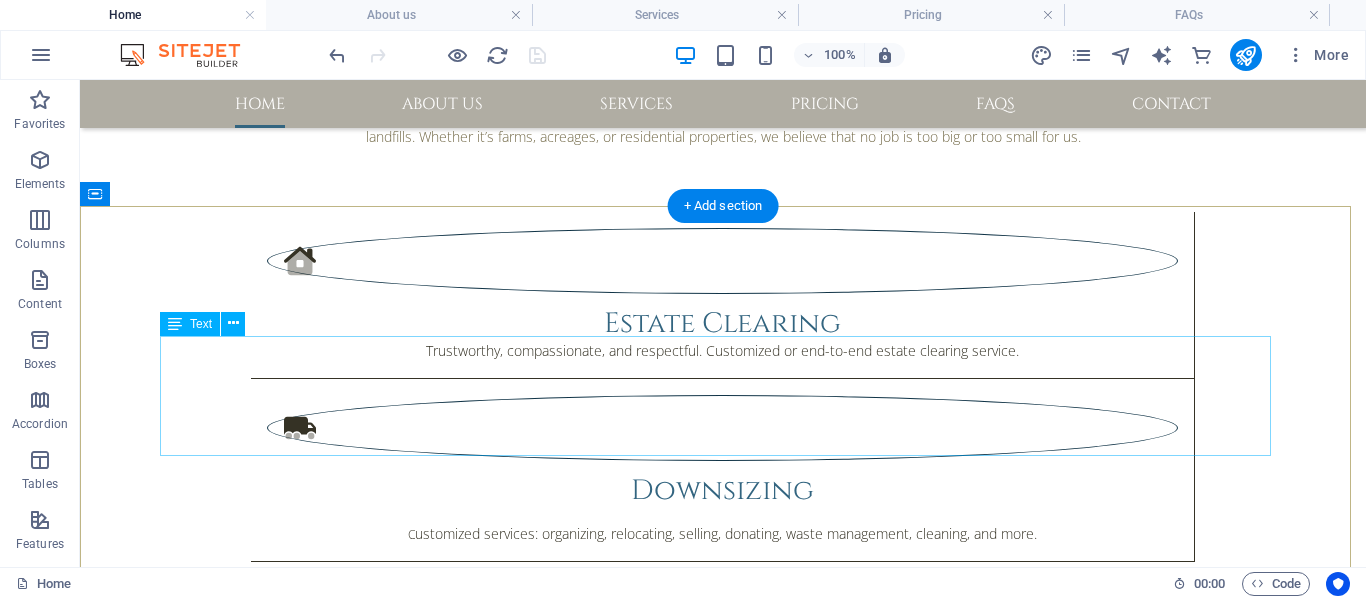 drag, startPoint x: 164, startPoint y: 345, endPoint x: 210, endPoint y: 353, distance: 46.69047 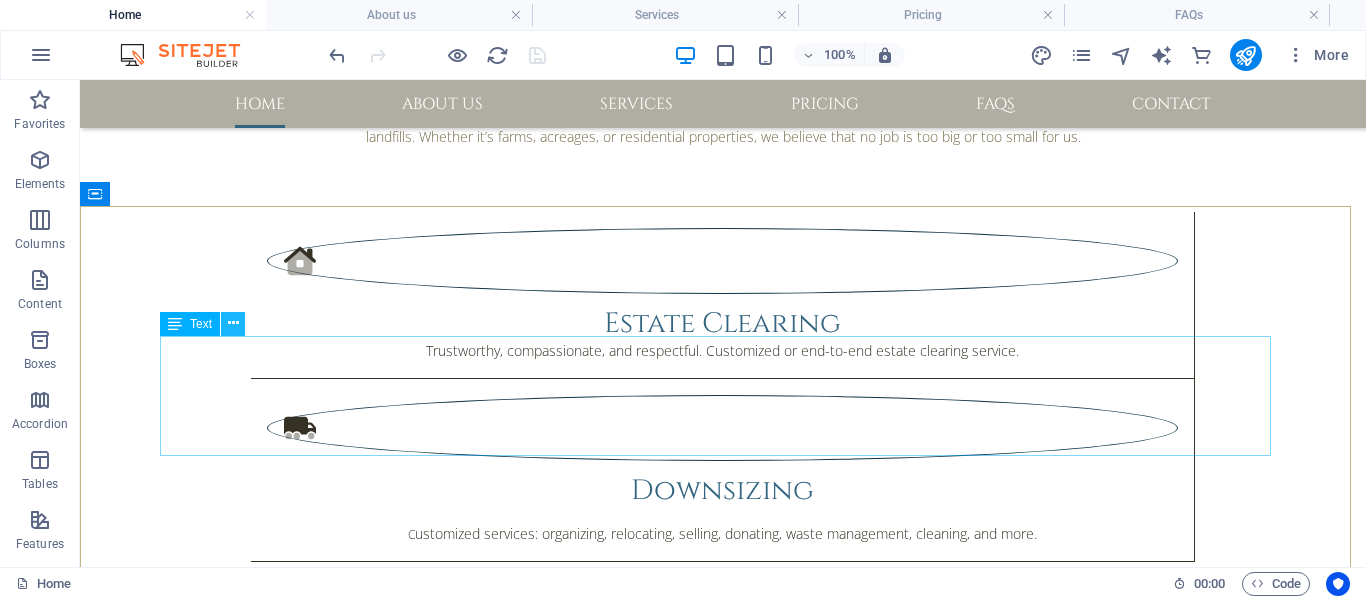 click at bounding box center [233, 323] 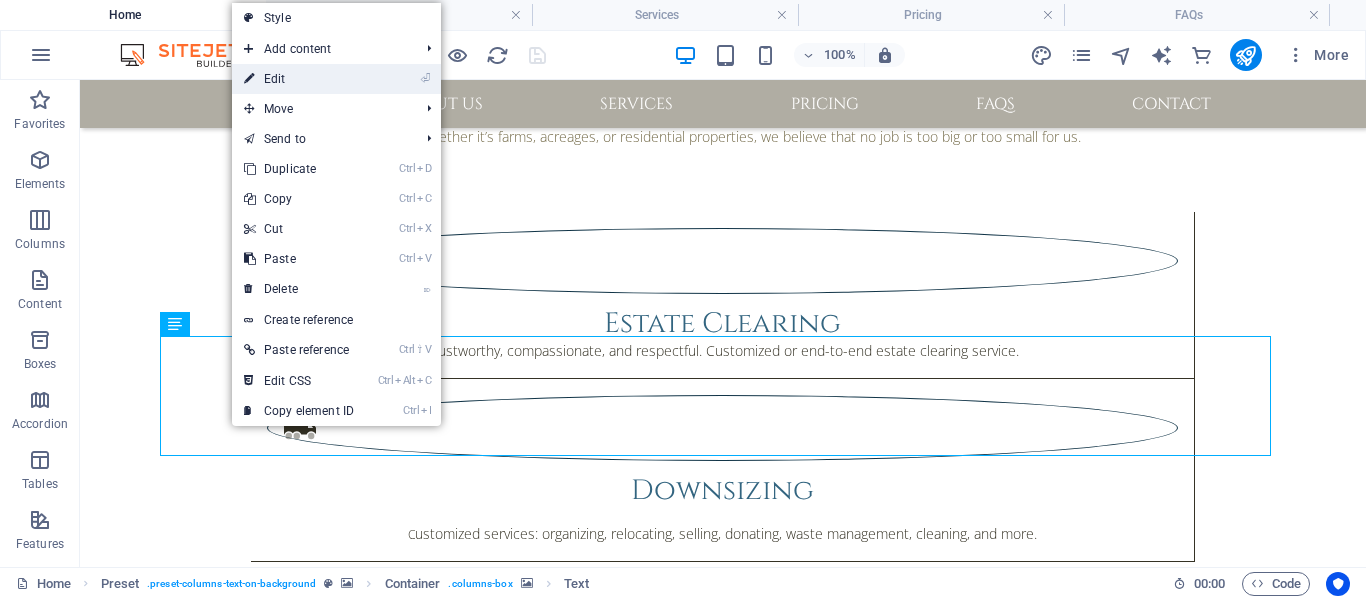 click on "⏎  Edit" at bounding box center [299, 79] 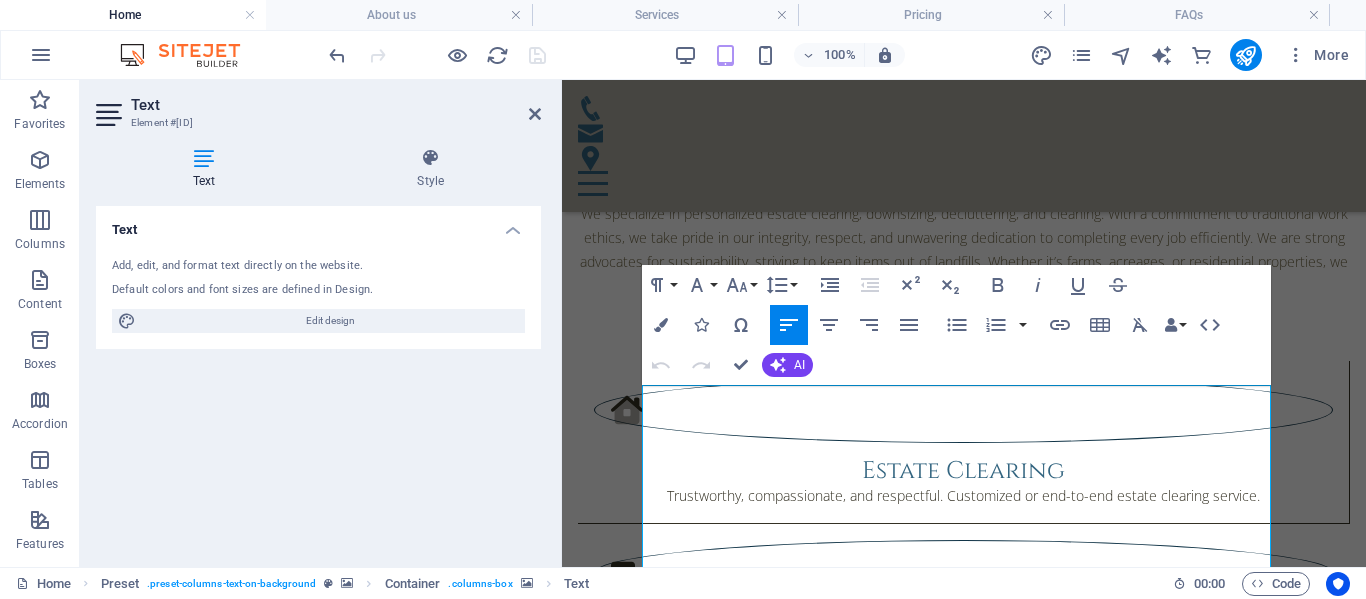 scroll, scrollTop: 1548, scrollLeft: 0, axis: vertical 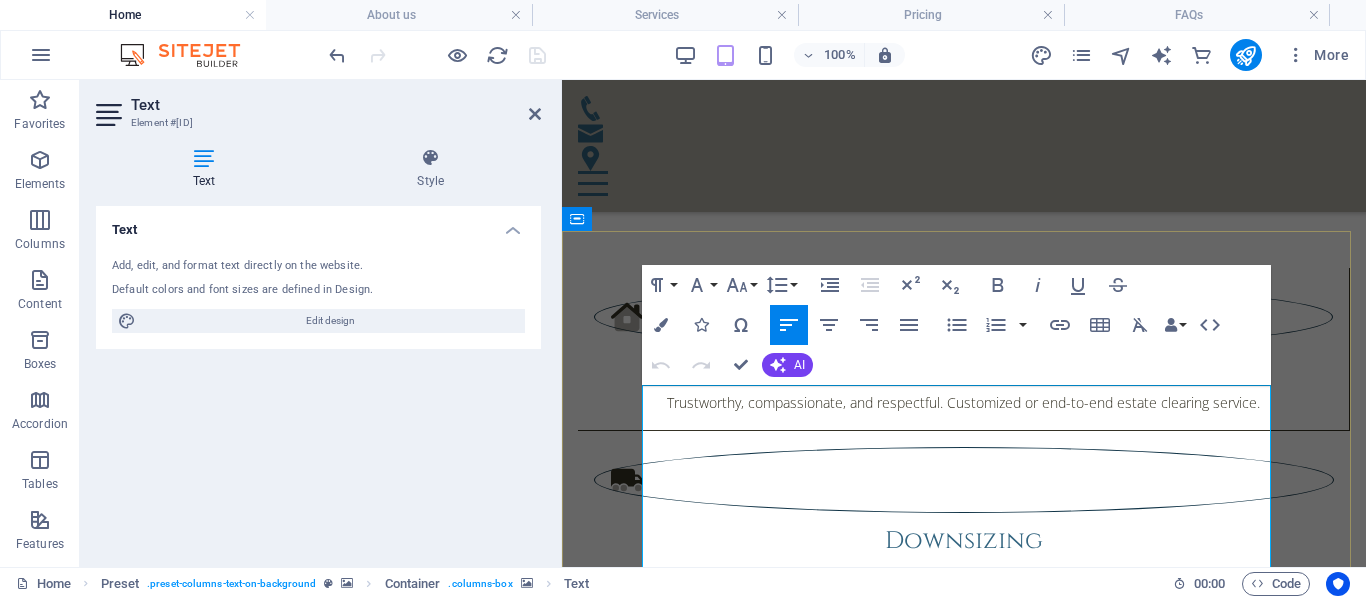 drag, startPoint x: 644, startPoint y: 399, endPoint x: 700, endPoint y: 403, distance: 56.142673 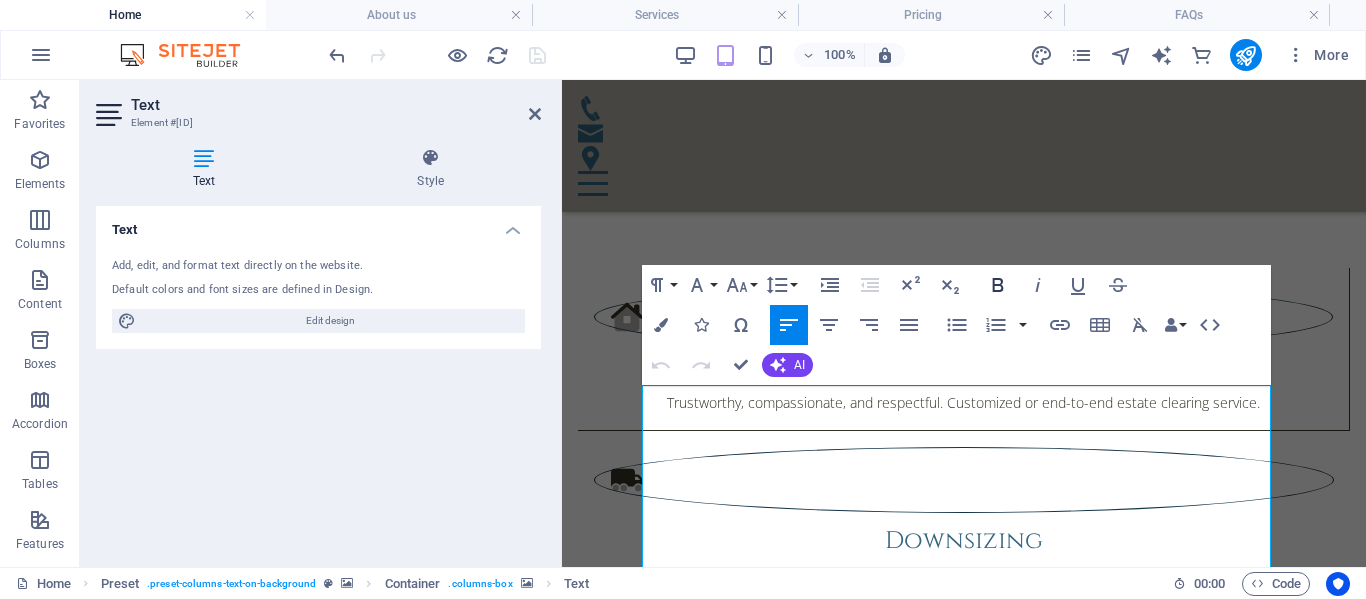 click 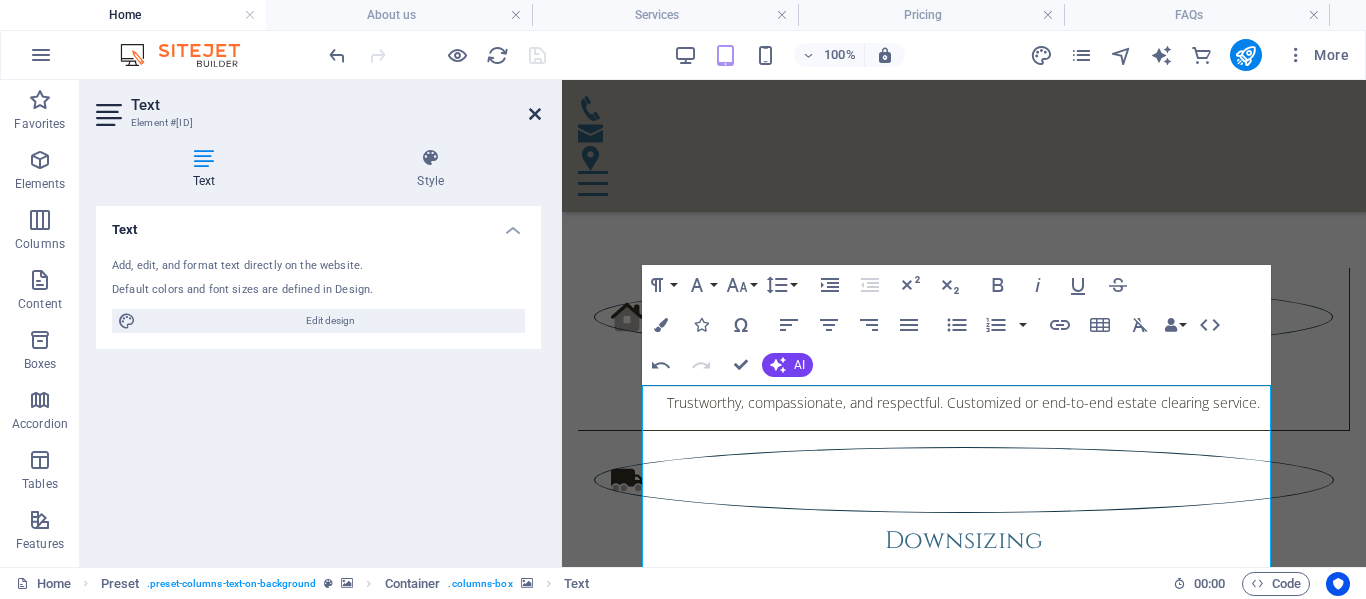 click at bounding box center (535, 114) 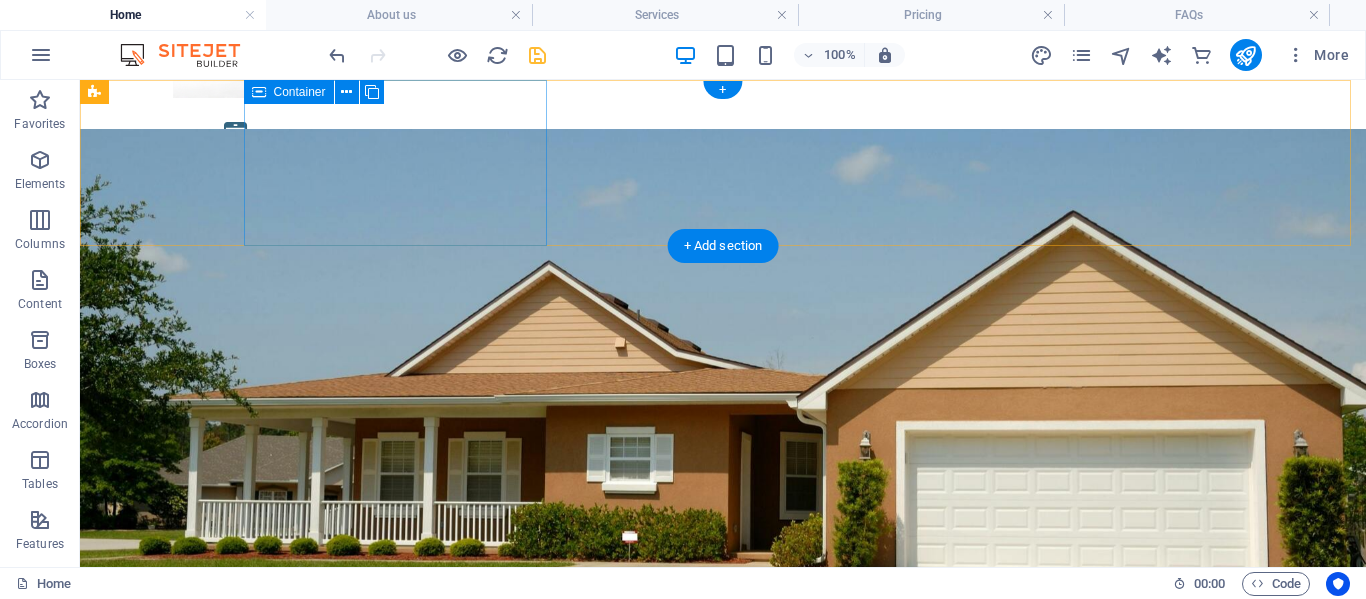 scroll, scrollTop: 0, scrollLeft: 0, axis: both 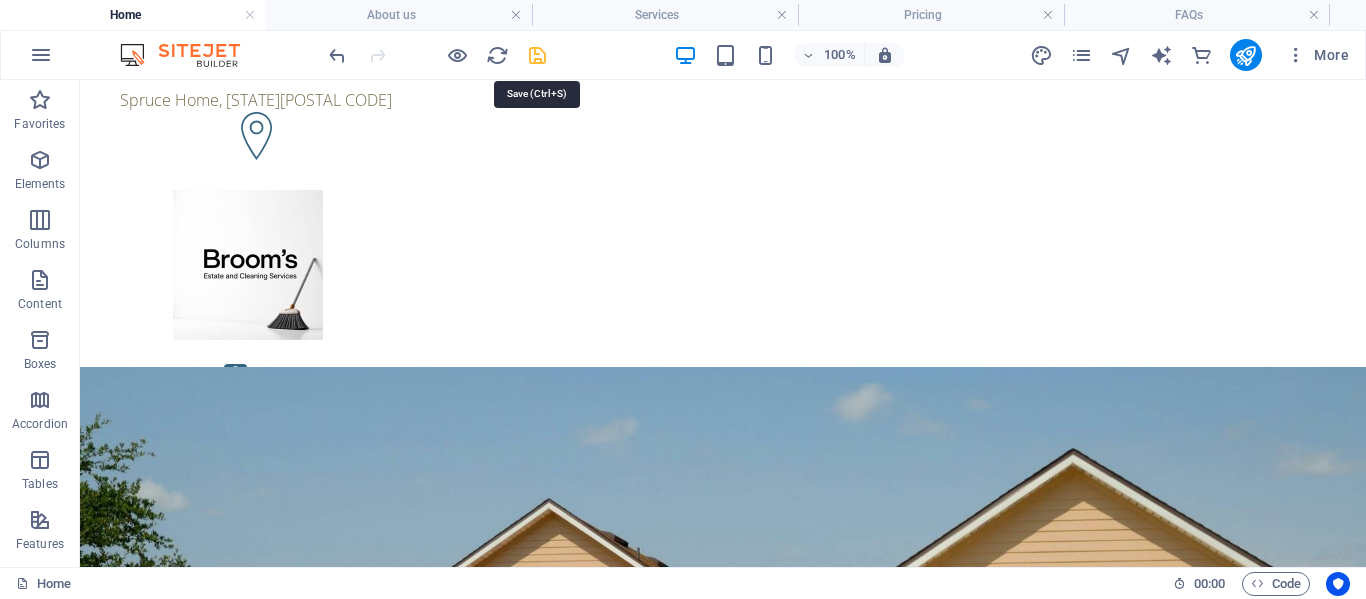 click at bounding box center [537, 55] 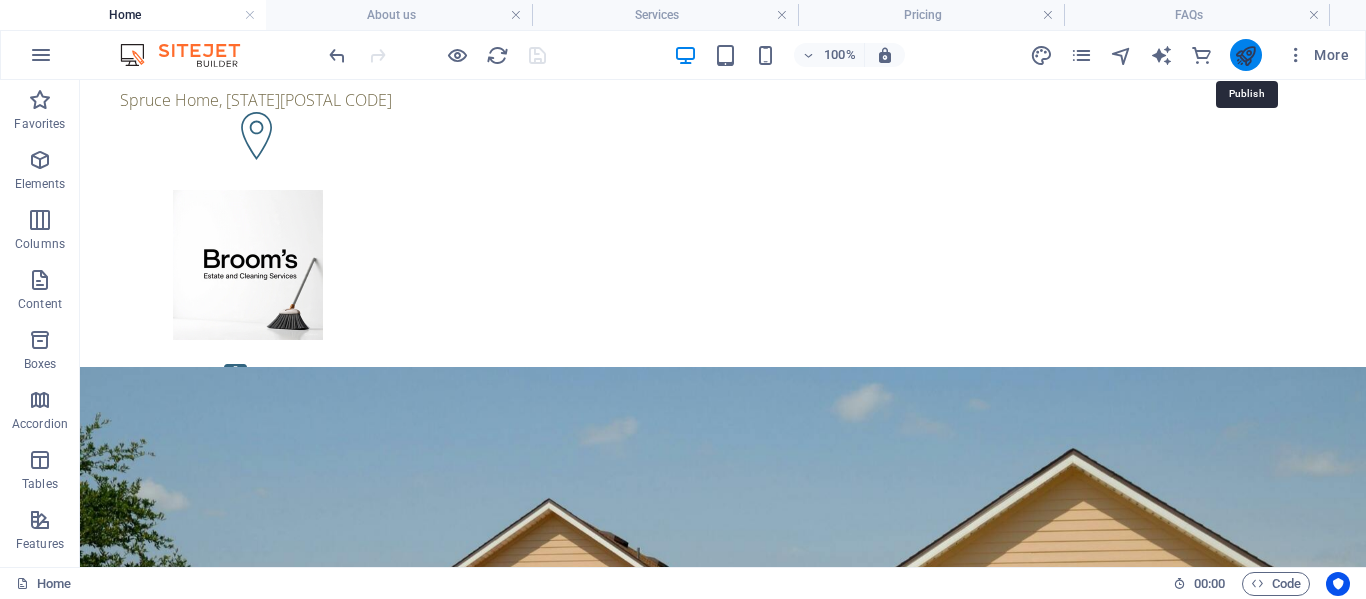 click at bounding box center (1245, 55) 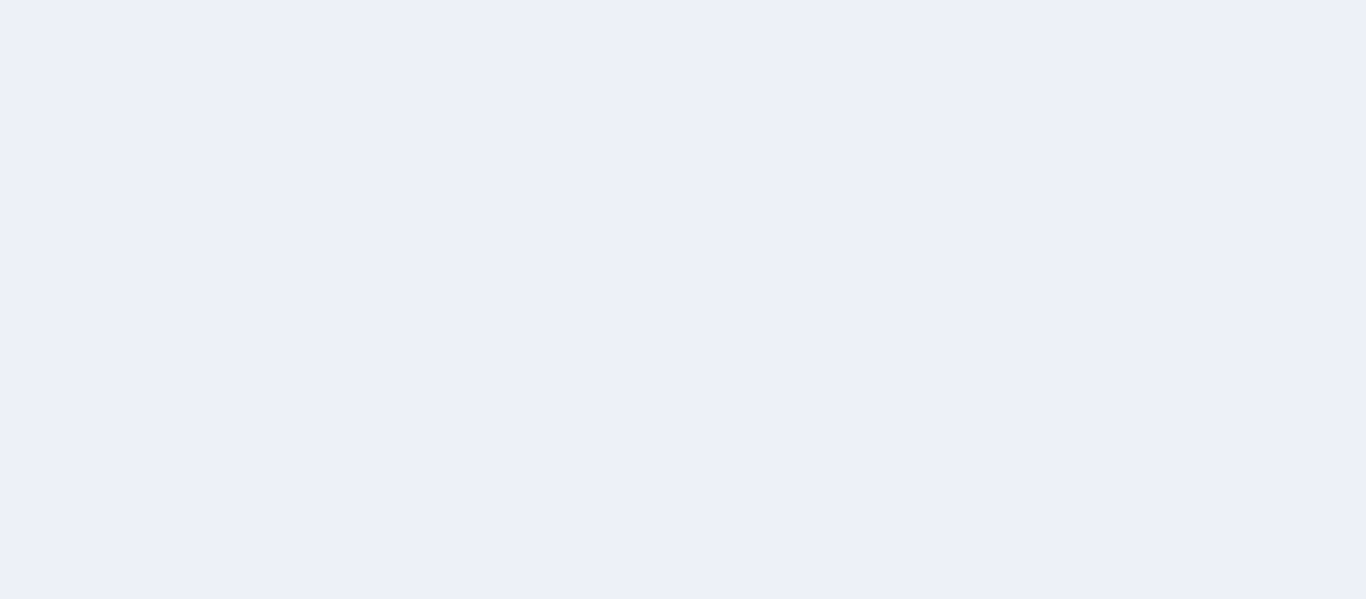 scroll, scrollTop: 0, scrollLeft: 0, axis: both 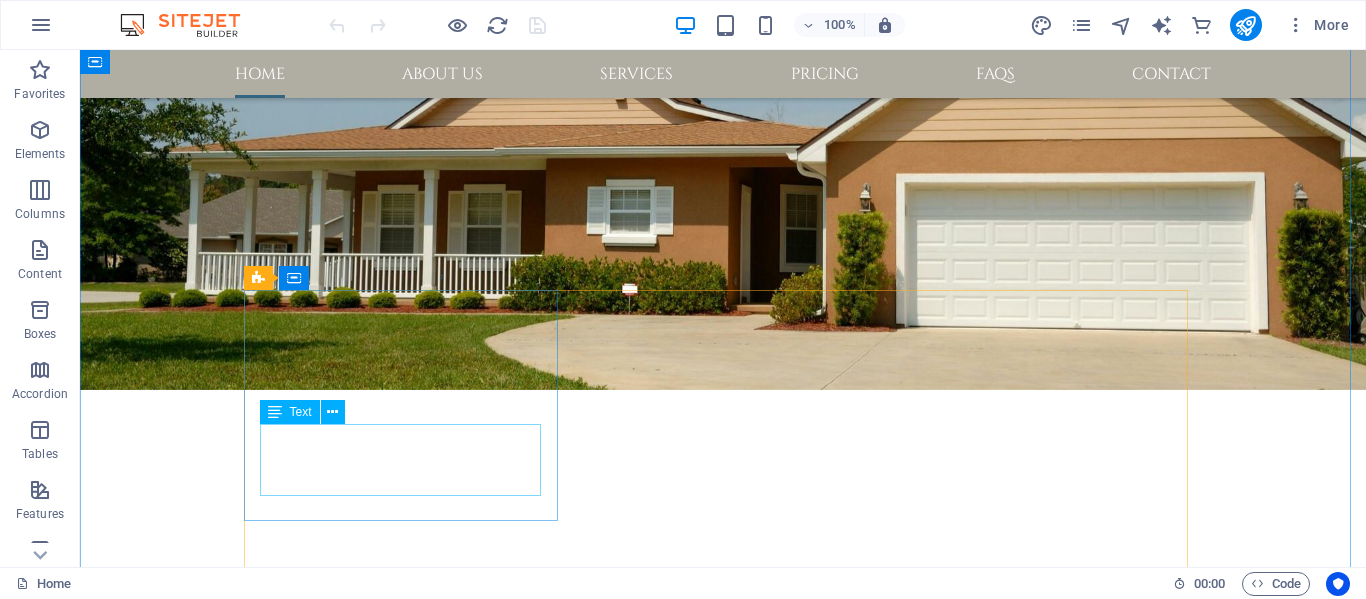 click on "Trustworthy, compassionate, and respectful. Customized or end-to-end estate clearing service." at bounding box center [722, 990] 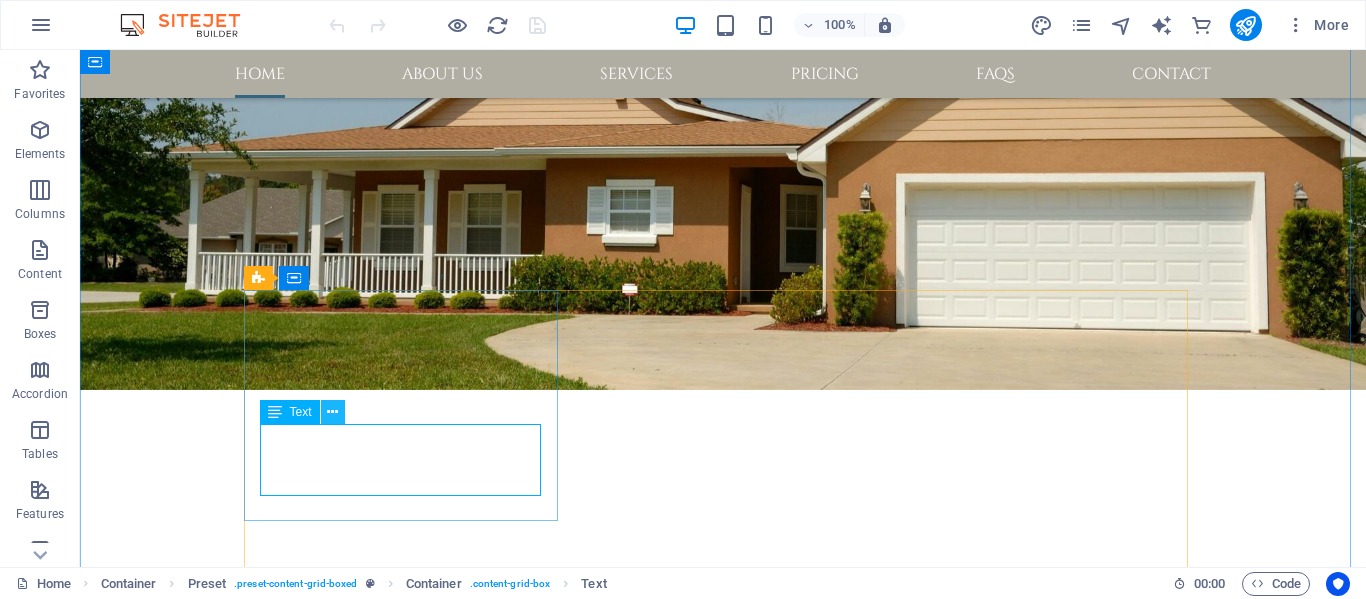 click at bounding box center [332, 412] 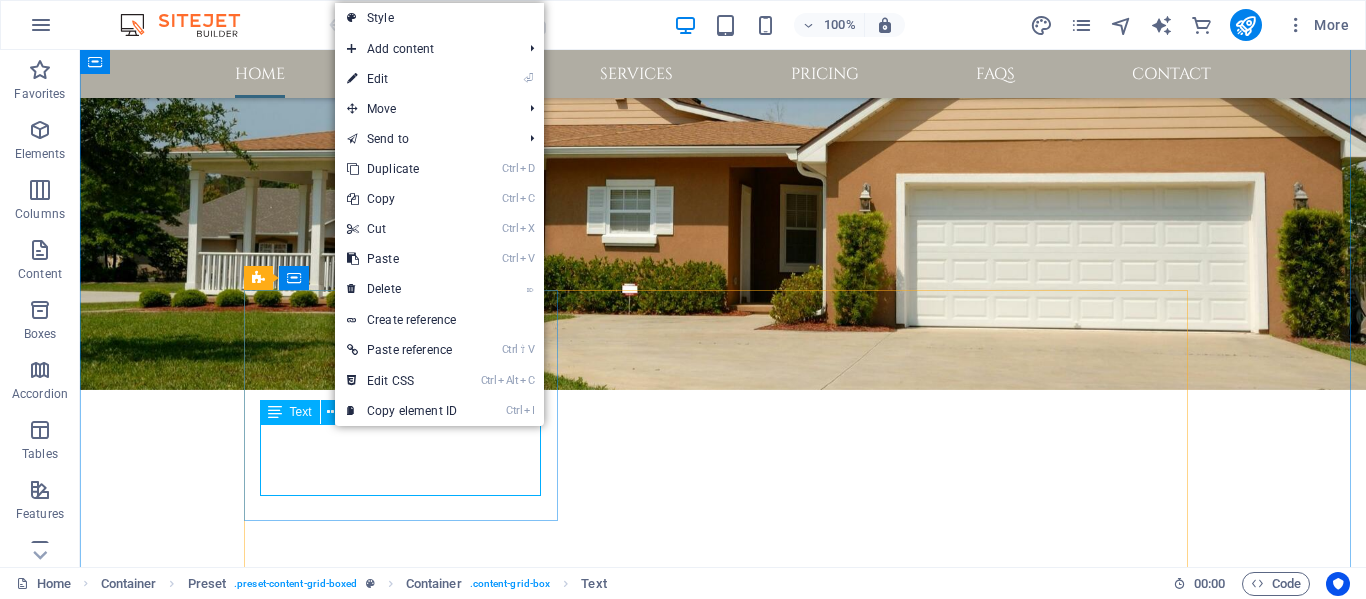 click on "Trustworthy, compassionate, and respectful. Customized or end-to-end estate clearing service." at bounding box center [722, 990] 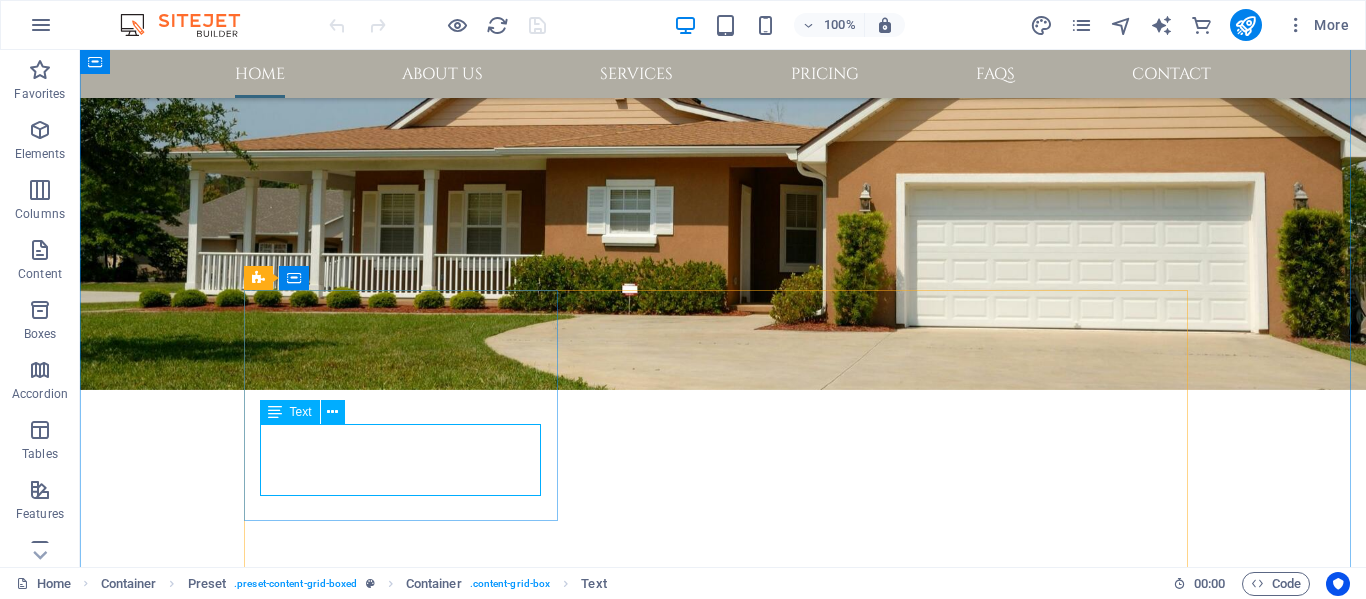 click on "Trustworthy, compassionate, and respectful. Customized or end-to-end estate clearing service." at bounding box center (722, 990) 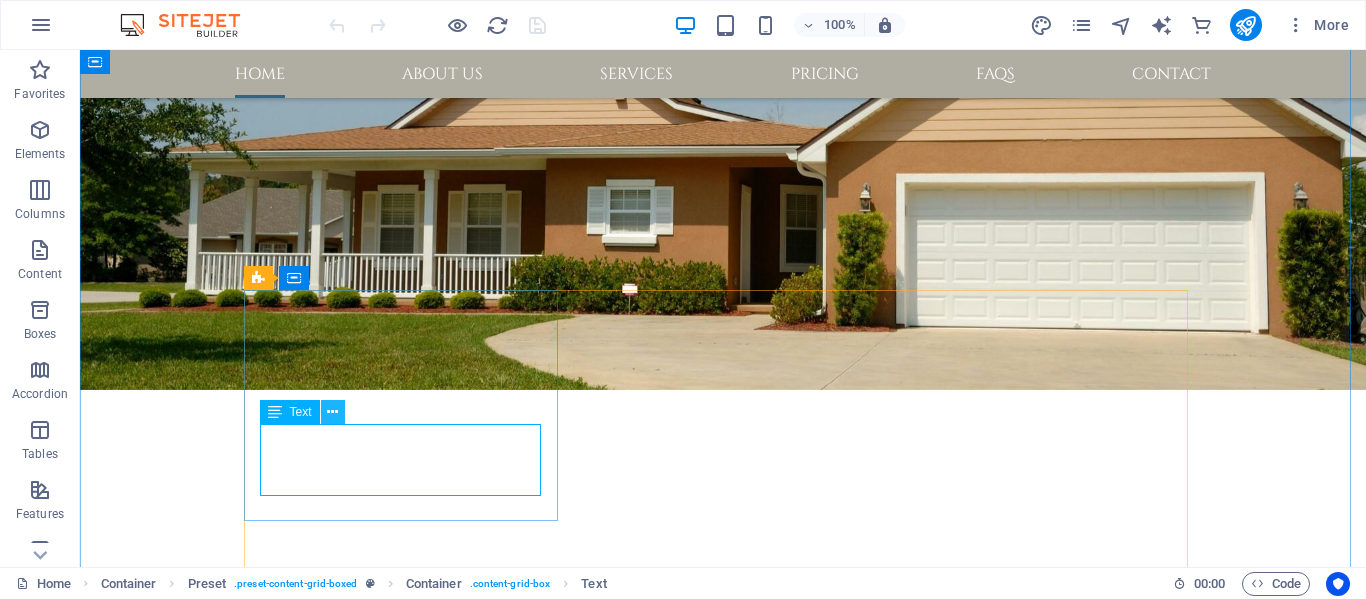click at bounding box center [332, 412] 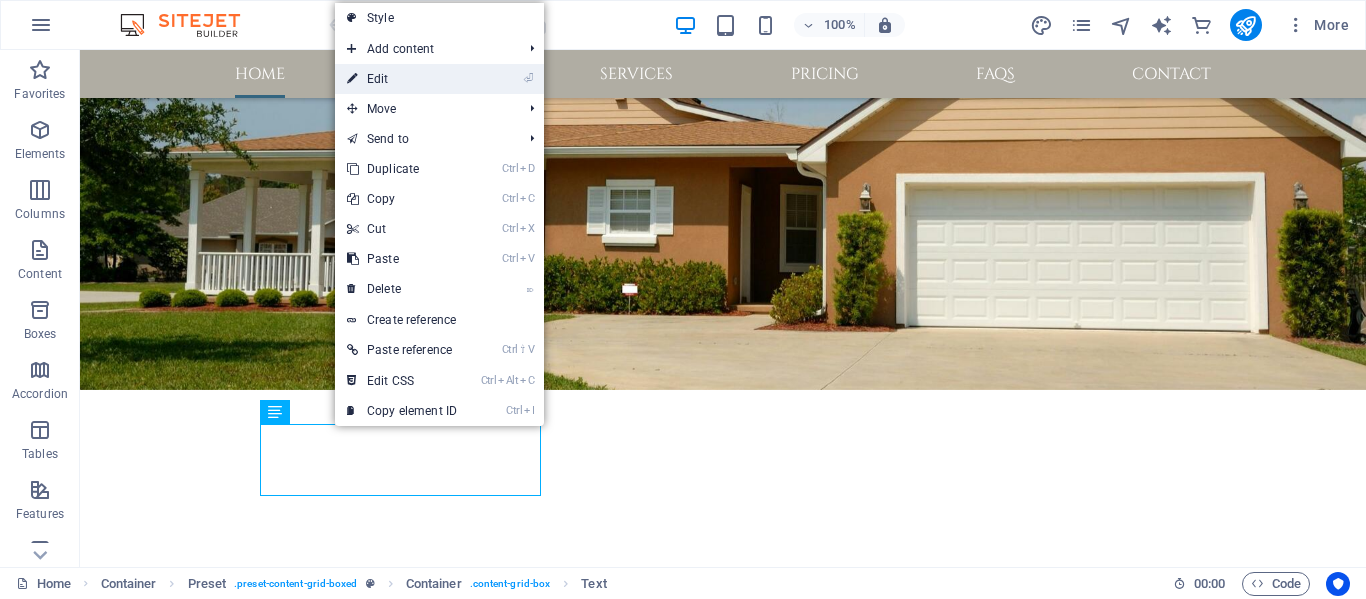 click on "⏎  Edit" at bounding box center [402, 79] 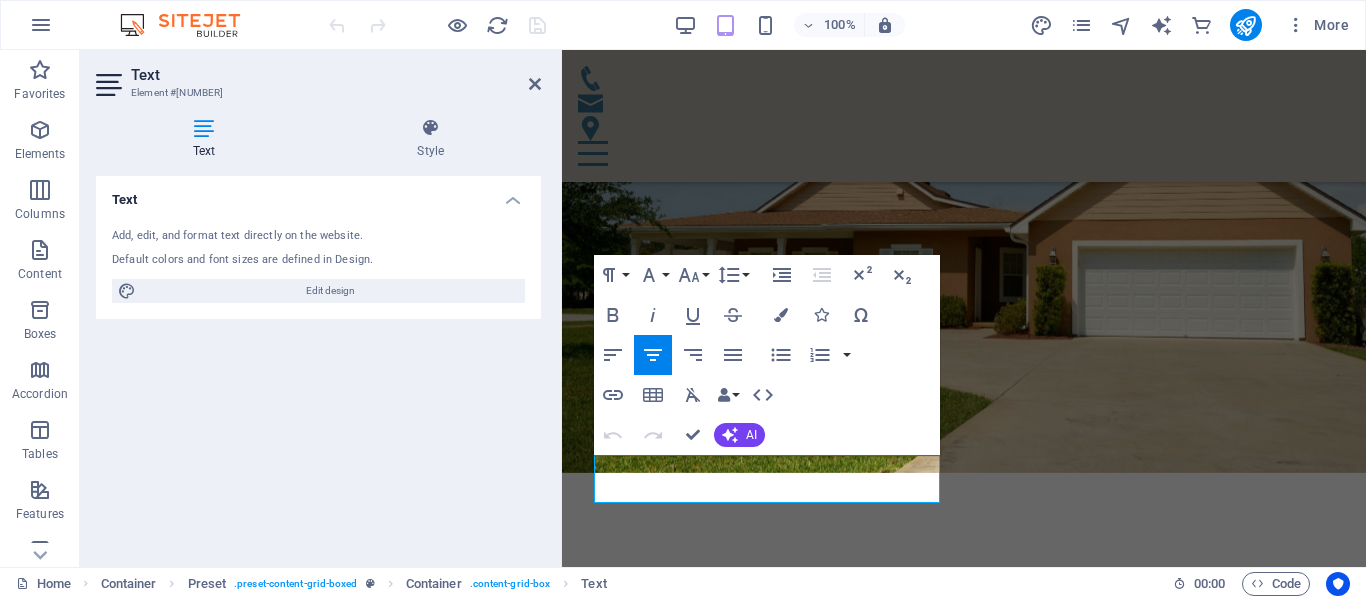 scroll, scrollTop: 680, scrollLeft: 0, axis: vertical 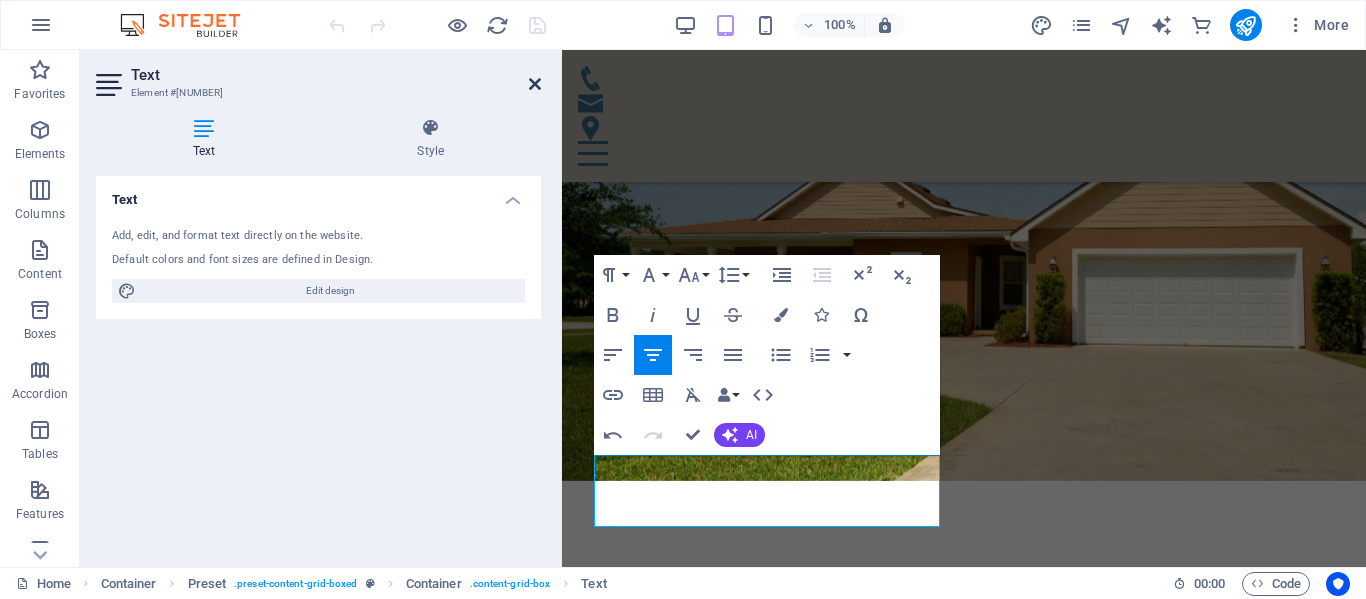 click at bounding box center [535, 84] 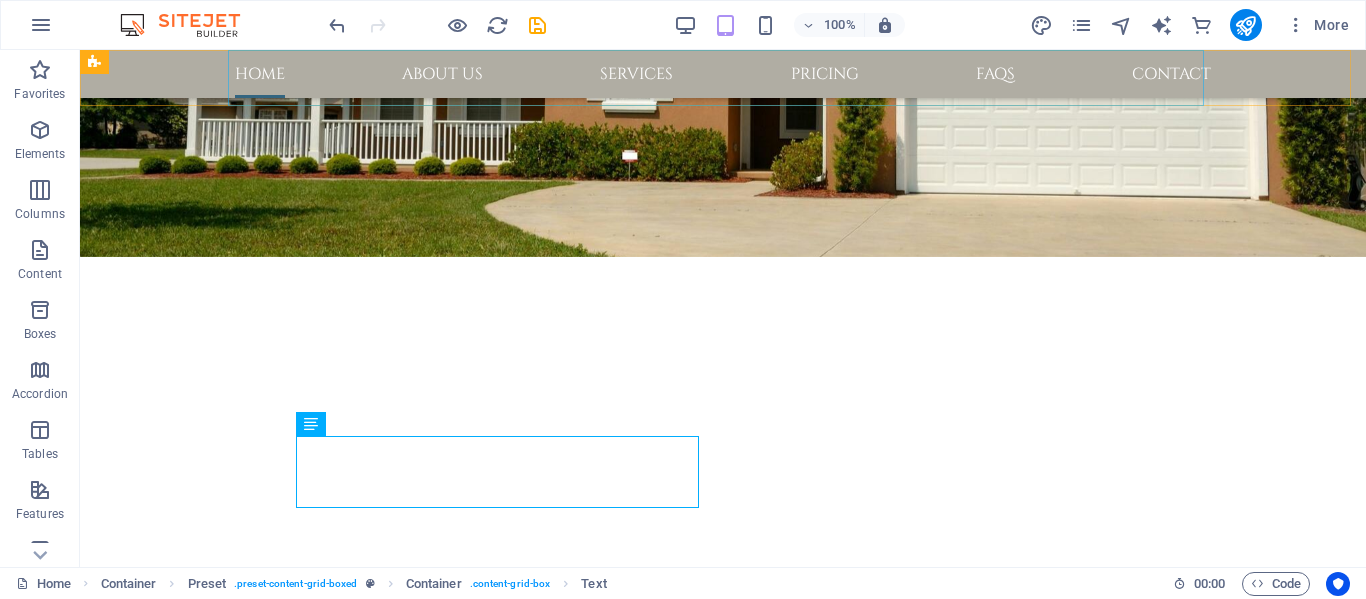 scroll, scrollTop: 780, scrollLeft: 0, axis: vertical 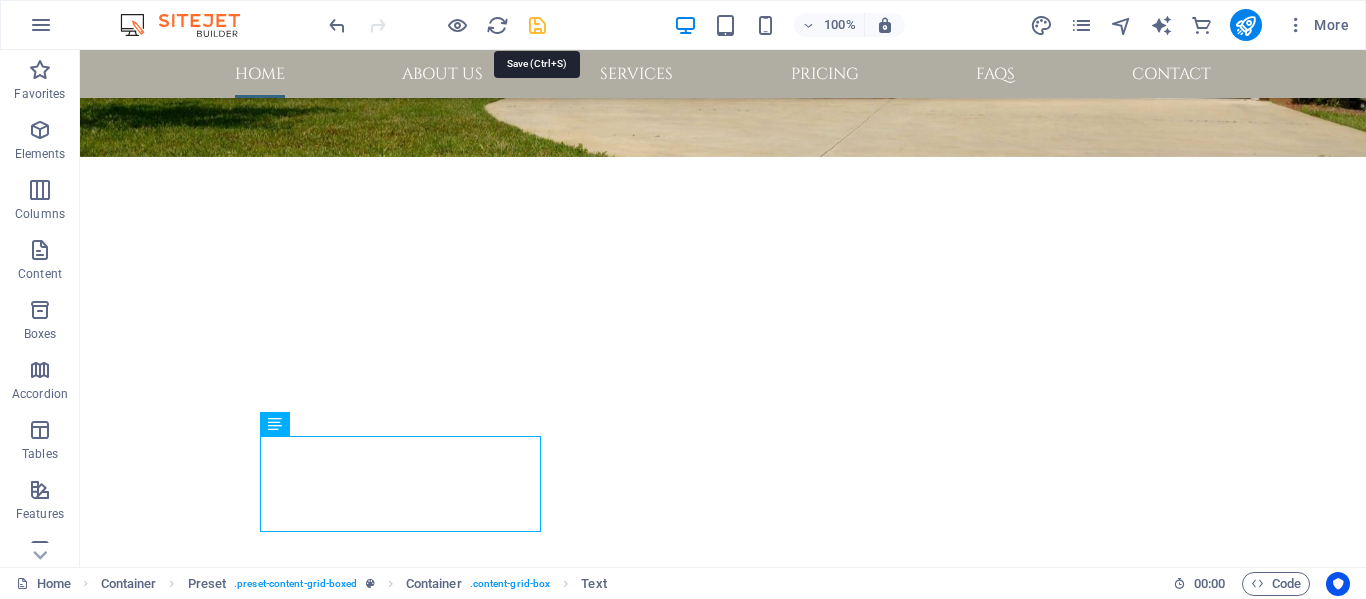 click at bounding box center (537, 25) 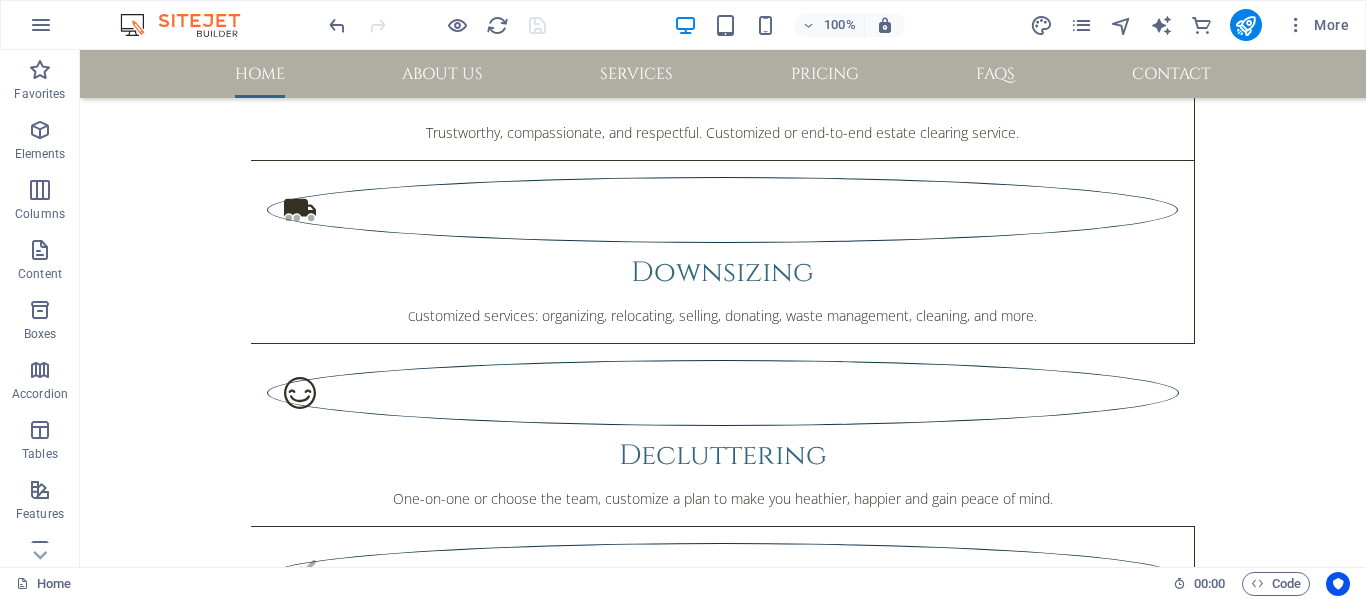 scroll, scrollTop: 1880, scrollLeft: 0, axis: vertical 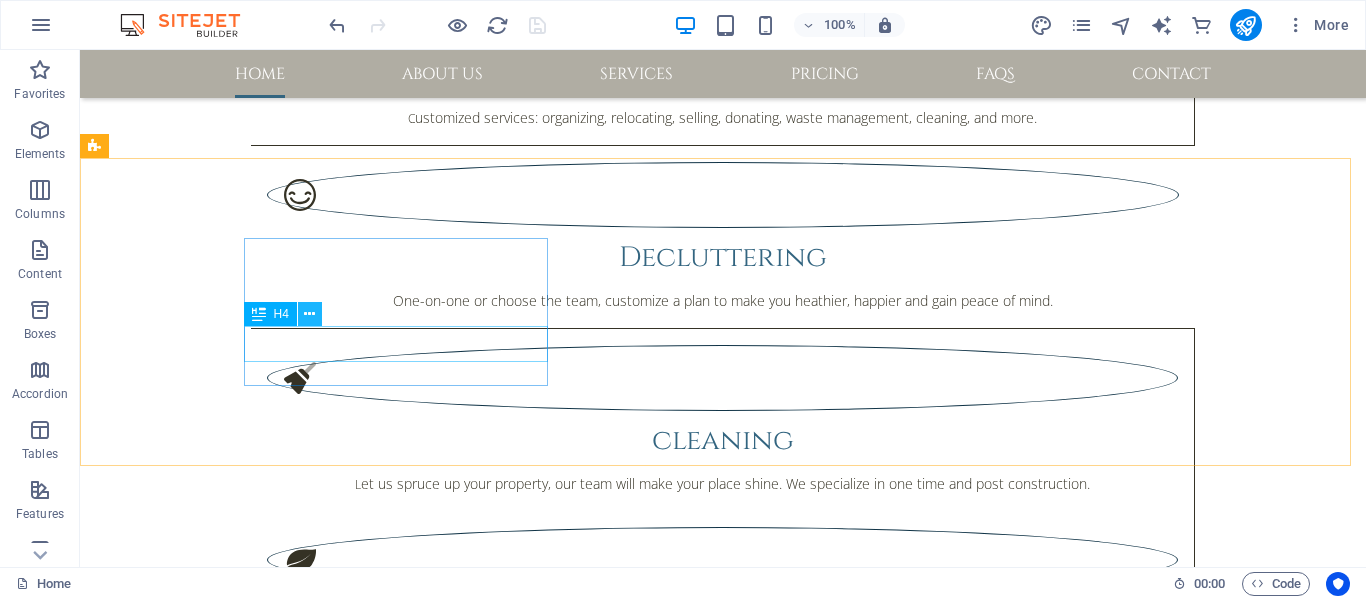 click at bounding box center [309, 314] 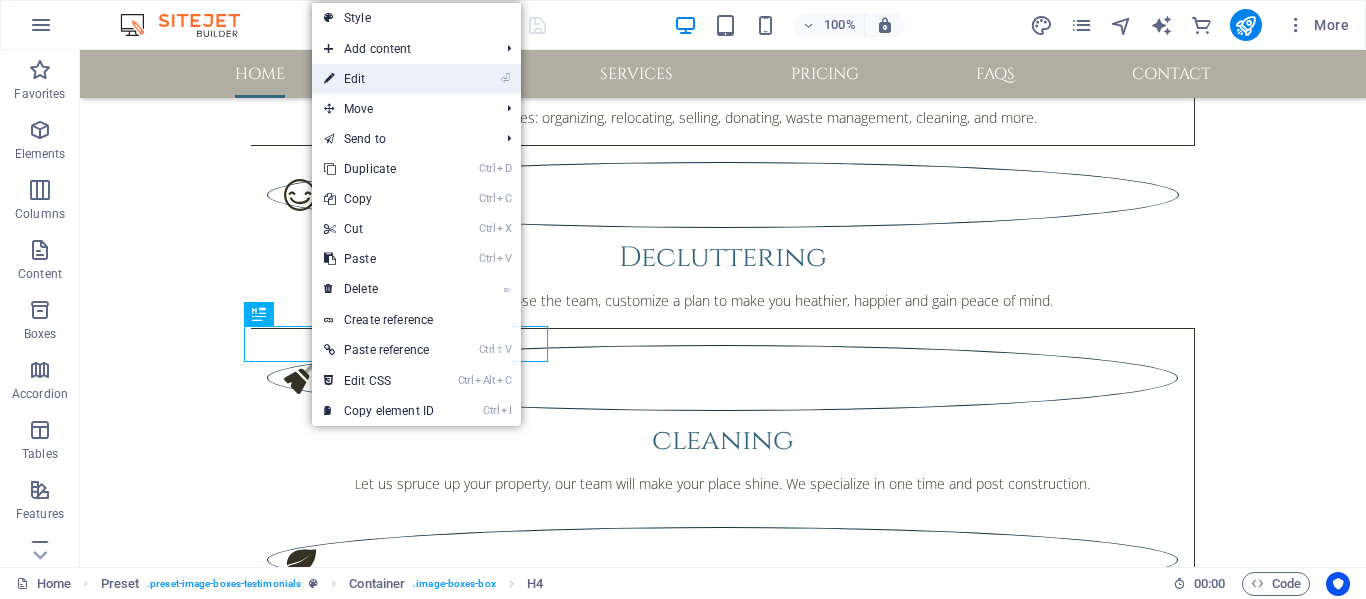click on "⏎  Edit" at bounding box center (379, 79) 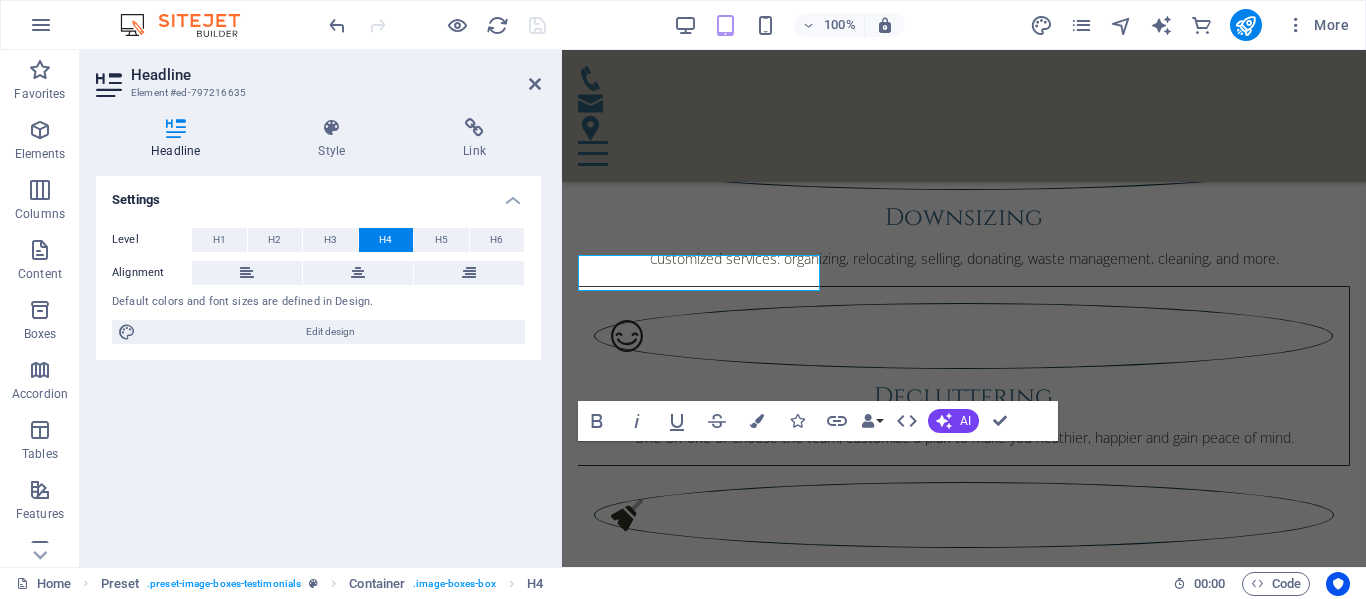 scroll, scrollTop: 2051, scrollLeft: 0, axis: vertical 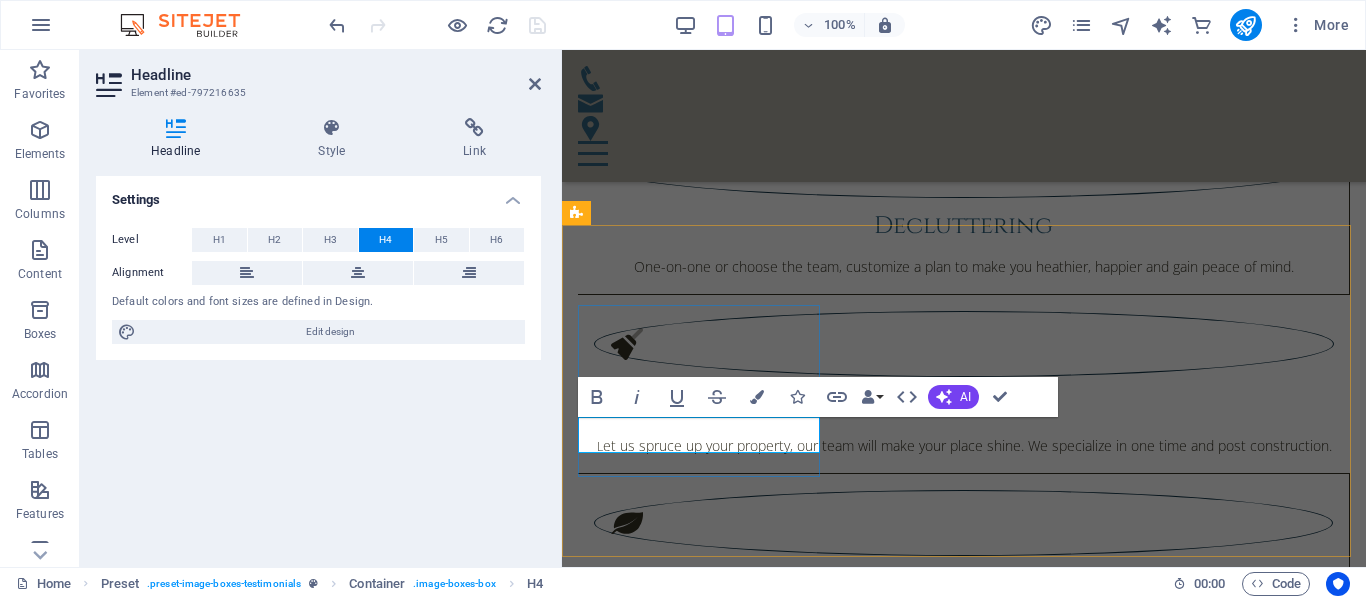 click on "[FIRST]" at bounding box center [964, 2620] 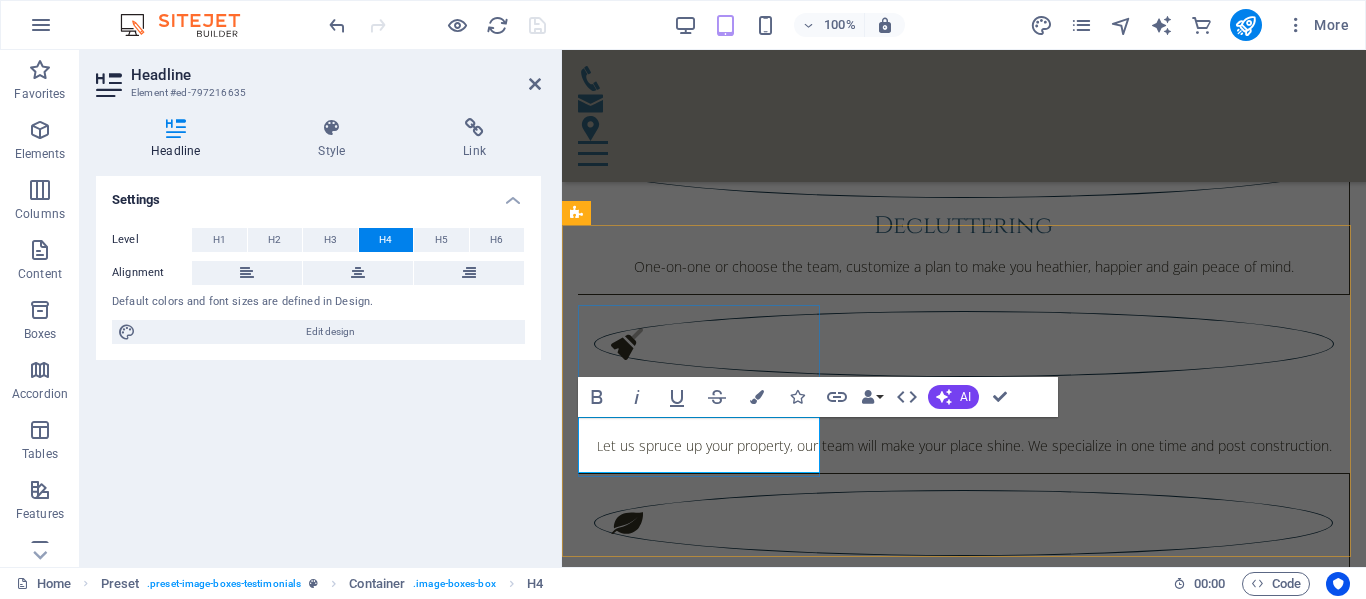 type 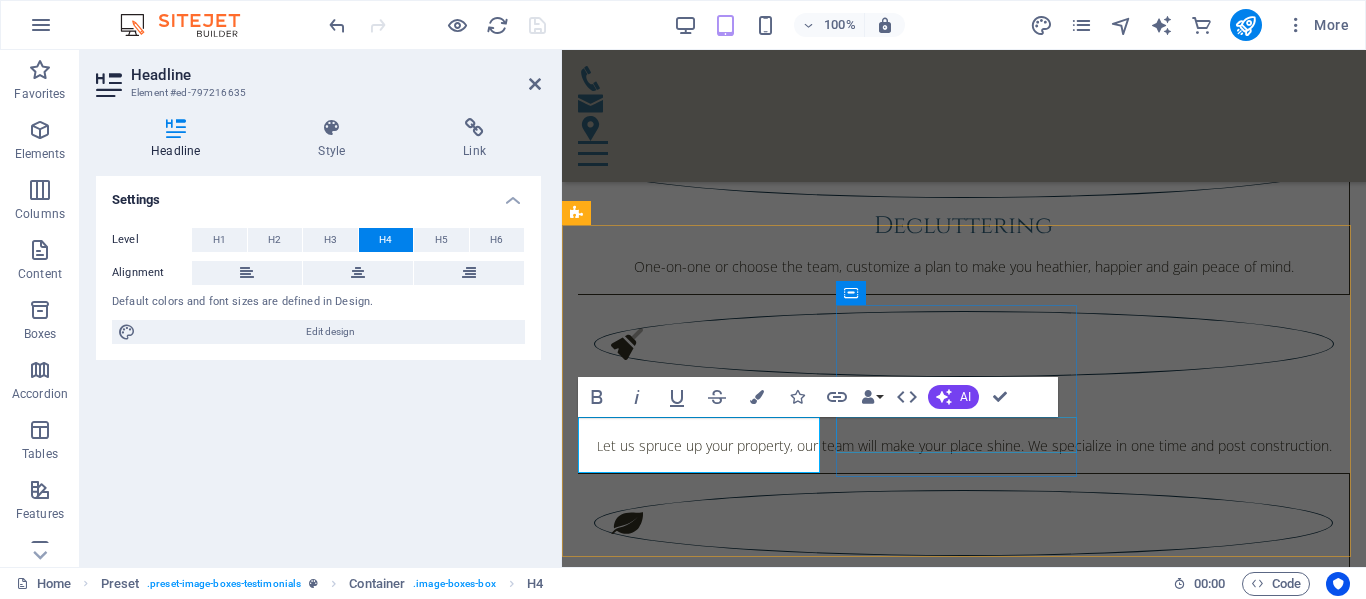 click on "[NAME]" at bounding box center (964, 2757) 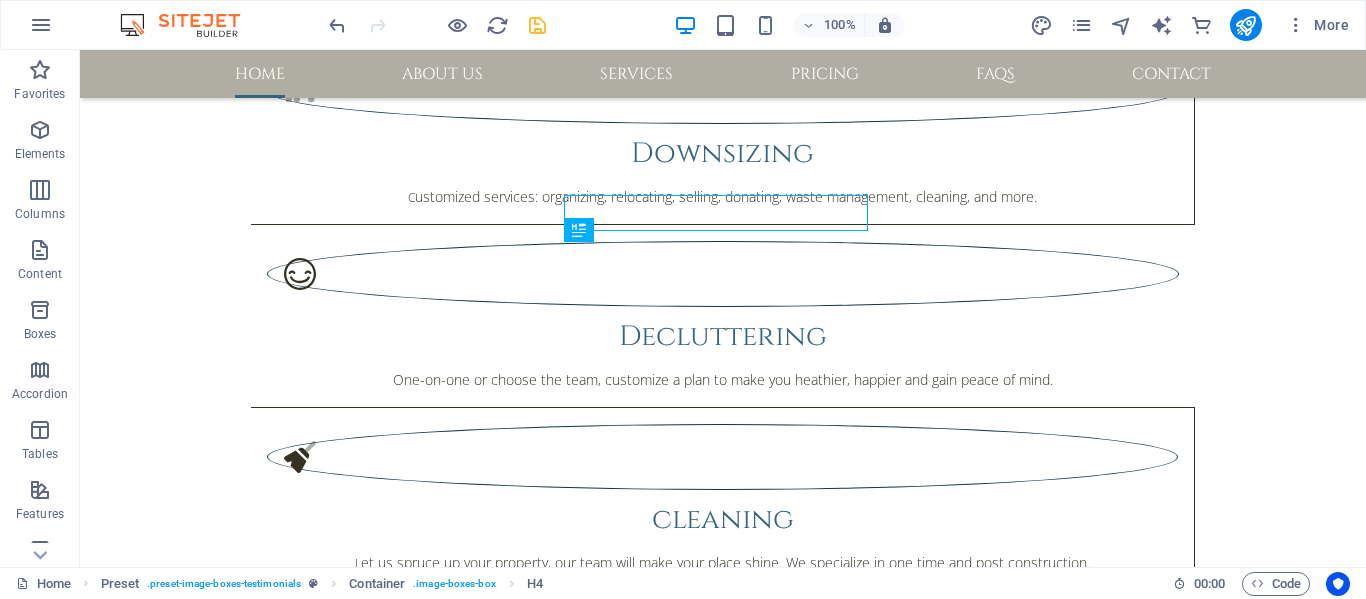 scroll, scrollTop: 1751, scrollLeft: 0, axis: vertical 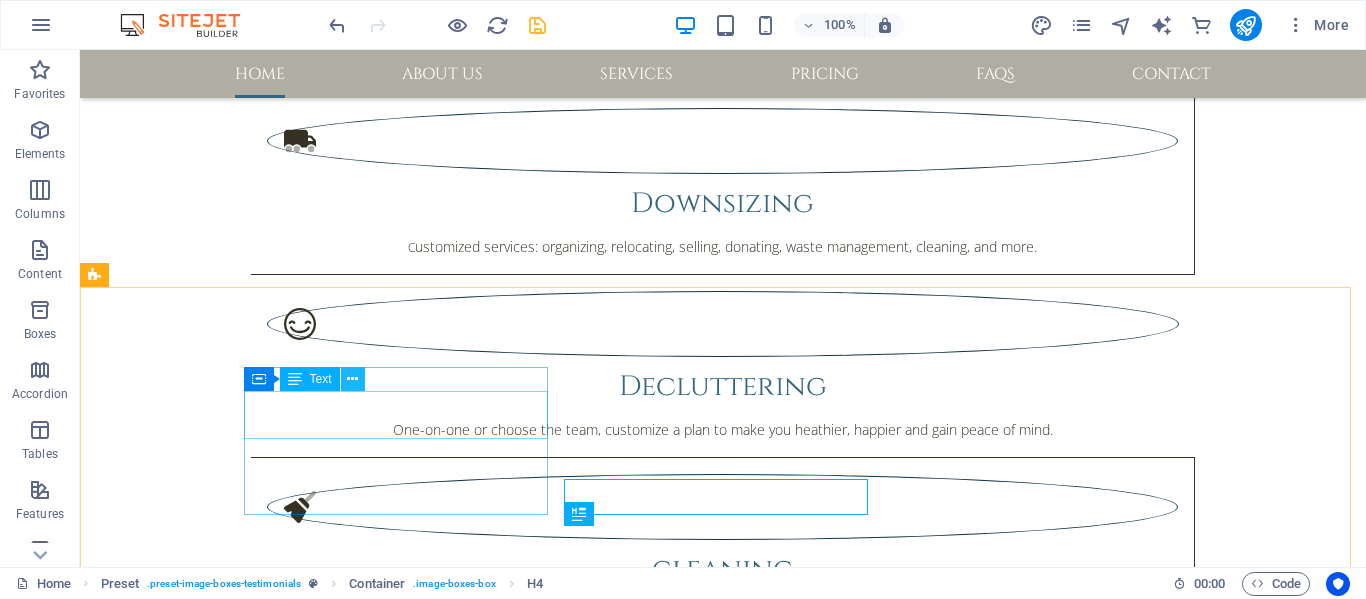 click at bounding box center [352, 379] 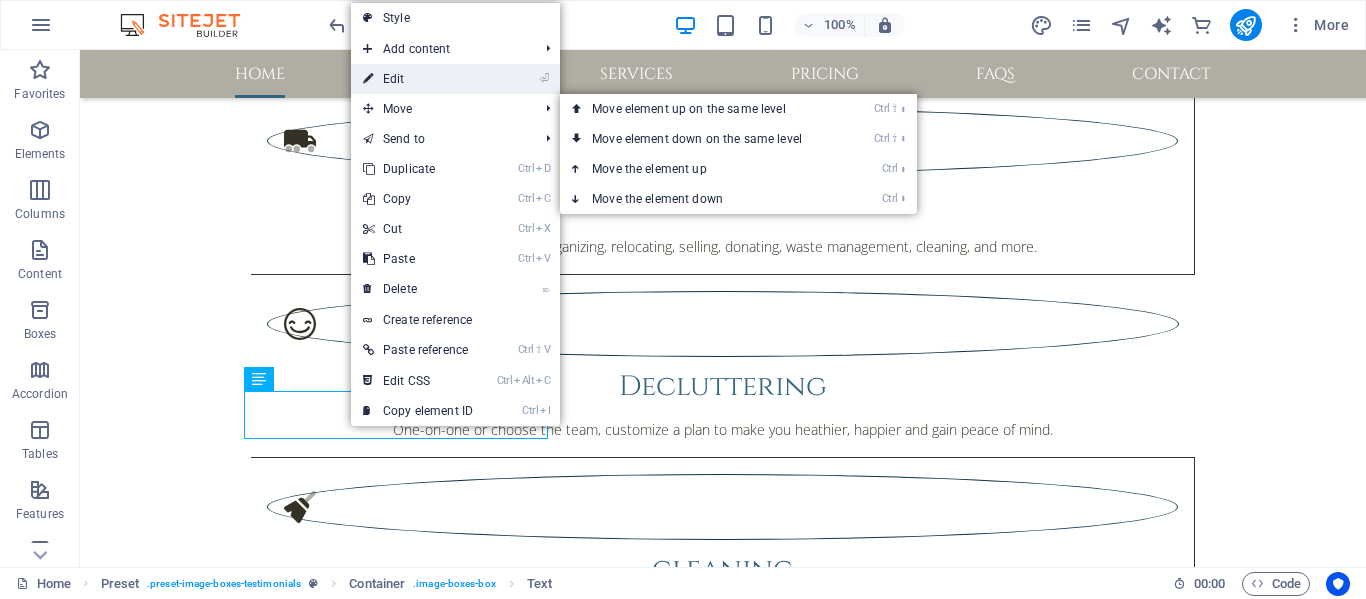 click on "⏎  Edit" at bounding box center (418, 79) 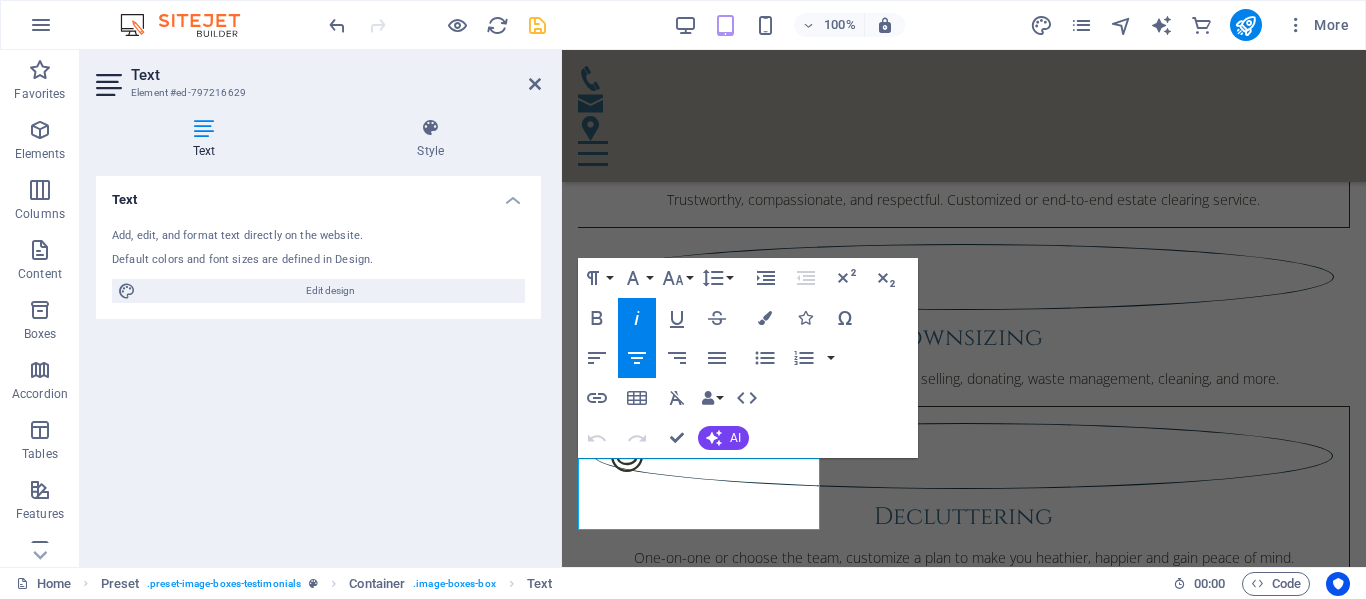 scroll, scrollTop: 1922, scrollLeft: 0, axis: vertical 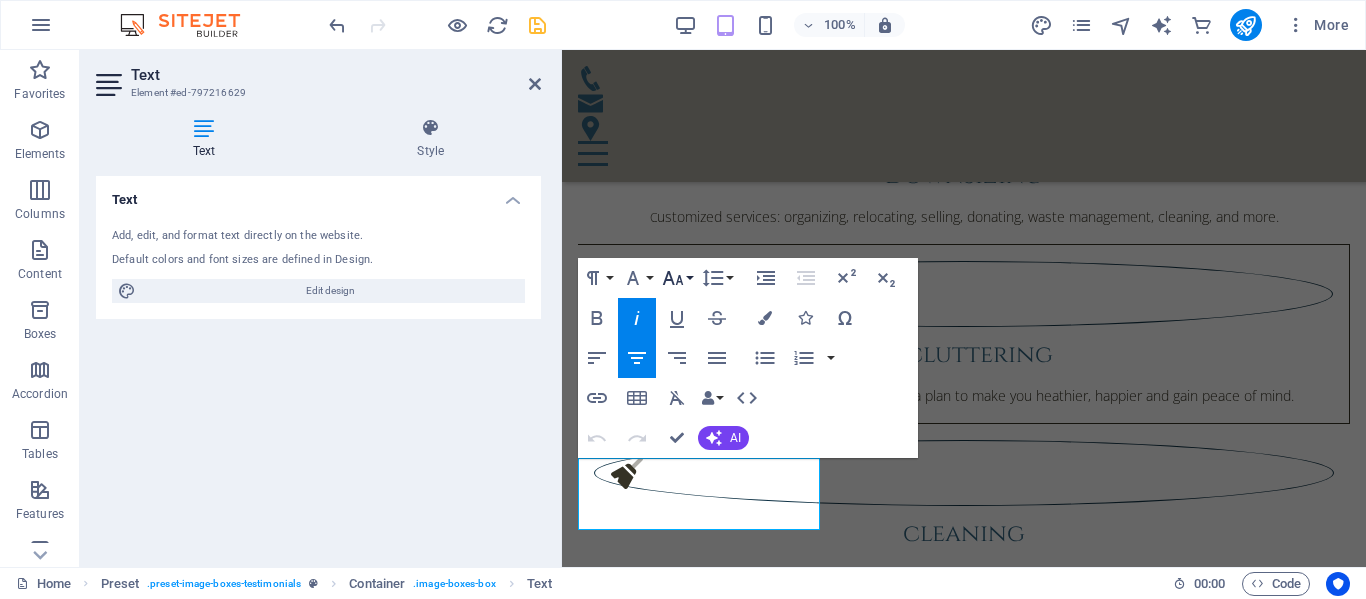 click on "Font Size" at bounding box center (677, 278) 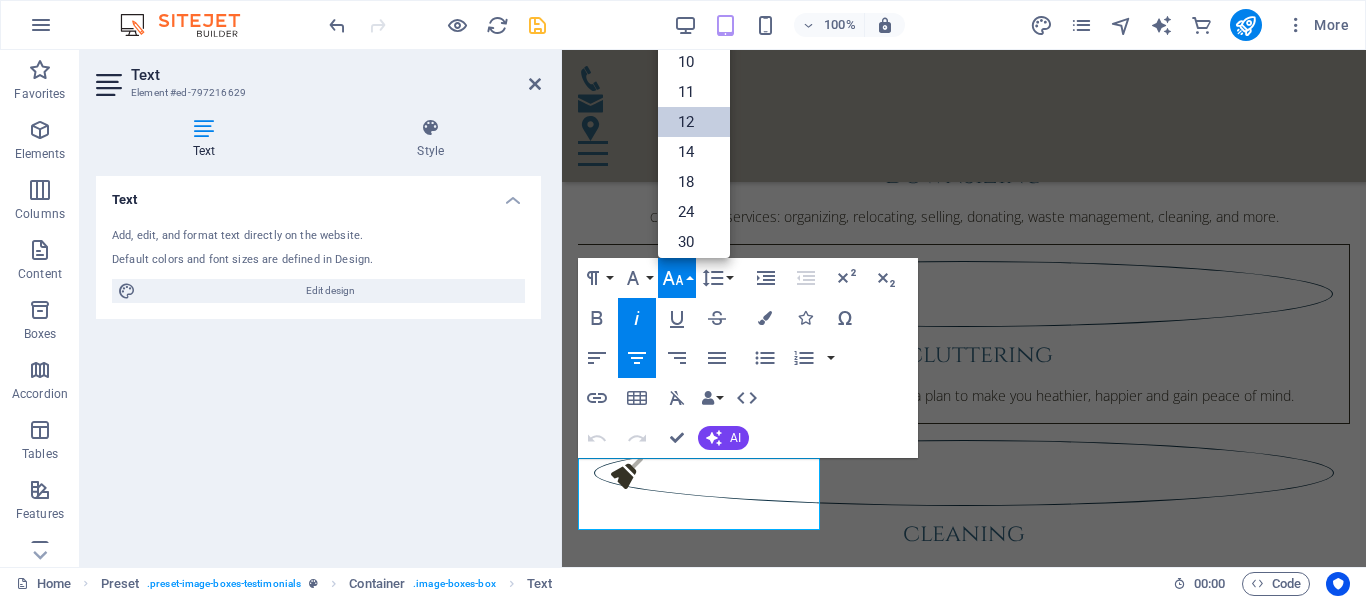 scroll, scrollTop: 0, scrollLeft: 0, axis: both 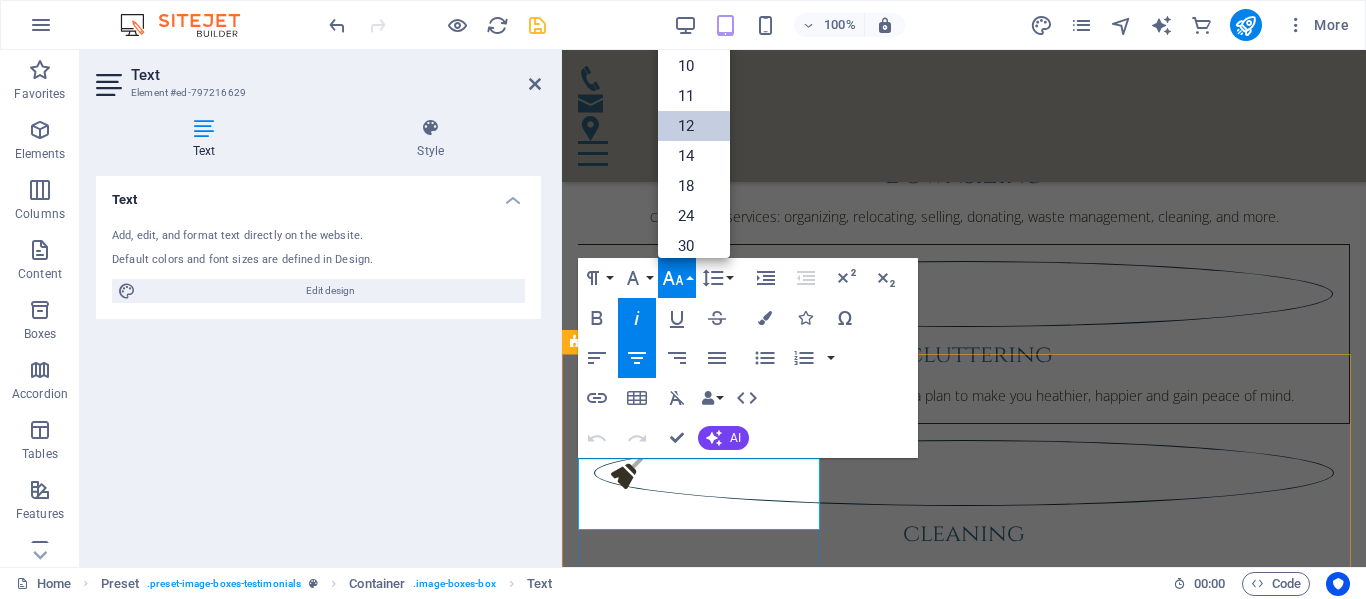 drag, startPoint x: 600, startPoint y: 466, endPoint x: 751, endPoint y: 523, distance: 161.40013 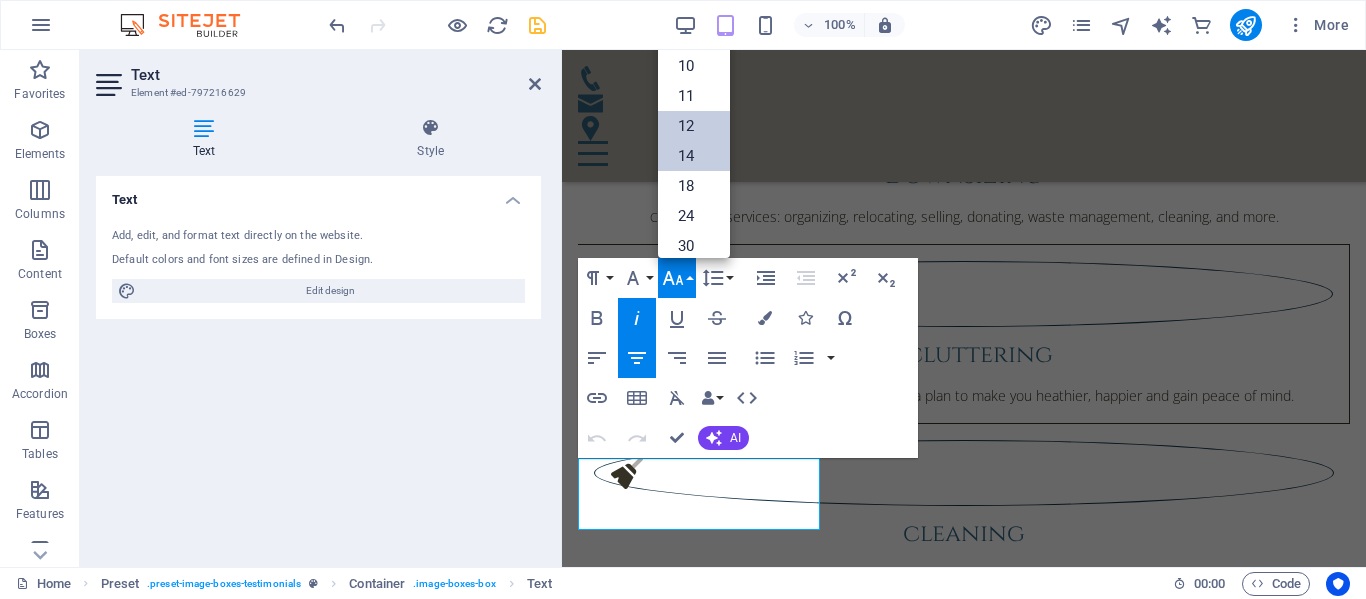 click on "14" at bounding box center (694, 156) 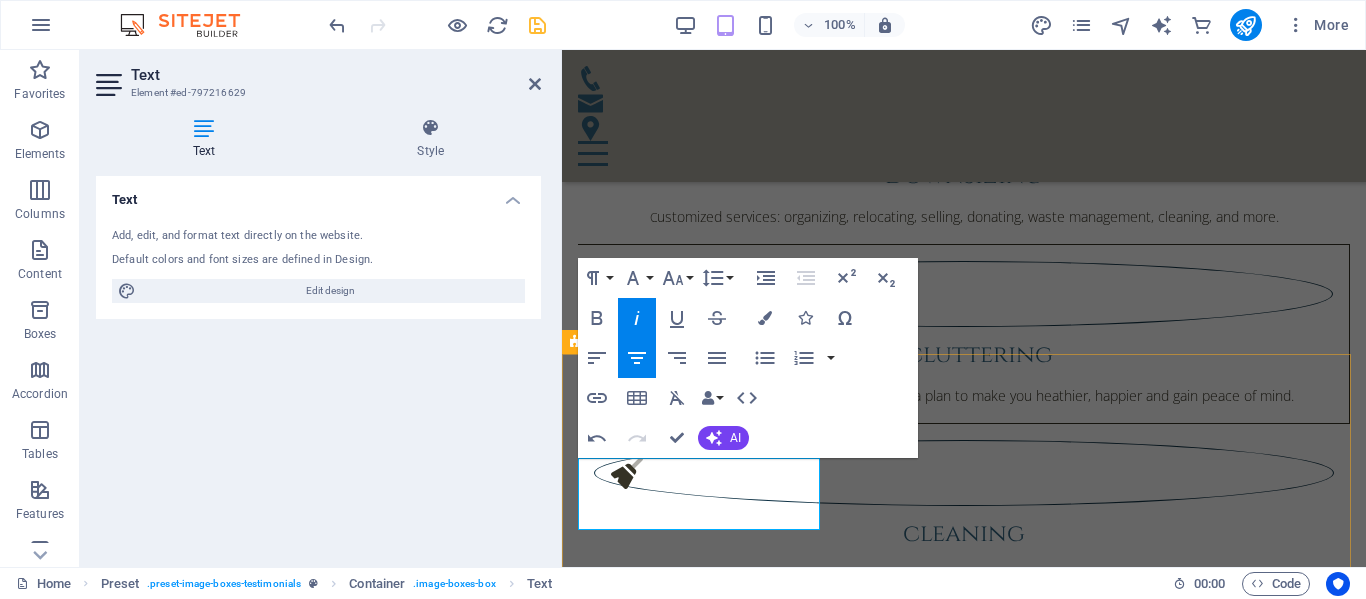 click on "The staff was friendly, understanding and helpful during a difficult time. Thank you. [FIRST] [CITY], [PROVINCE]. Their keen eye and research got the estate another $5,000 for something I thought was worthless! [LAST] [CITY] [PROVINCE] Services , I could have never done it without your help and kindness. Thank you so much! [FIRST]" at bounding box center [964, 2843] 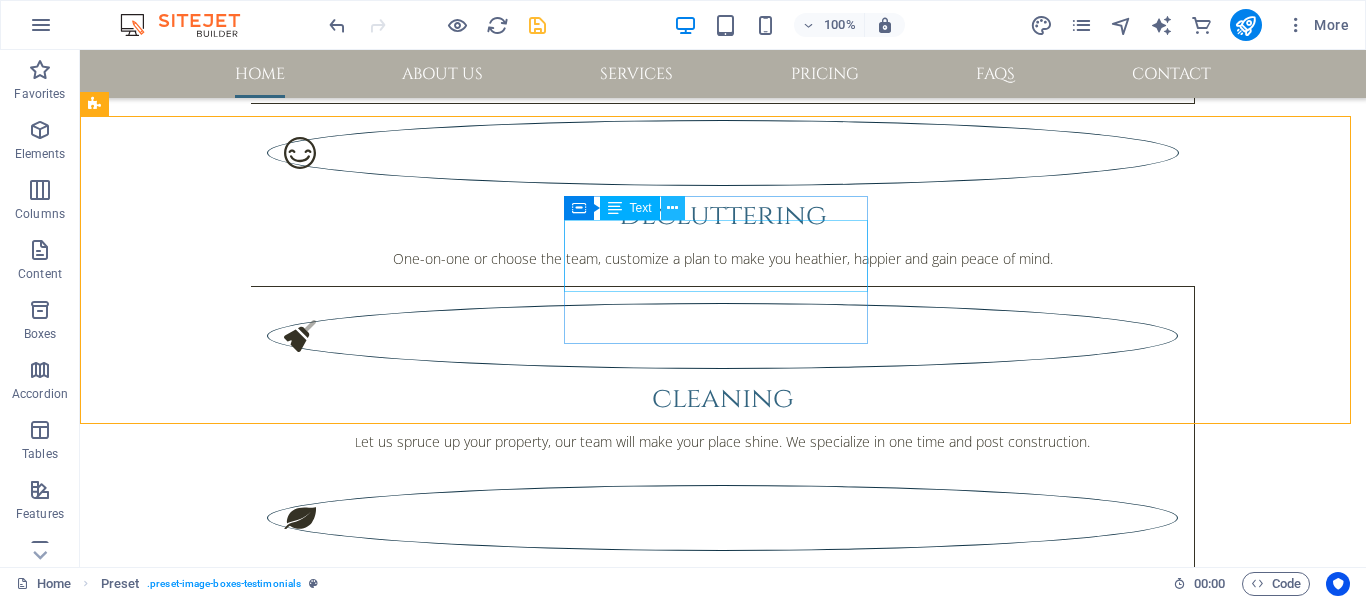 click at bounding box center [672, 208] 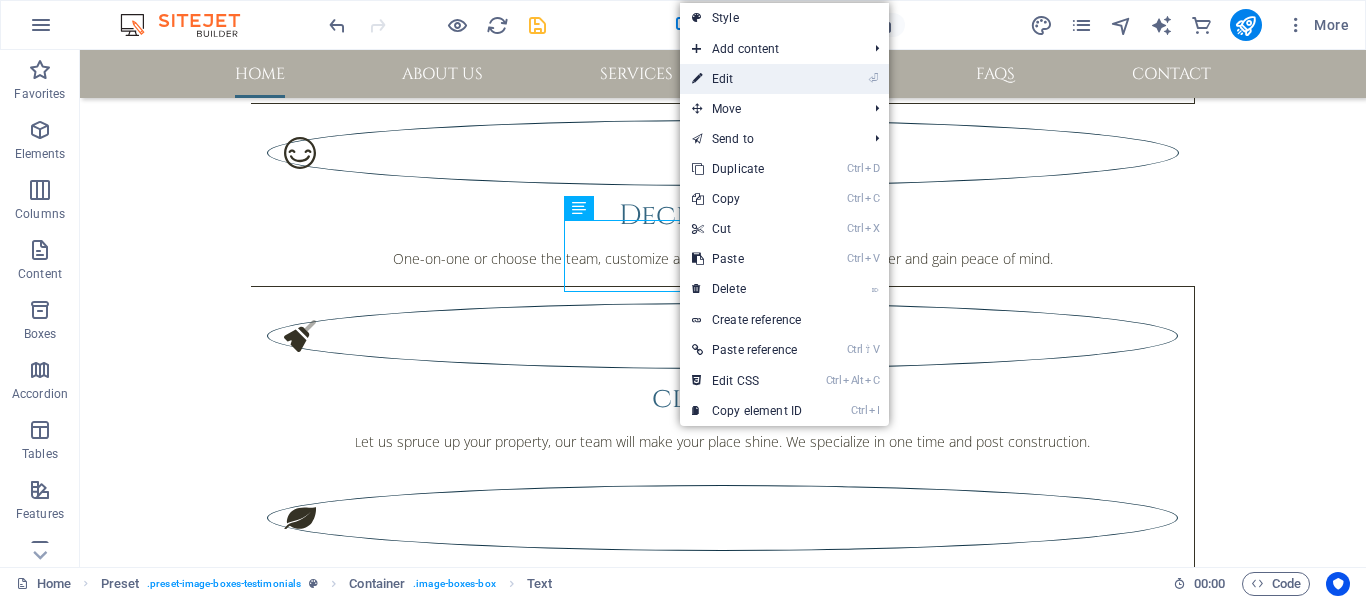 click on "⏎  Edit" at bounding box center (747, 79) 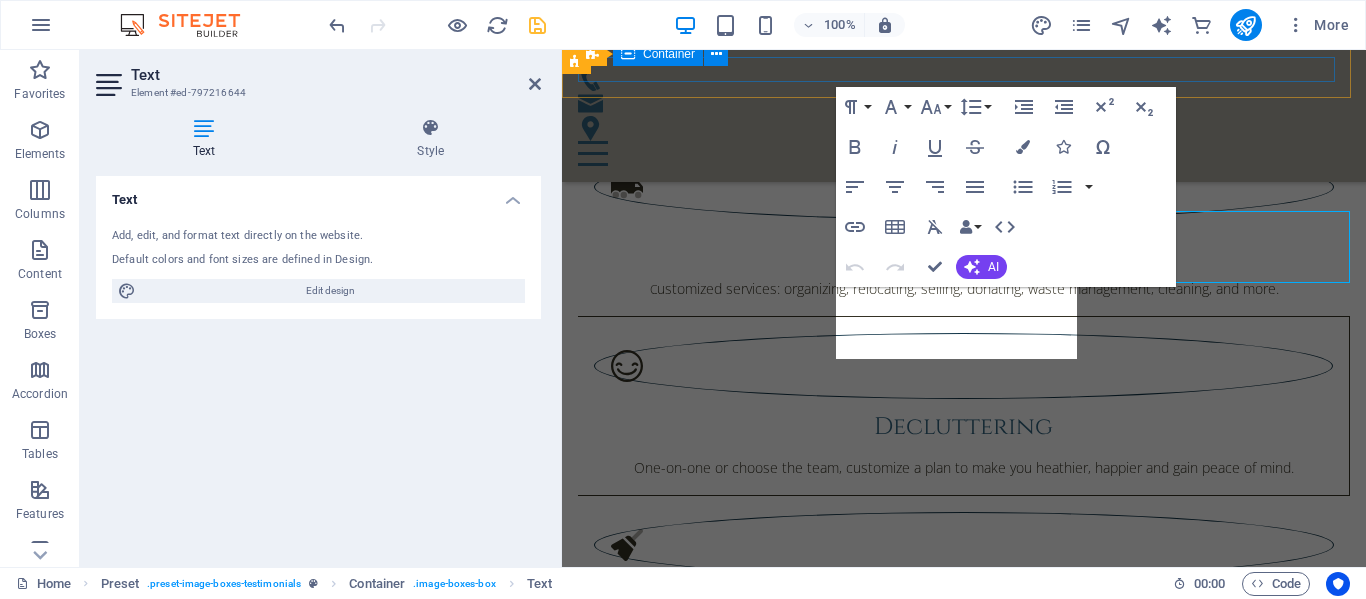 scroll, scrollTop: 2093, scrollLeft: 0, axis: vertical 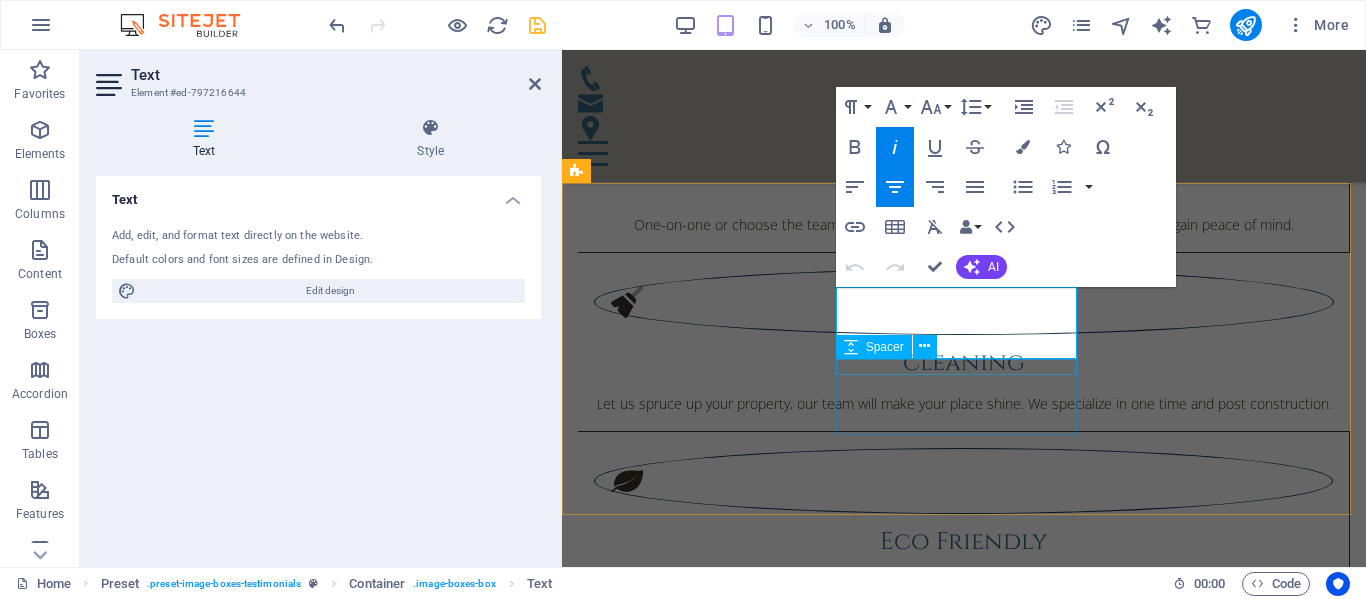 drag, startPoint x: 859, startPoint y: 296, endPoint x: 1055, endPoint y: 360, distance: 206.18439 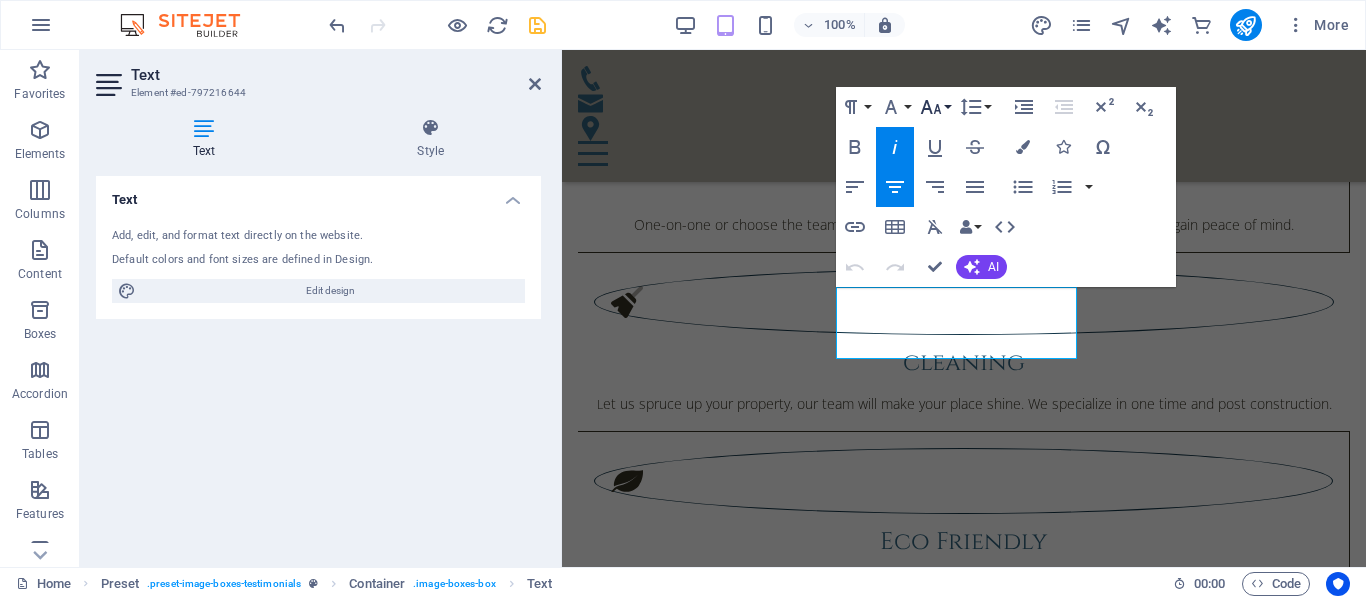 click 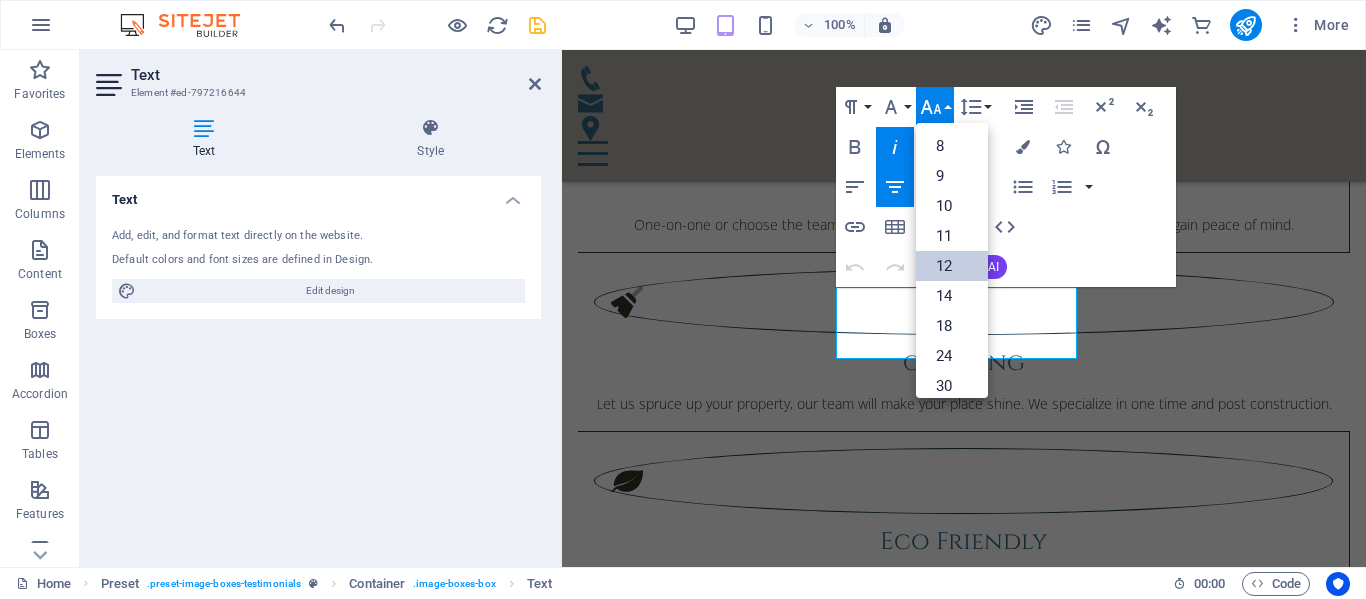 scroll, scrollTop: 143, scrollLeft: 0, axis: vertical 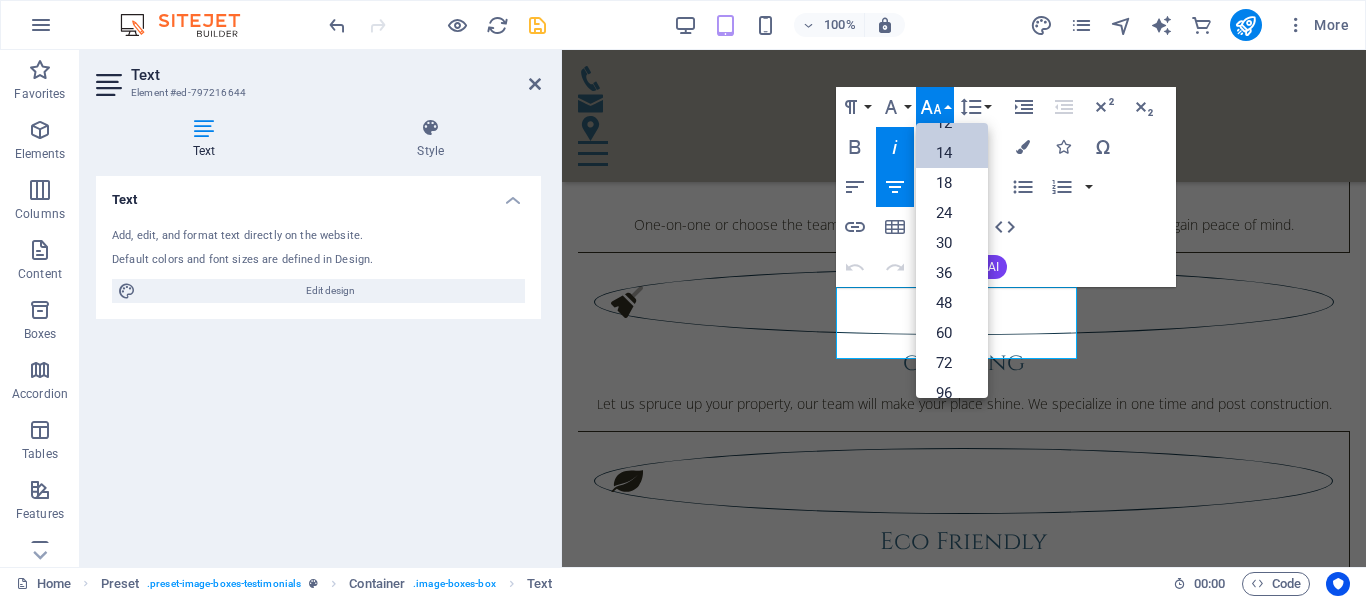 click on "14" at bounding box center (952, 153) 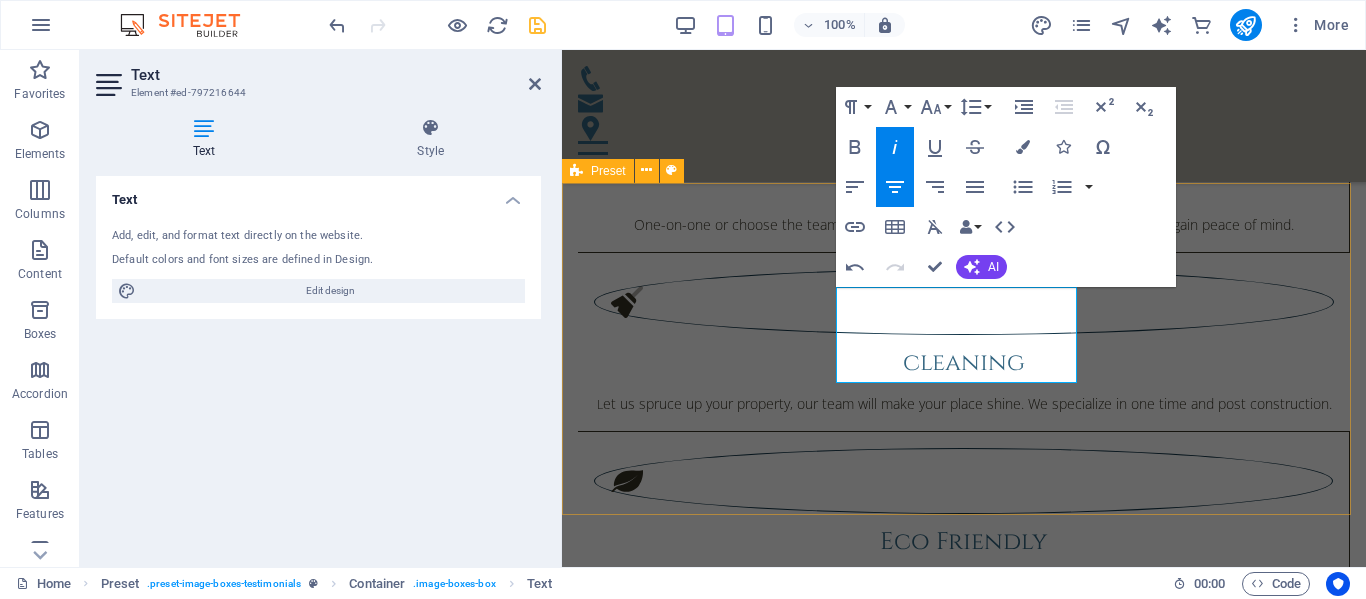 click on "The staff was friendly, understanding and helpful during a difficult time. Thank you. [FIRST] [CITY], [PROVINCE]. Their keen eye and research got the estate another $5,000 for something I thought was worthless! [LAST] [CITY] [PROVINCE] Services , I could have never done it without your help and kindness. Thank you so much! [FIRST]" at bounding box center [964, 2672] 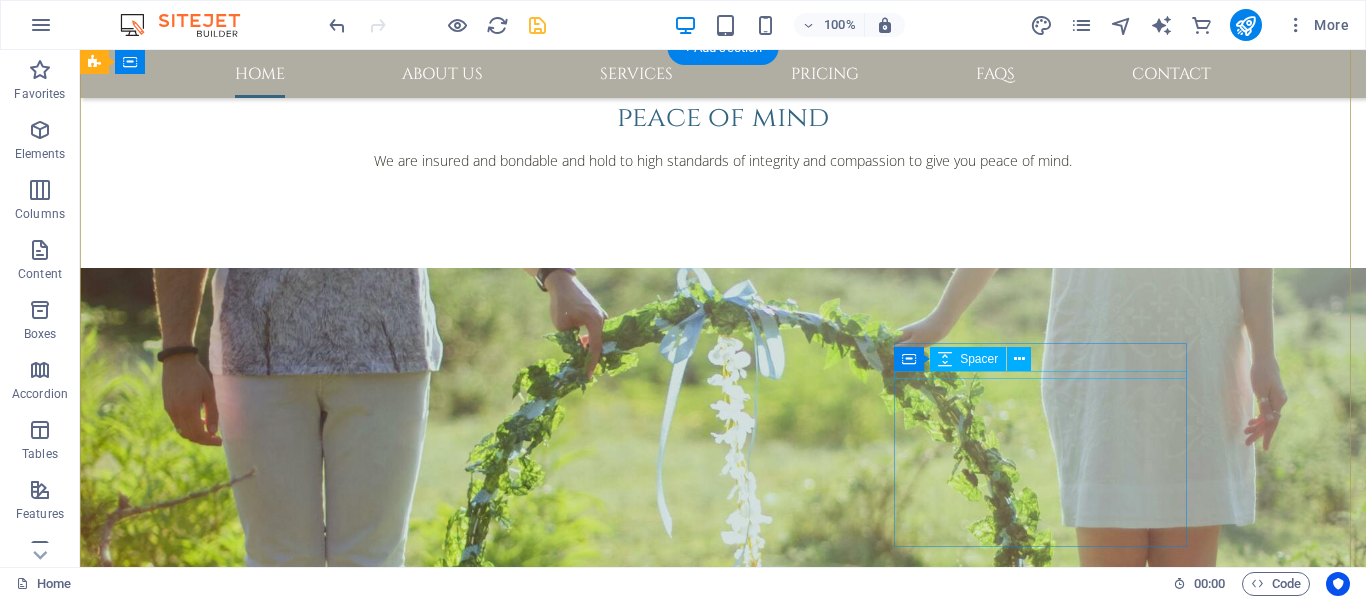 scroll, scrollTop: 2493, scrollLeft: 0, axis: vertical 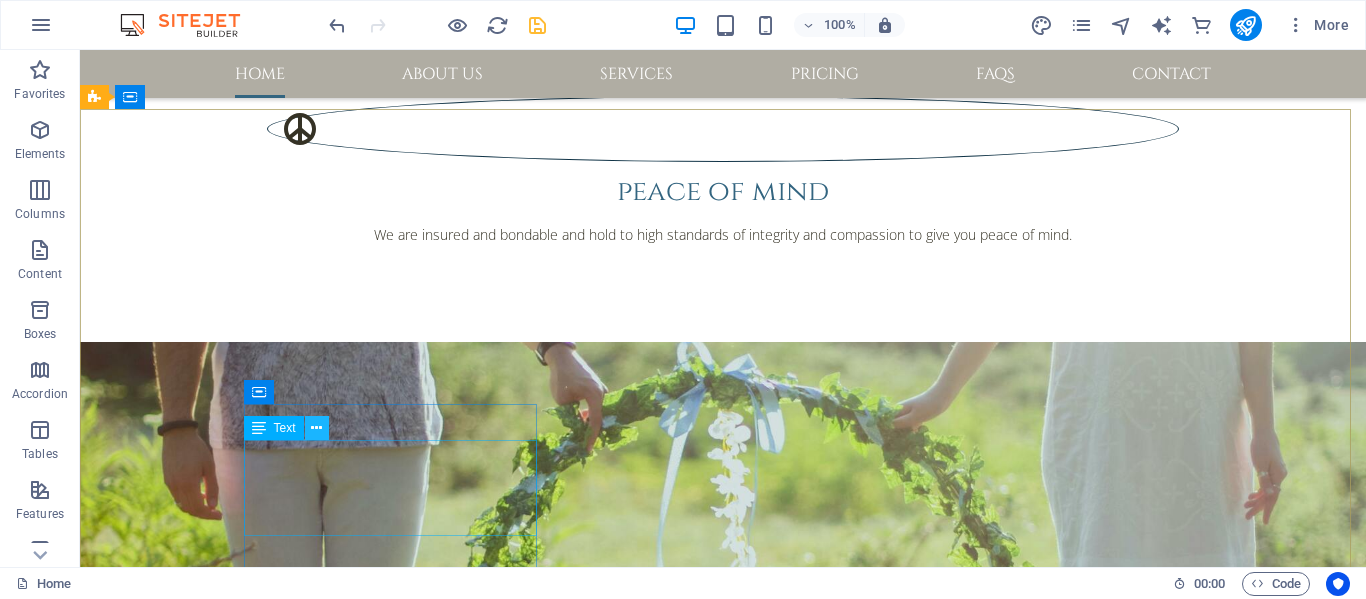 click at bounding box center [316, 428] 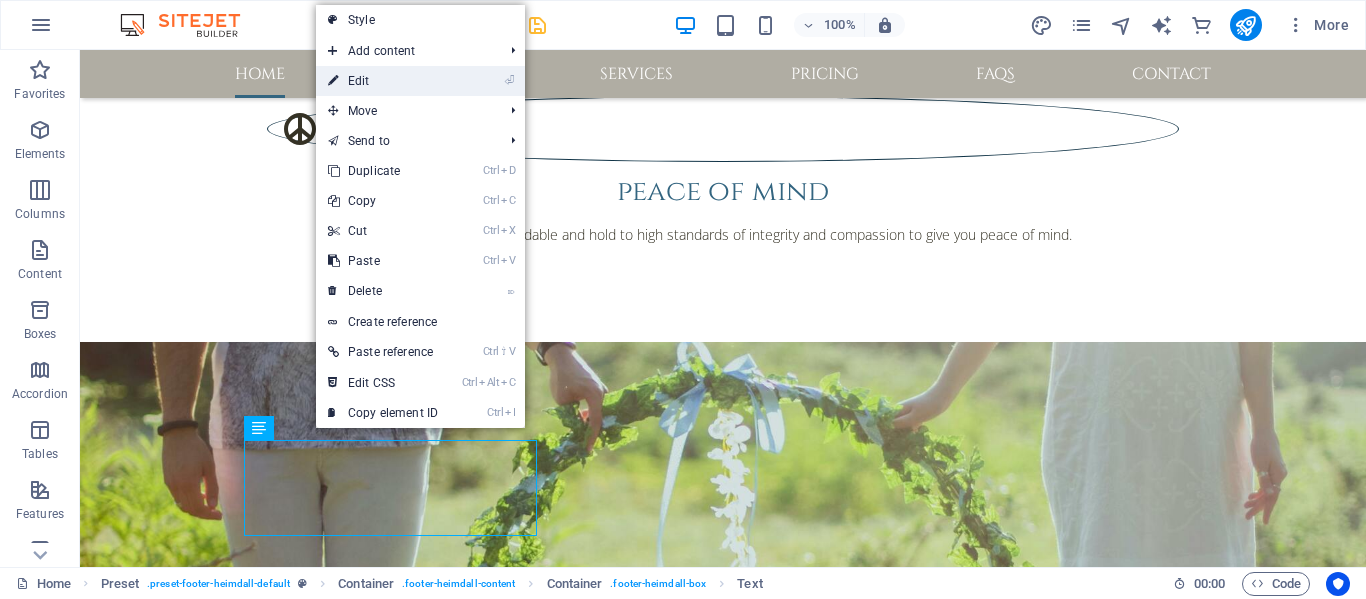 click on "⏎  Edit" at bounding box center [383, 81] 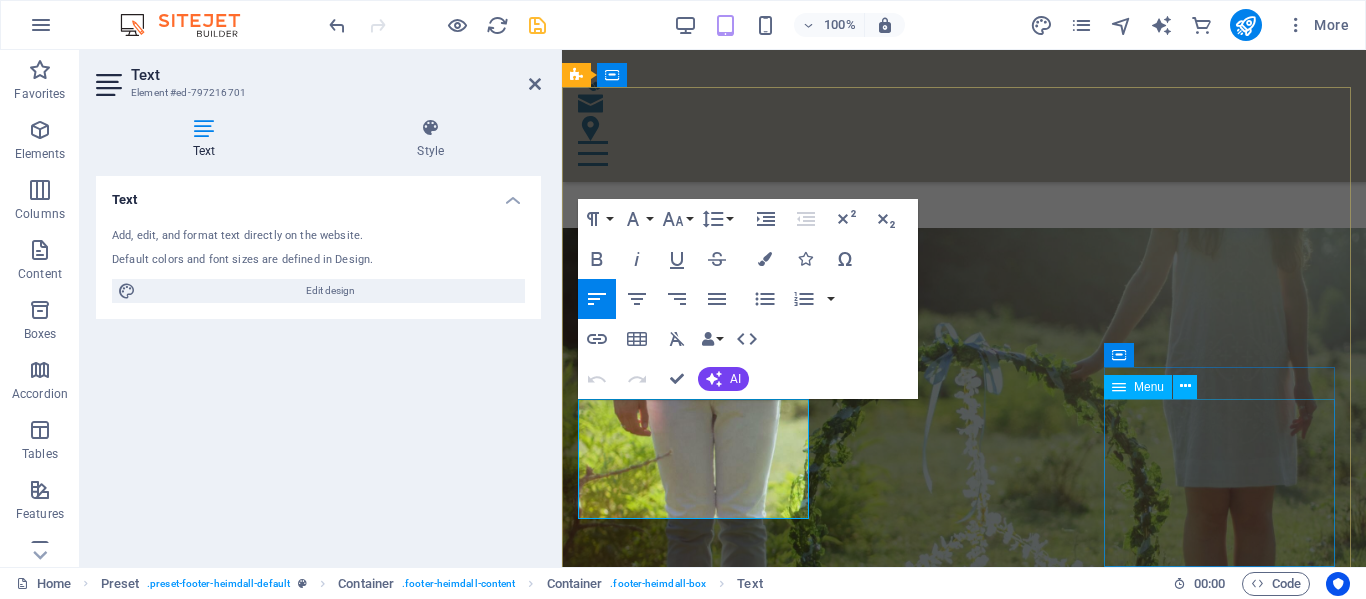 scroll, scrollTop: 2764, scrollLeft: 0, axis: vertical 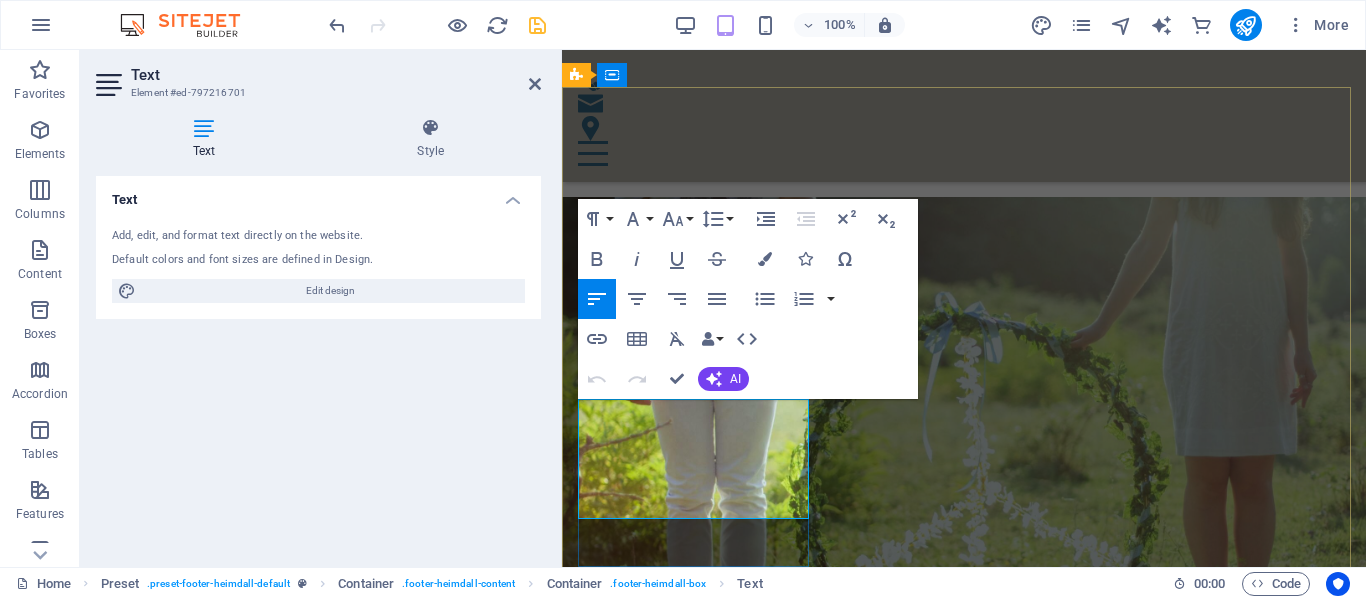 click on "We can take the guess work out of all your estate clearing, downsizing or relocating, decluttering and cleaning needs. Professional, confidential services for  [CITY], [PROVINCE]. and surrounding areas." at bounding box center (932, 3183) 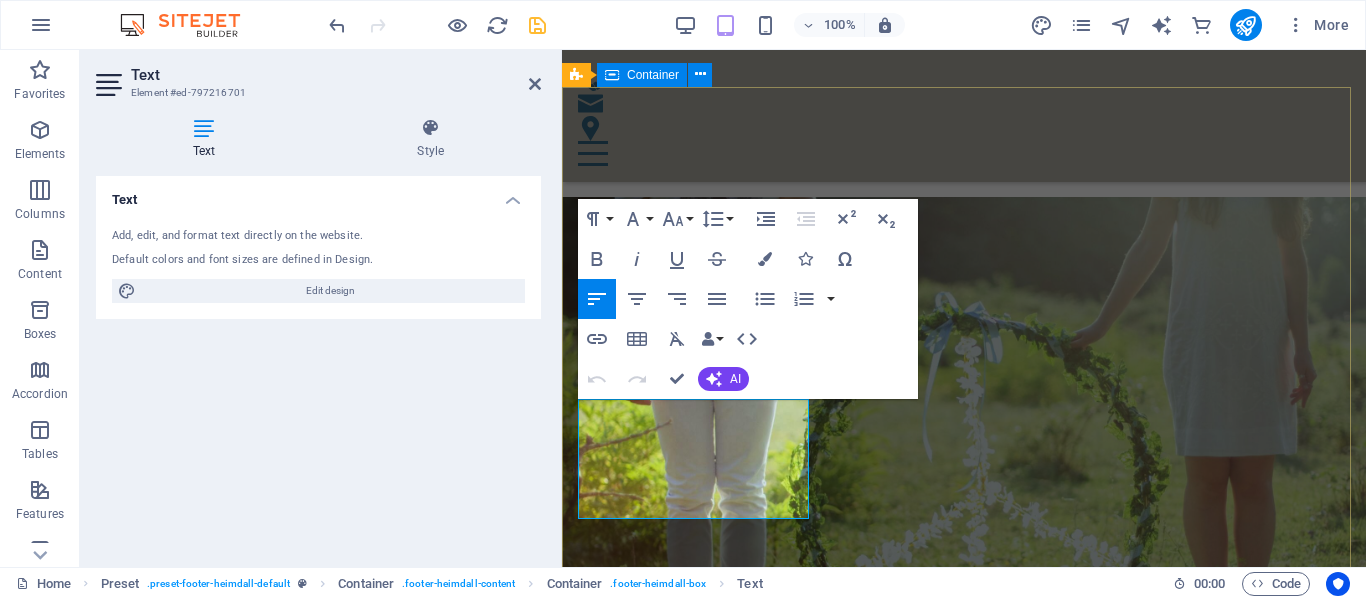 drag, startPoint x: 579, startPoint y: 412, endPoint x: 810, endPoint y: 514, distance: 252.51732 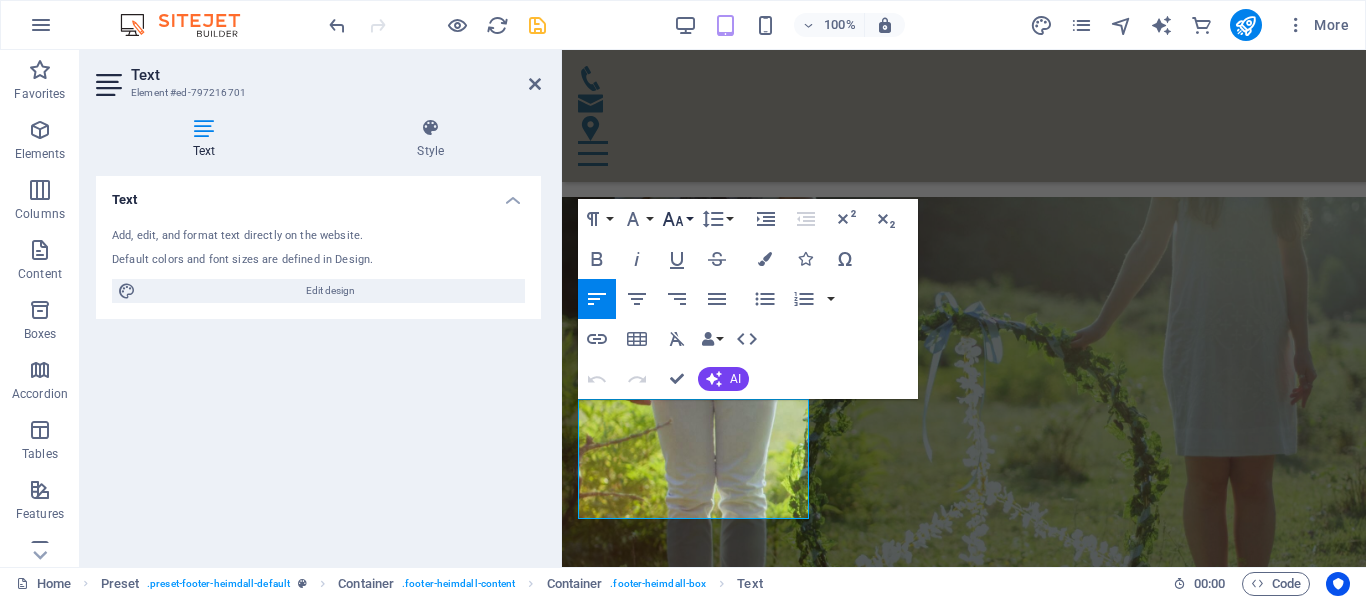 click on "Font Size" at bounding box center [677, 219] 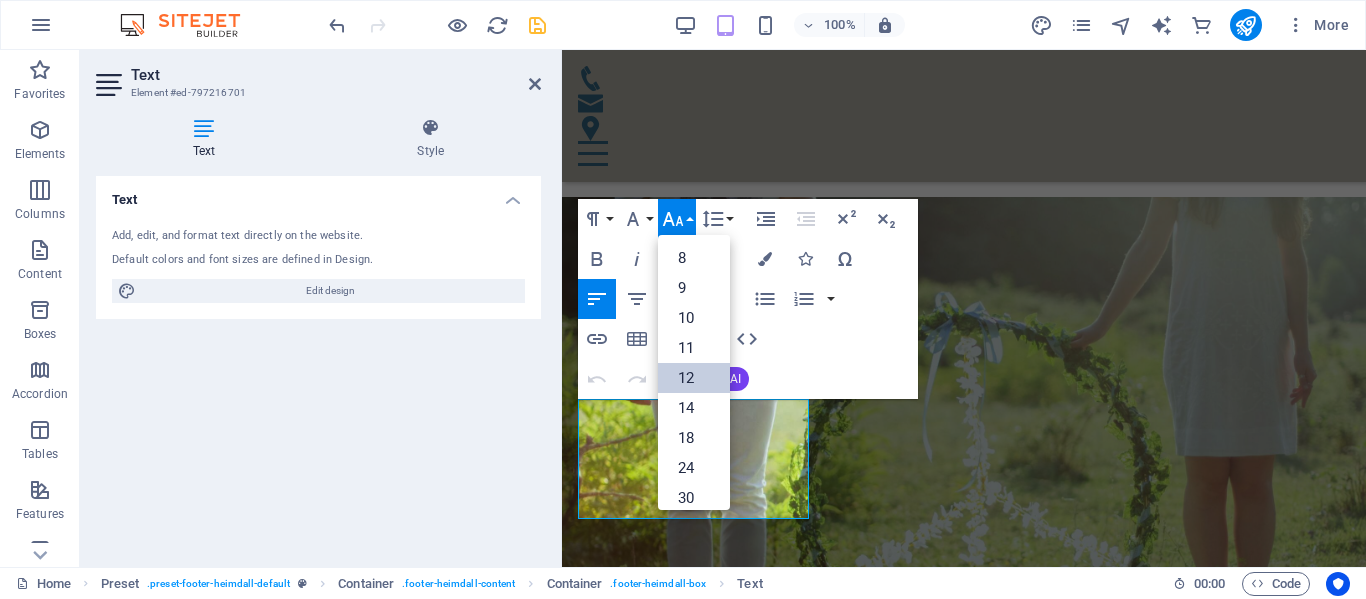 scroll, scrollTop: 143, scrollLeft: 0, axis: vertical 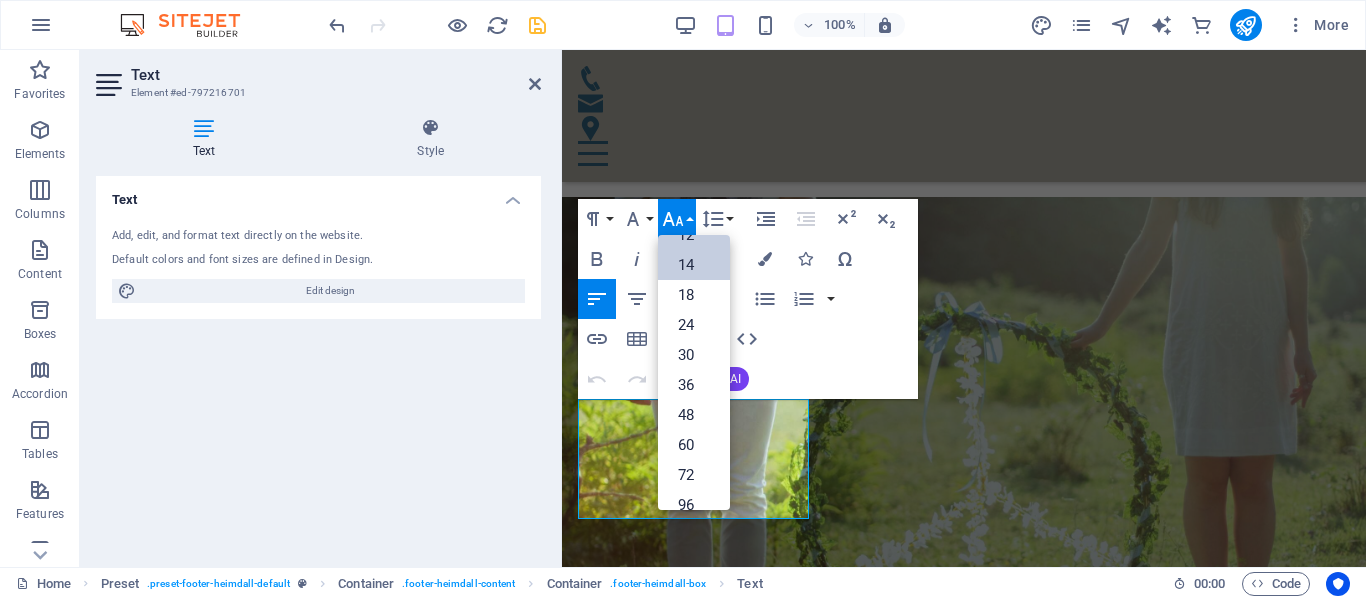 click on "14" at bounding box center [694, 265] 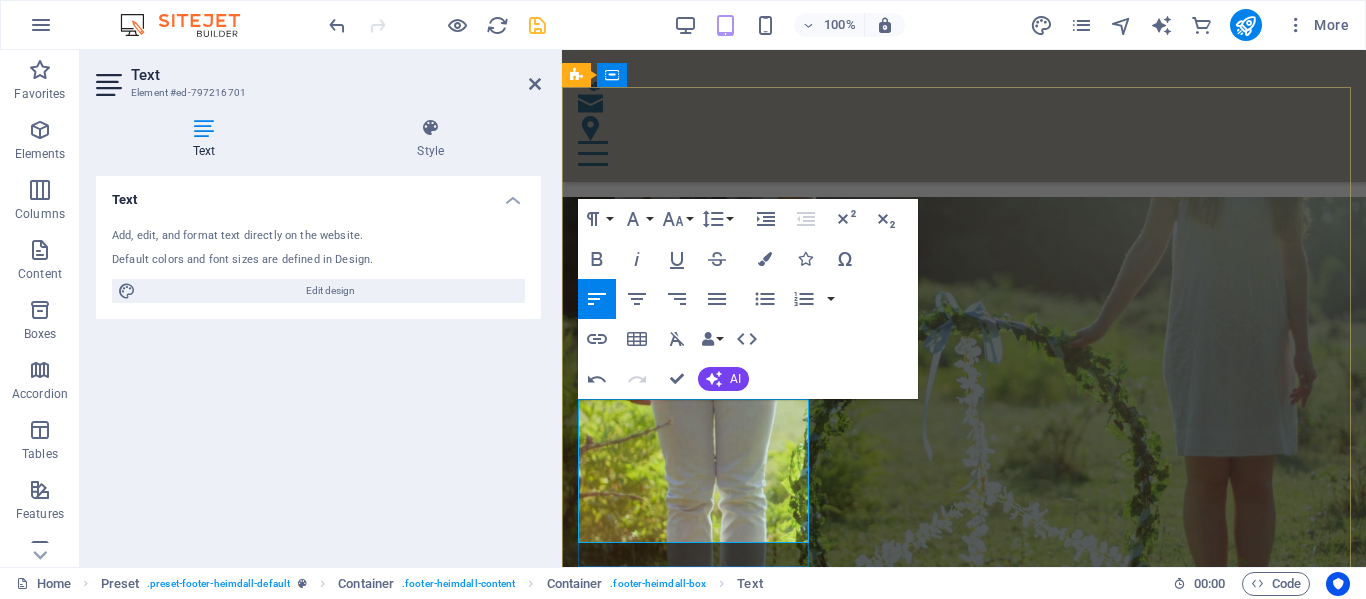 click on "We can take the guess work out of all your estate clearing, downsizing or relocating, decluttering and cleaning needs. Professional, confidential services for  [CITY], [PROVINCE]. and surrounding areas." at bounding box center [942, 3182] 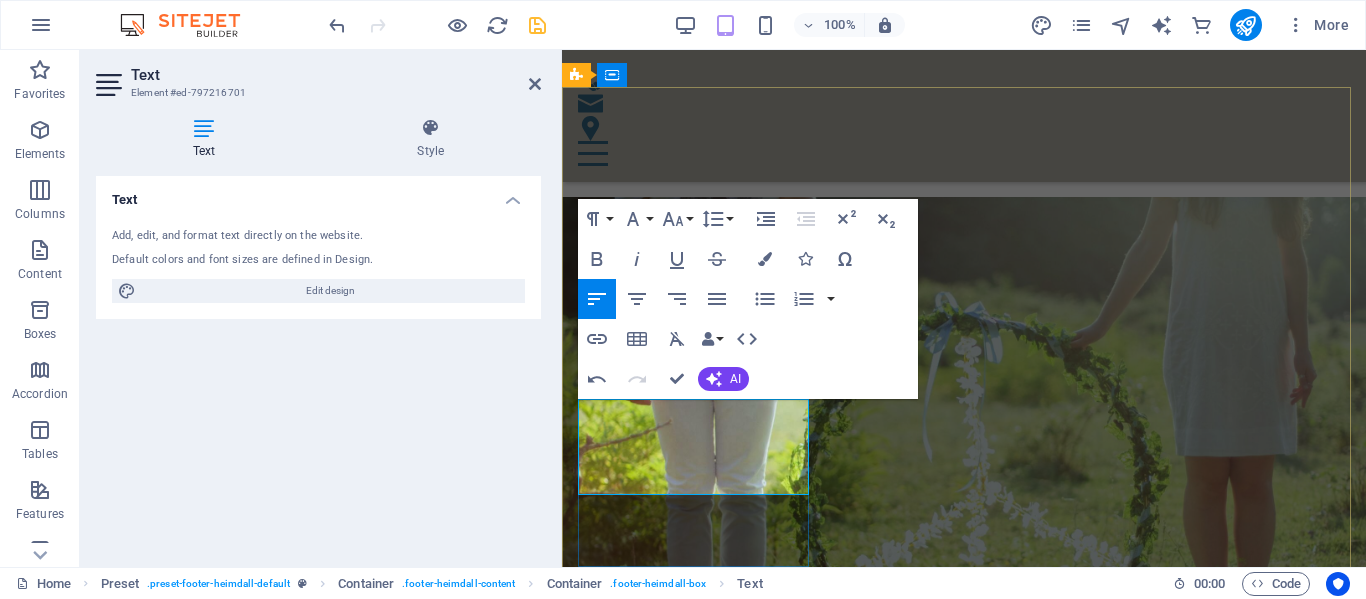 type 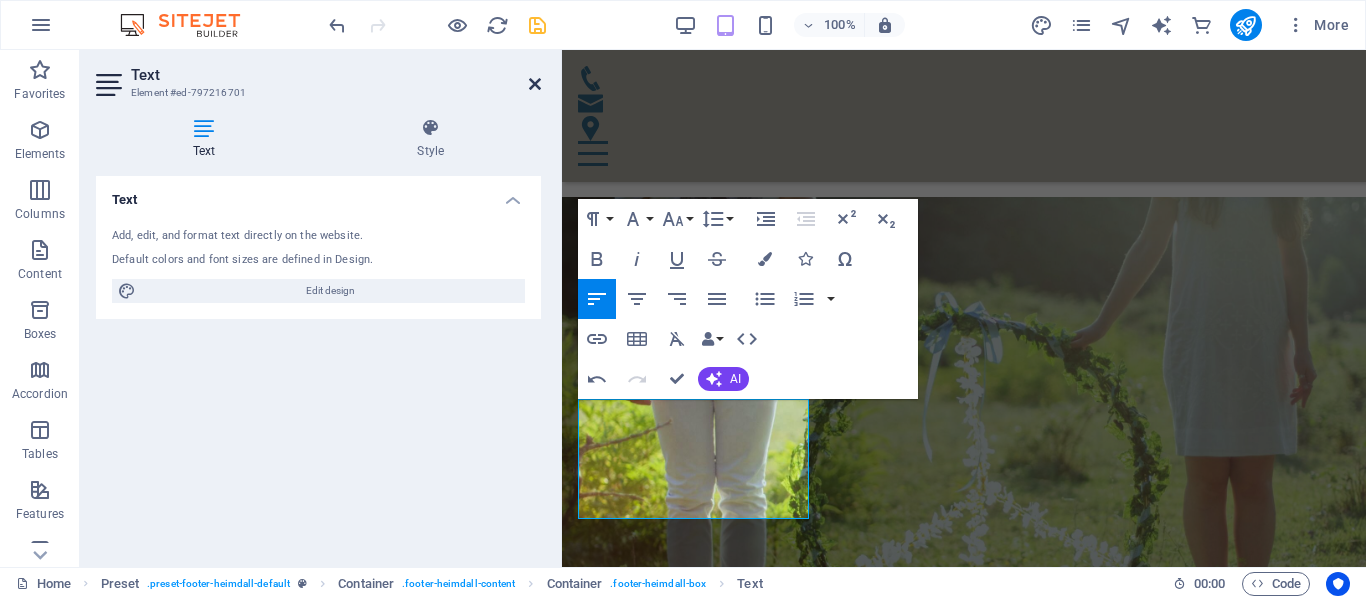 drag, startPoint x: 537, startPoint y: 80, endPoint x: 455, endPoint y: 25, distance: 98.73702 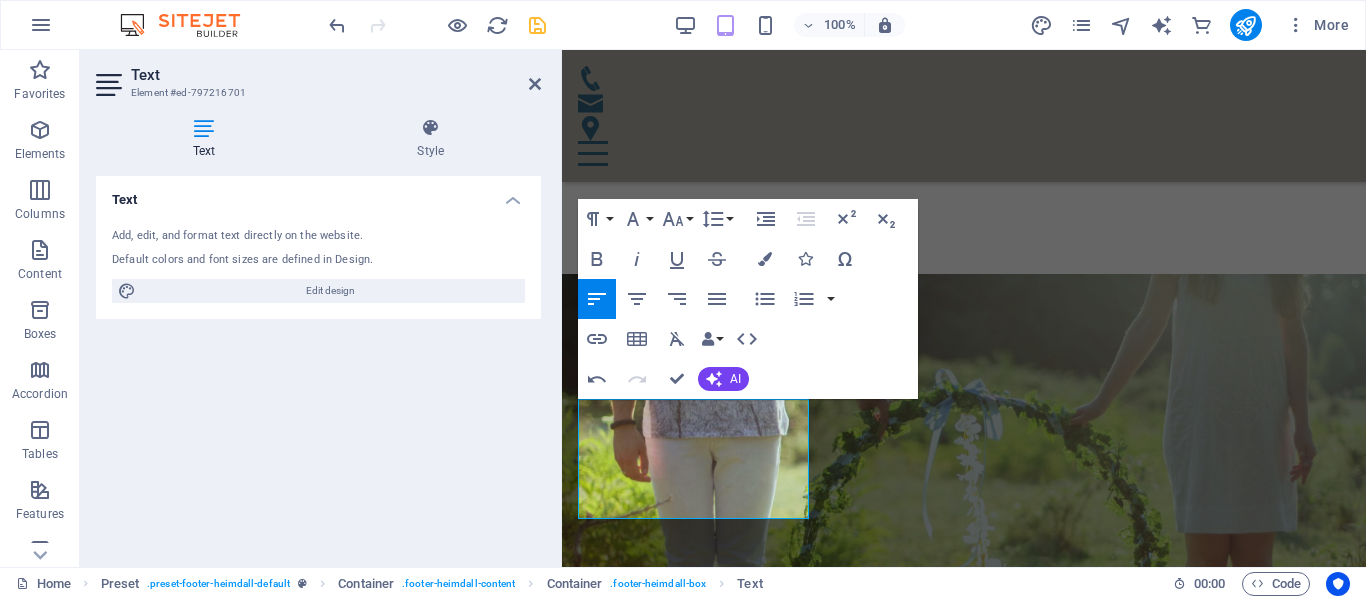 scroll, scrollTop: 2605, scrollLeft: 0, axis: vertical 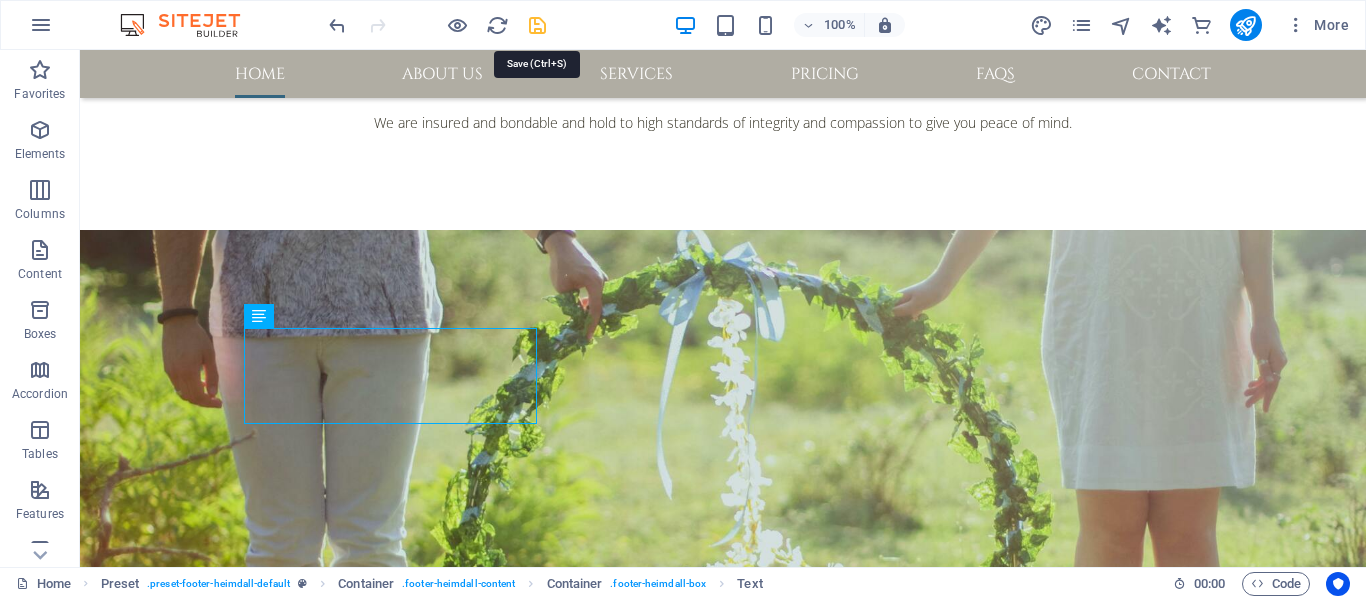click at bounding box center [537, 25] 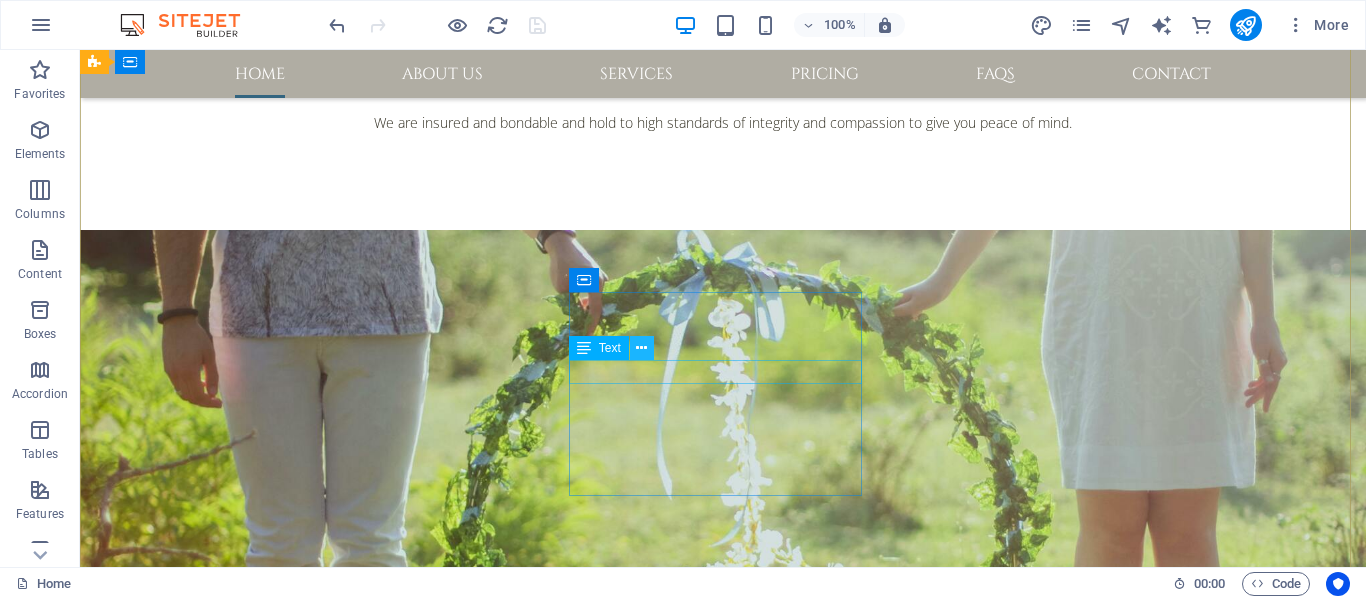 click at bounding box center (641, 348) 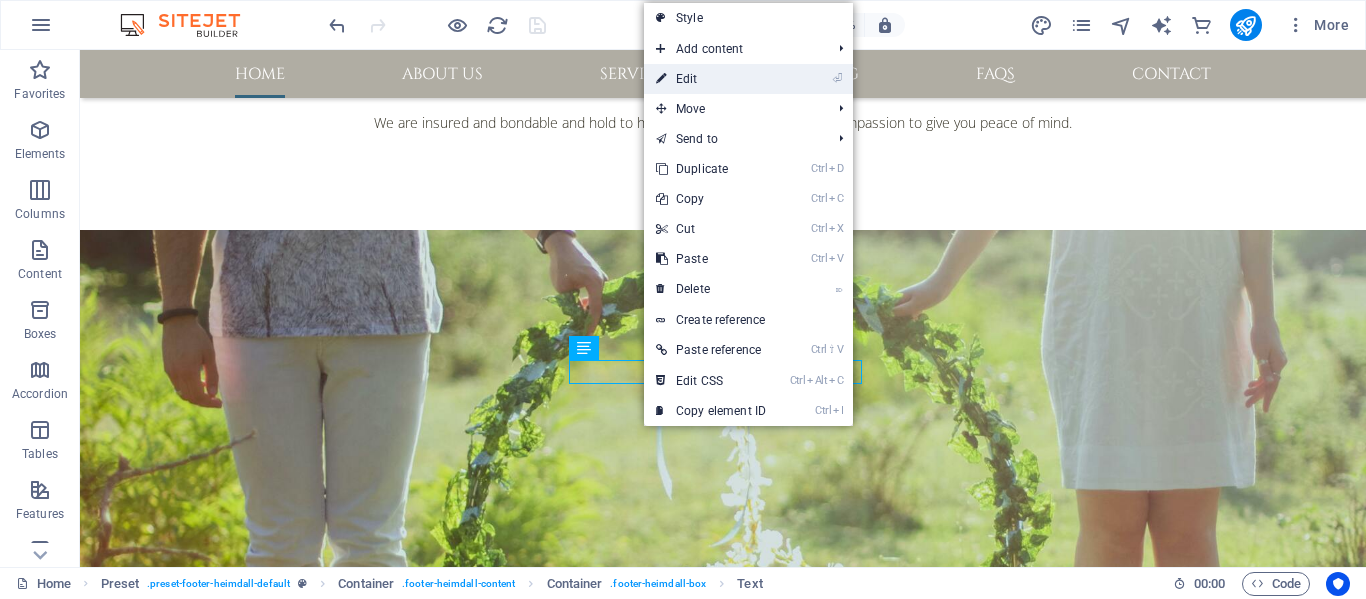 drag, startPoint x: 681, startPoint y: 77, endPoint x: 119, endPoint y: 30, distance: 563.96185 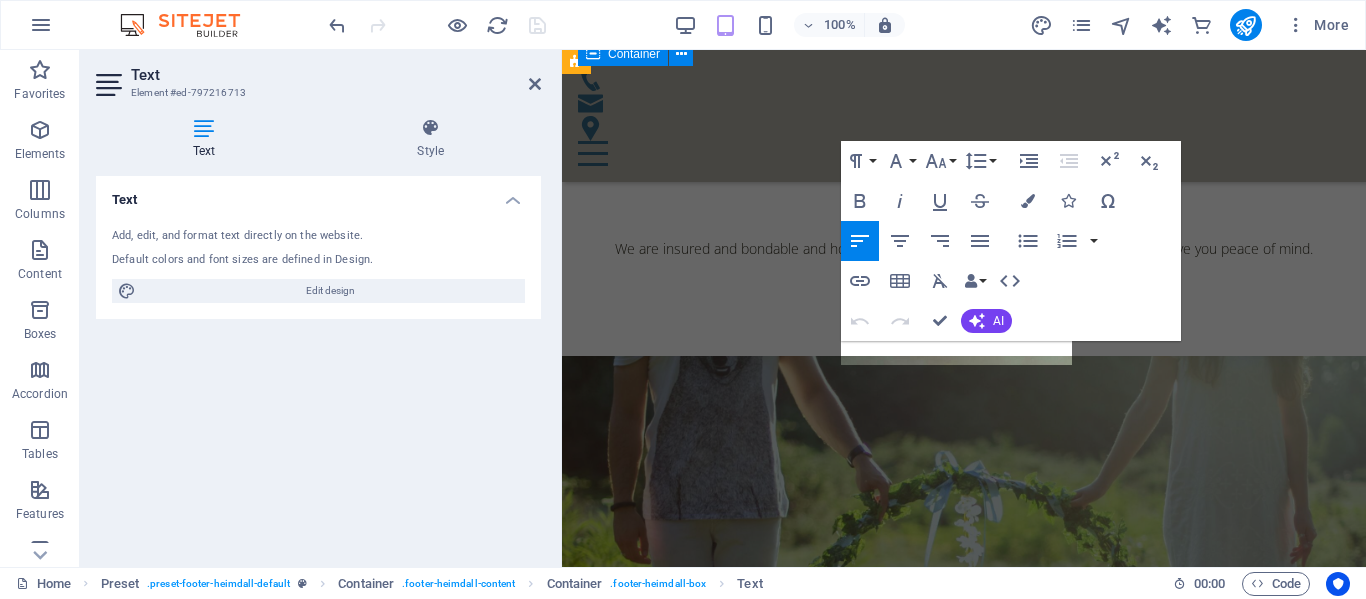 scroll, scrollTop: 2854, scrollLeft: 0, axis: vertical 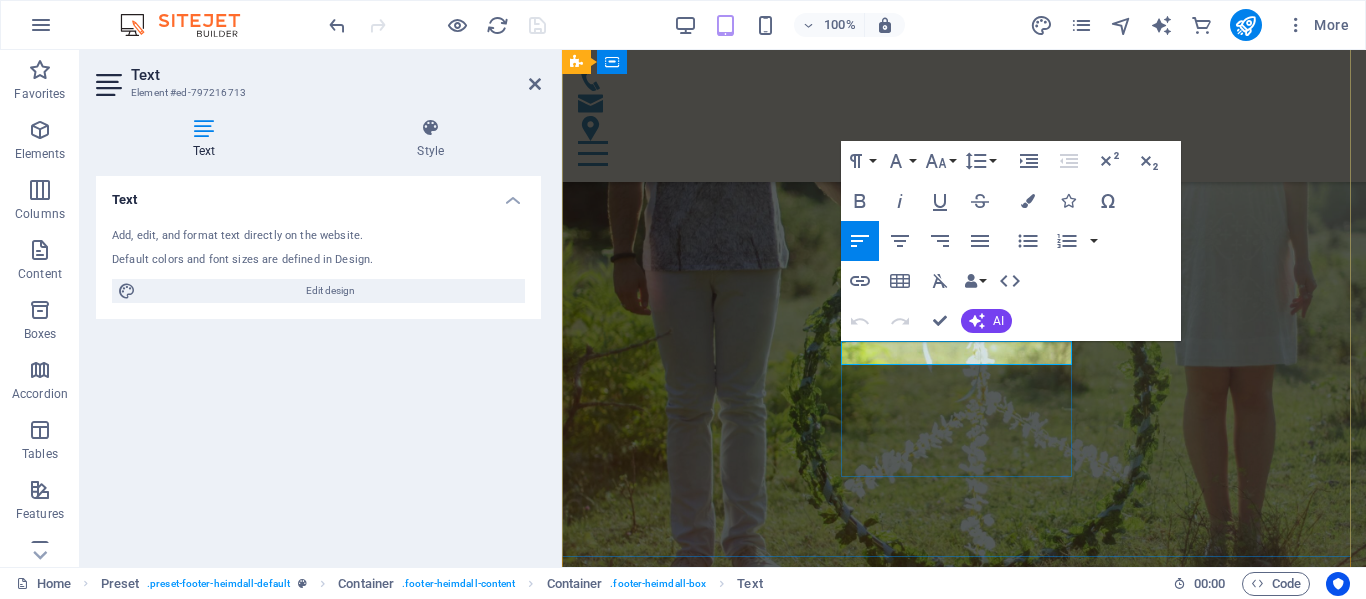 click on "[PHONE]" at bounding box center [605, 3209] 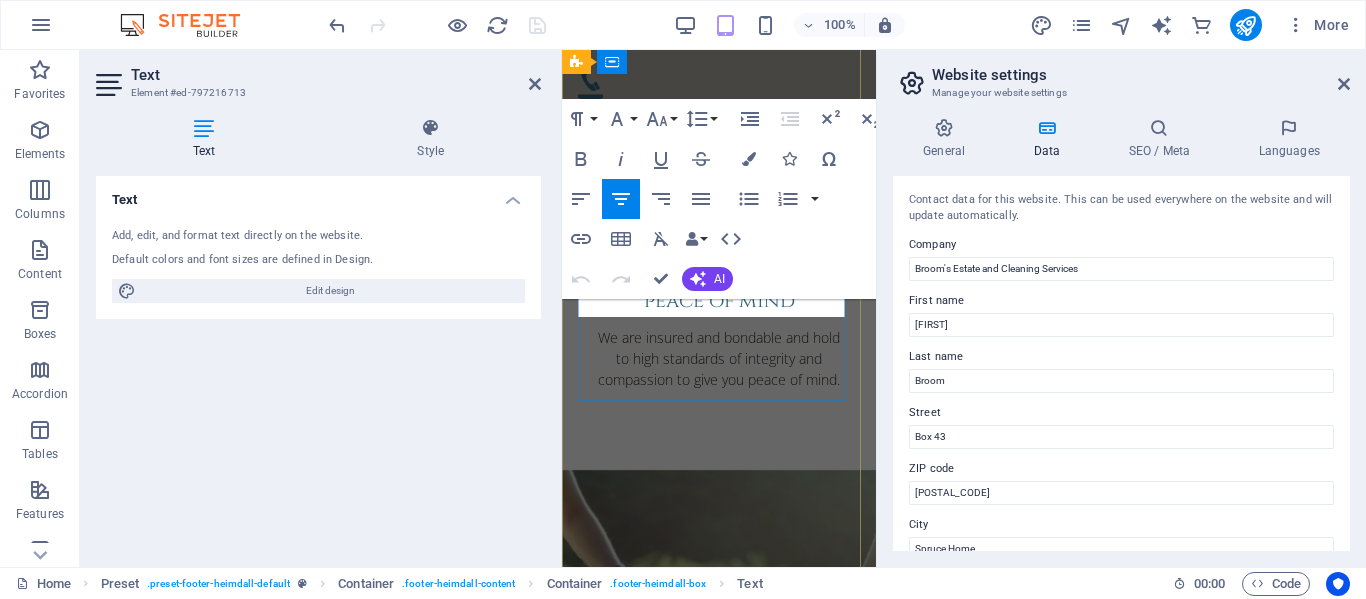 scroll, scrollTop: 4598, scrollLeft: 0, axis: vertical 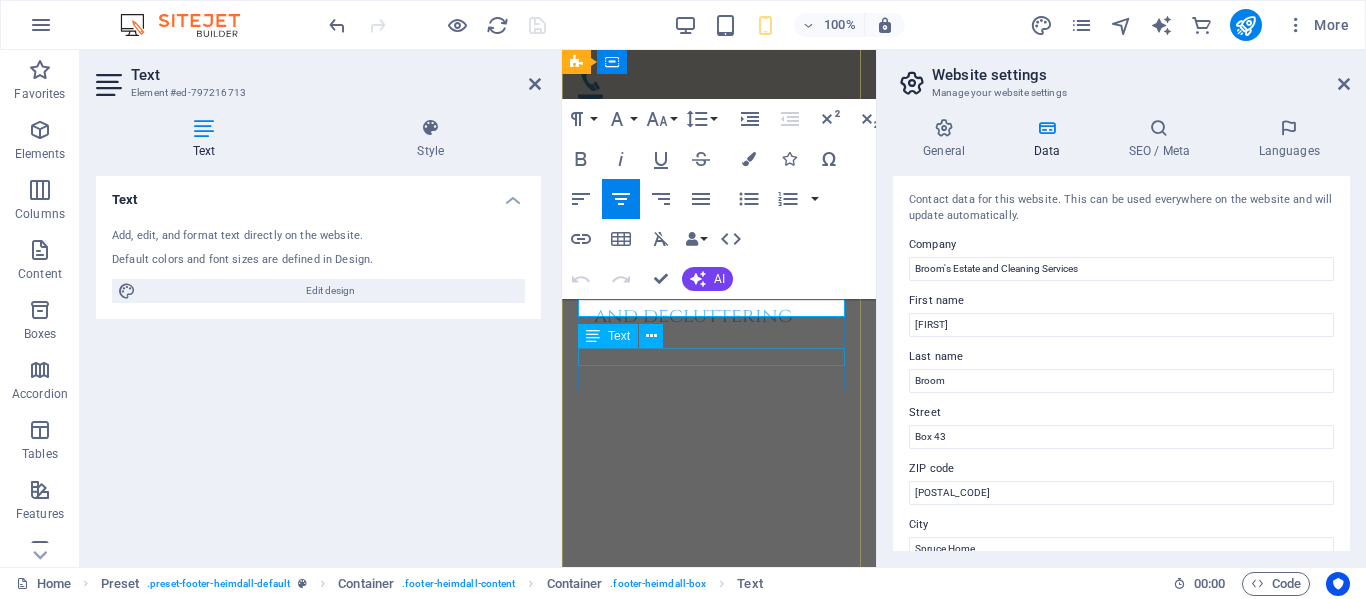type 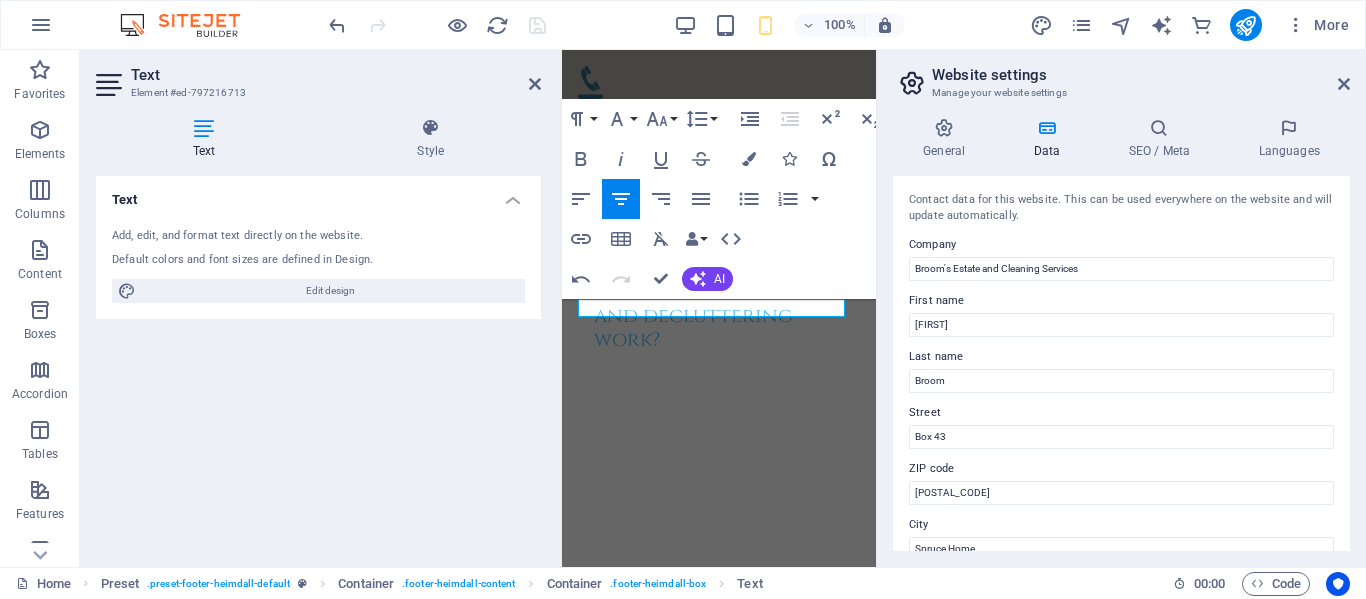 scroll, scrollTop: 4698, scrollLeft: 0, axis: vertical 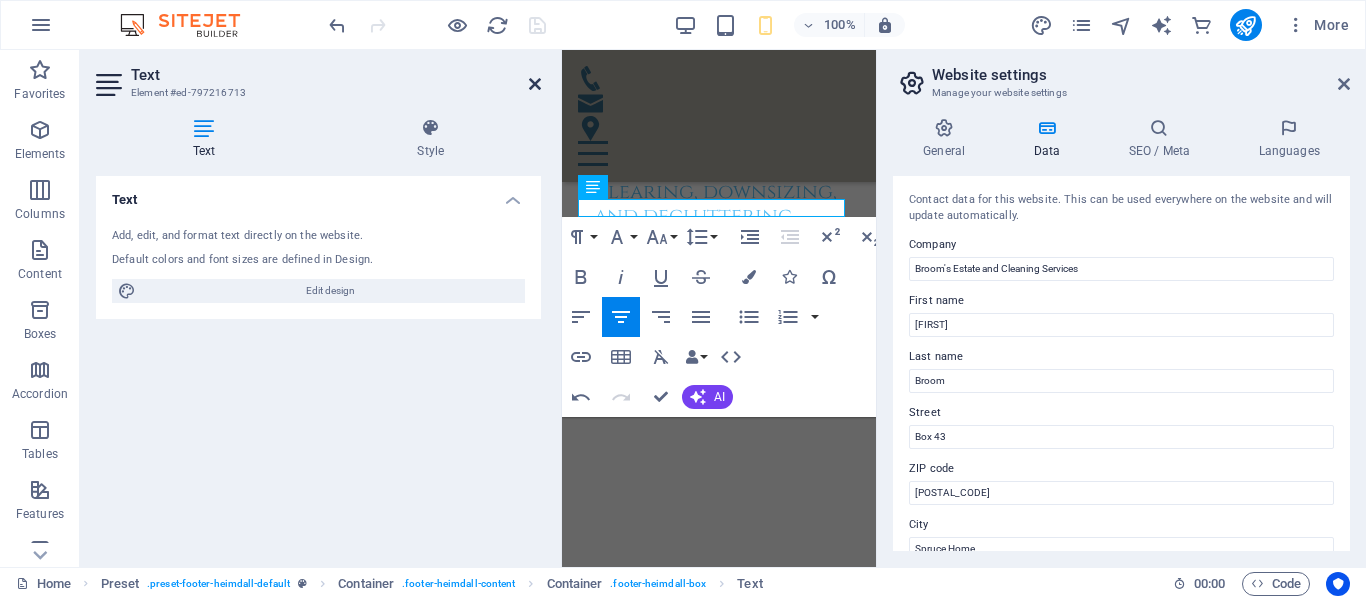 click at bounding box center [535, 84] 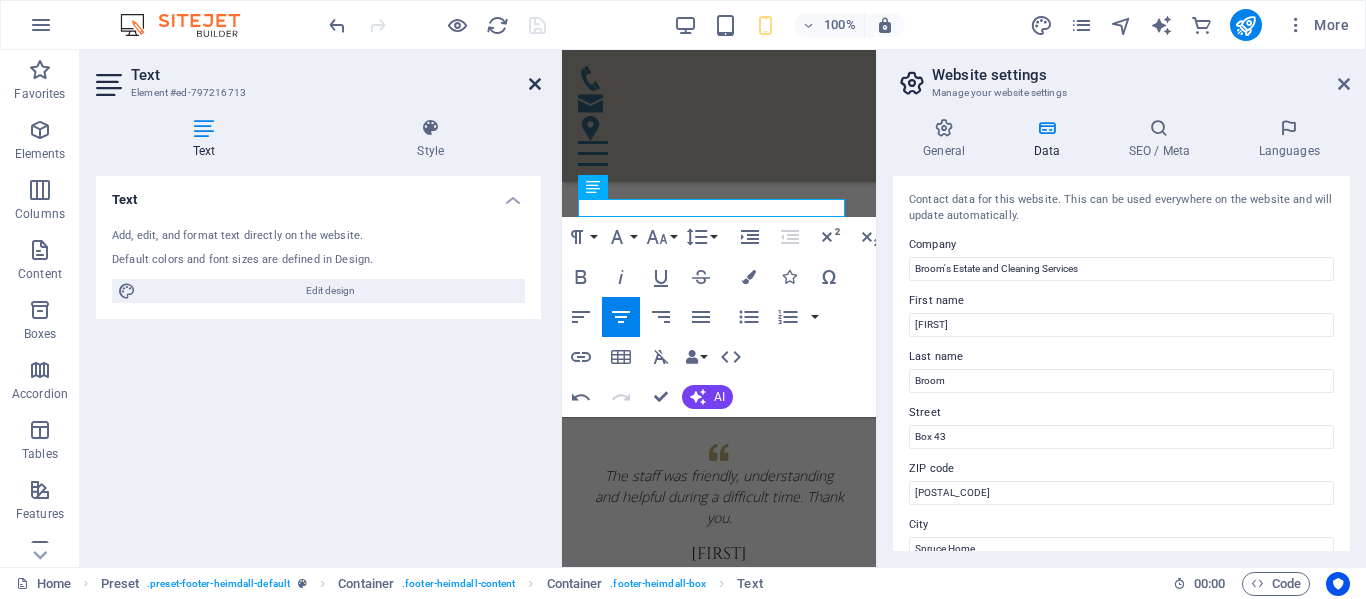 scroll, scrollTop: 3061, scrollLeft: 0, axis: vertical 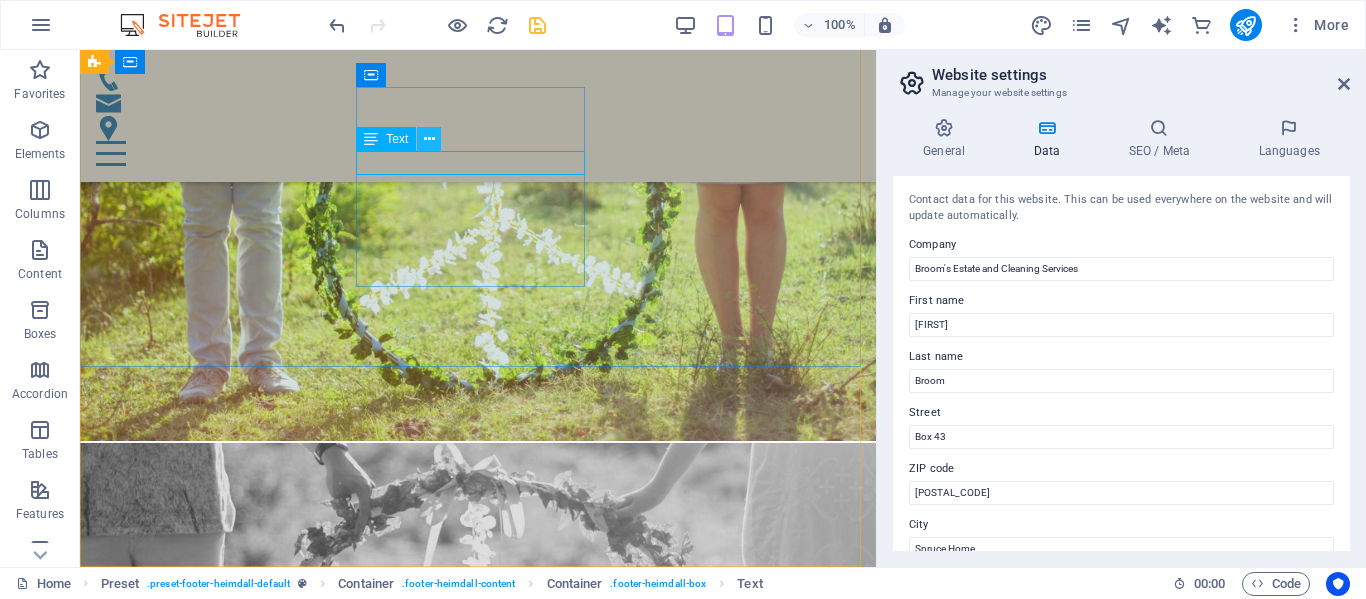 click at bounding box center [429, 139] 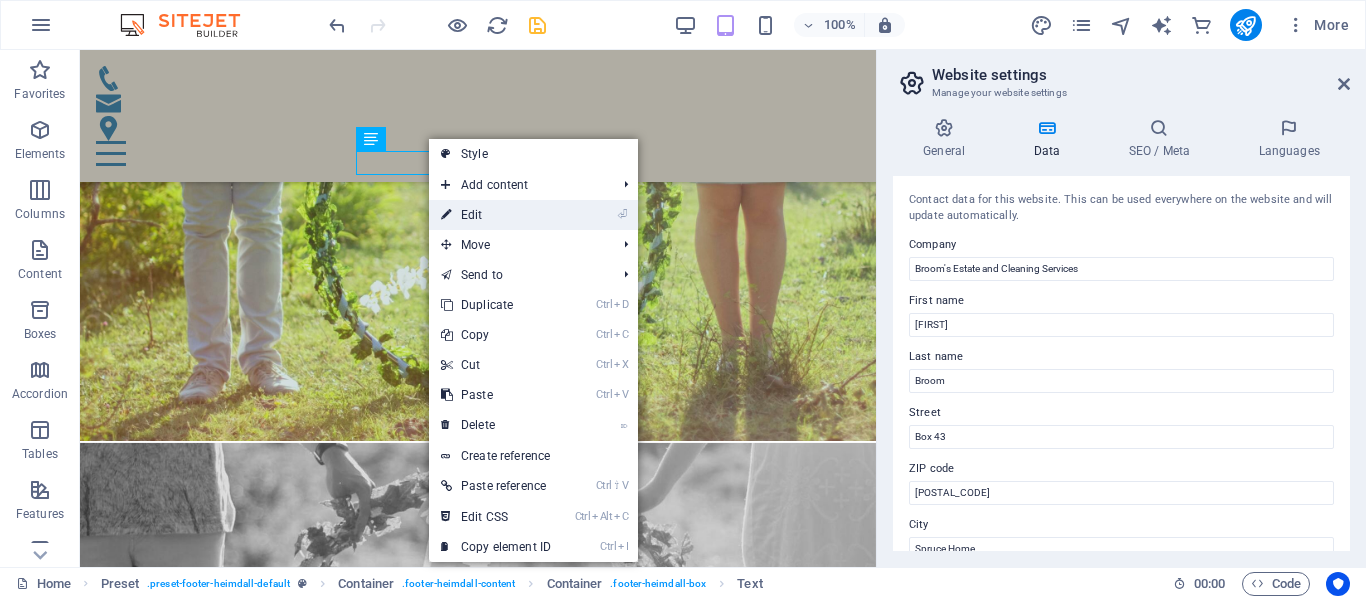 click on "⏎  Edit" at bounding box center [496, 215] 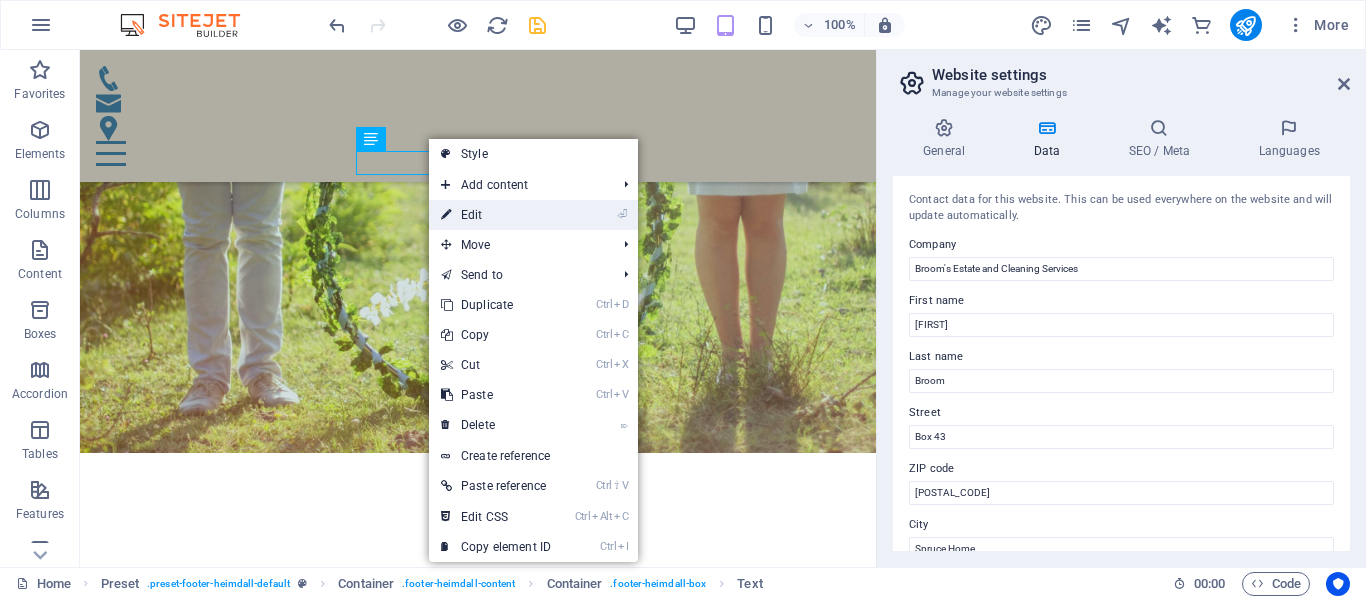 scroll, scrollTop: 4589, scrollLeft: 0, axis: vertical 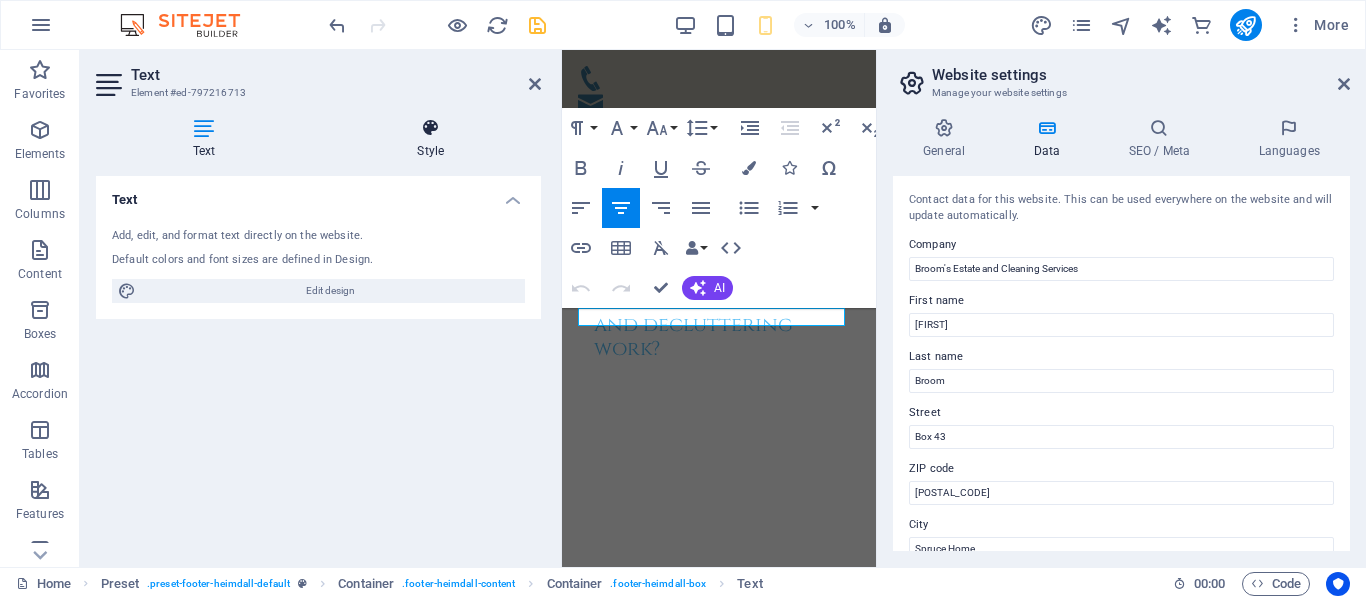 click at bounding box center [430, 128] 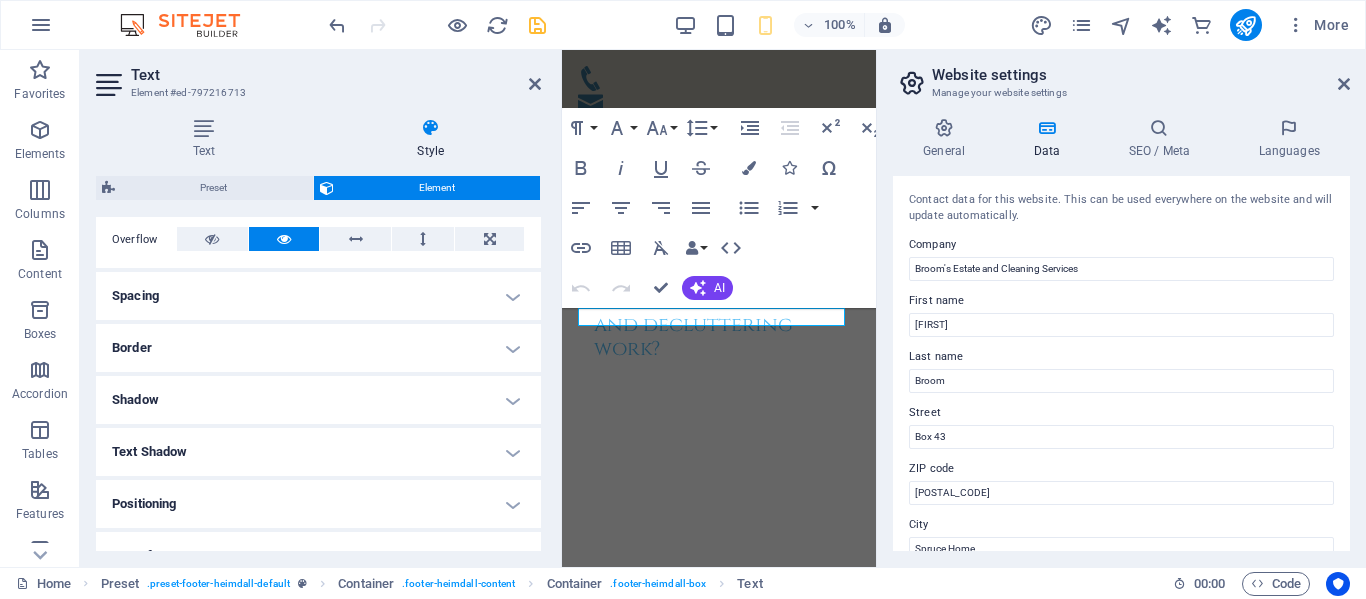 scroll, scrollTop: 0, scrollLeft: 0, axis: both 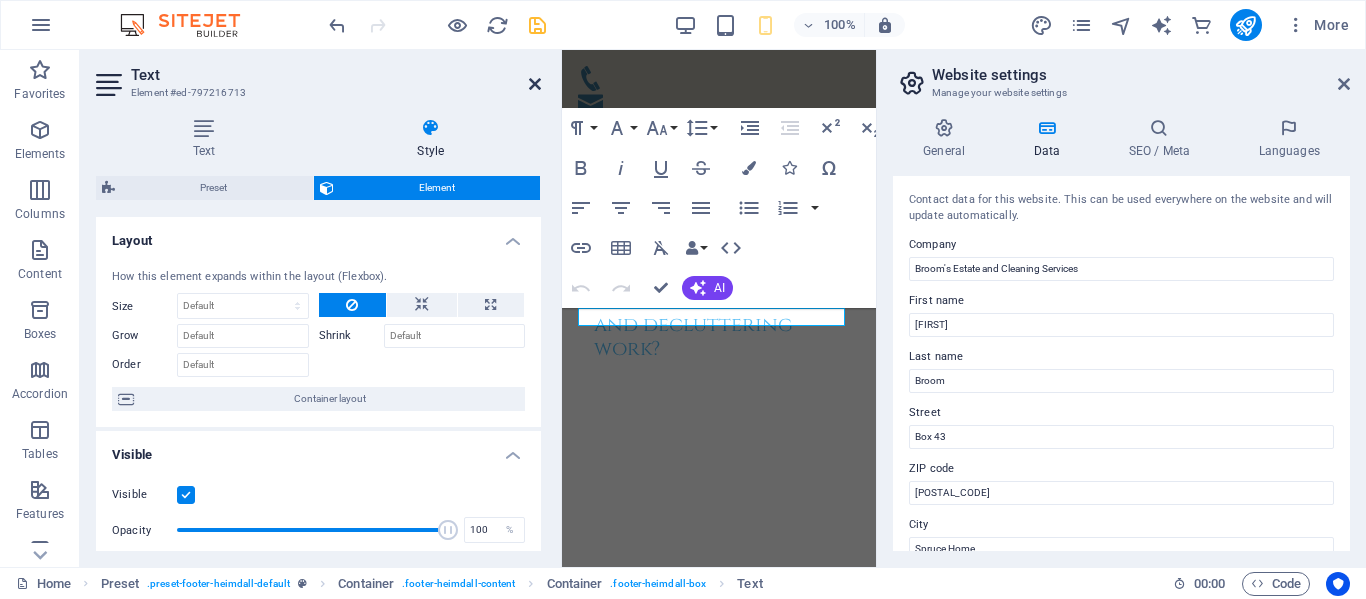 click at bounding box center (535, 84) 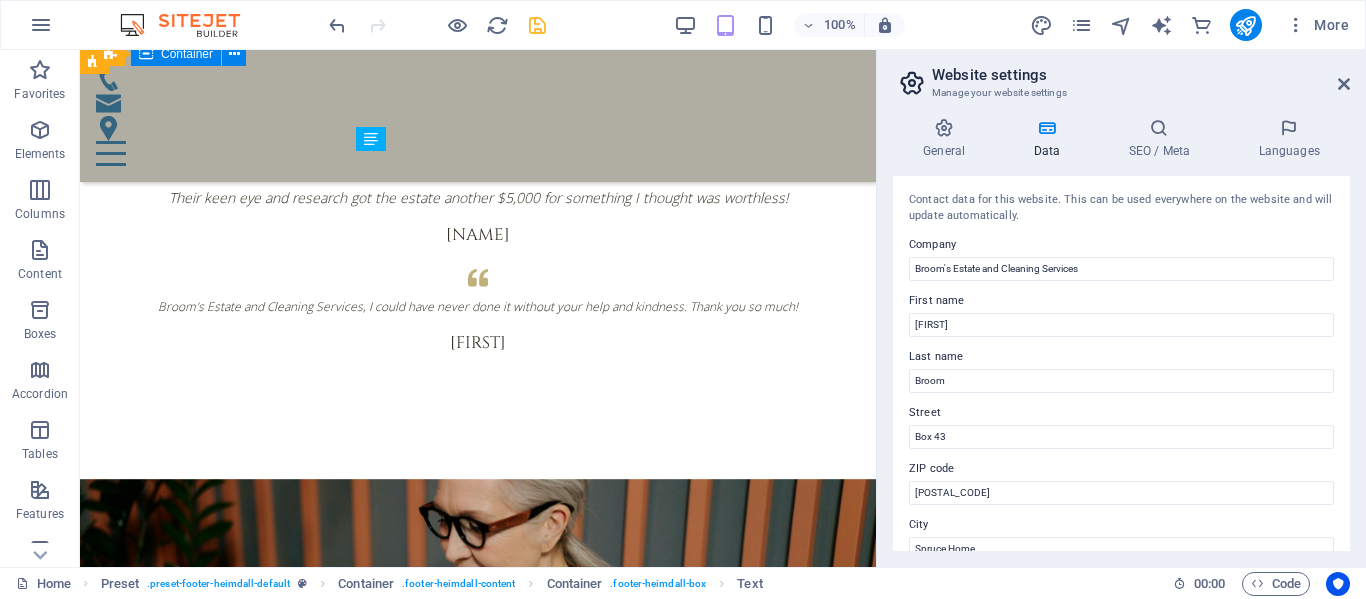 scroll, scrollTop: 3061, scrollLeft: 0, axis: vertical 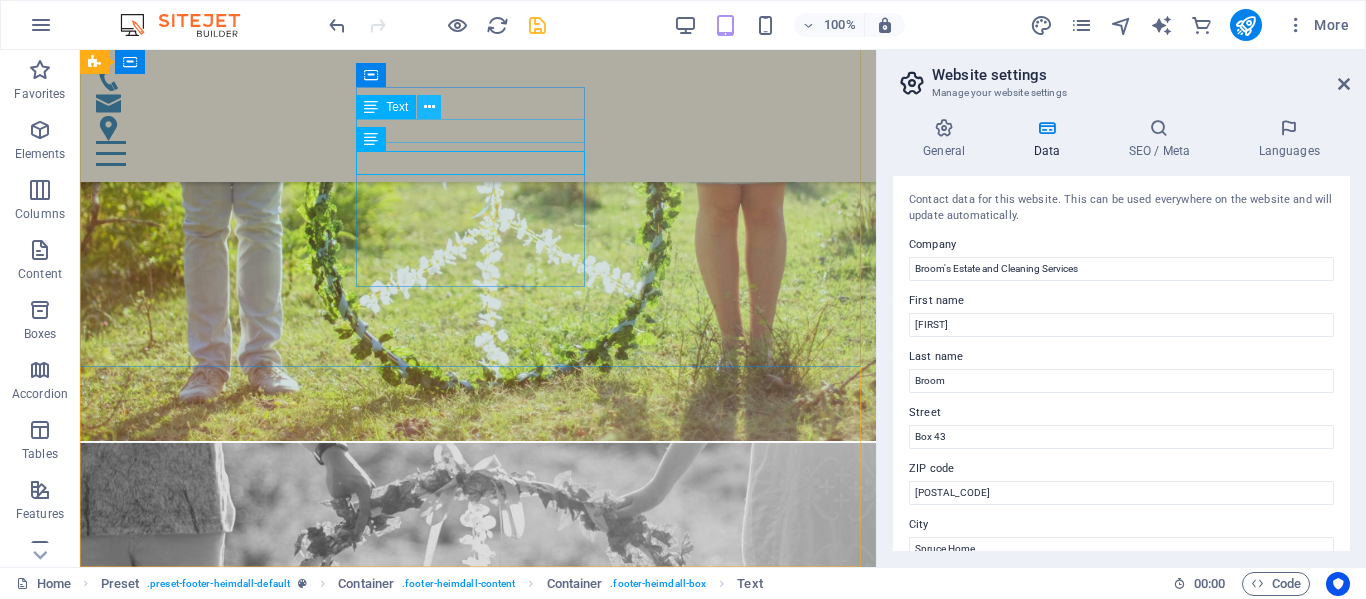click at bounding box center (429, 107) 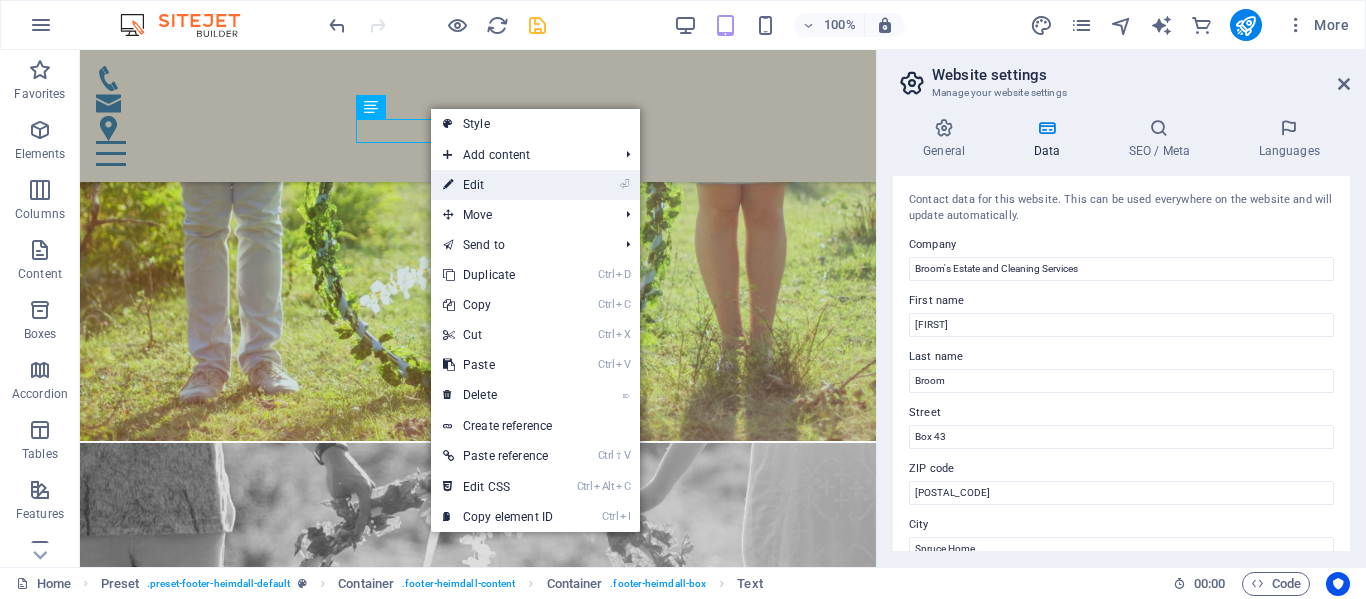 click on "⏎  Edit" at bounding box center [498, 185] 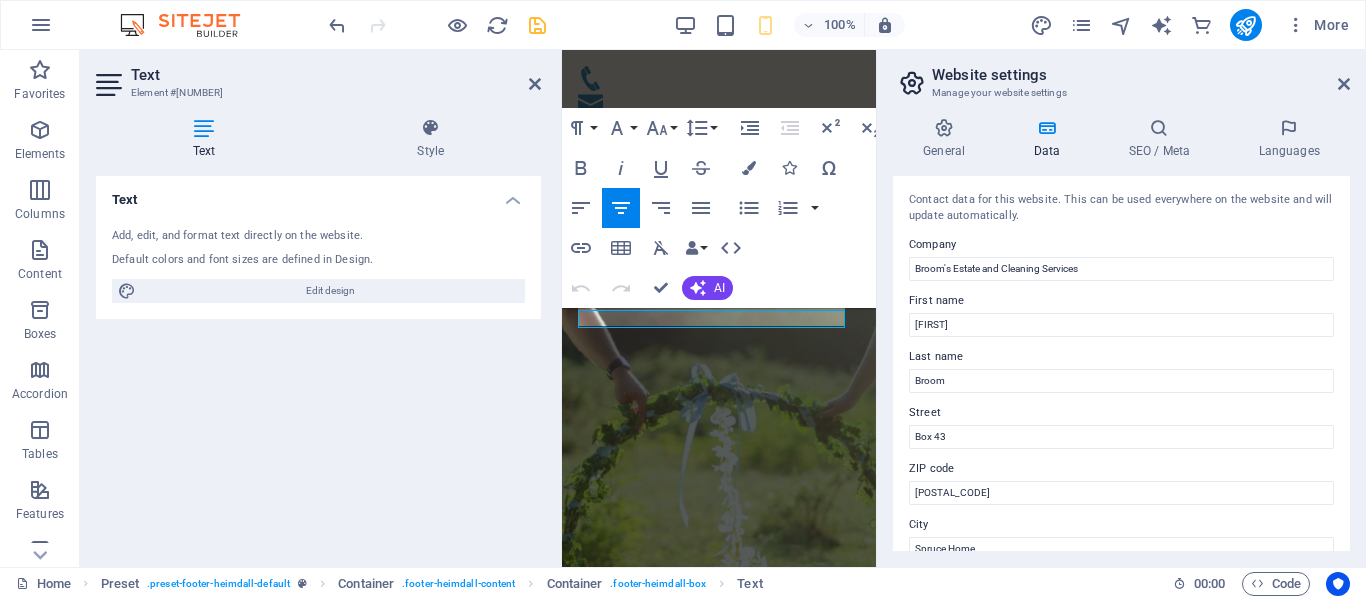 scroll, scrollTop: 4563, scrollLeft: 0, axis: vertical 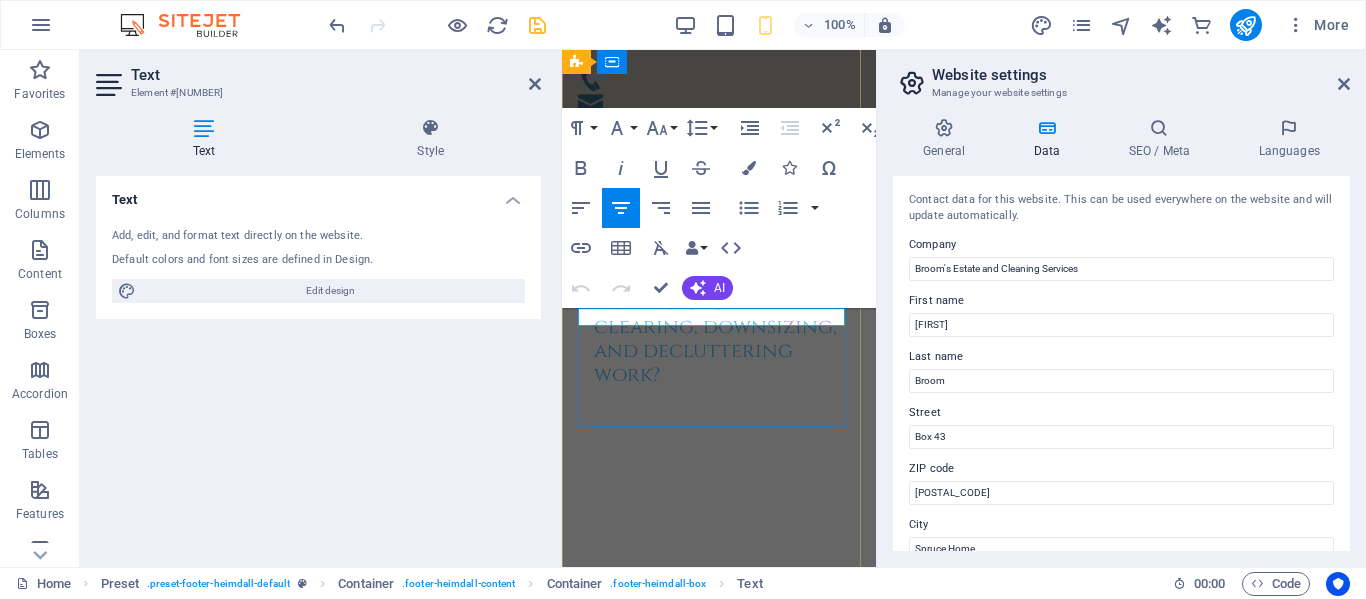 drag, startPoint x: 621, startPoint y: 310, endPoint x: 1286, endPoint y: 269, distance: 666.2627 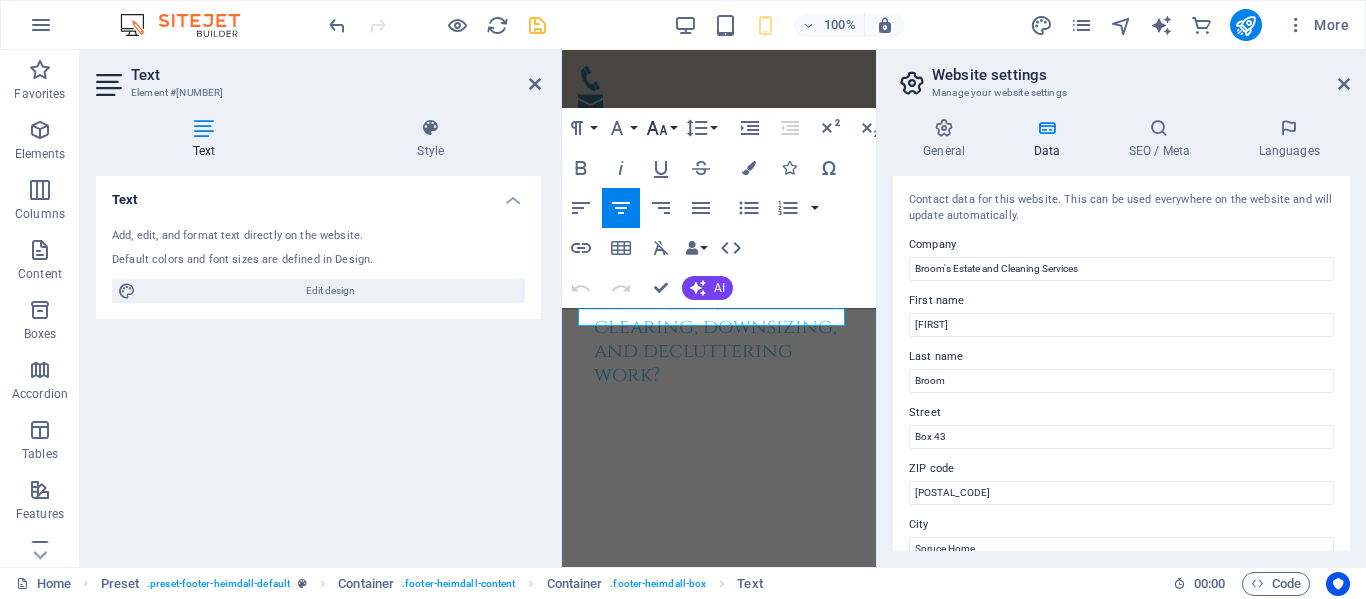click on "Font Size" at bounding box center [661, 128] 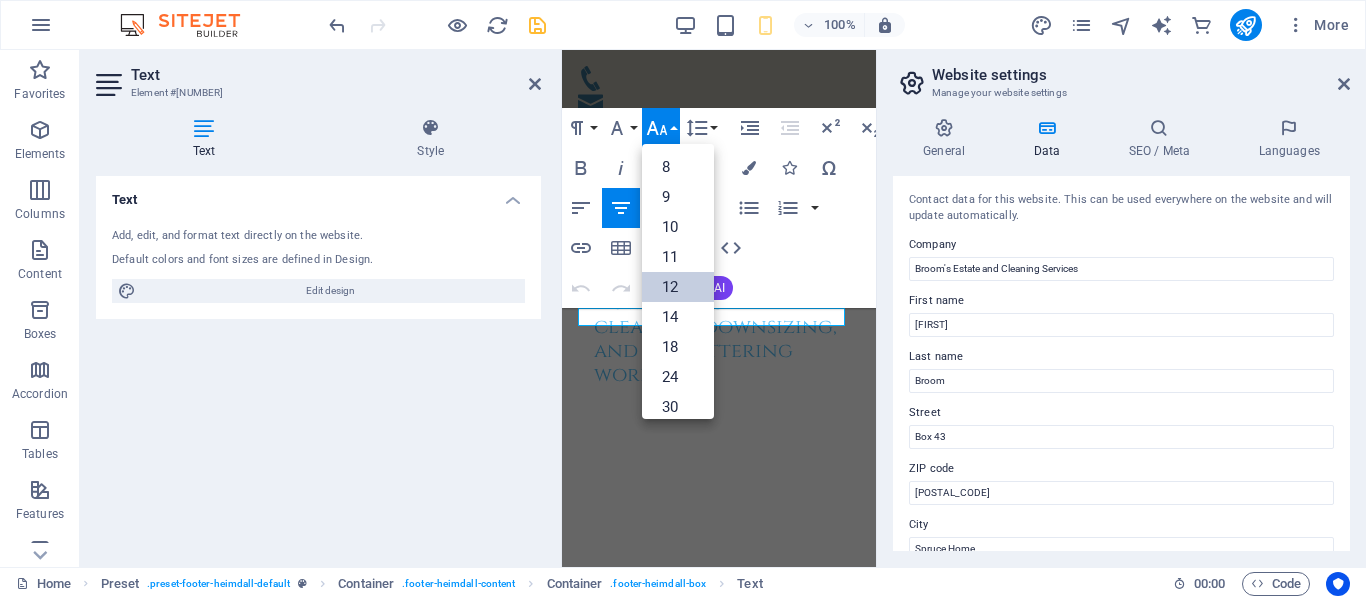 scroll, scrollTop: 143, scrollLeft: 0, axis: vertical 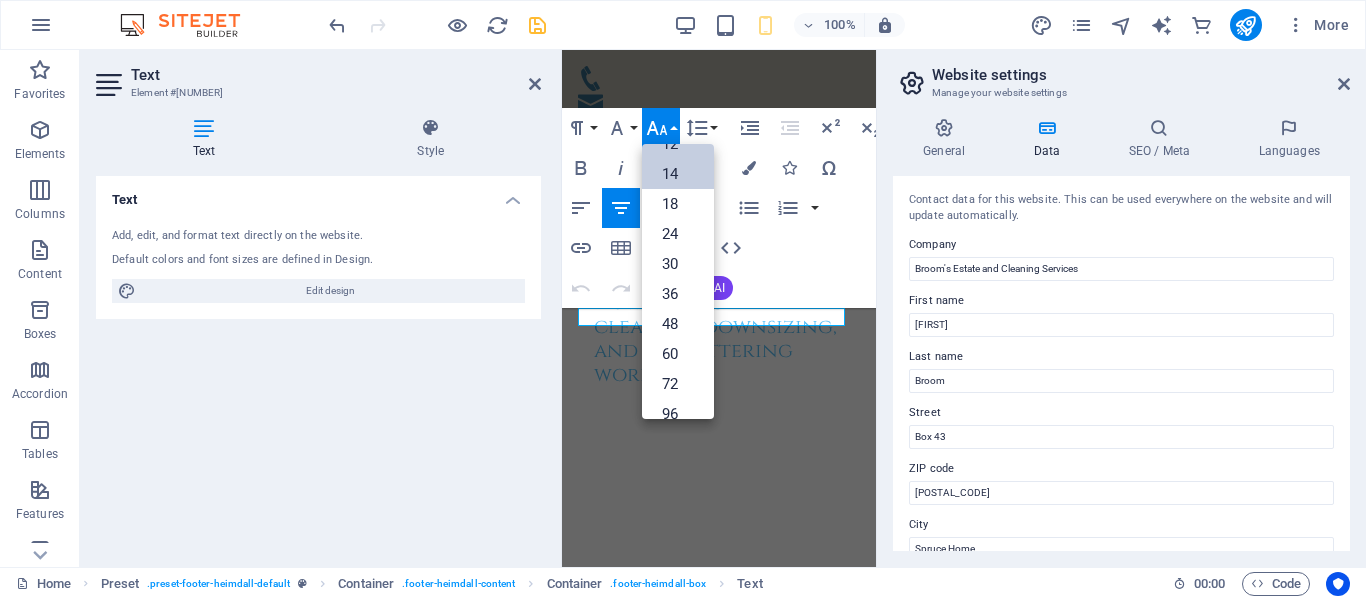 click on "14" at bounding box center (678, 174) 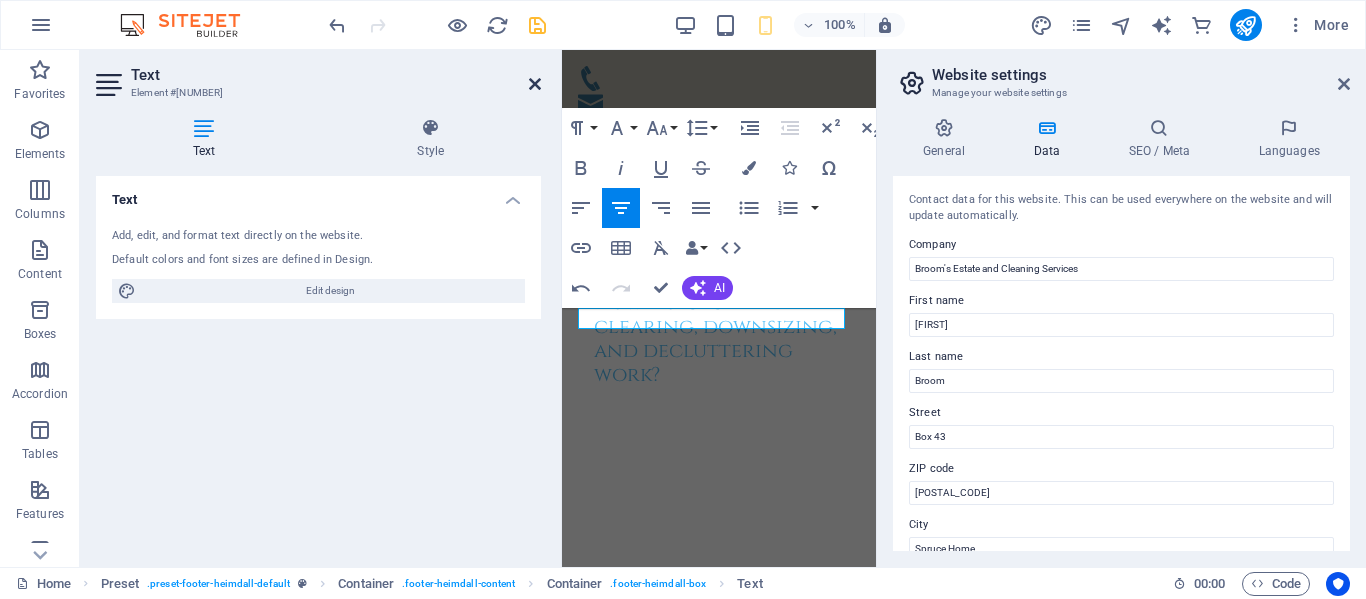 click at bounding box center (535, 84) 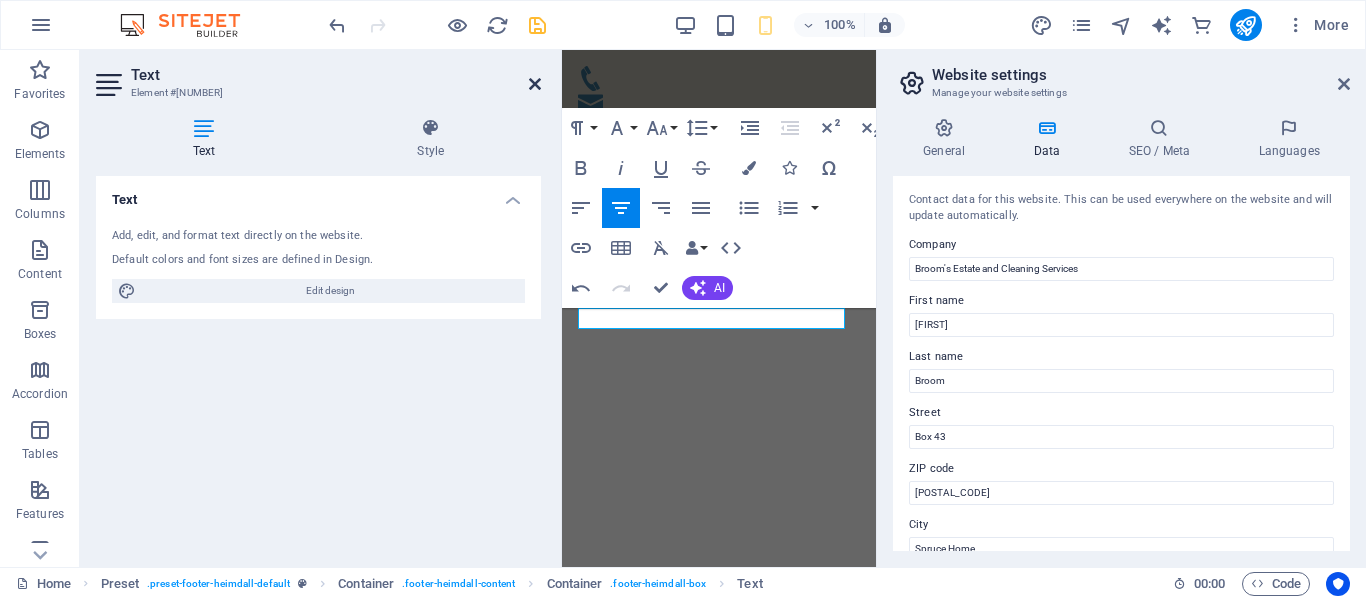 scroll, scrollTop: 3061, scrollLeft: 0, axis: vertical 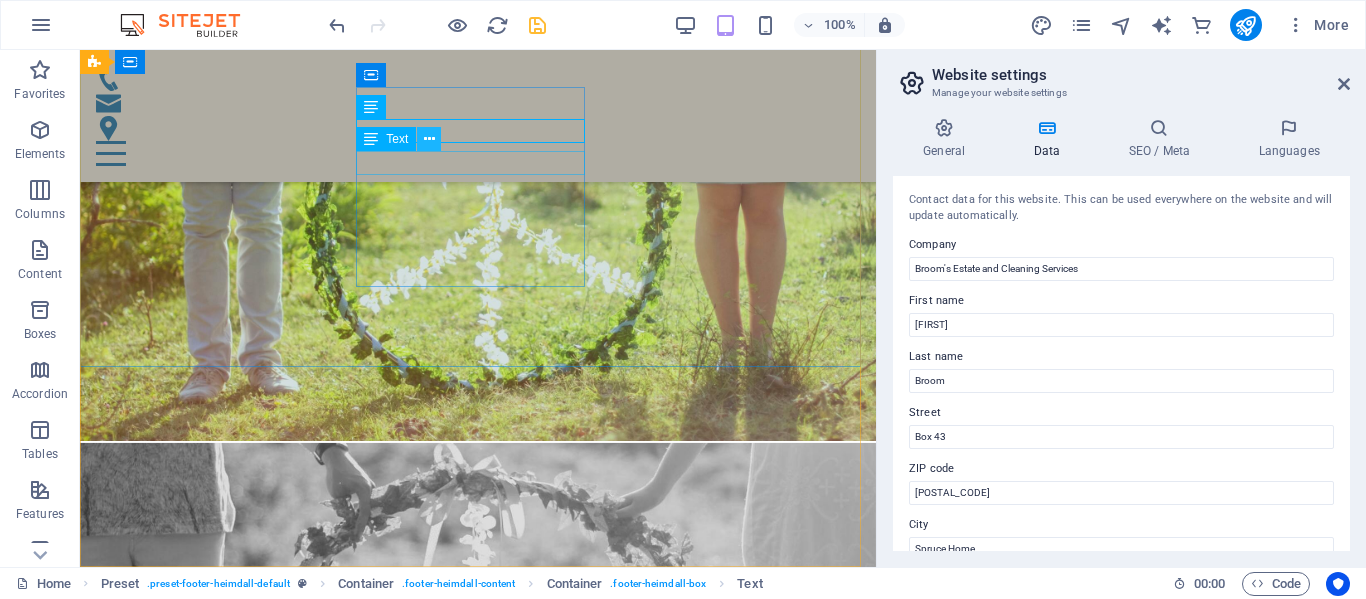 click at bounding box center [429, 139] 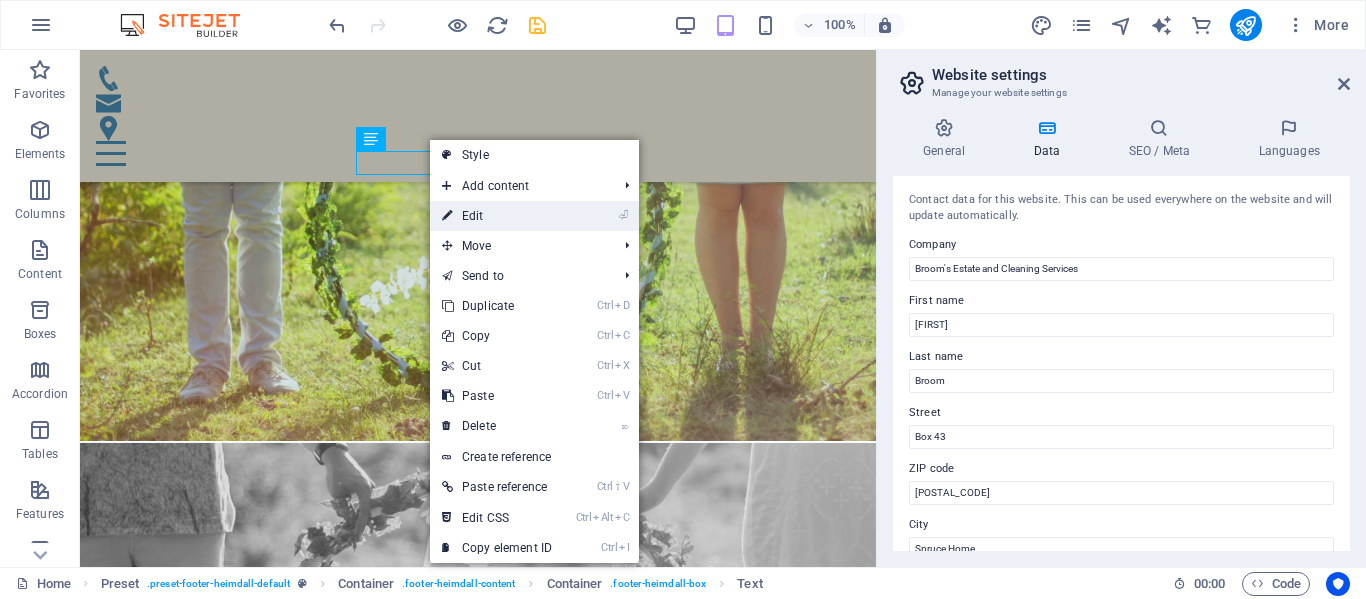click on "⏎  Edit" at bounding box center (497, 216) 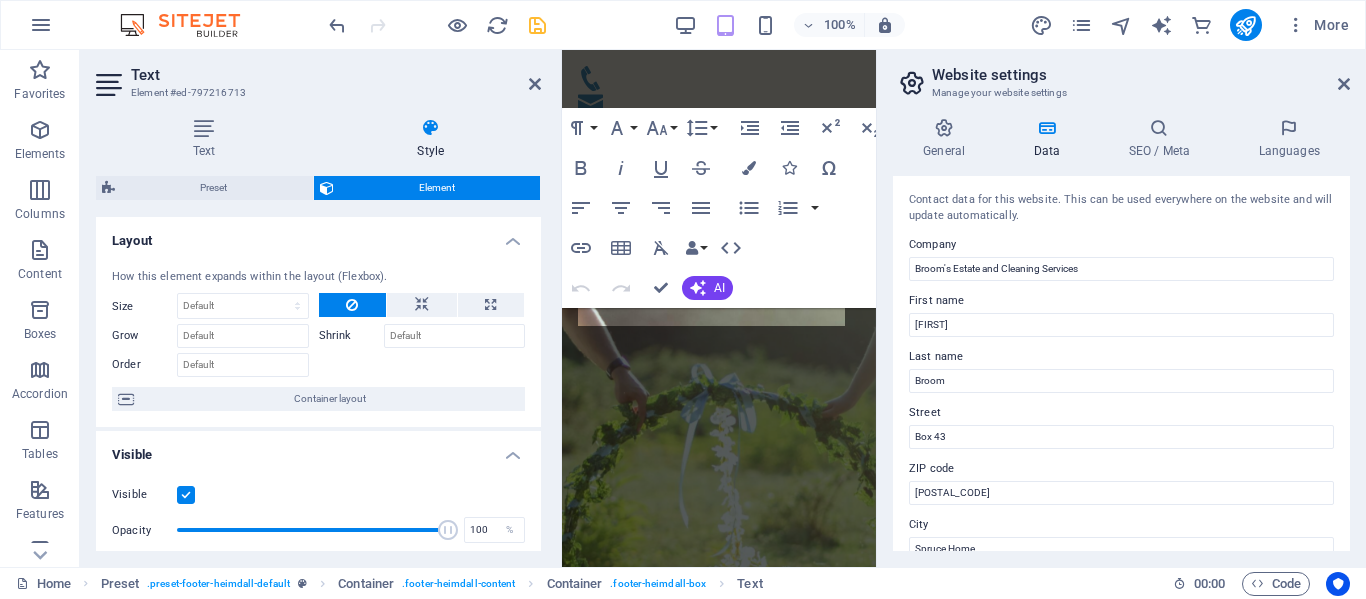 scroll, scrollTop: 4592, scrollLeft: 0, axis: vertical 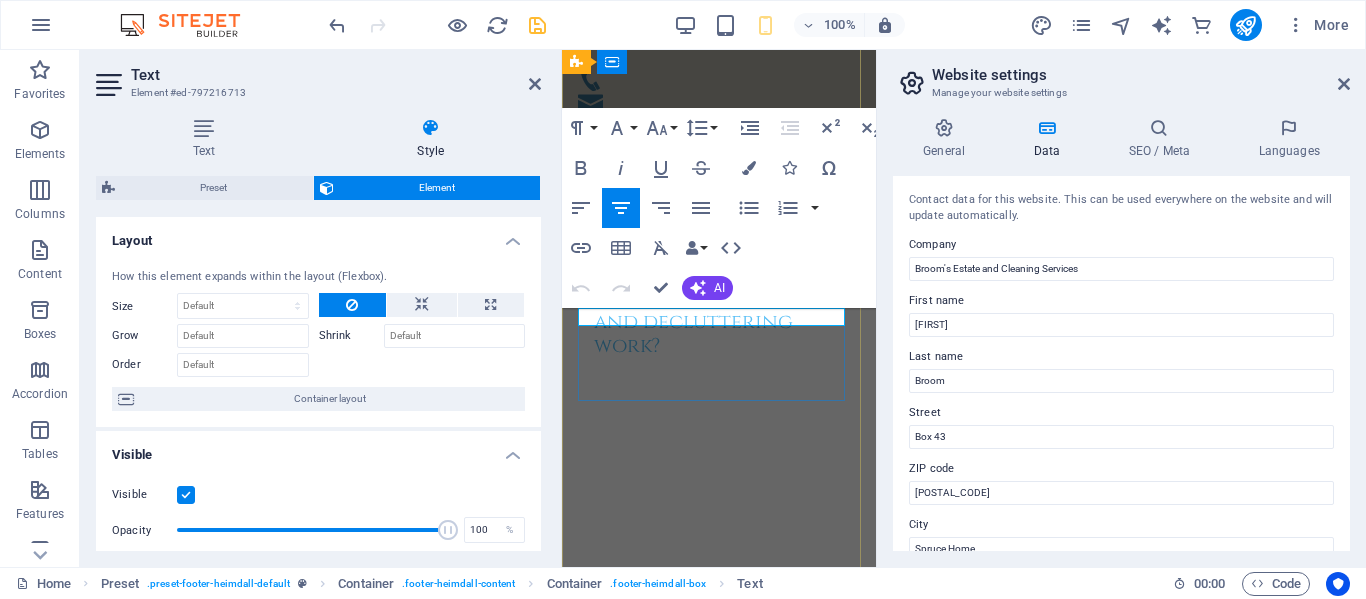 drag, startPoint x: 670, startPoint y: 320, endPoint x: 1324, endPoint y: 355, distance: 654.93585 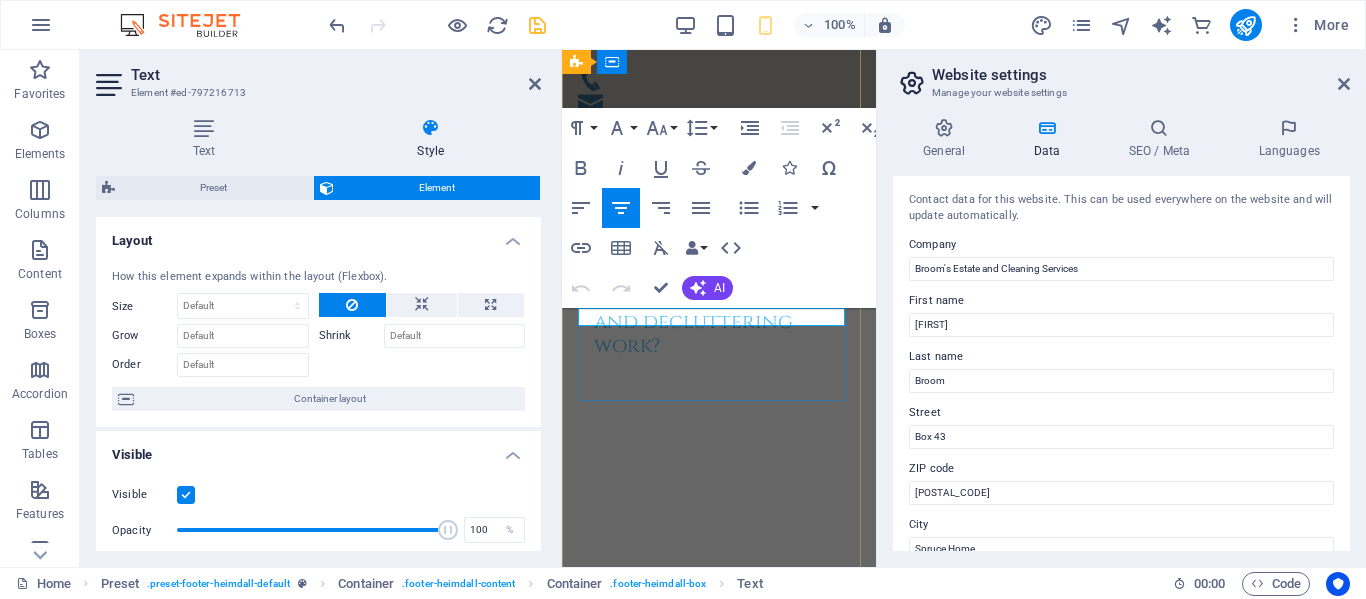 click on "[PHONE]" at bounding box center [719, 2651] 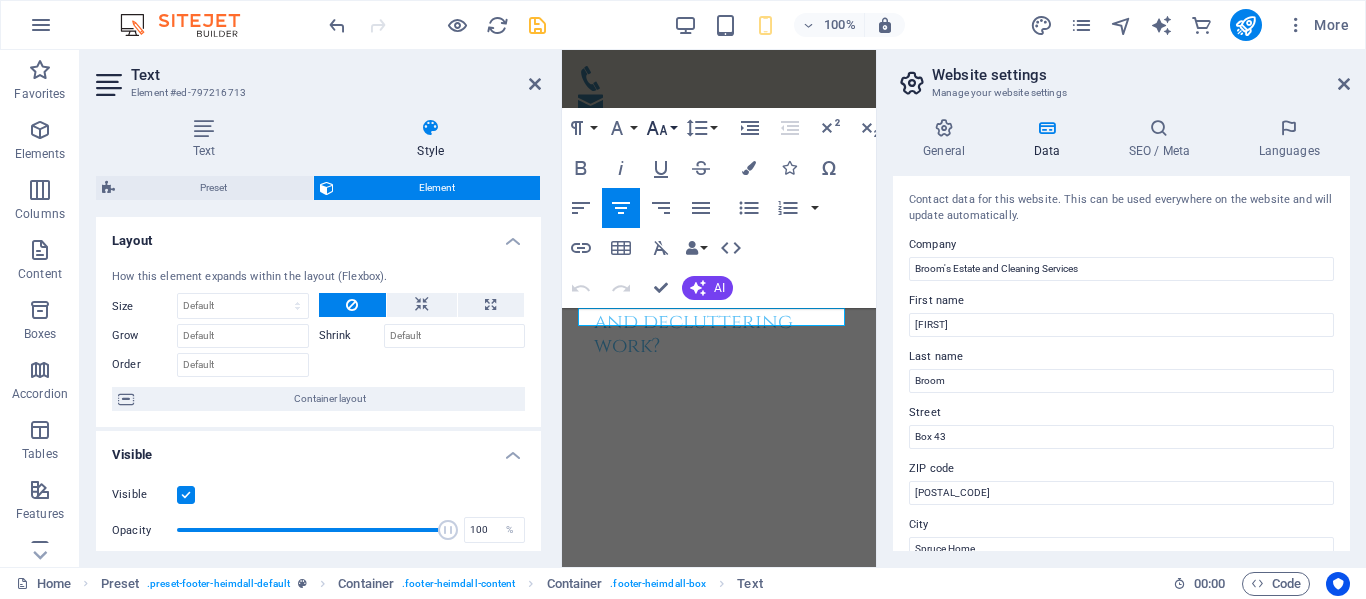 click on "Font Size" at bounding box center [661, 128] 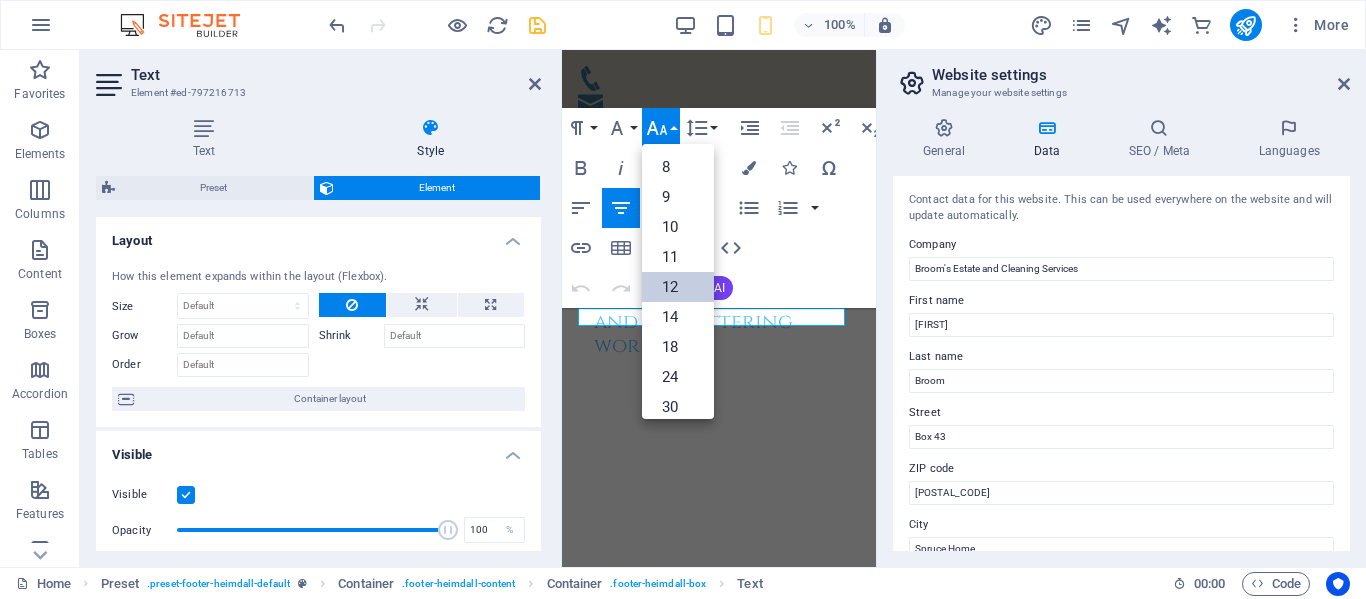 scroll, scrollTop: 143, scrollLeft: 0, axis: vertical 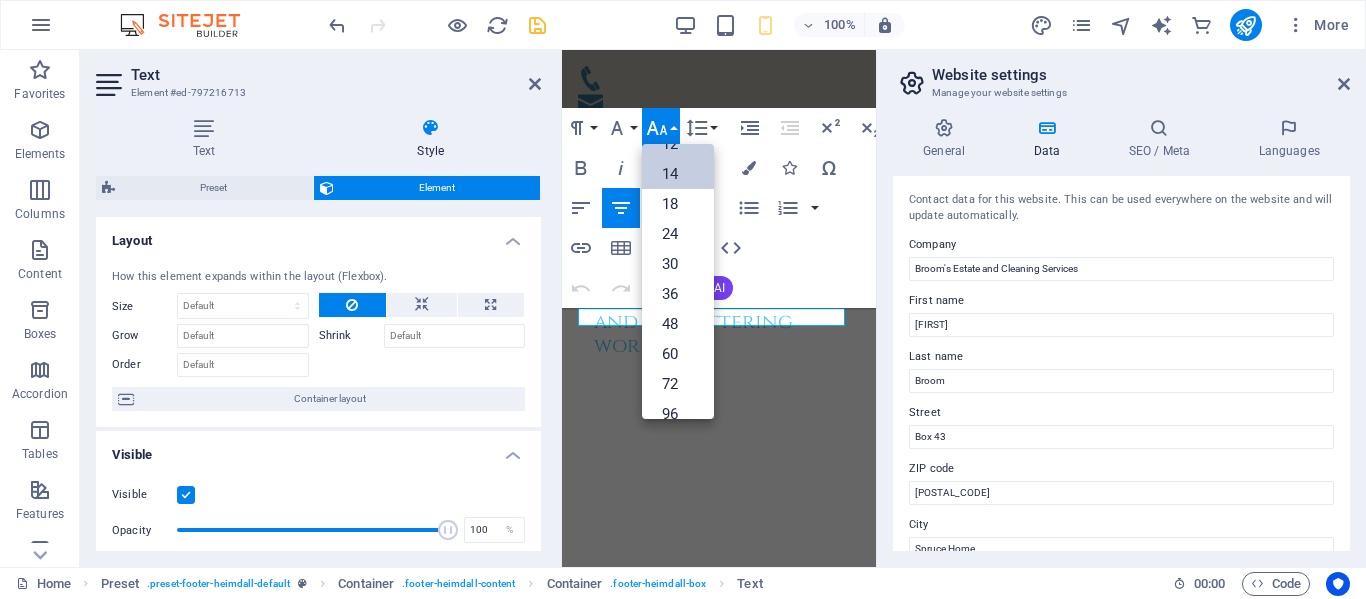 click on "14" at bounding box center (678, 174) 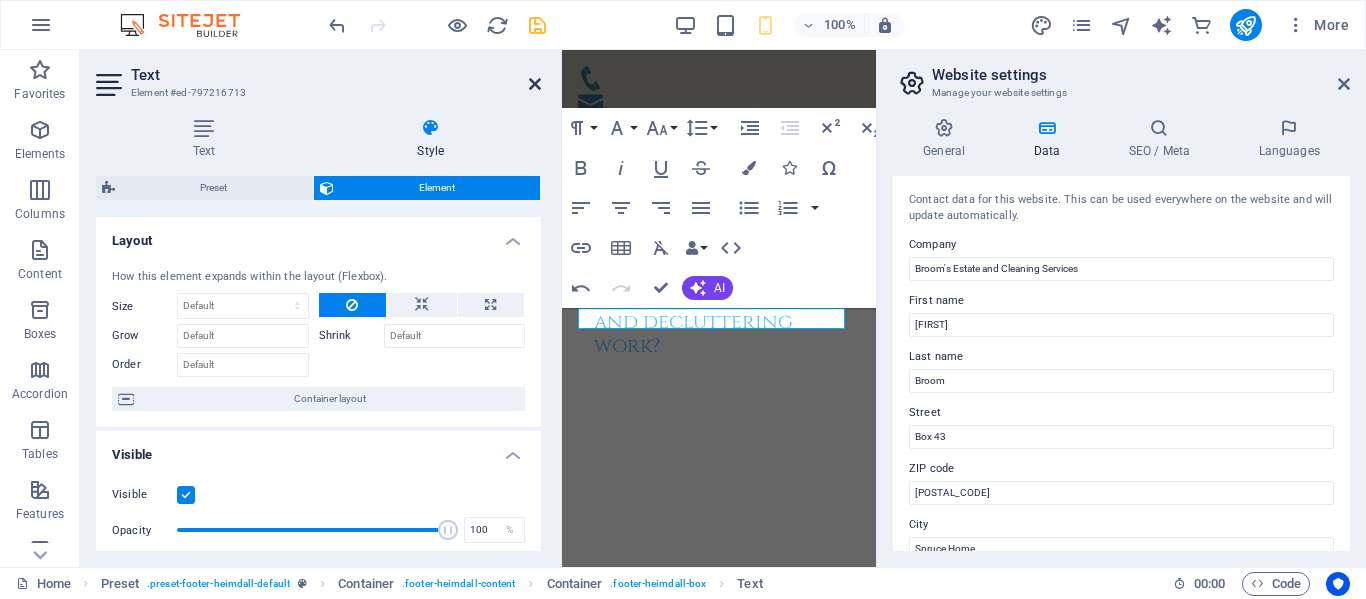 drag, startPoint x: 531, startPoint y: 83, endPoint x: 453, endPoint y: 33, distance: 92.64988 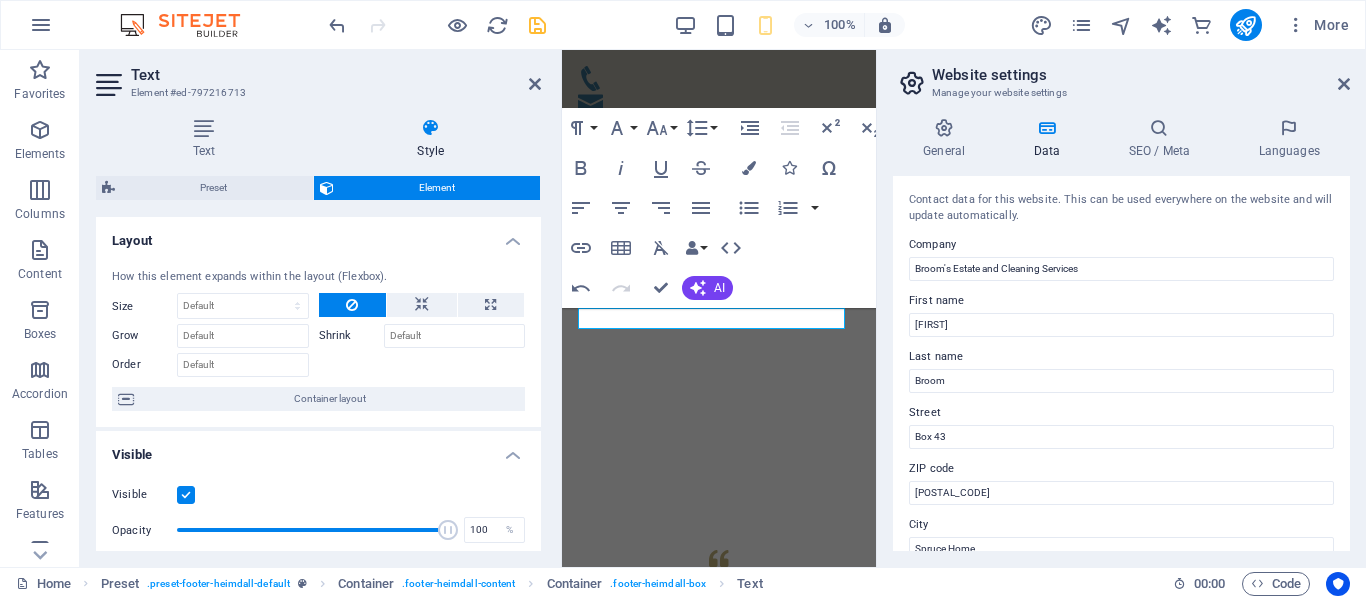 scroll, scrollTop: 3061, scrollLeft: 0, axis: vertical 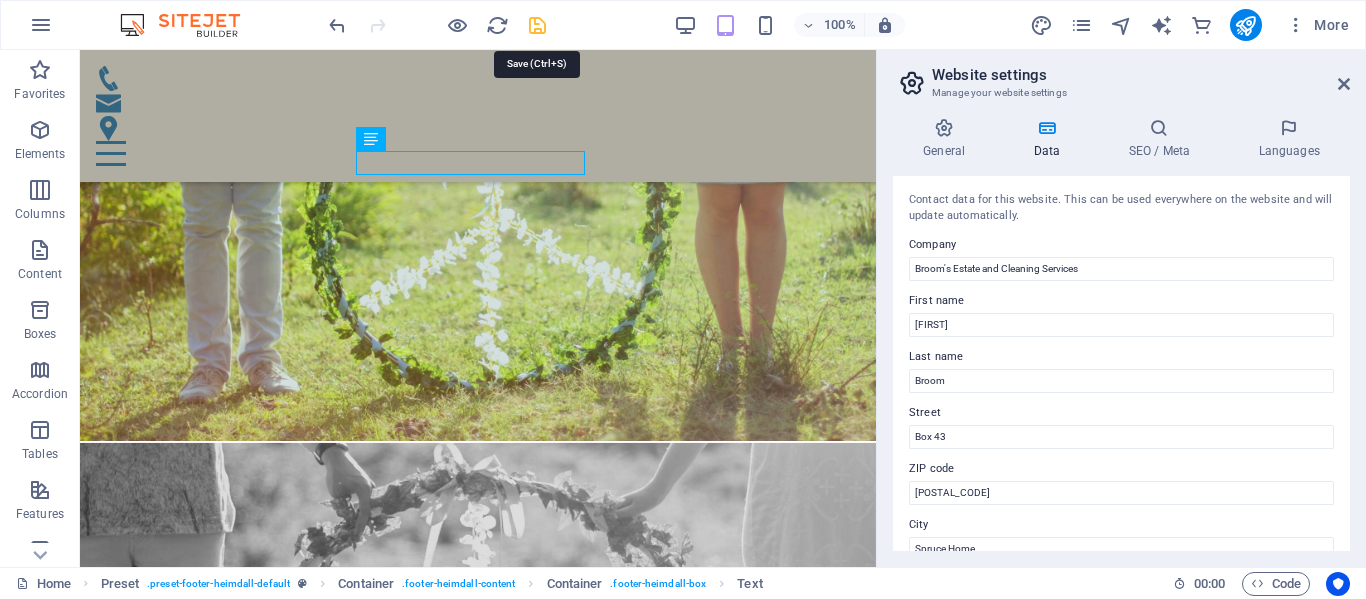 click at bounding box center [537, 25] 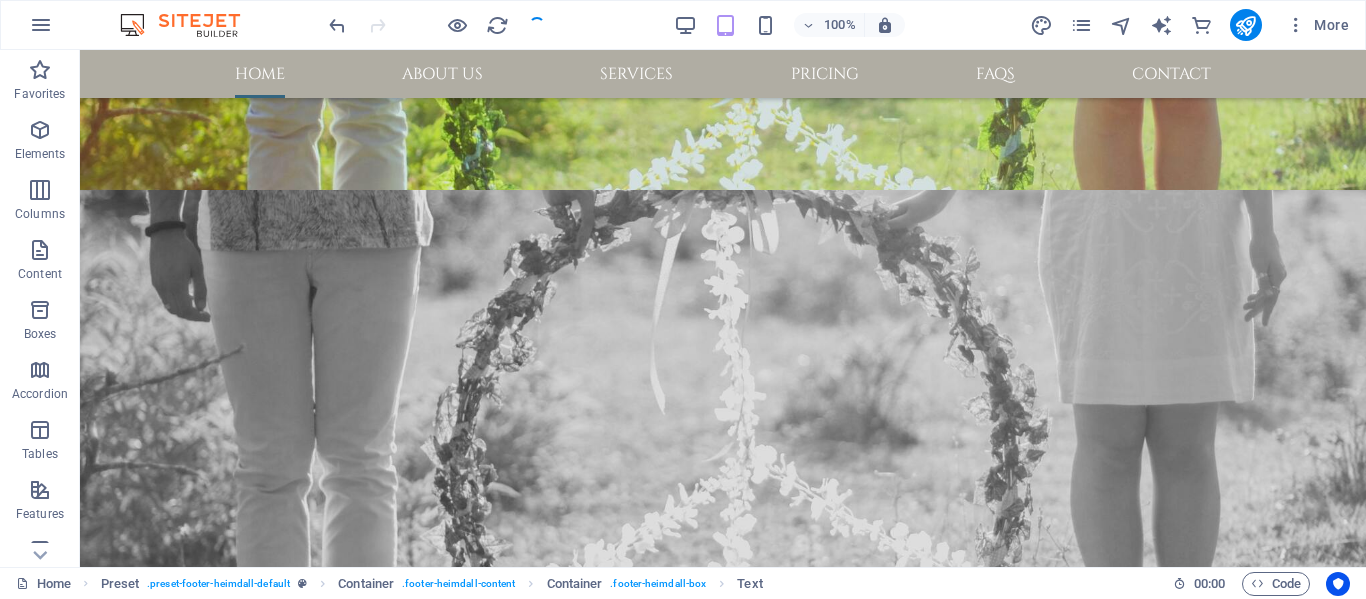 scroll, scrollTop: 2814, scrollLeft: 0, axis: vertical 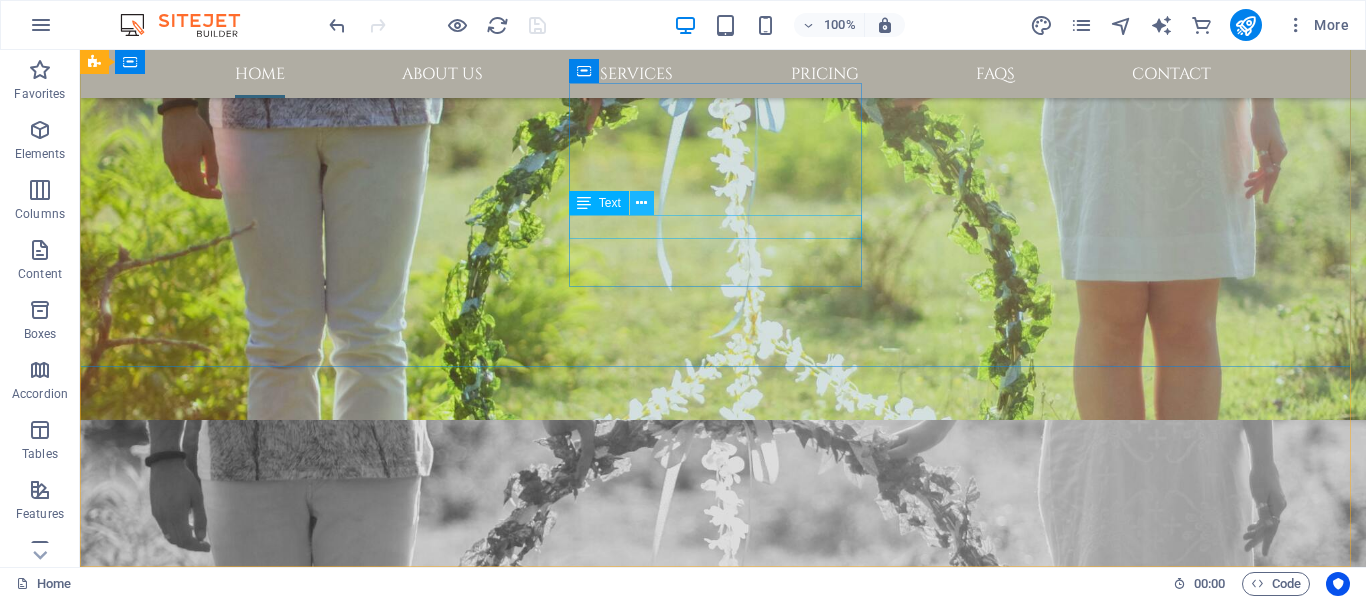 click at bounding box center [641, 203] 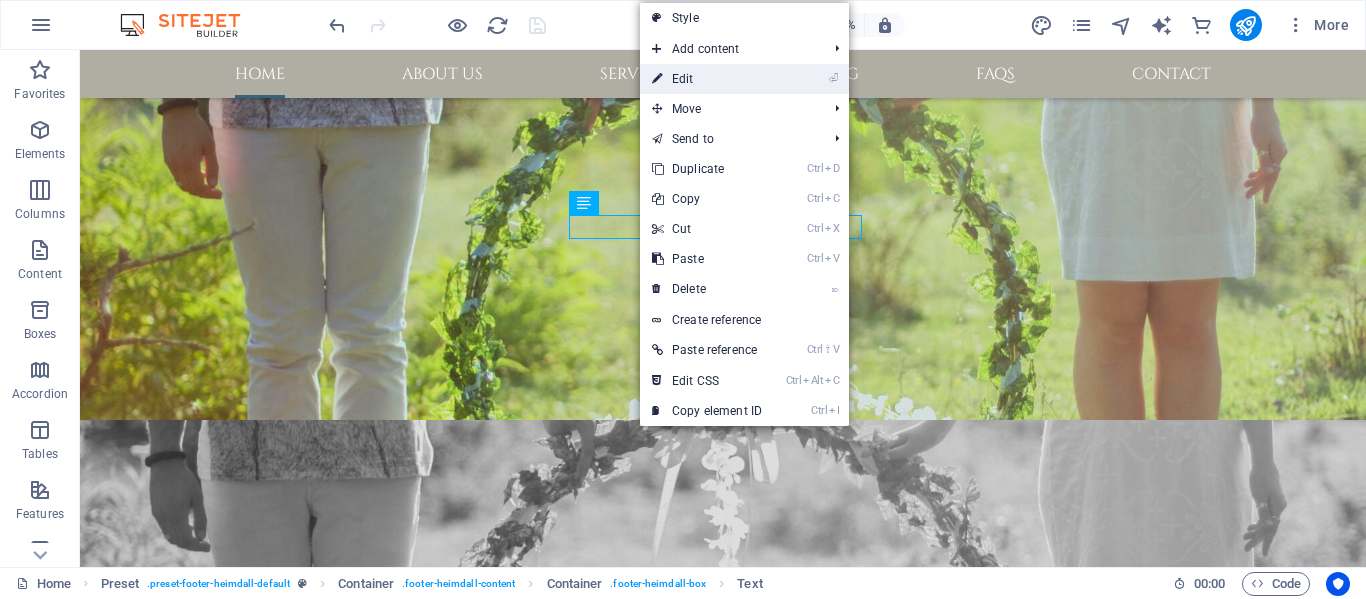 click on "⏎  Edit" at bounding box center (707, 79) 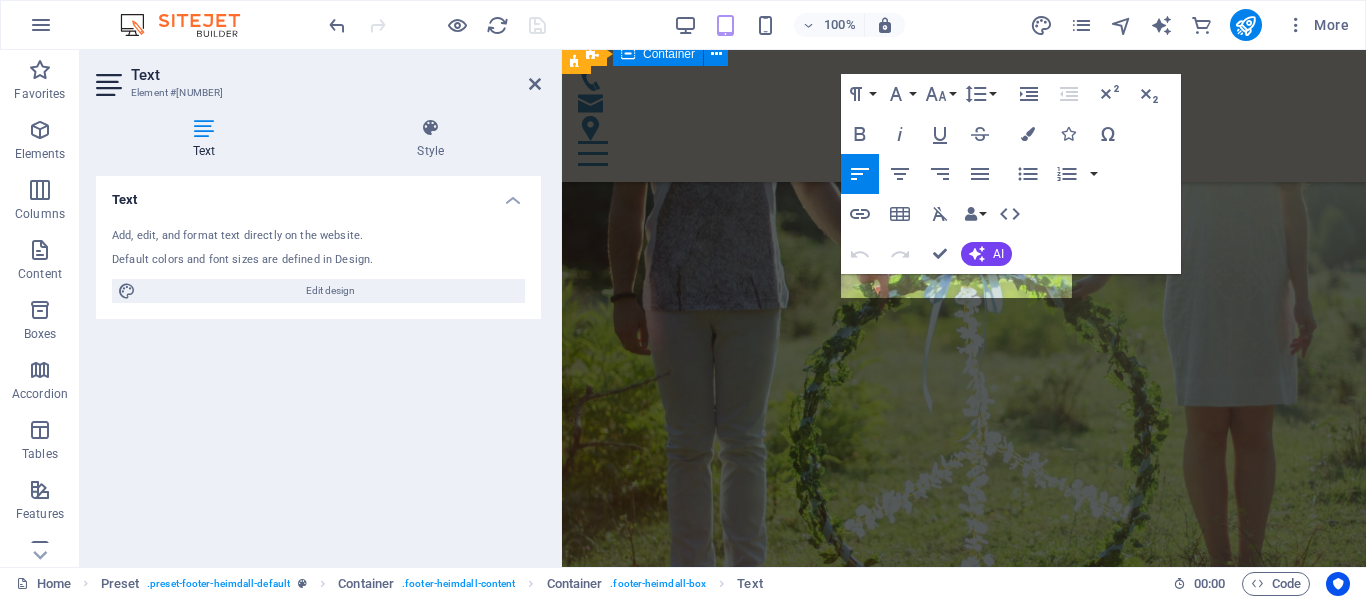 scroll, scrollTop: 2985, scrollLeft: 0, axis: vertical 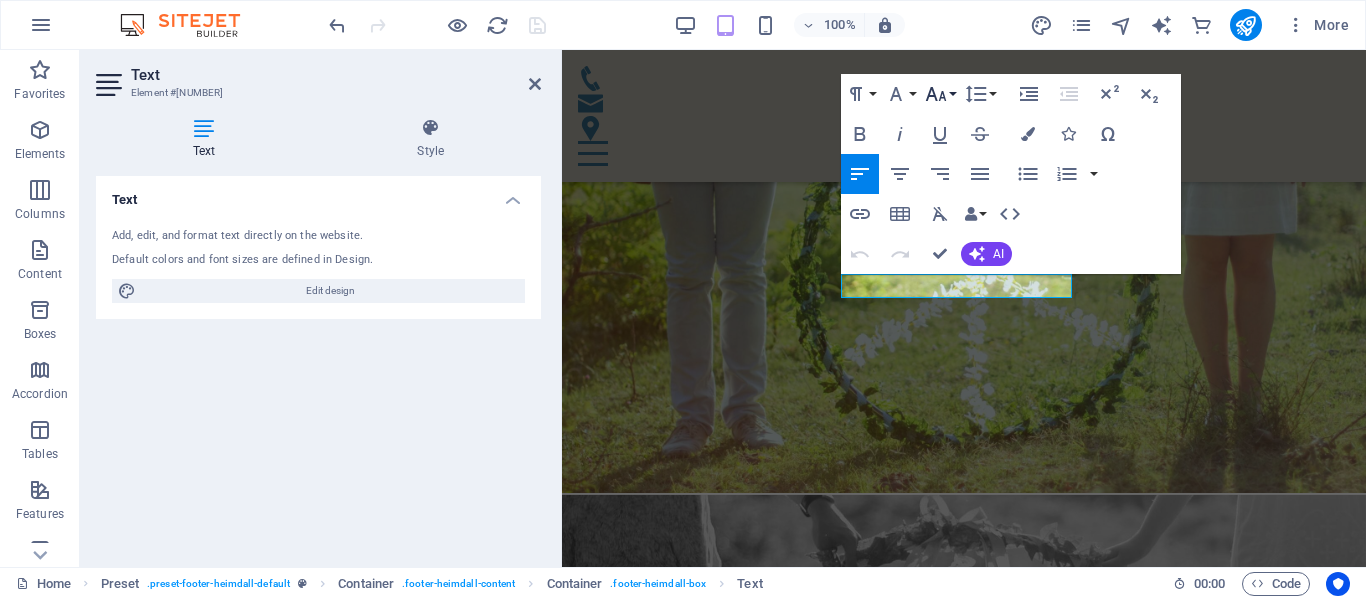 click on "Font Size" at bounding box center [940, 94] 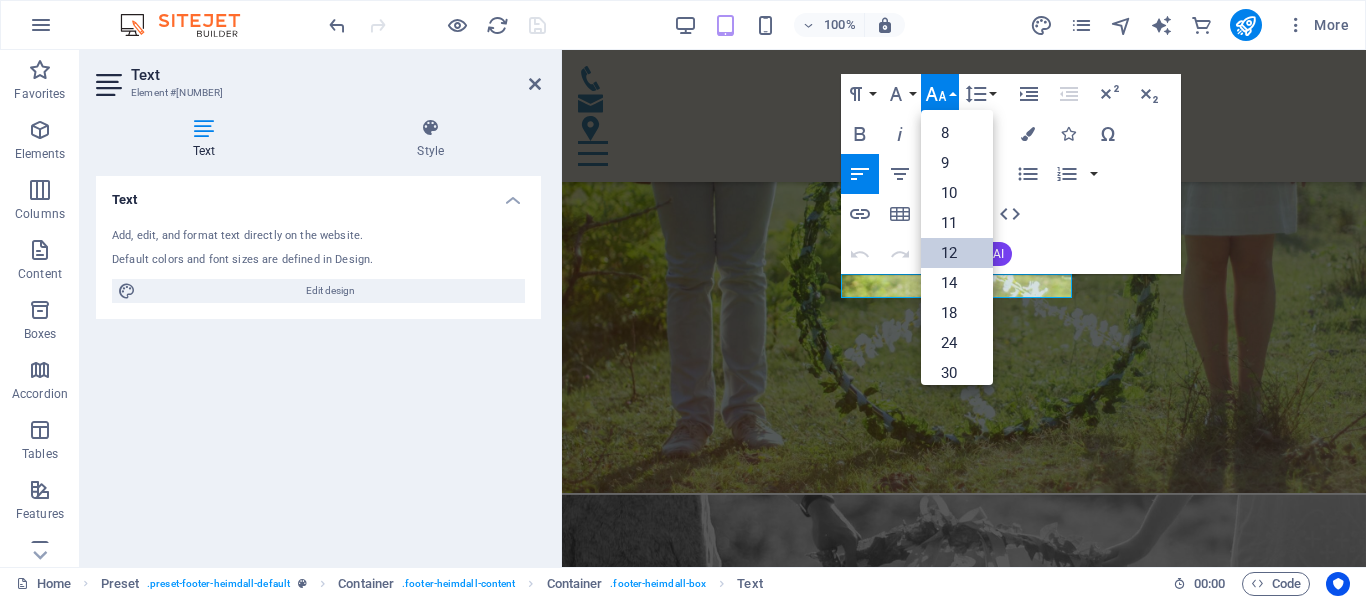 scroll, scrollTop: 143, scrollLeft: 0, axis: vertical 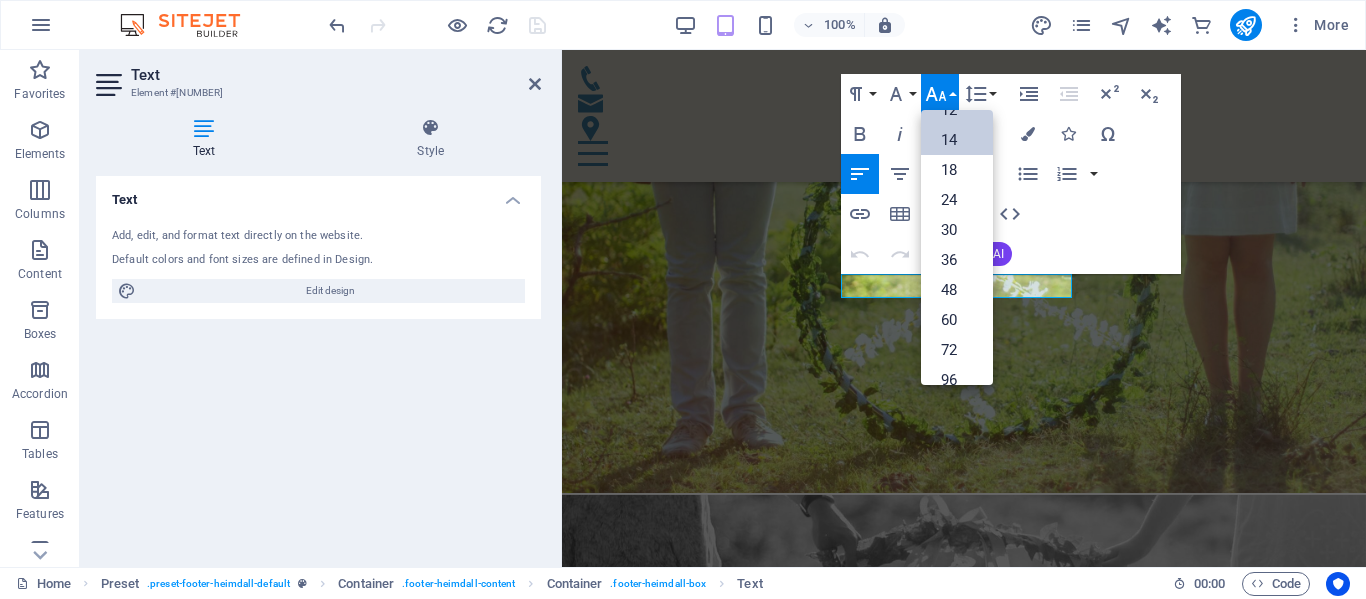 click on "14" at bounding box center (957, 140) 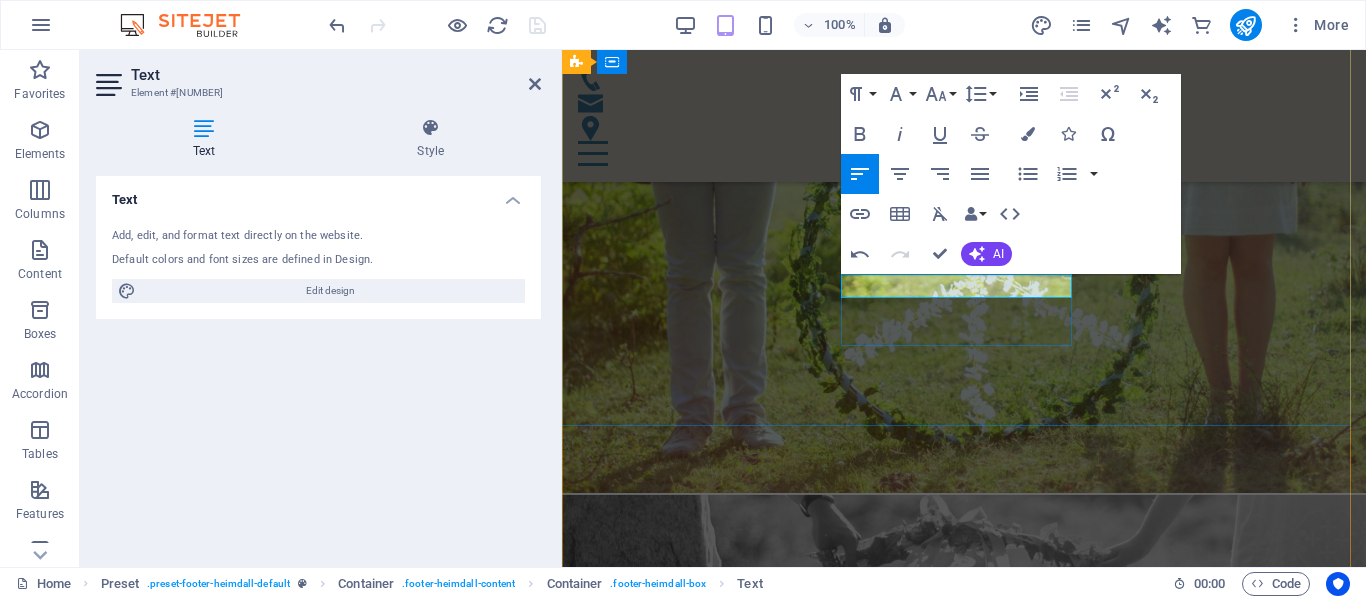 drag, startPoint x: 843, startPoint y: 287, endPoint x: 950, endPoint y: 284, distance: 107.042046 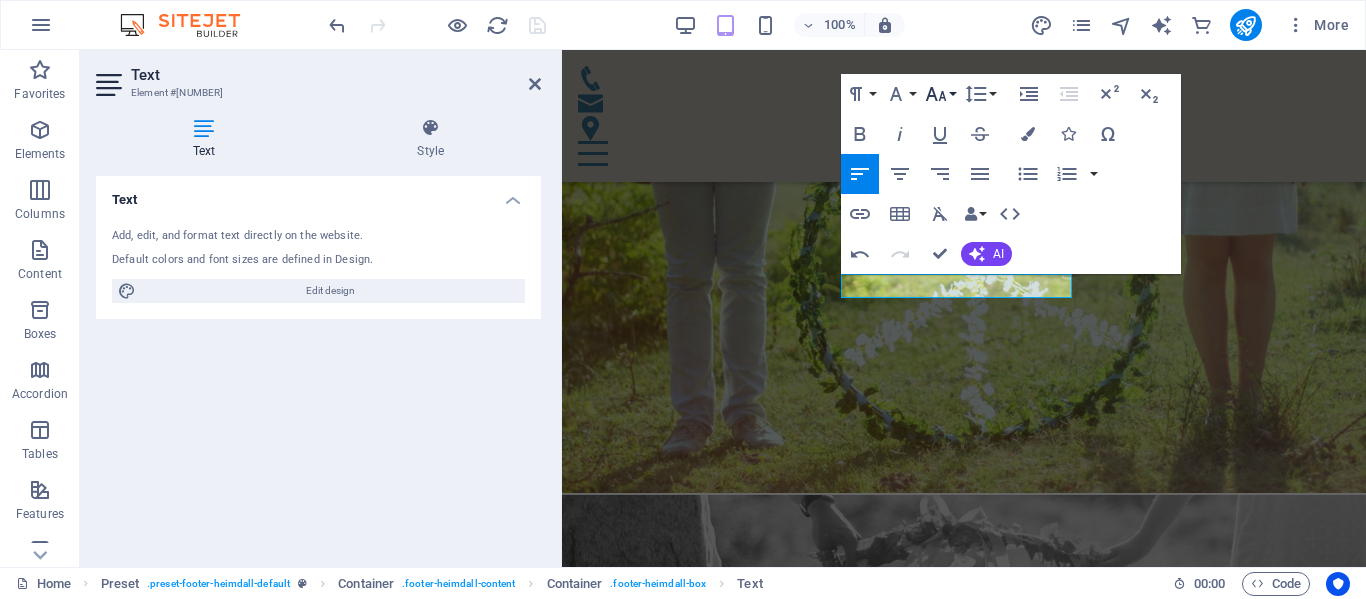 click on "Font Size" at bounding box center [940, 94] 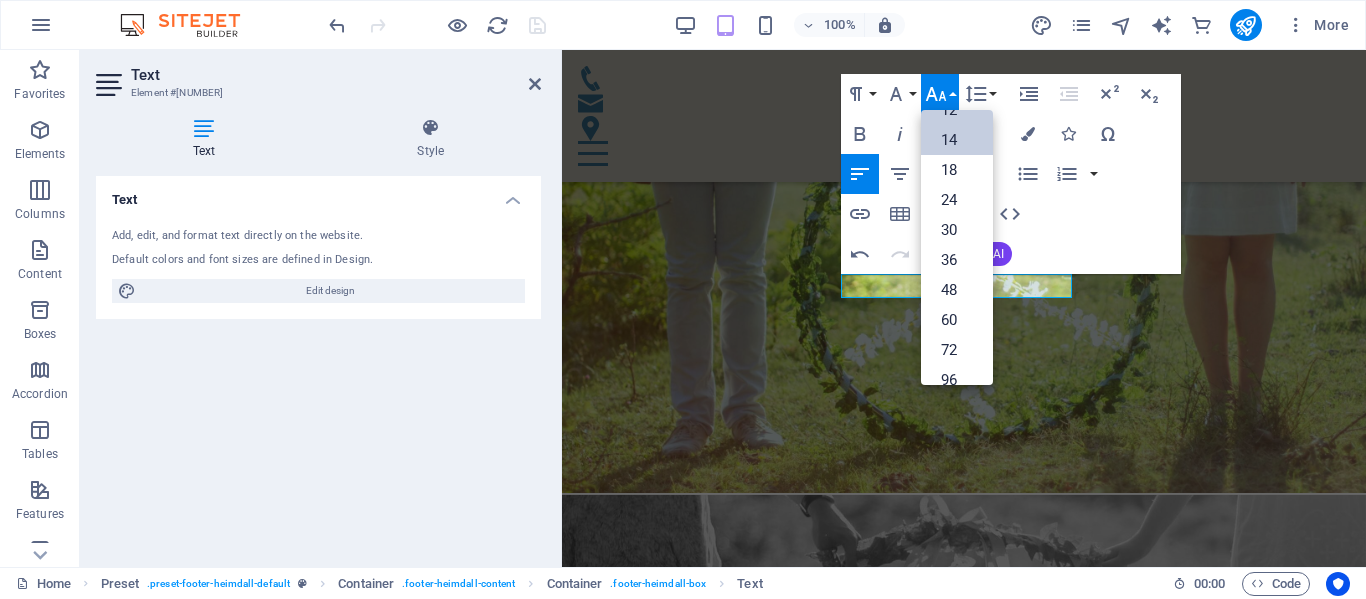 click on "14" at bounding box center (957, 140) 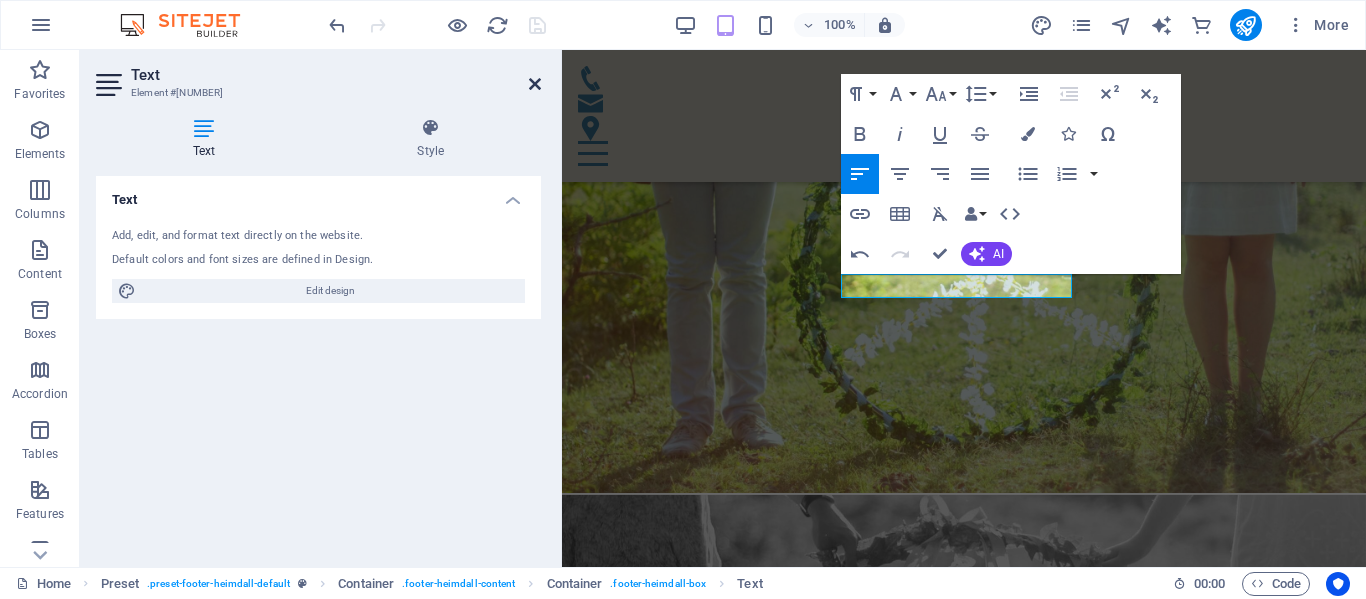 click at bounding box center (535, 84) 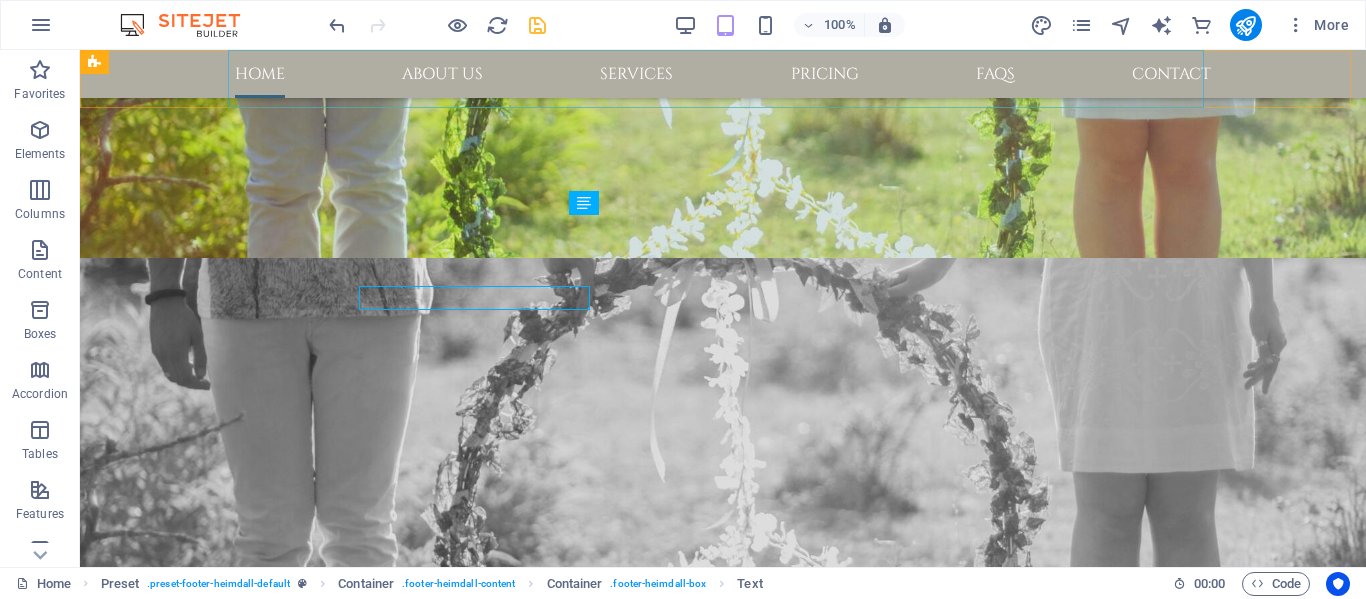 scroll, scrollTop: 2814, scrollLeft: 0, axis: vertical 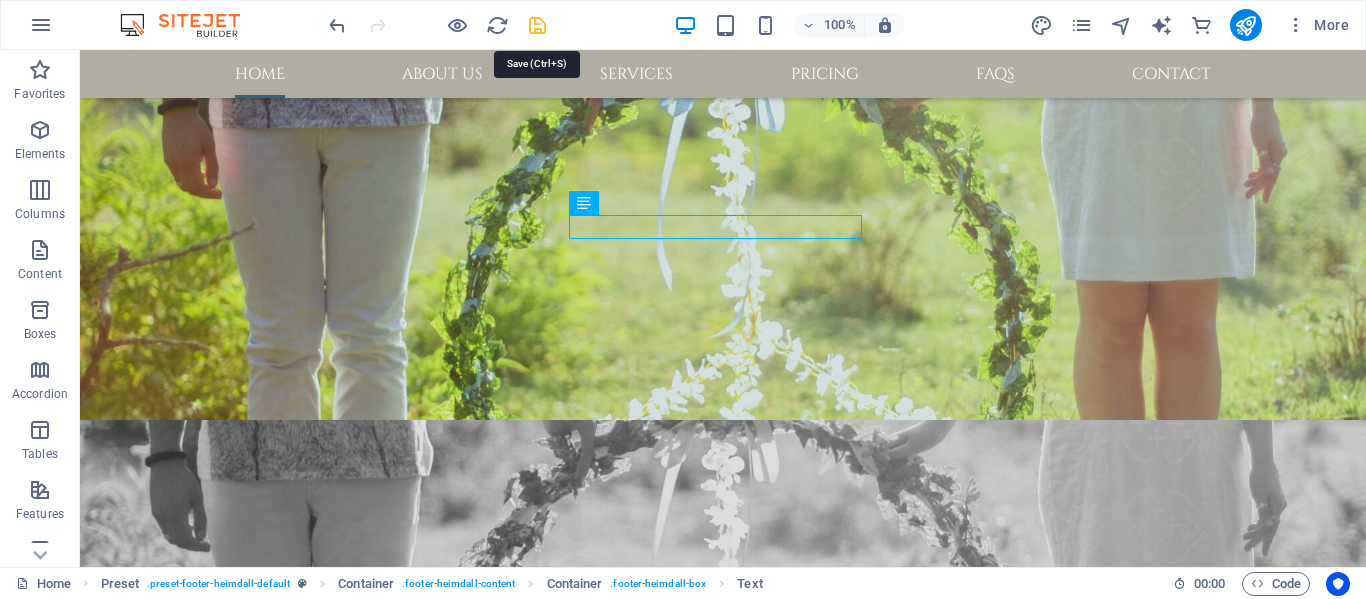 click at bounding box center [537, 25] 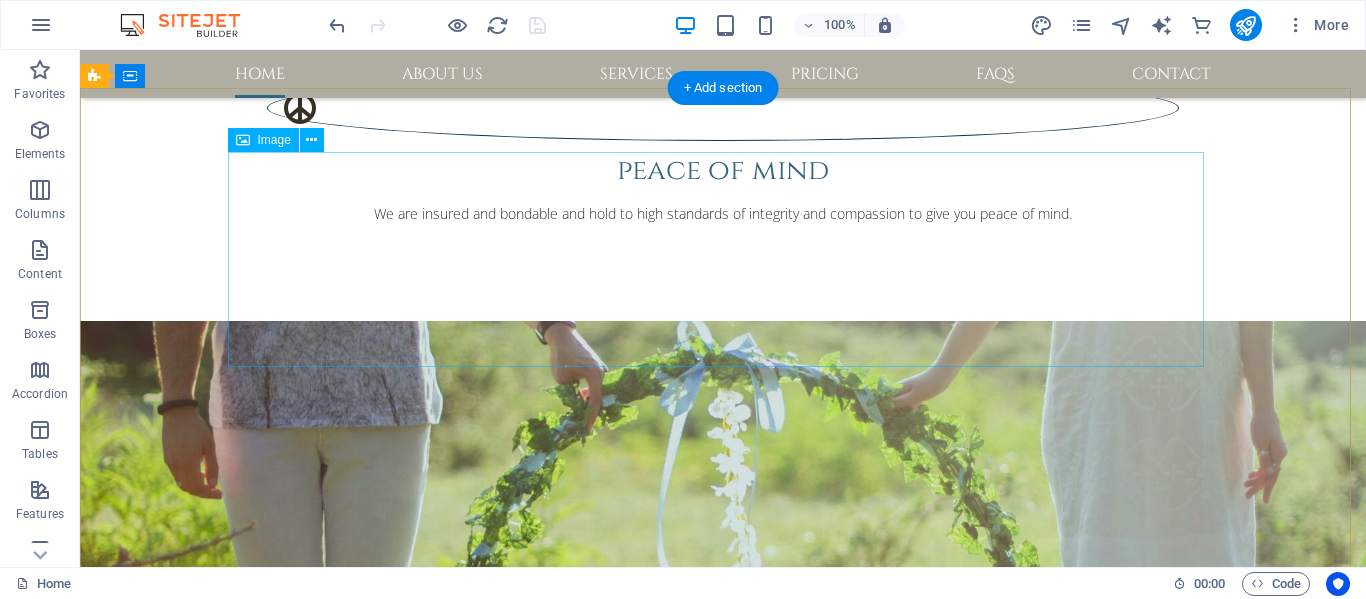 scroll, scrollTop: 2814, scrollLeft: 0, axis: vertical 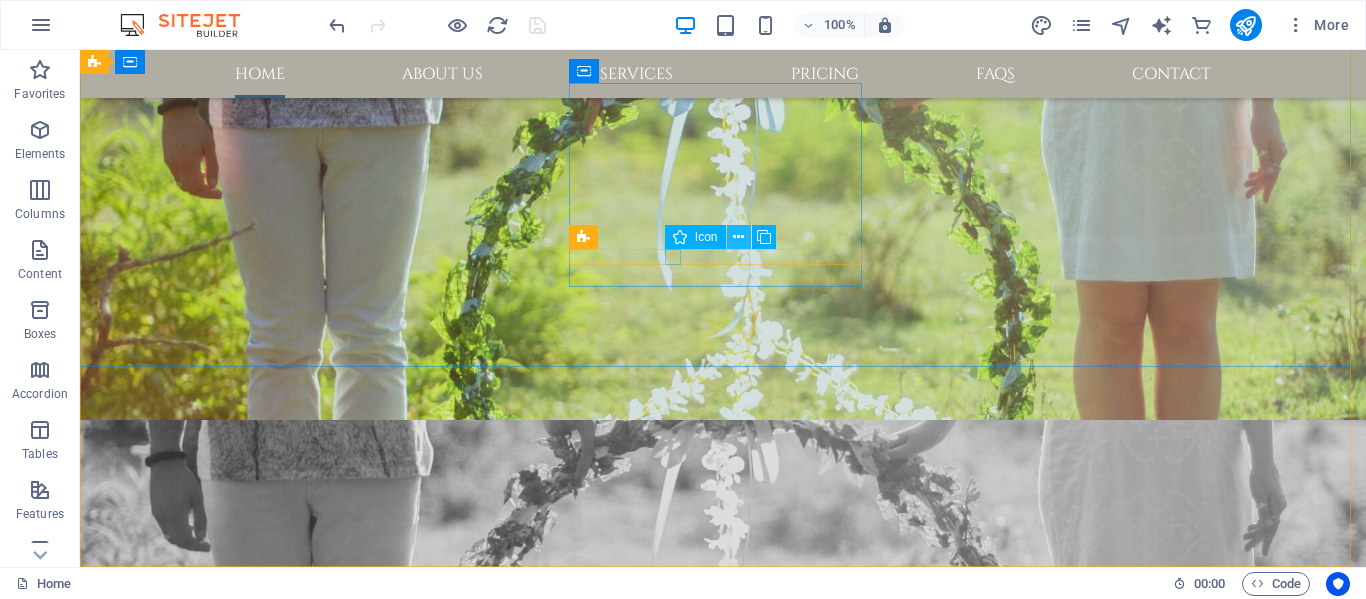 click at bounding box center (738, 237) 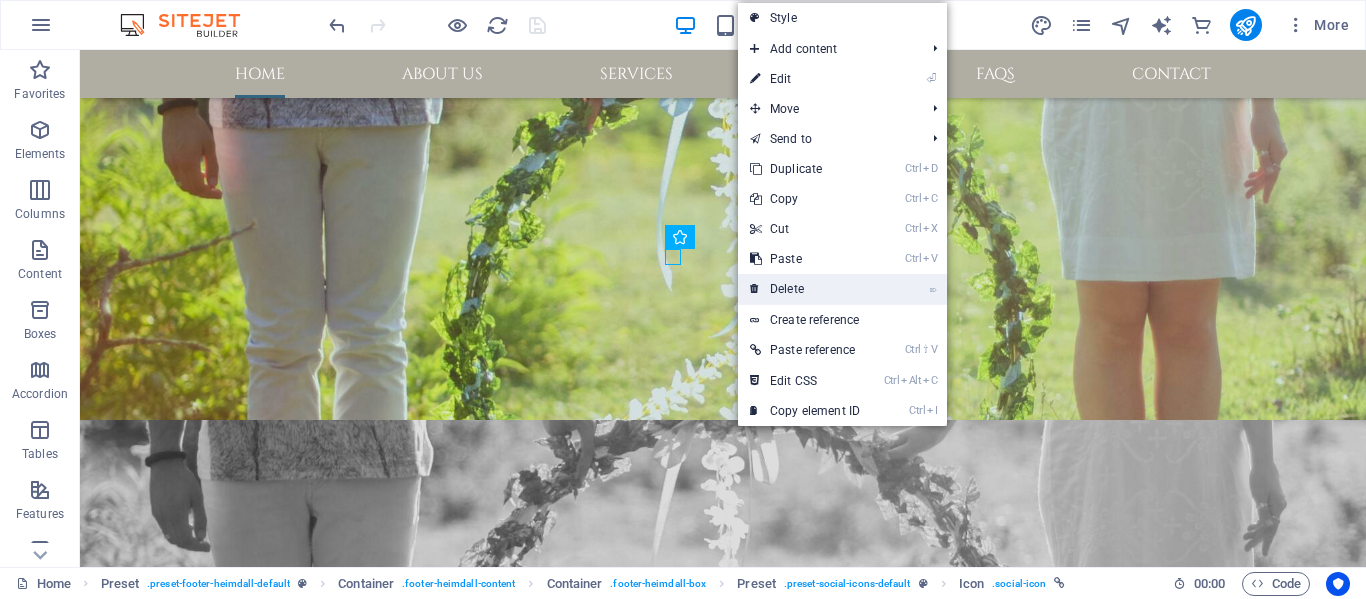 click on "⌦  Delete" at bounding box center [805, 289] 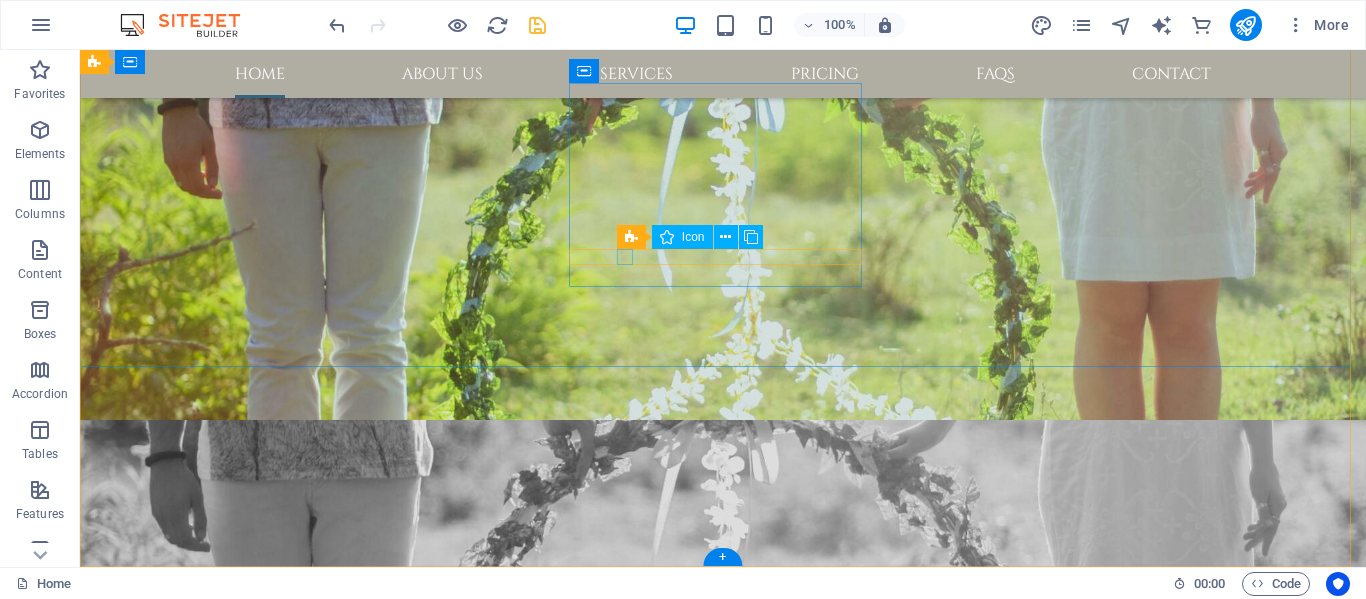 click at bounding box center [568, 2909] 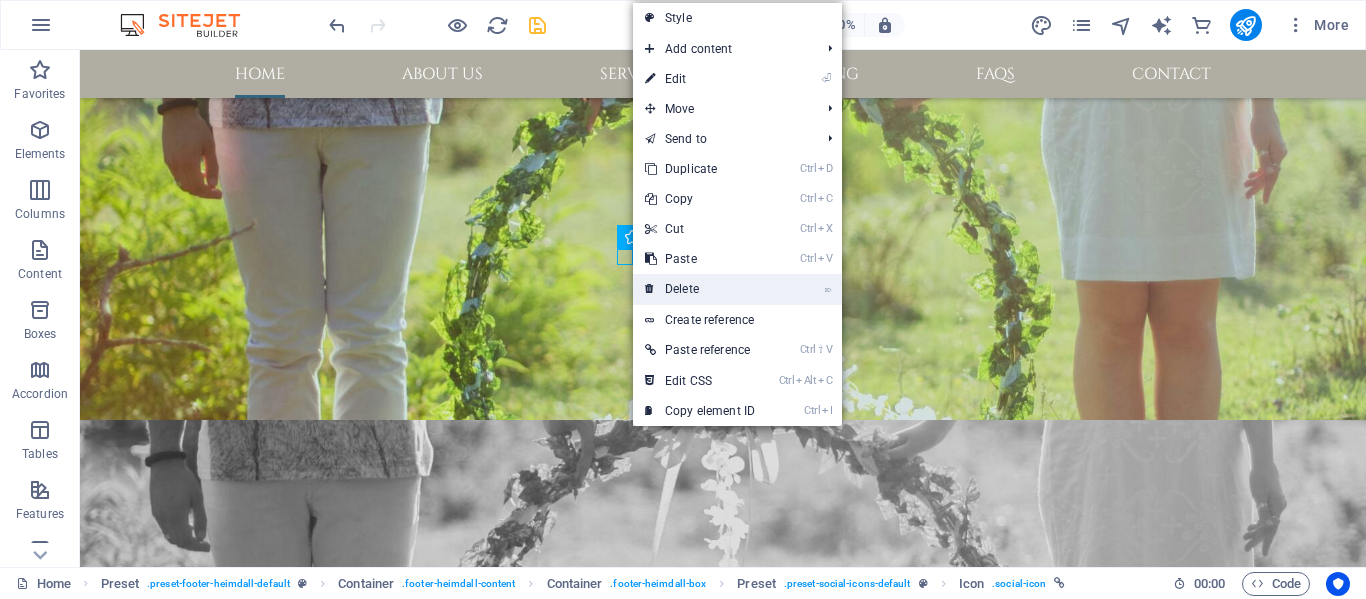 click on "⌦  Delete" at bounding box center [700, 289] 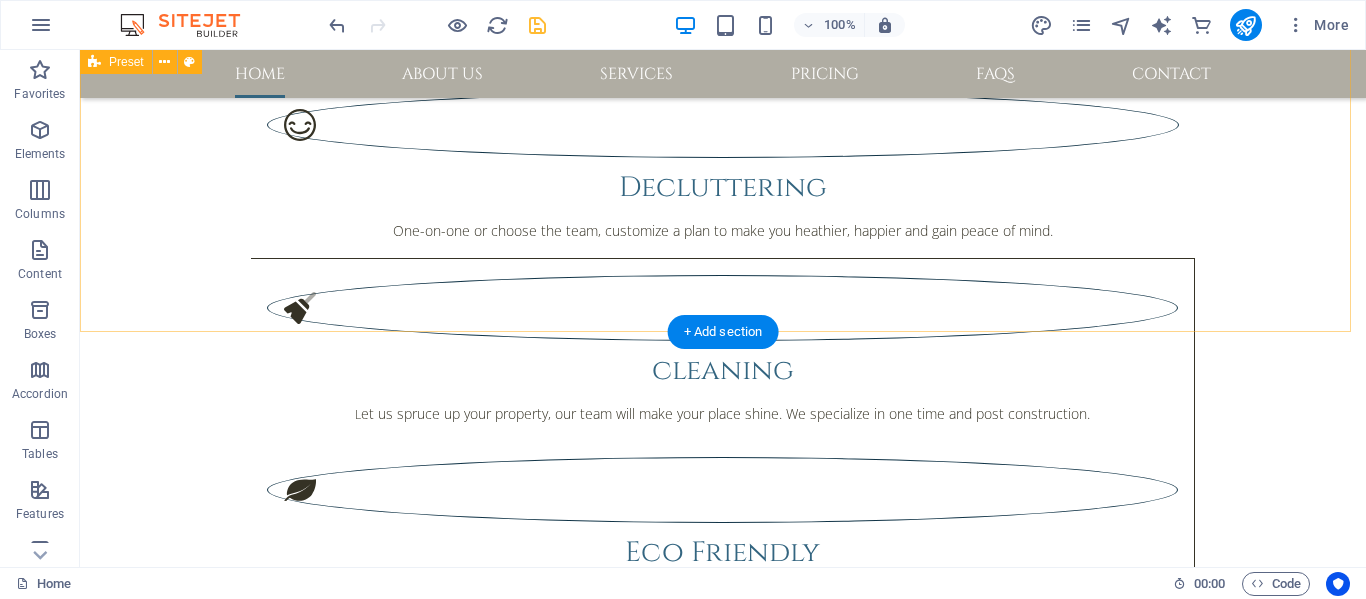 scroll, scrollTop: 1914, scrollLeft: 0, axis: vertical 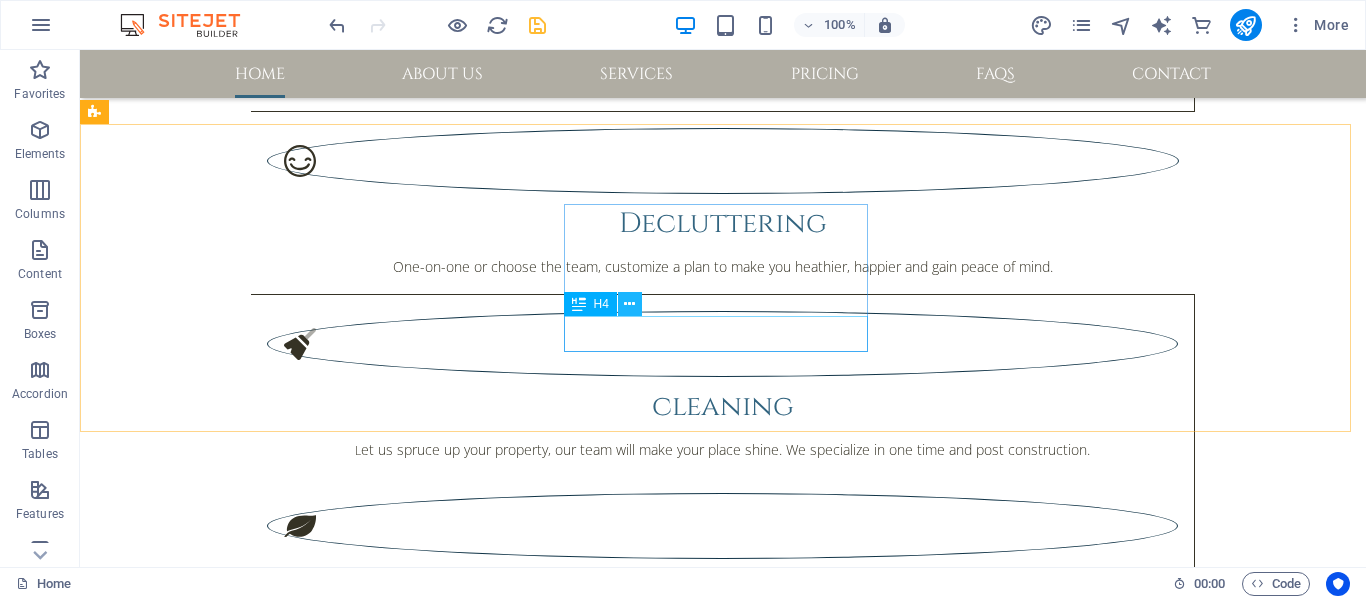 click at bounding box center [629, 304] 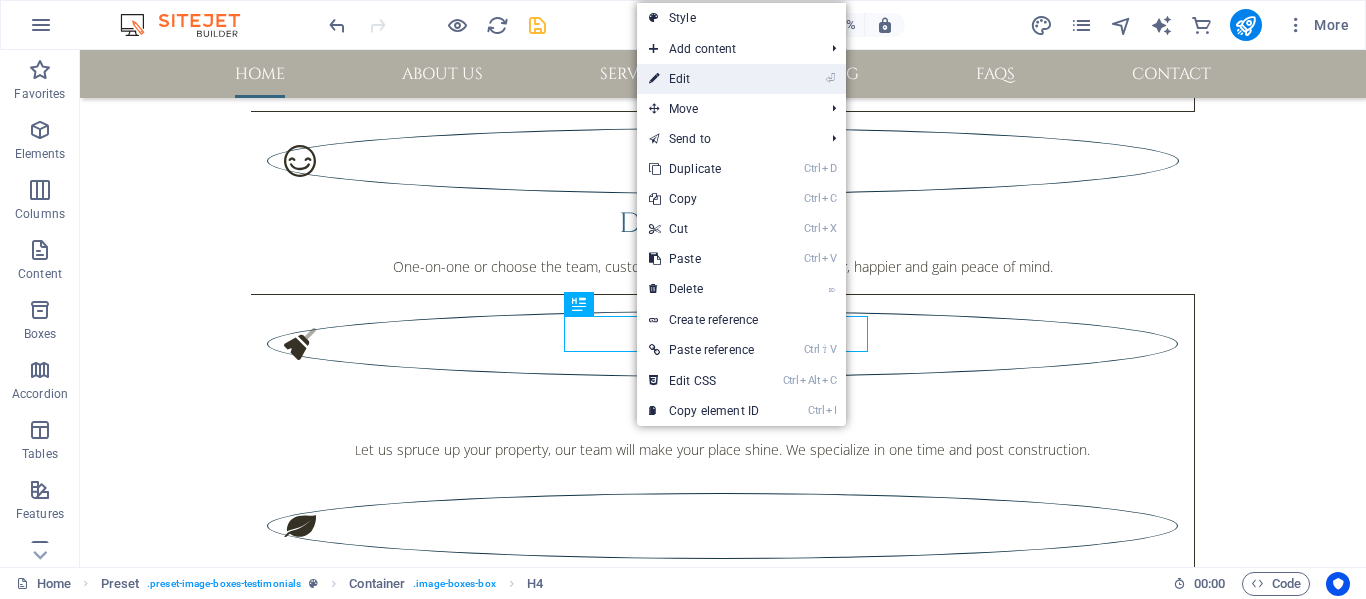 click on "⏎  Edit" at bounding box center (704, 79) 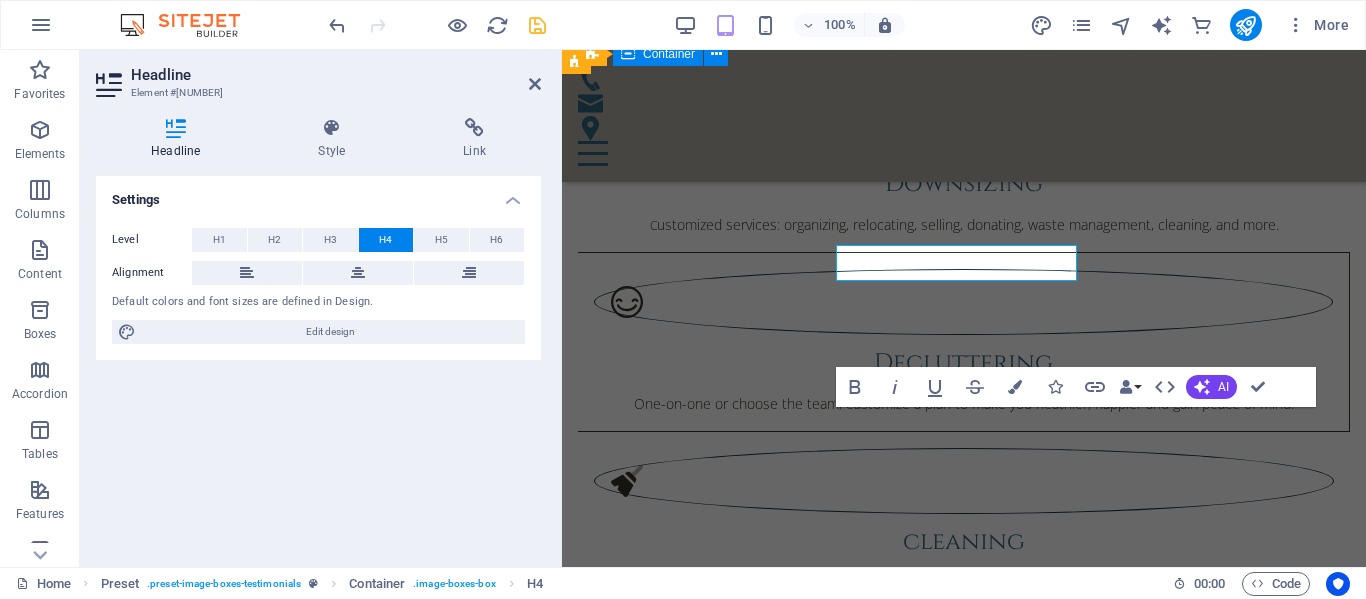 scroll, scrollTop: 2085, scrollLeft: 0, axis: vertical 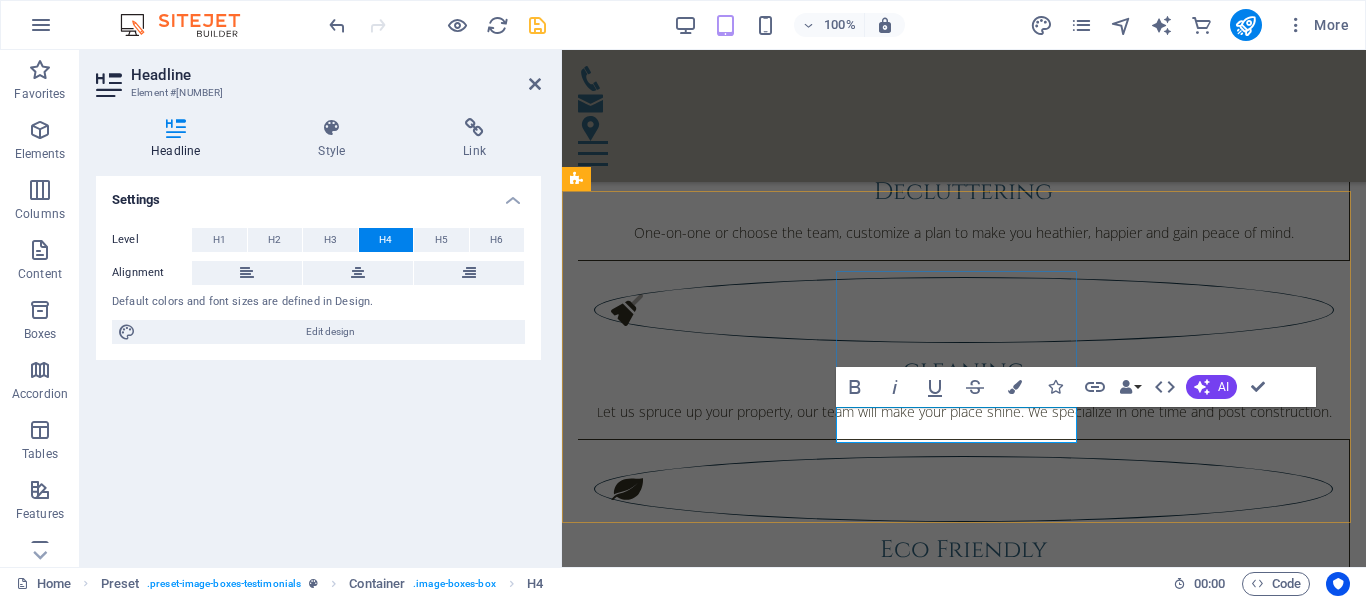 click on "[NAME]" at bounding box center (964, 2715) 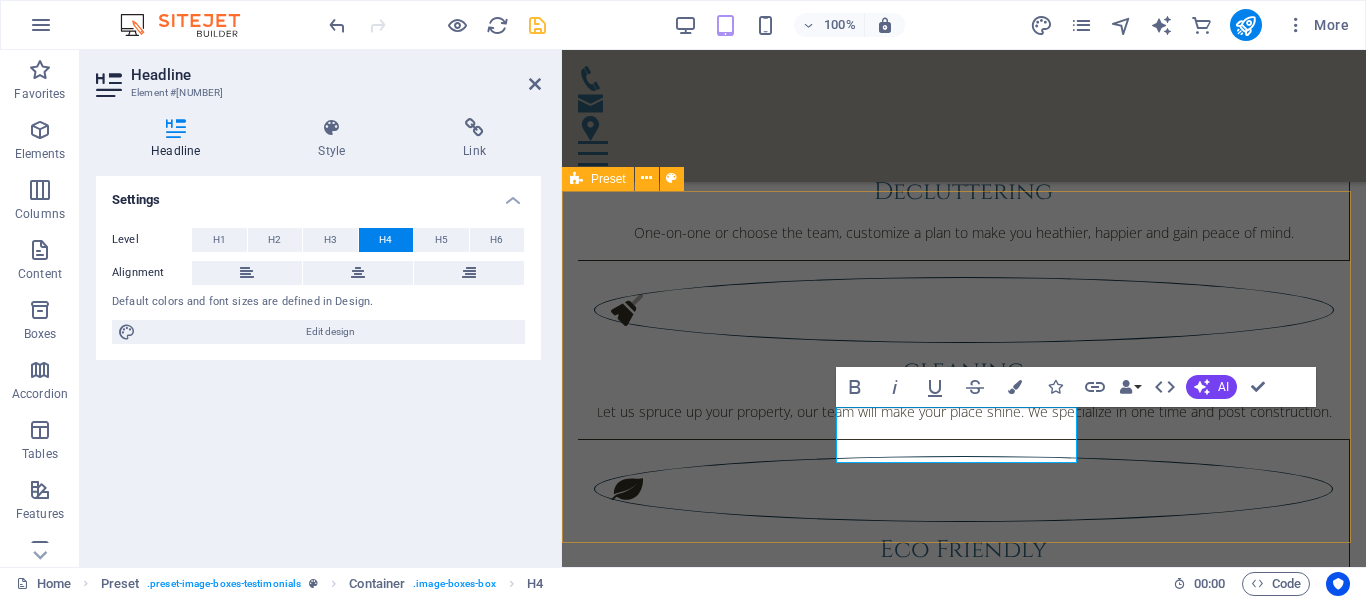 click on "The staff was friendly, understanding and helpful during a difficult time. Thank you. [NAME] [LAST] [CITY], [PROVINCE]. Their keen eye and research got the estate another $5,000 for something I thought was worthless! [NAME] [LAST] [CITY], [PROVINCE]. Broom's Estate and Cleaning Services , I could have never done it without your help and kindness. Thank you so much! [NAME]" at bounding box center [964, 2690] 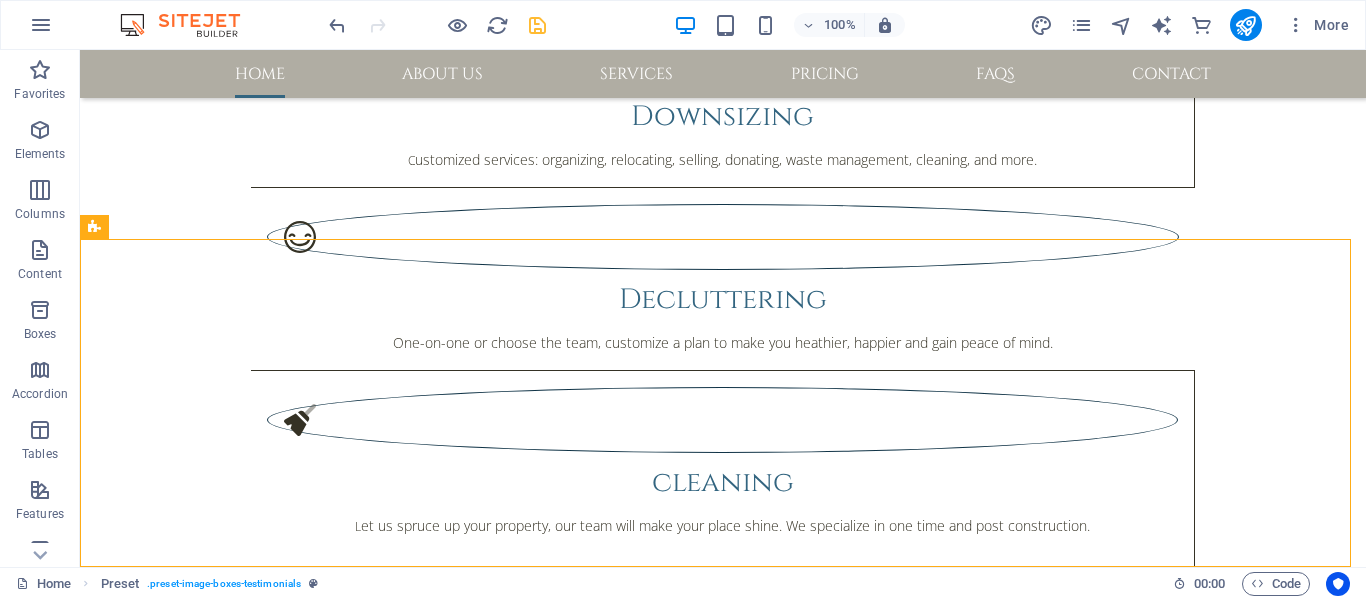 scroll, scrollTop: 1785, scrollLeft: 0, axis: vertical 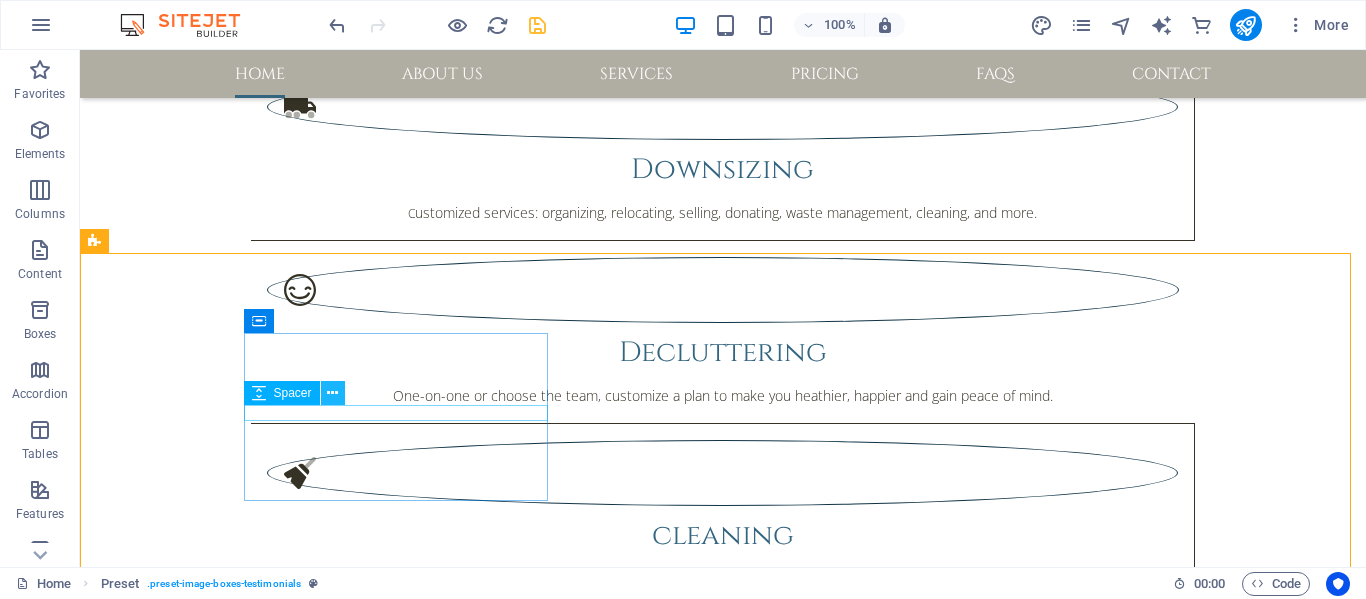 click at bounding box center (332, 393) 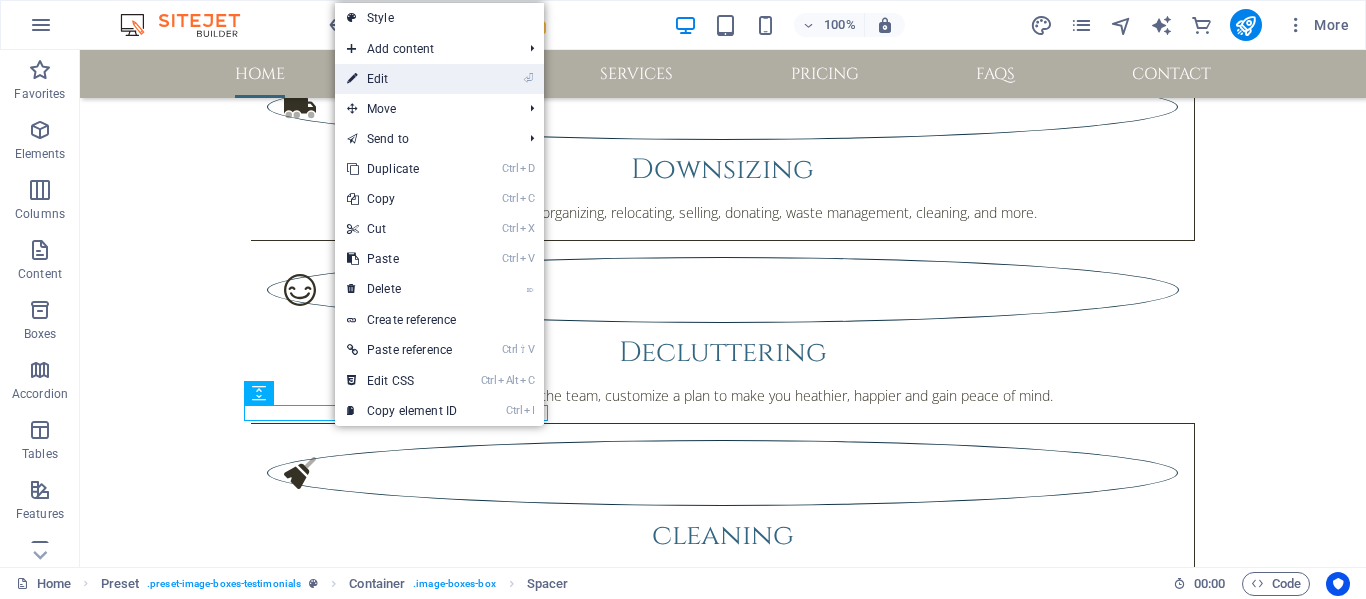 click on "⏎  Edit" at bounding box center (402, 79) 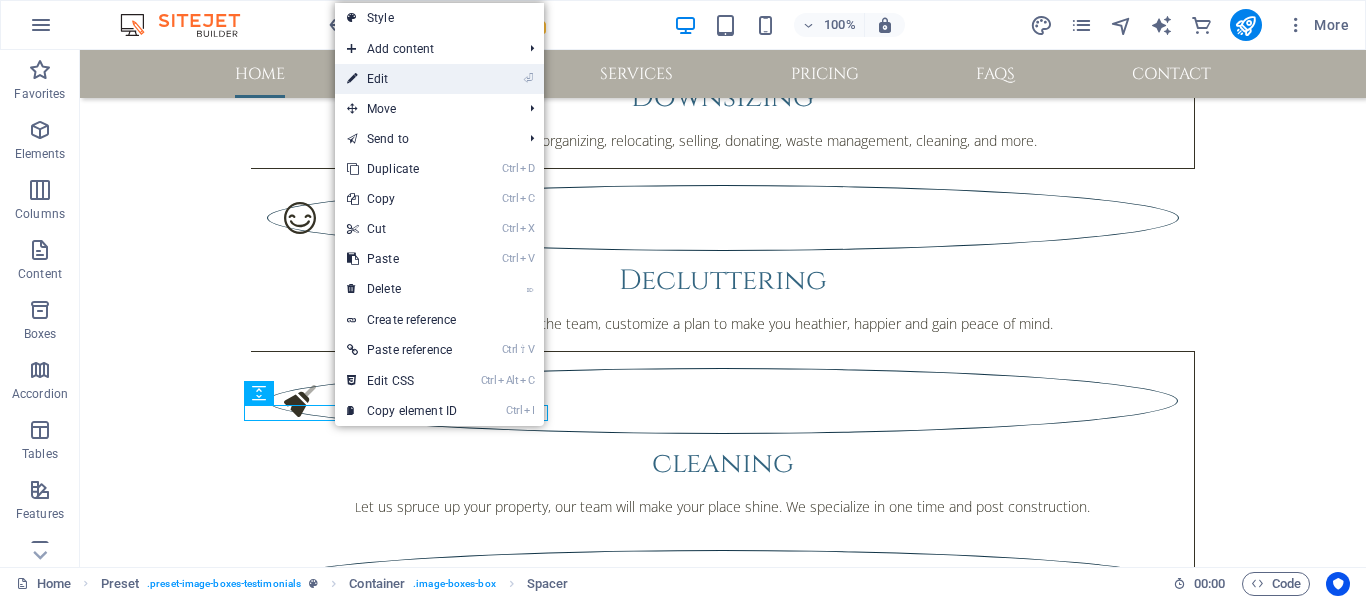 select on "rem" 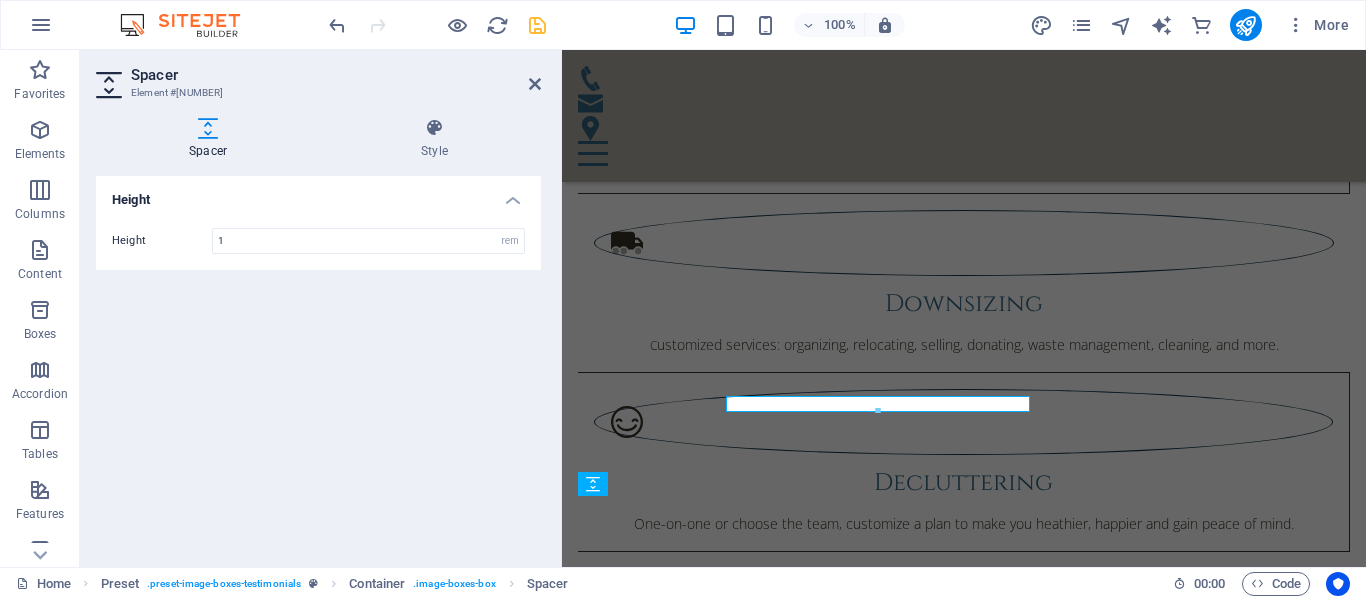scroll, scrollTop: 2151, scrollLeft: 0, axis: vertical 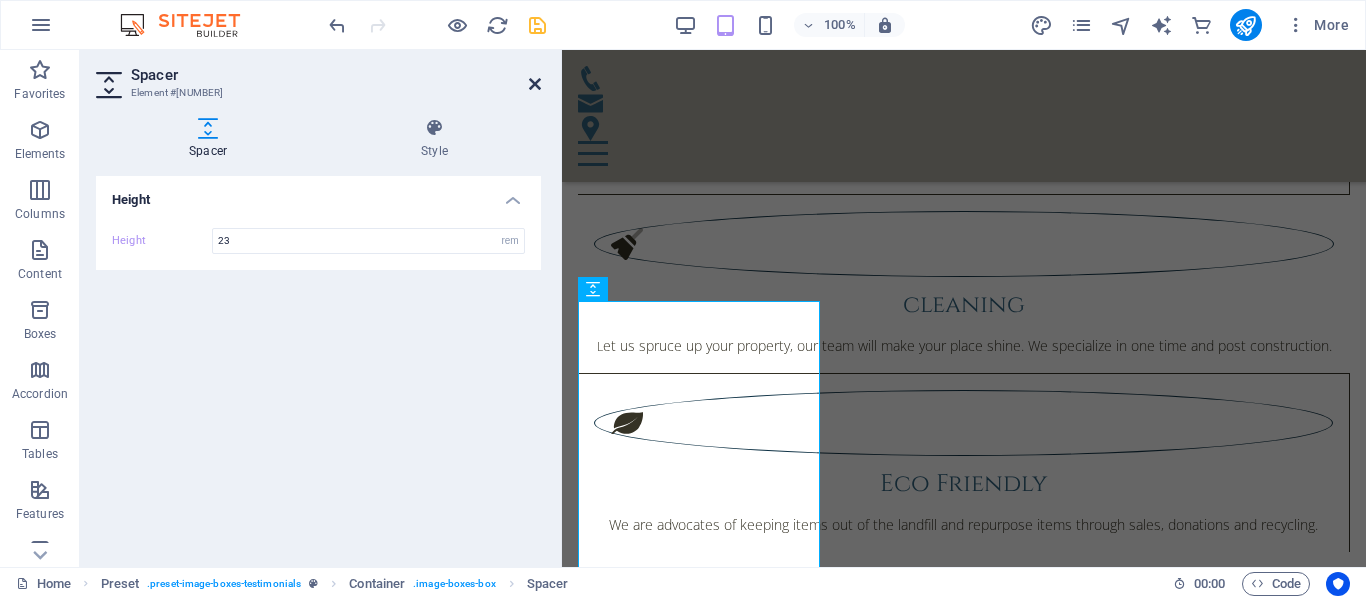 type on "2" 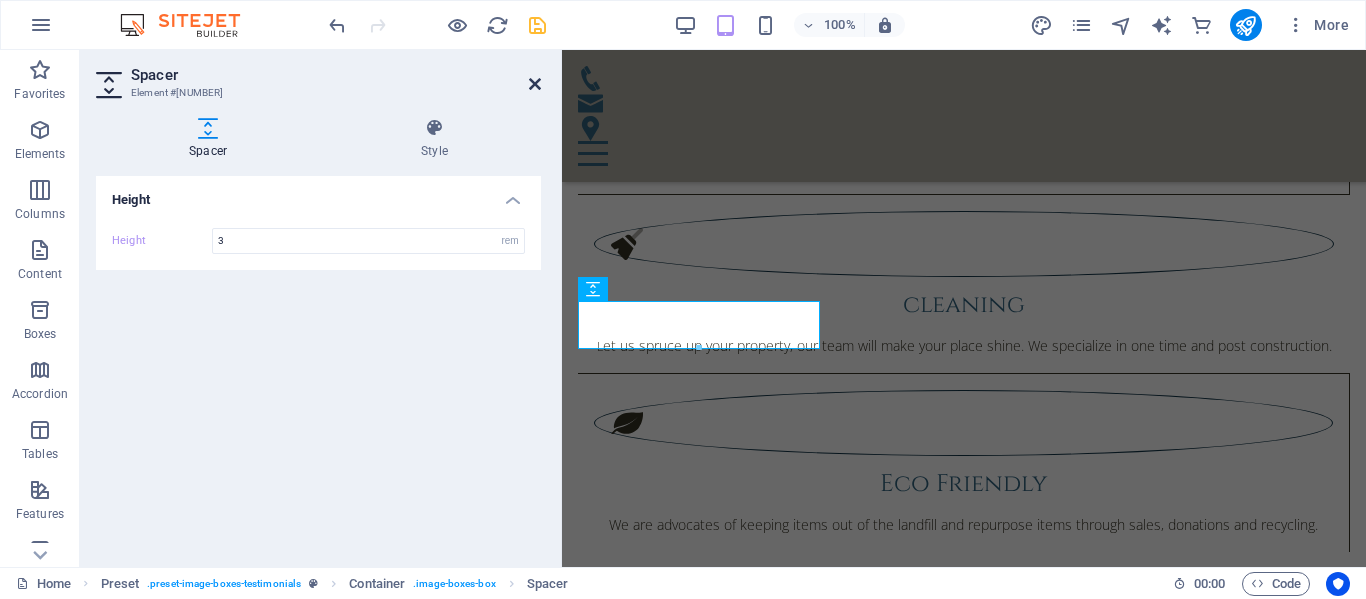 type on "3" 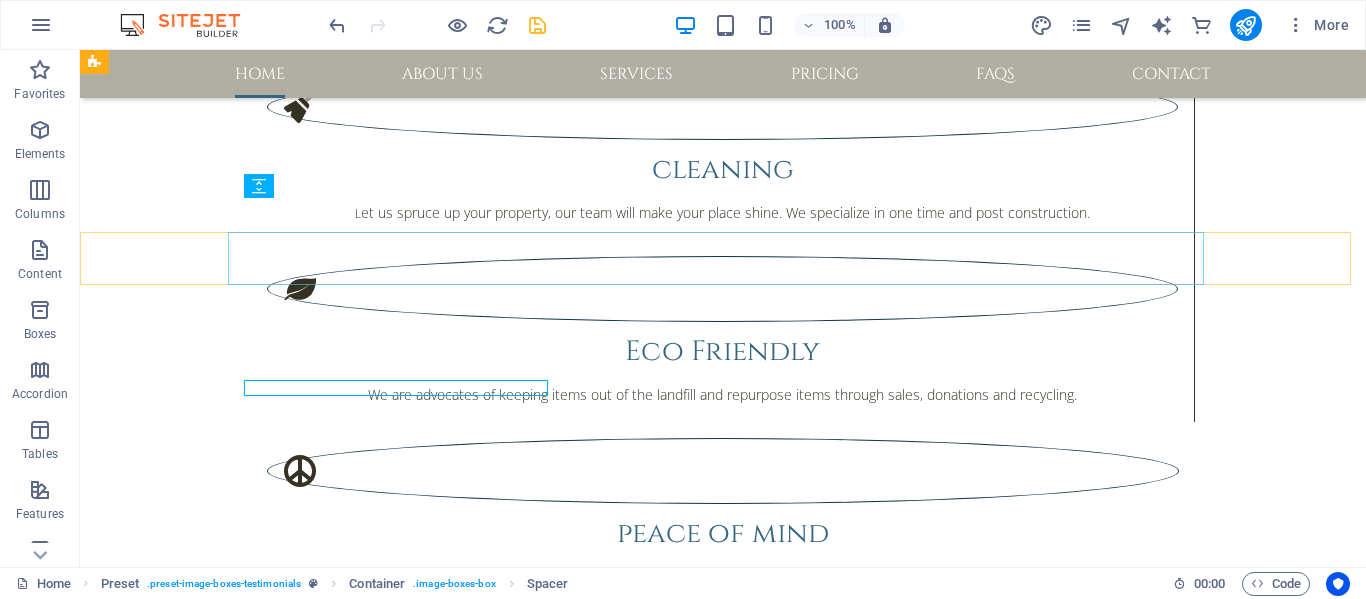 scroll, scrollTop: 1992, scrollLeft: 0, axis: vertical 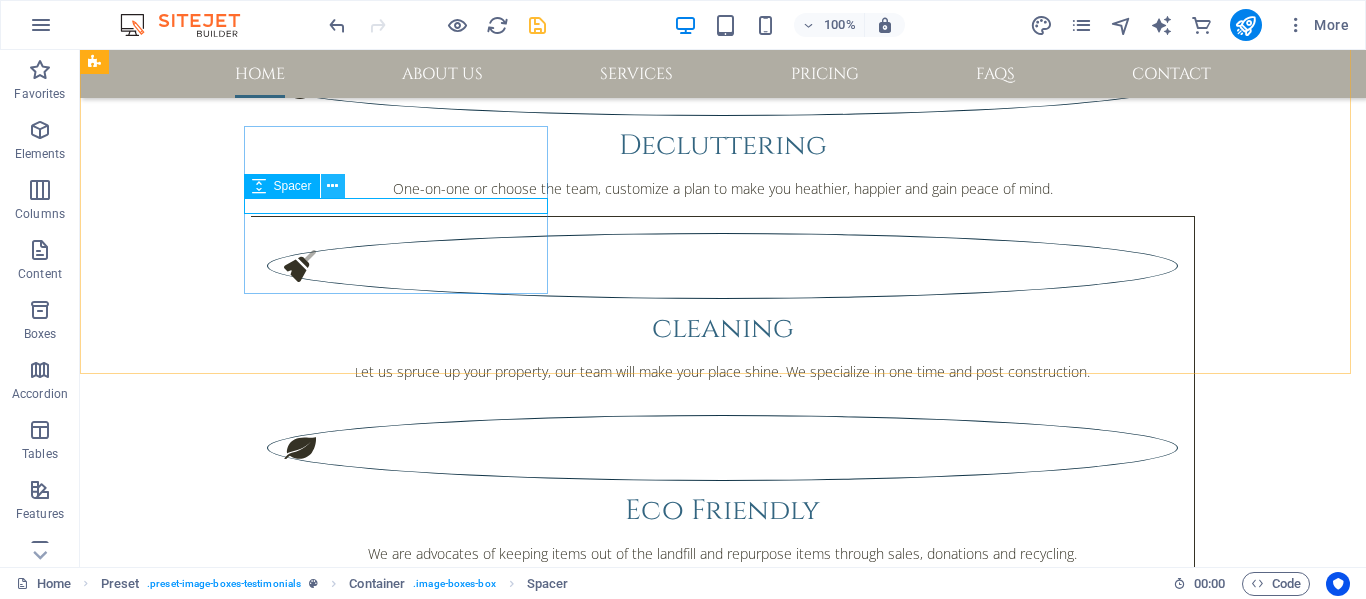 click at bounding box center [332, 186] 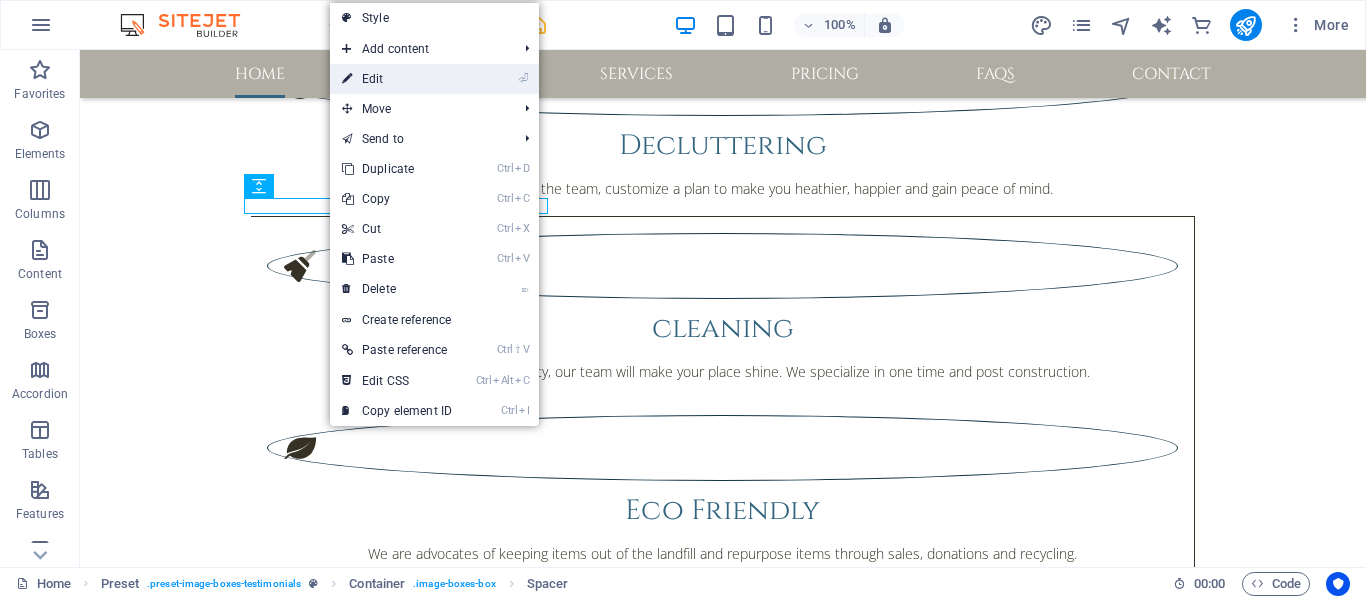 click on "⏎  Edit" at bounding box center (397, 79) 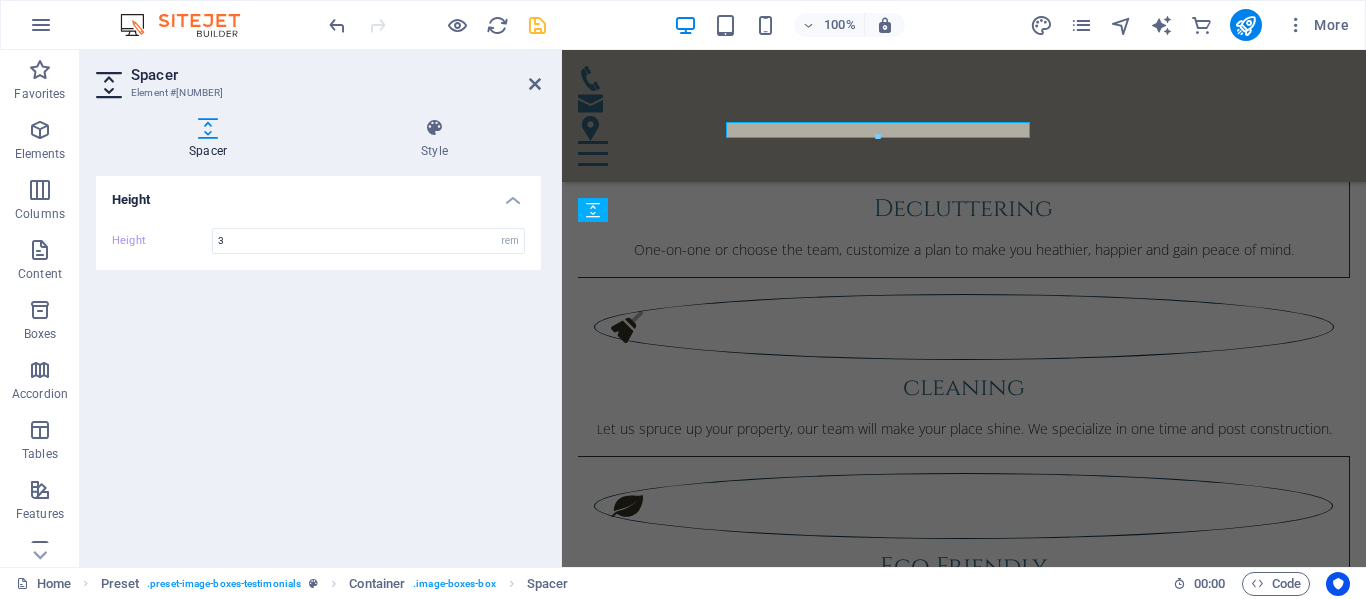 scroll, scrollTop: 2230, scrollLeft: 0, axis: vertical 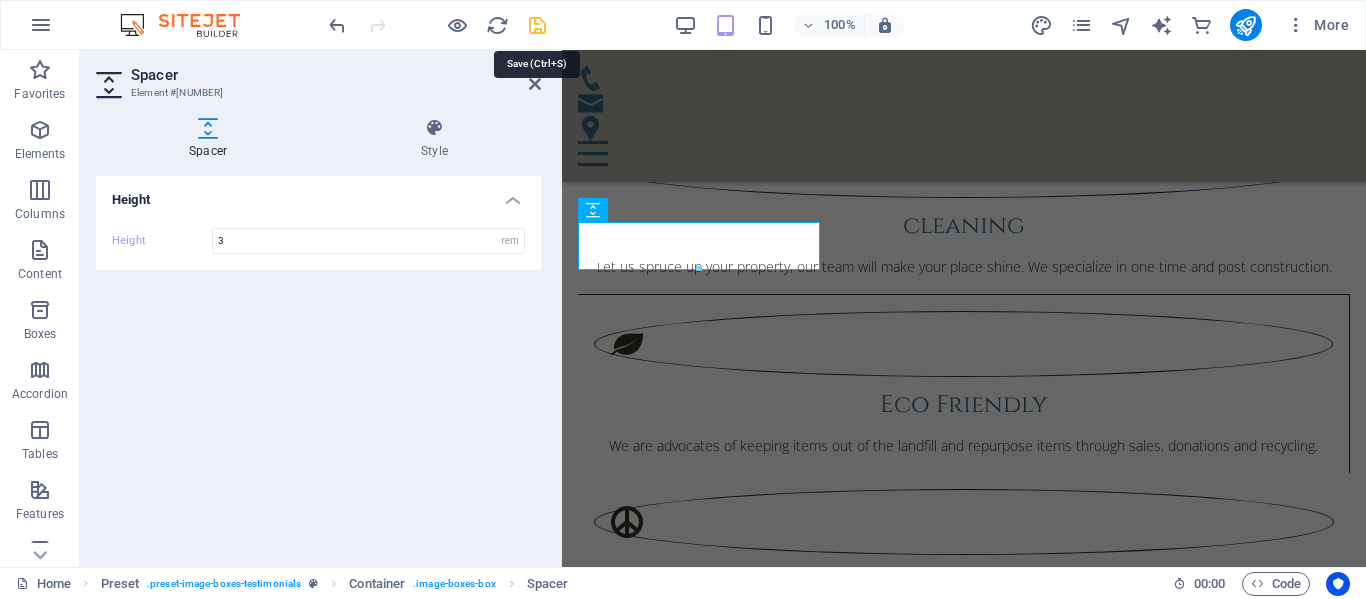 click at bounding box center (537, 25) 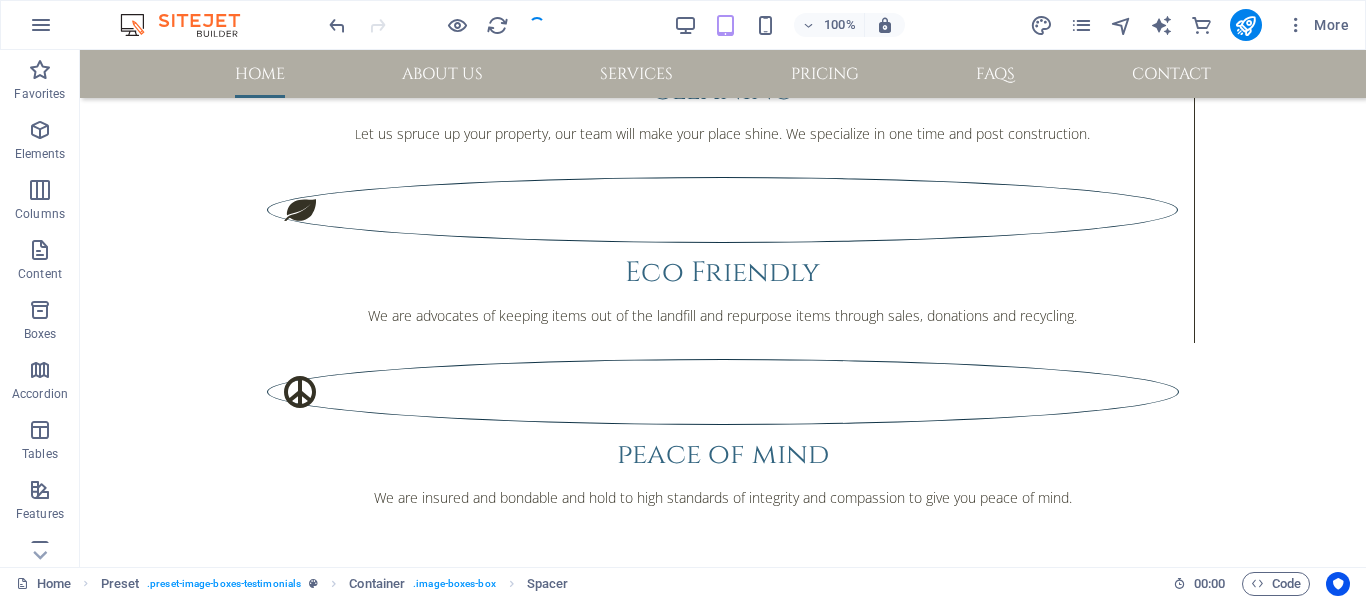 scroll, scrollTop: 1992, scrollLeft: 0, axis: vertical 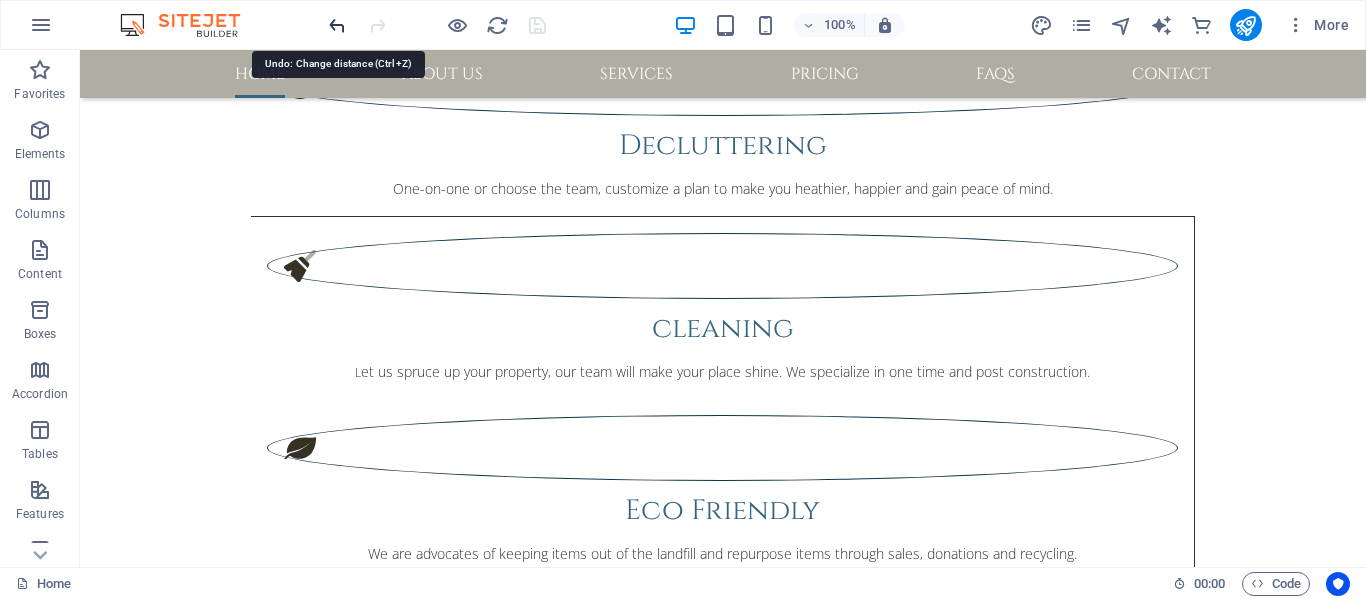 click at bounding box center (337, 25) 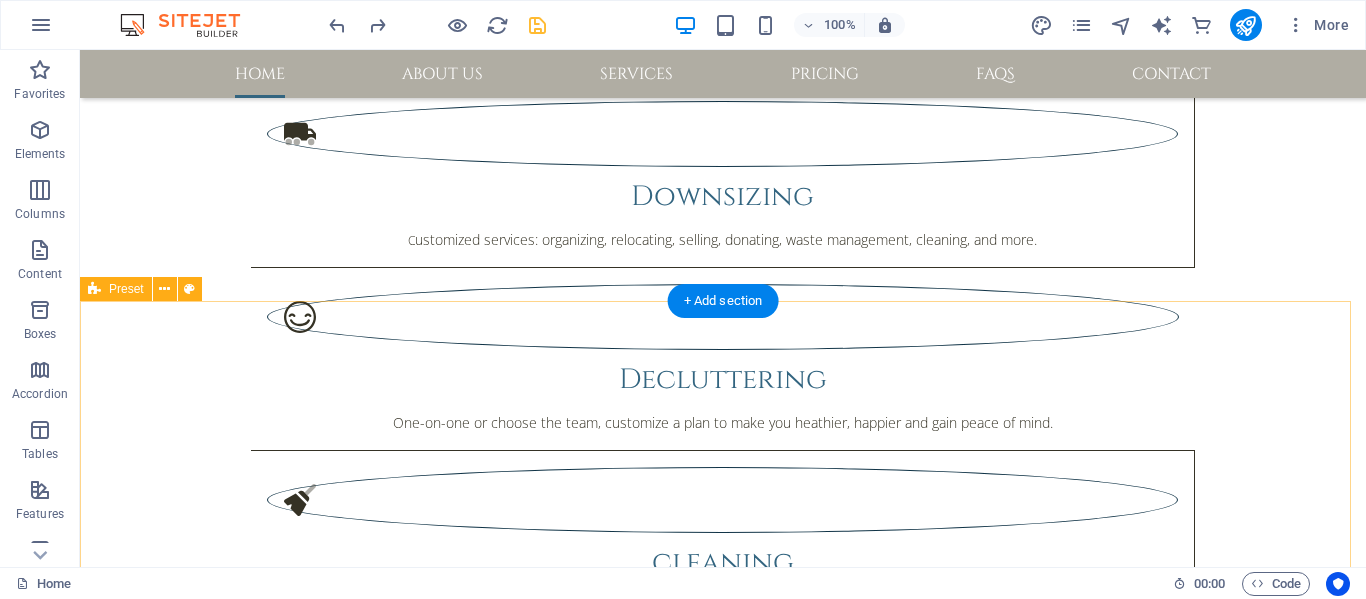 scroll, scrollTop: 1892, scrollLeft: 0, axis: vertical 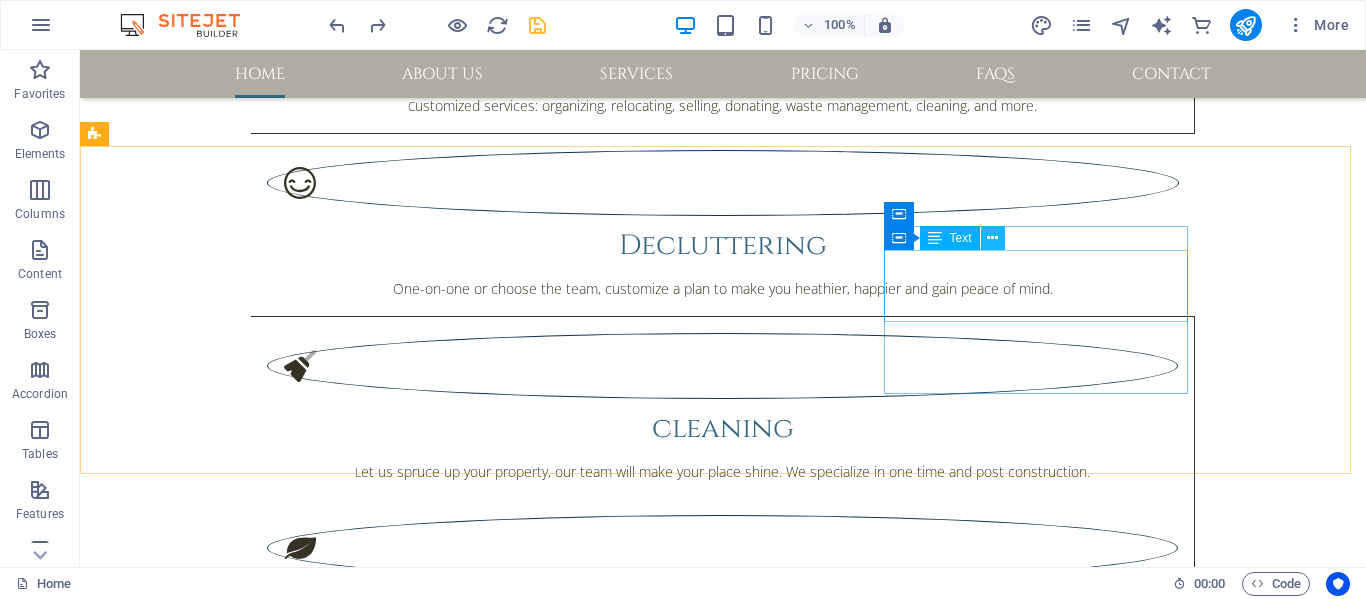 click at bounding box center [992, 238] 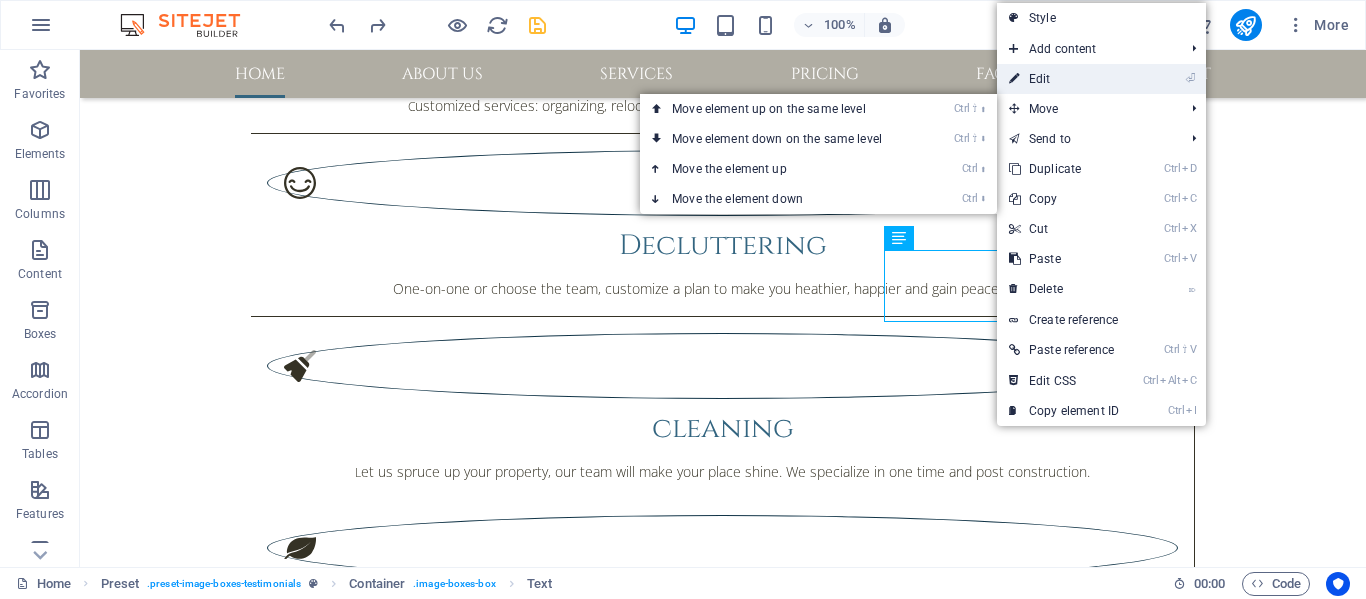 click on "⏎  Edit" at bounding box center [1064, 79] 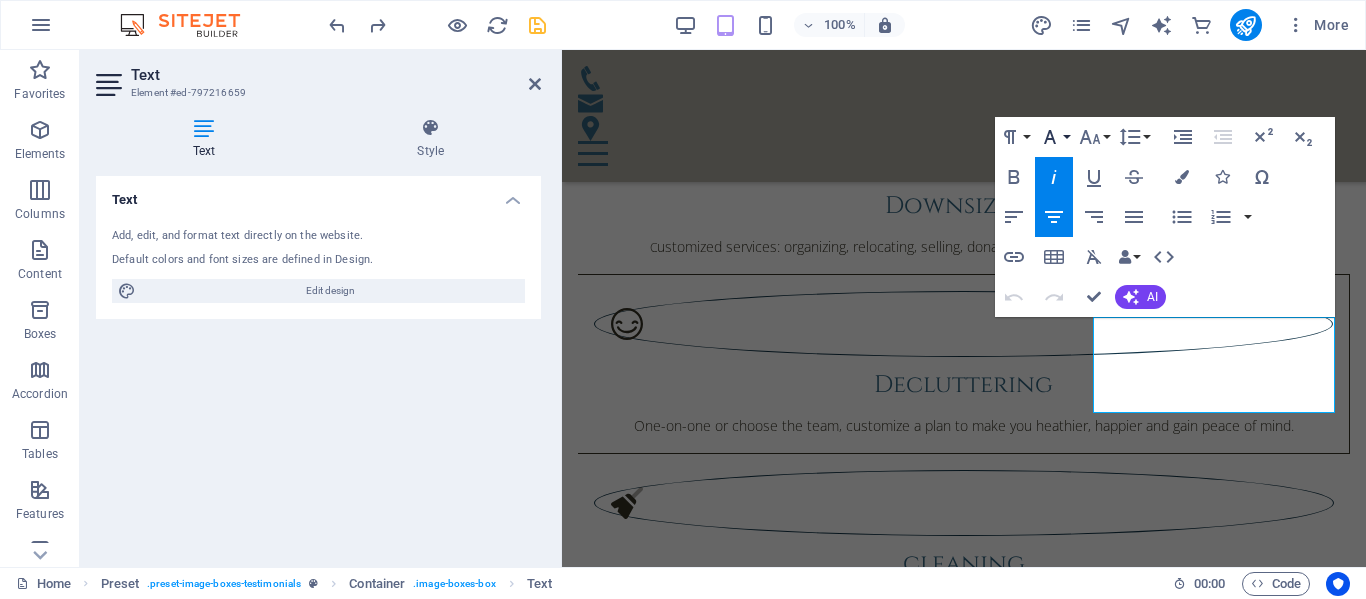 scroll, scrollTop: 2063, scrollLeft: 0, axis: vertical 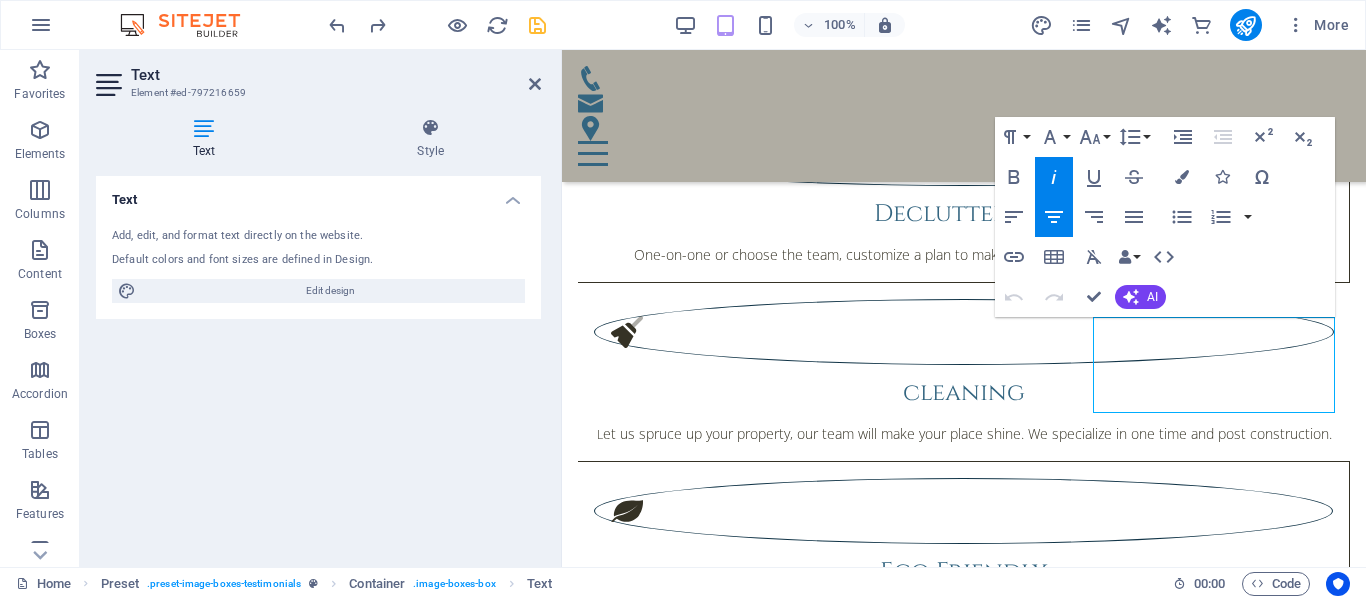 click at bounding box center [964, 1676] 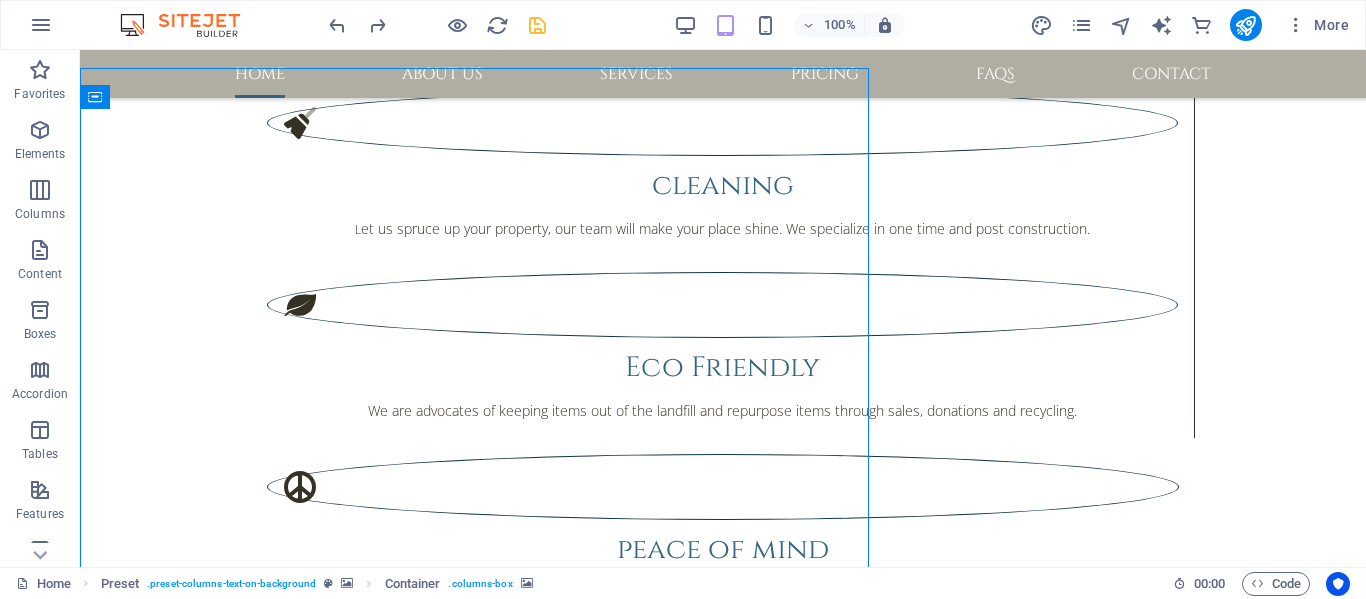 scroll, scrollTop: 1689, scrollLeft: 0, axis: vertical 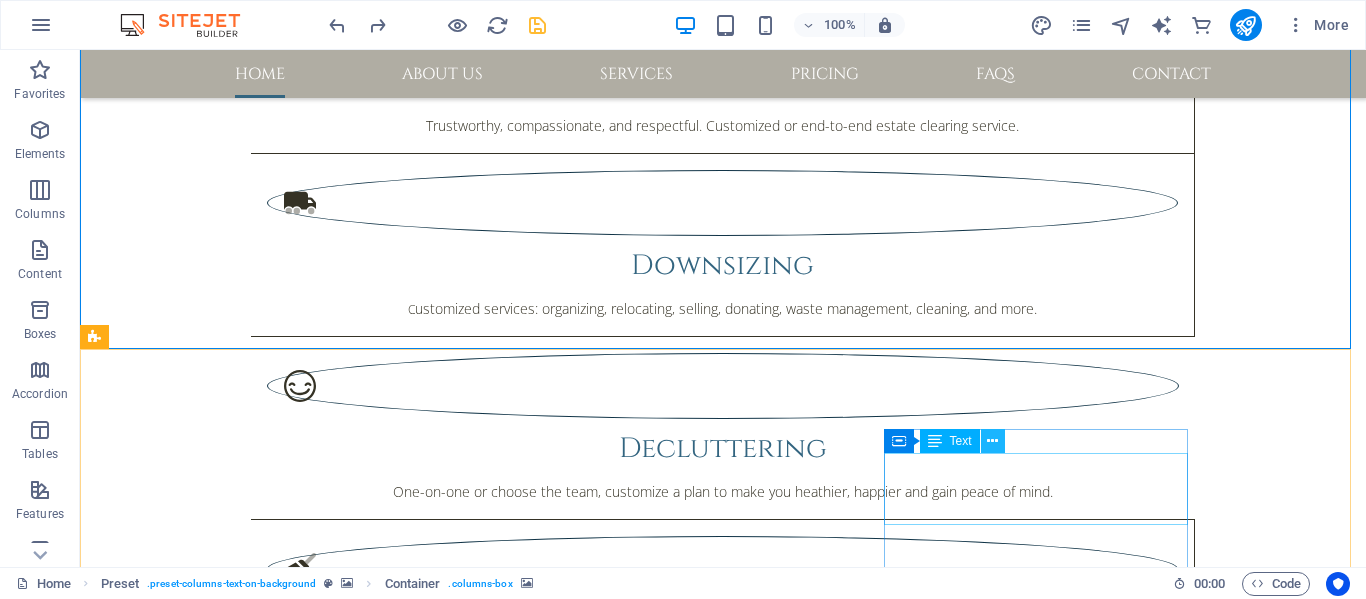 click at bounding box center [992, 441] 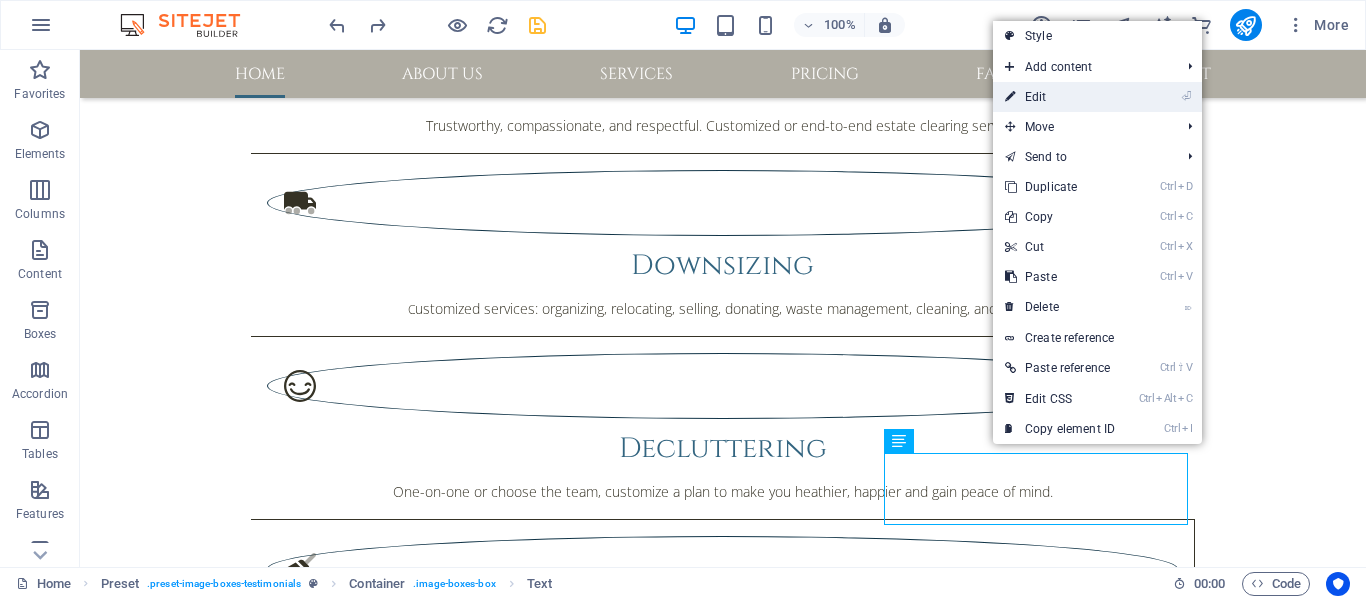 click on "⏎  Edit" at bounding box center [1060, 97] 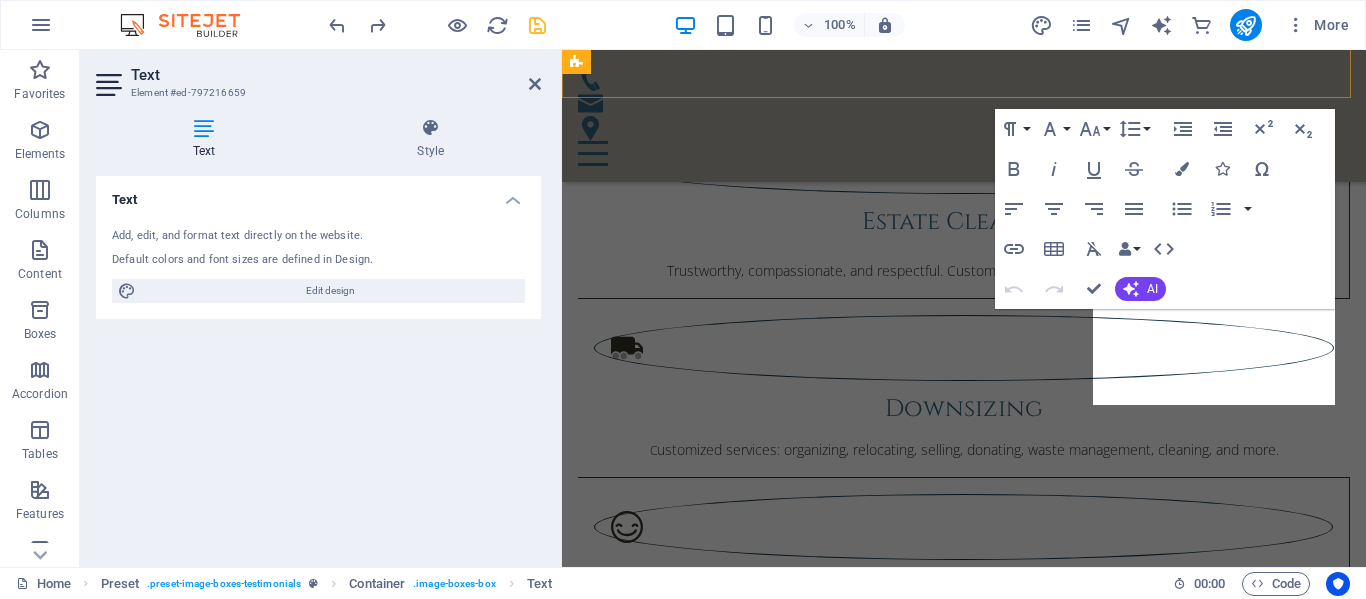 scroll, scrollTop: 2071, scrollLeft: 0, axis: vertical 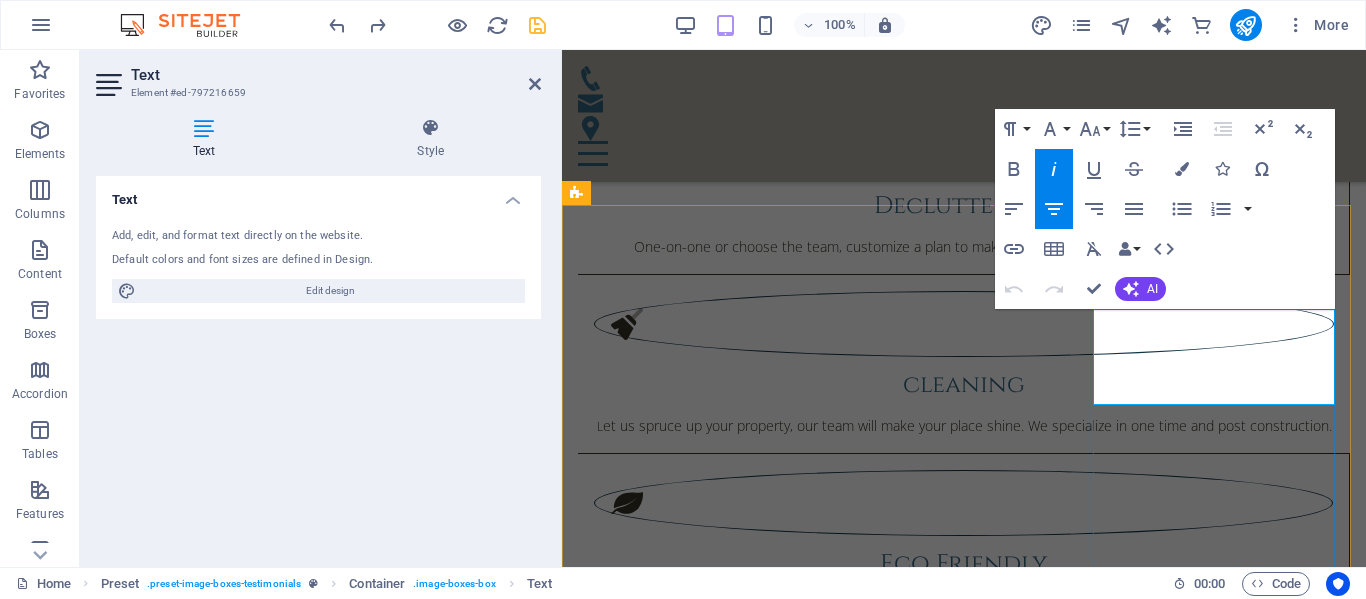 drag, startPoint x: 1111, startPoint y: 318, endPoint x: 1252, endPoint y: 383, distance: 155.26108 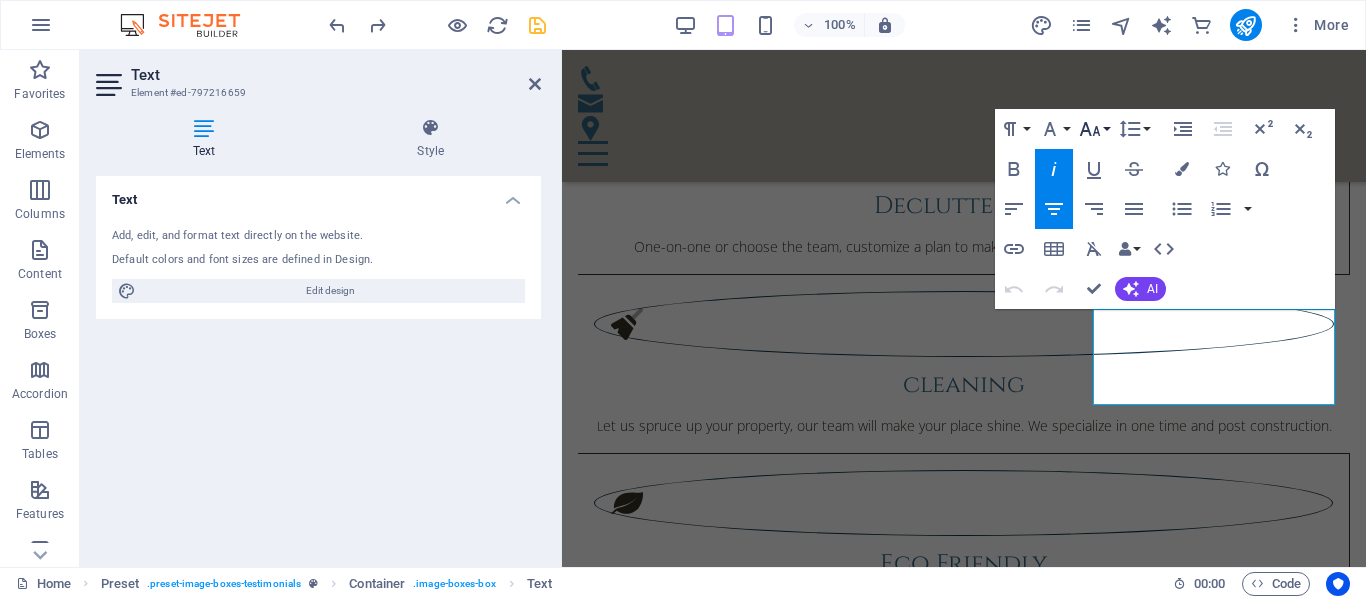 click on "Font Size" at bounding box center [1094, 129] 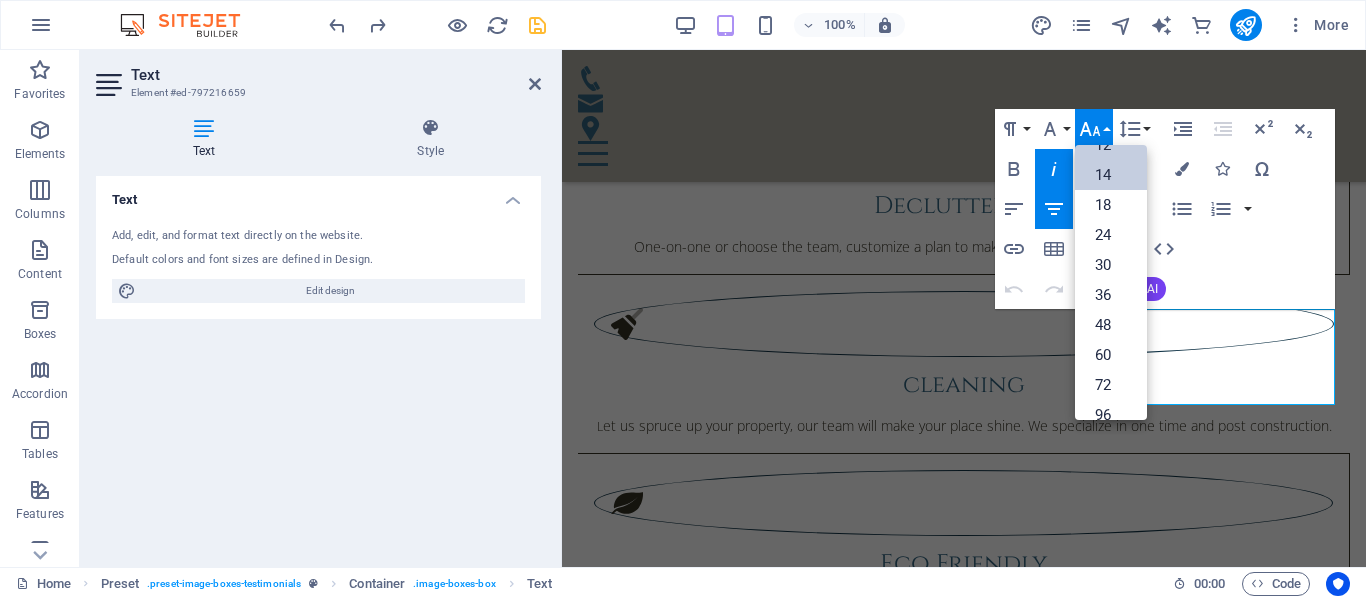 click on "14" at bounding box center (1111, 175) 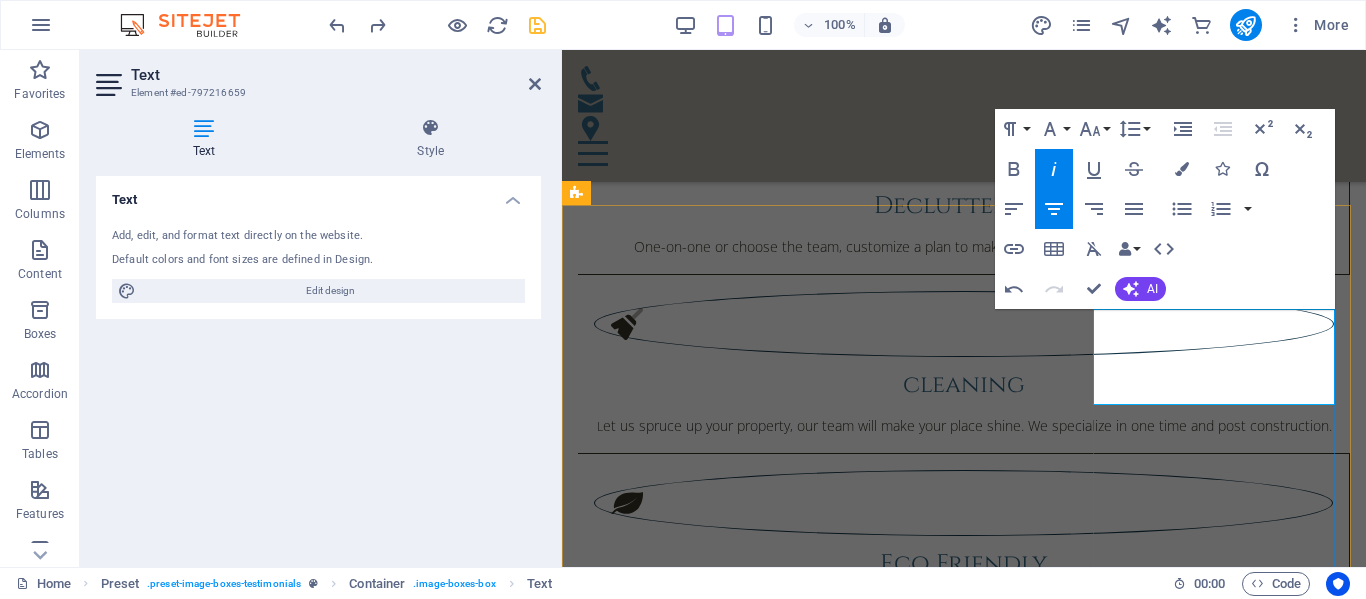 drag, startPoint x: 1175, startPoint y: 349, endPoint x: 1259, endPoint y: 399, distance: 97.7548 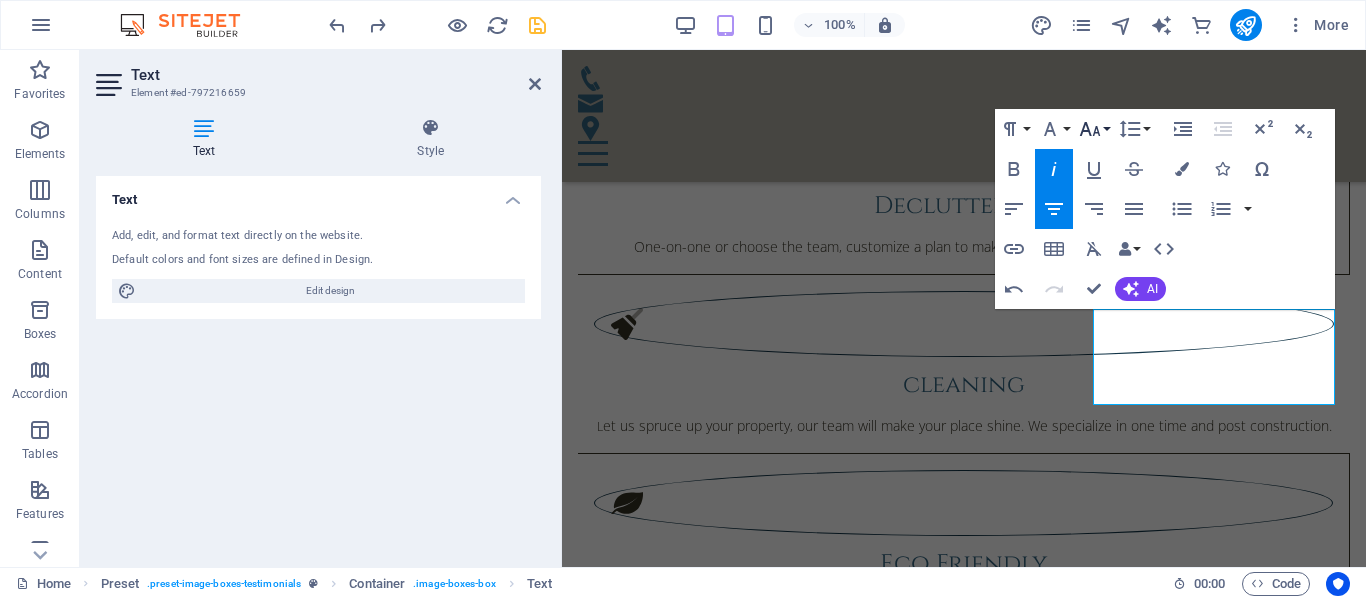 click on "Font Size" at bounding box center [1094, 129] 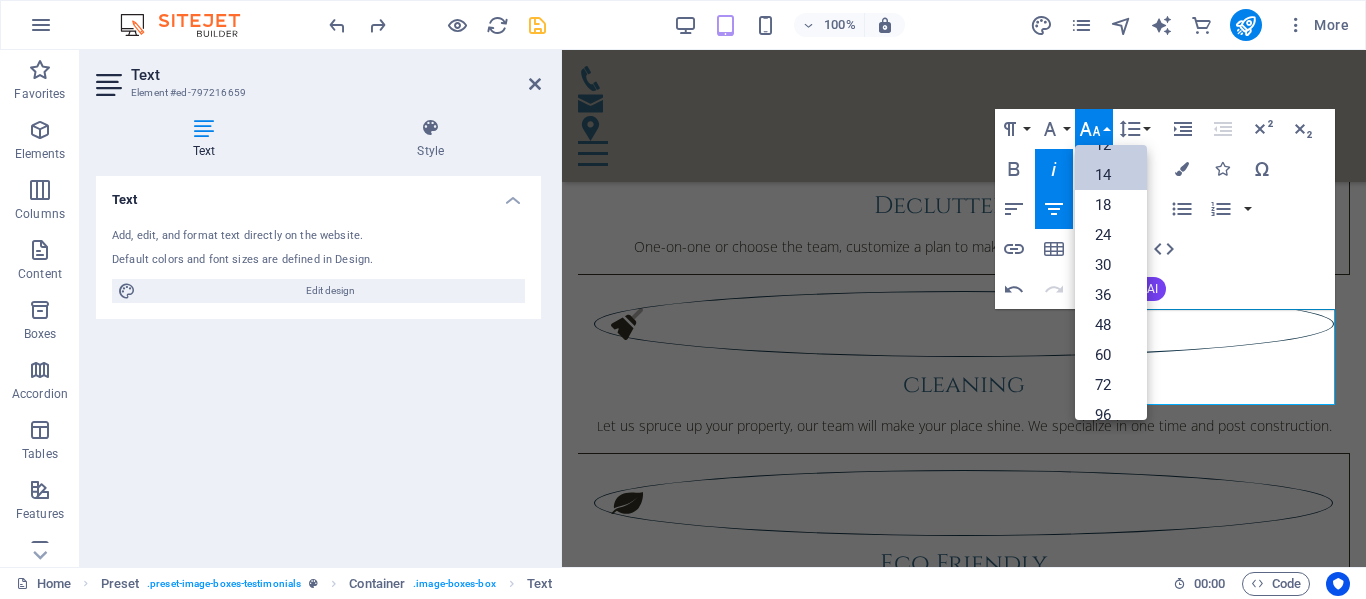 click on "14" at bounding box center (1111, 175) 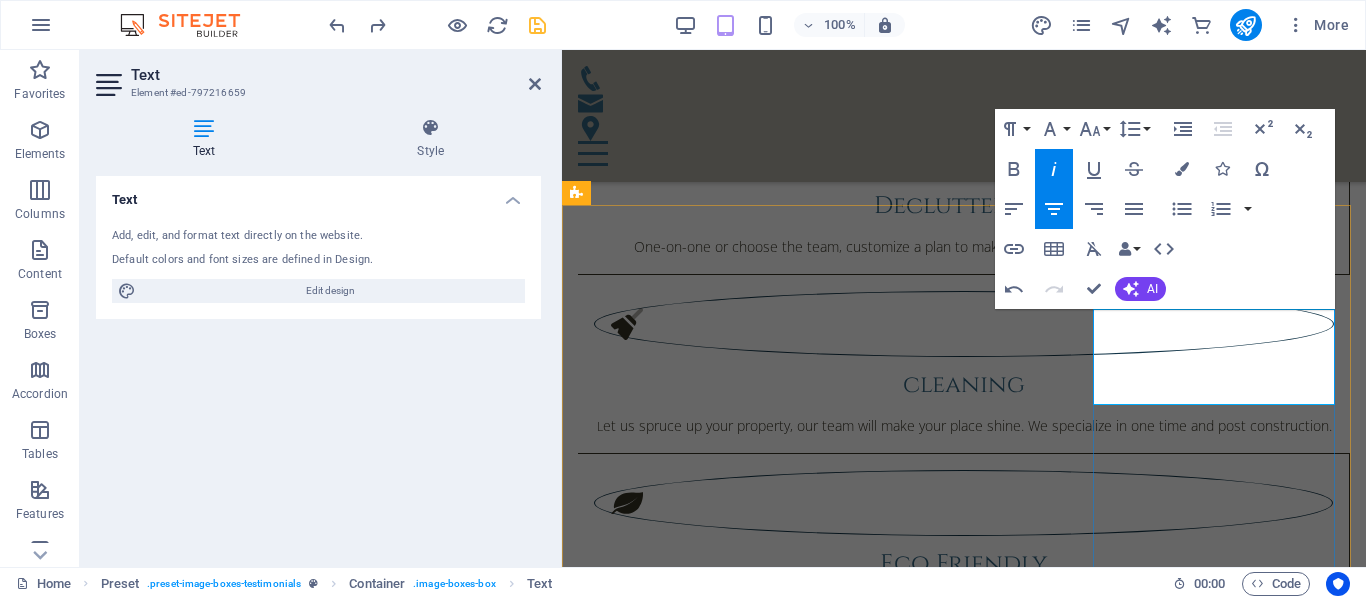 drag, startPoint x: 1164, startPoint y: 345, endPoint x: 1174, endPoint y: 349, distance: 10.770329 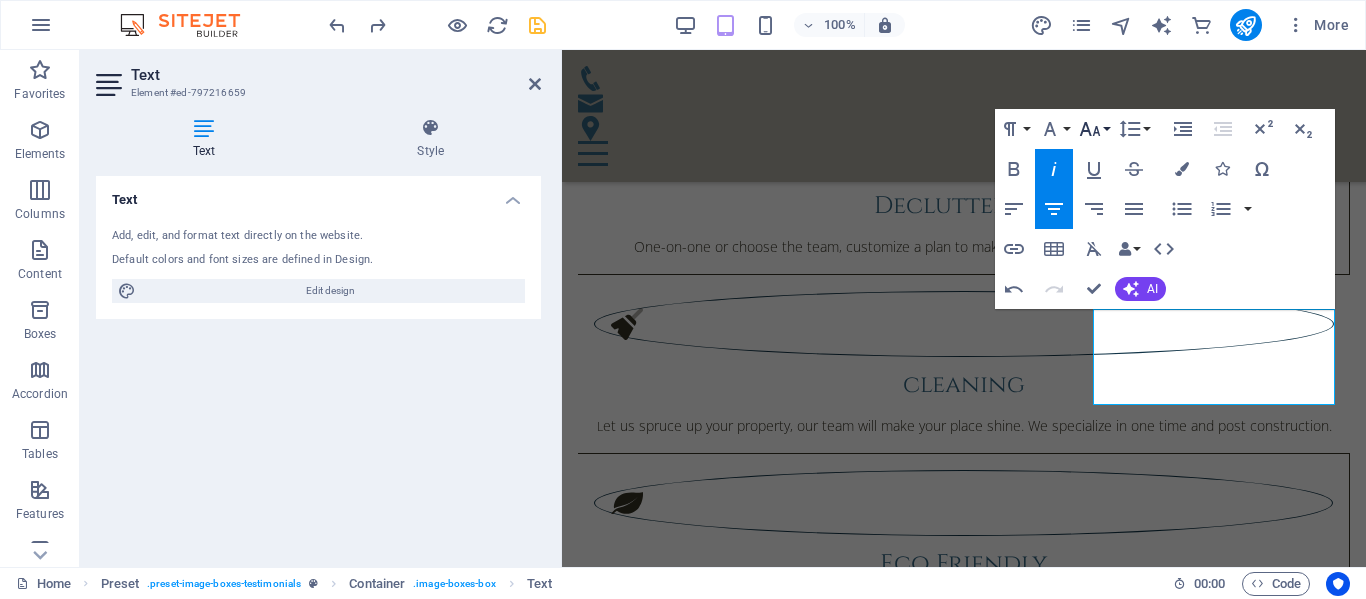 click on "Font Size" at bounding box center [1094, 129] 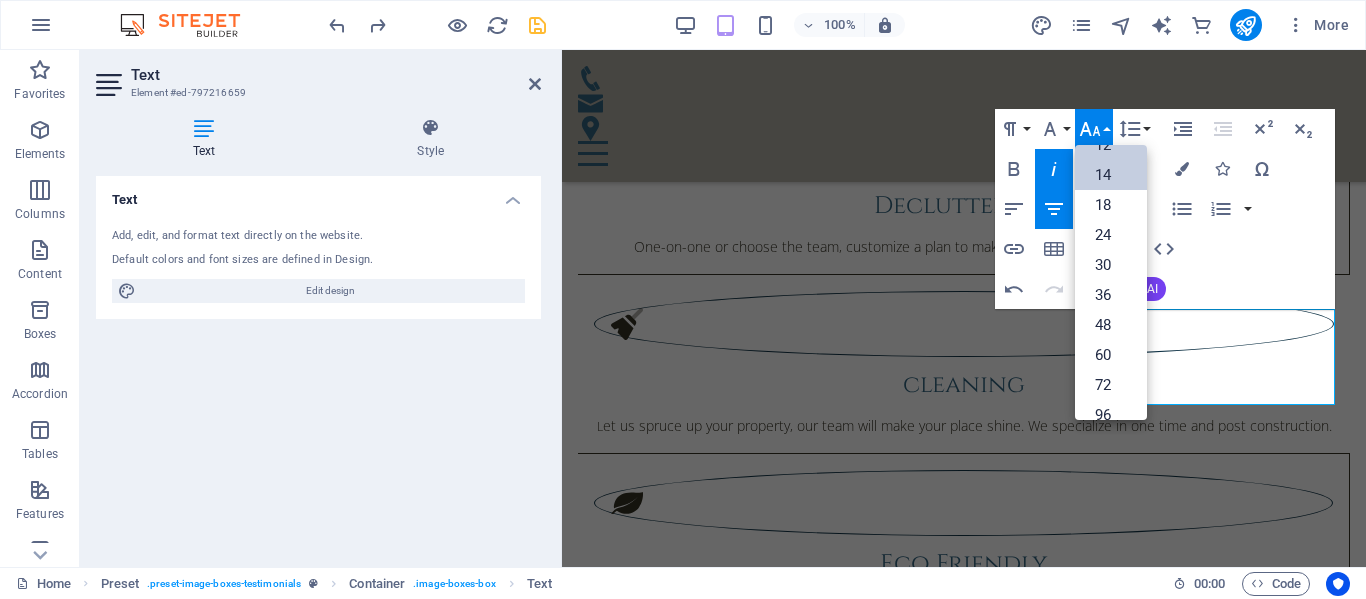 click on "14" at bounding box center [1111, 175] 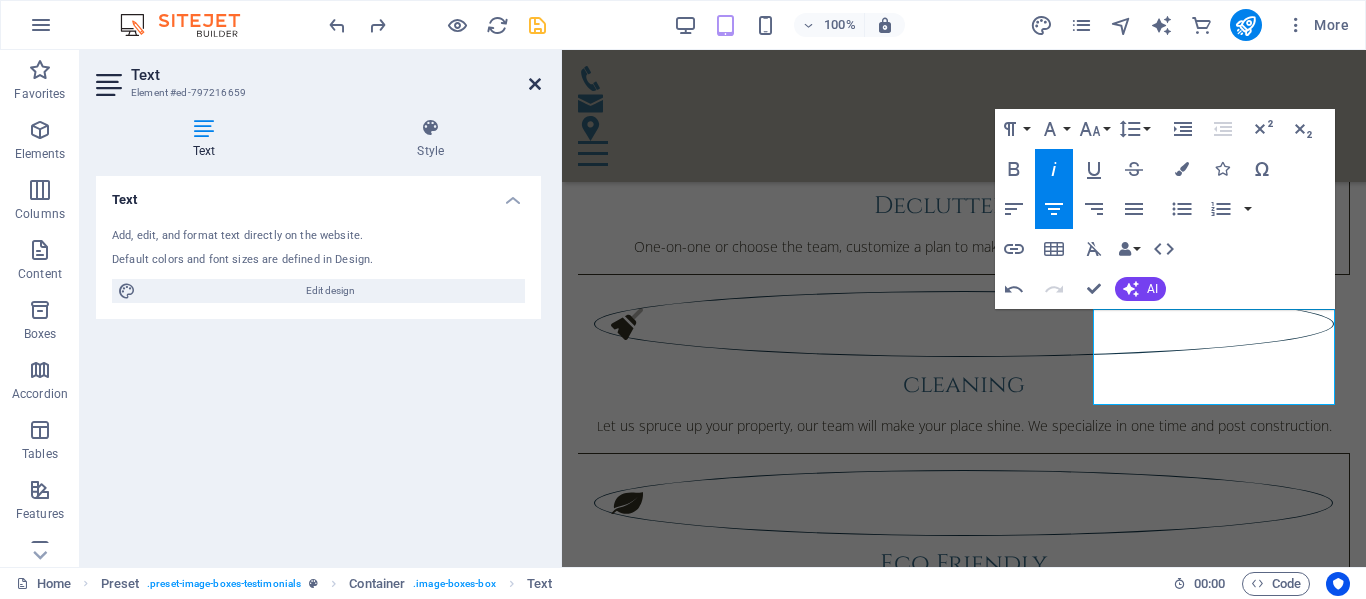 click at bounding box center (535, 84) 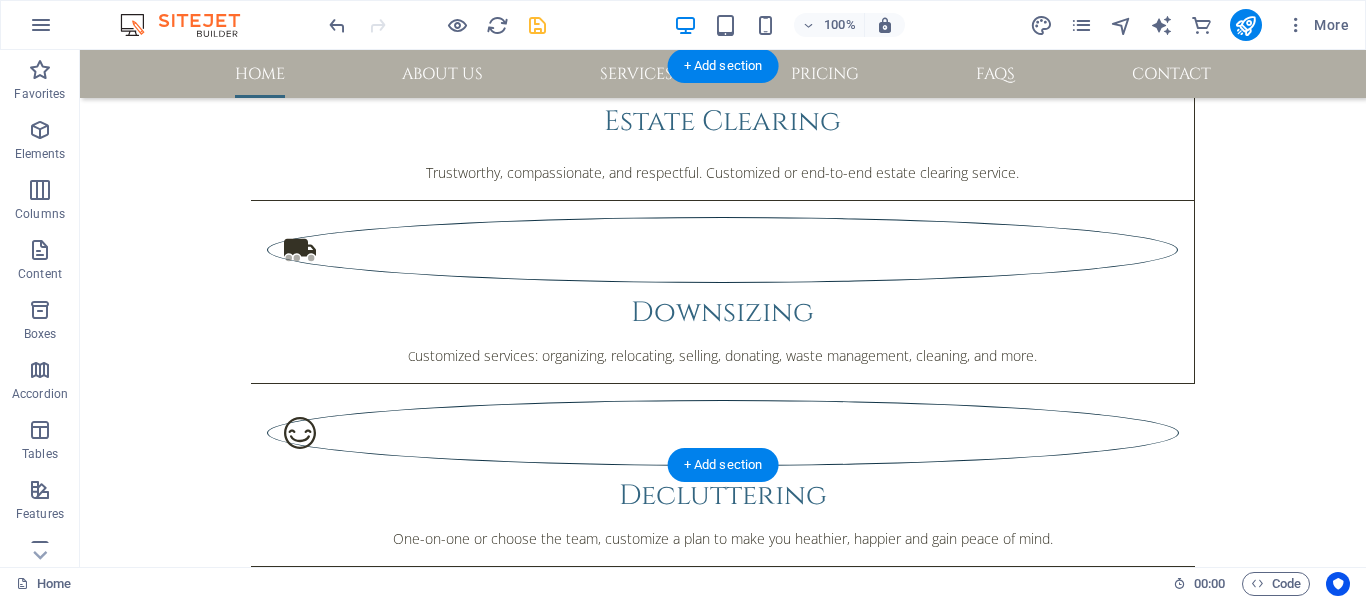 scroll, scrollTop: 1871, scrollLeft: 0, axis: vertical 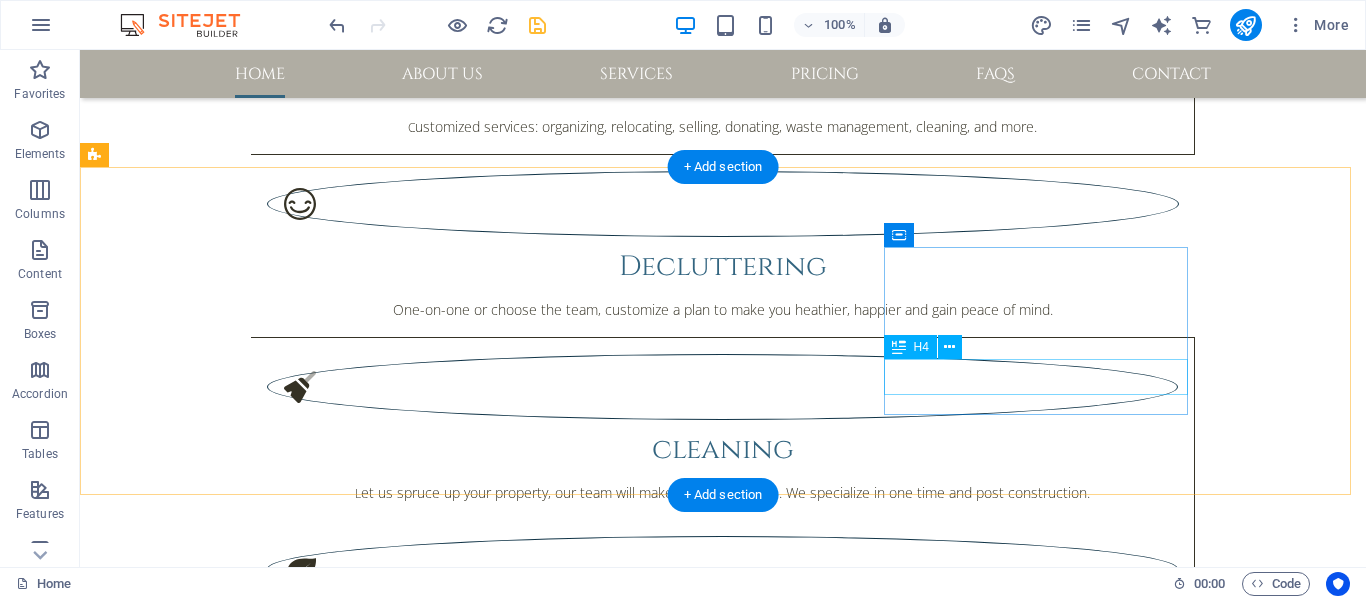 click on "[FIRST]" at bounding box center [568, 2580] 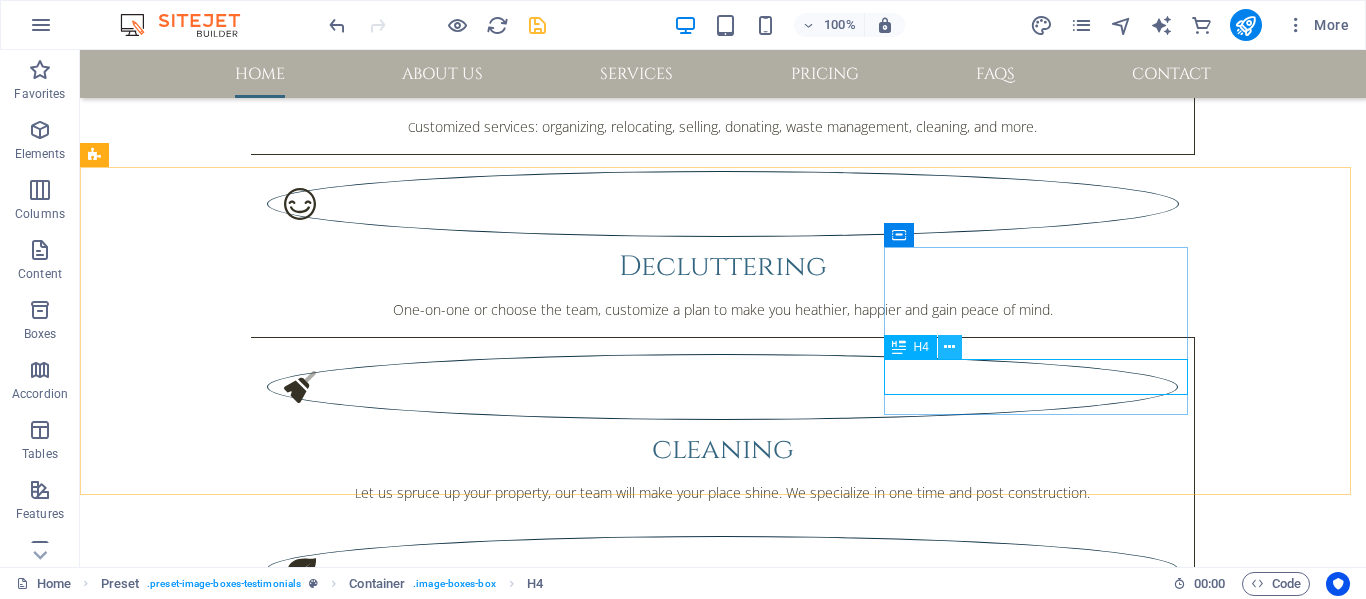click at bounding box center [949, 347] 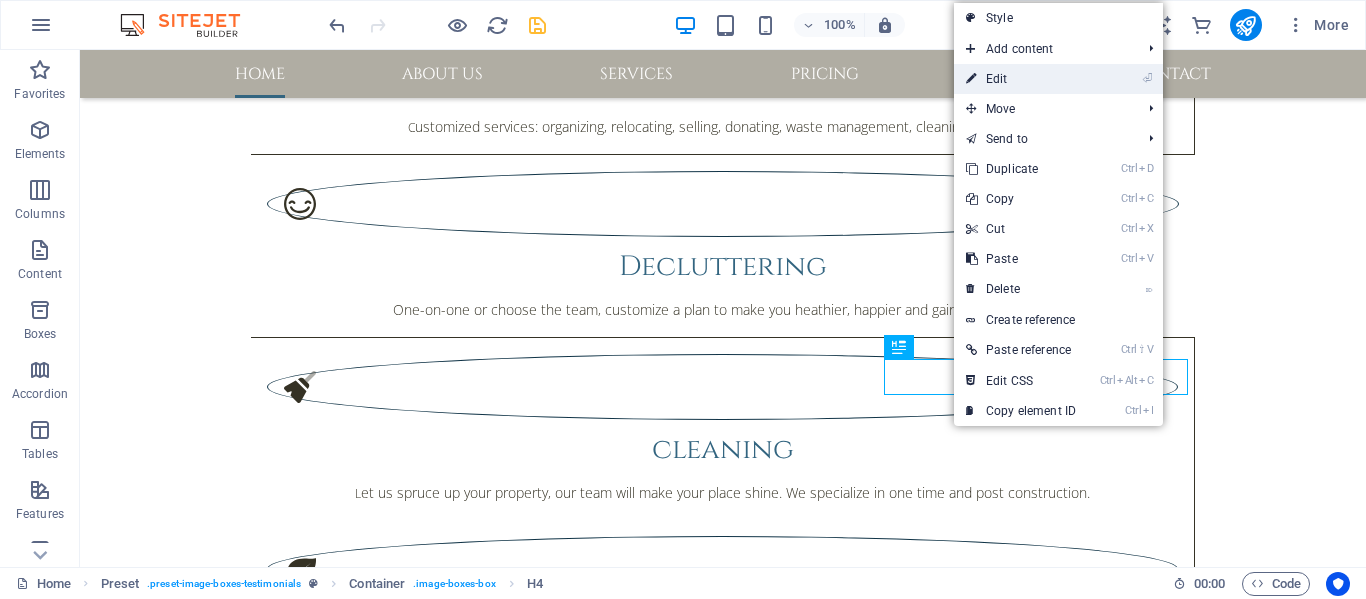 click on "⏎  Edit" at bounding box center (1021, 79) 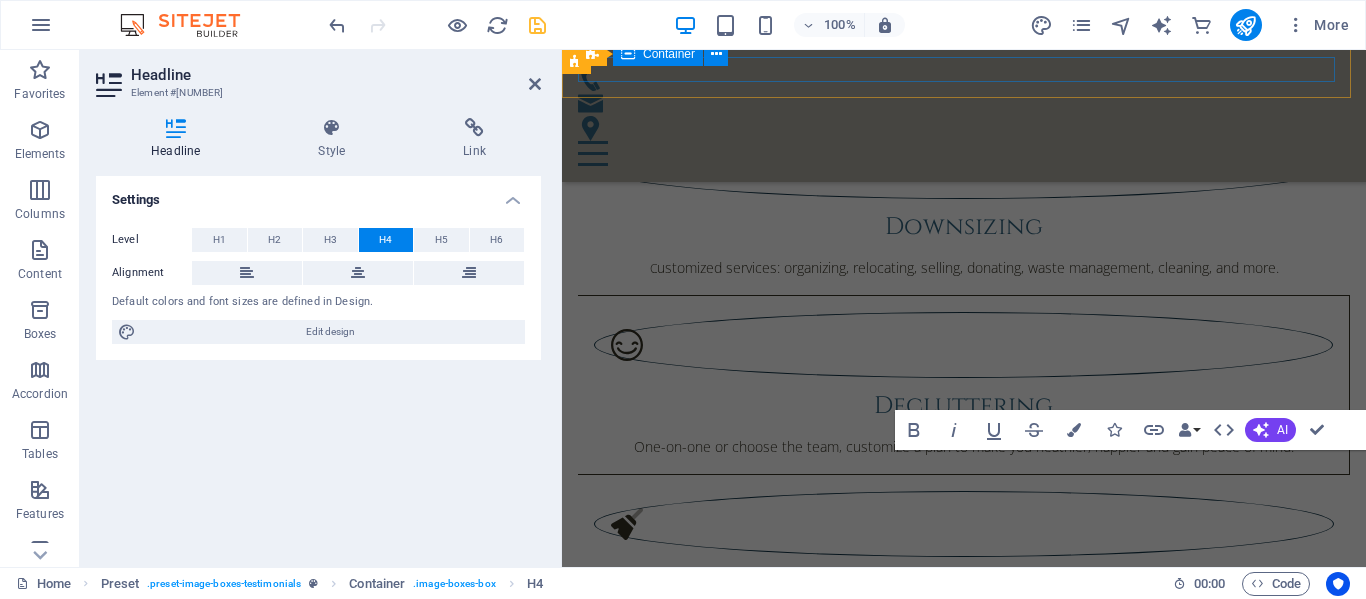 scroll, scrollTop: 2042, scrollLeft: 0, axis: vertical 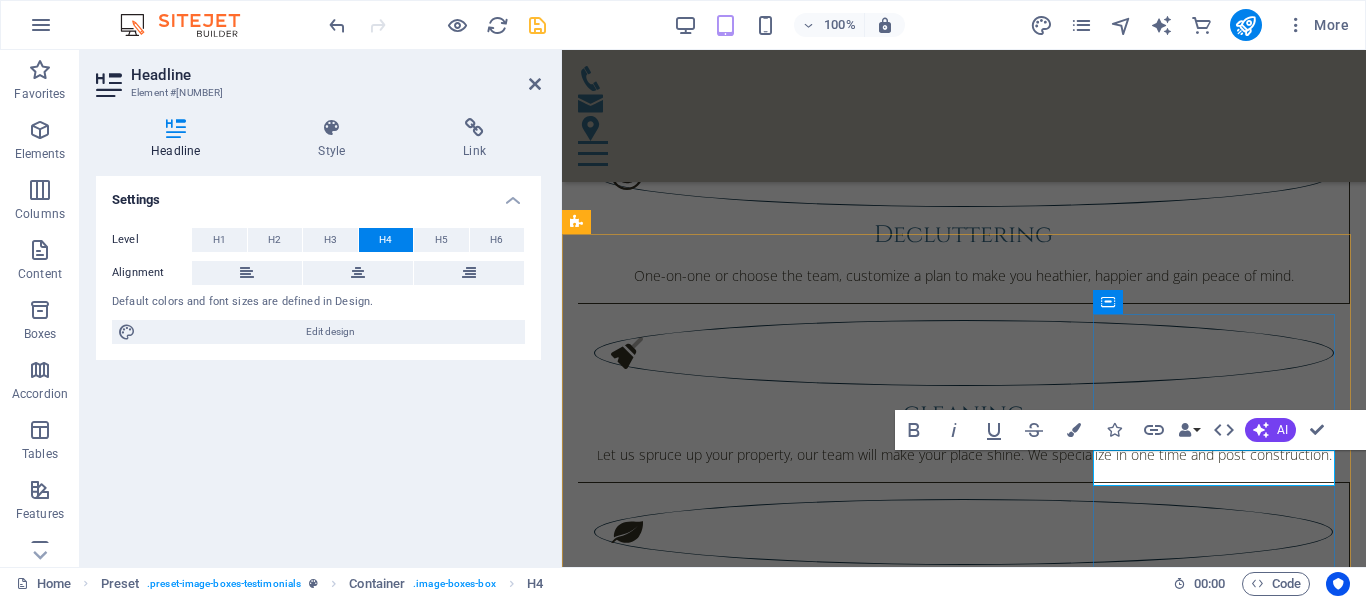 click on "[FIRST]" at bounding box center (964, 3238) 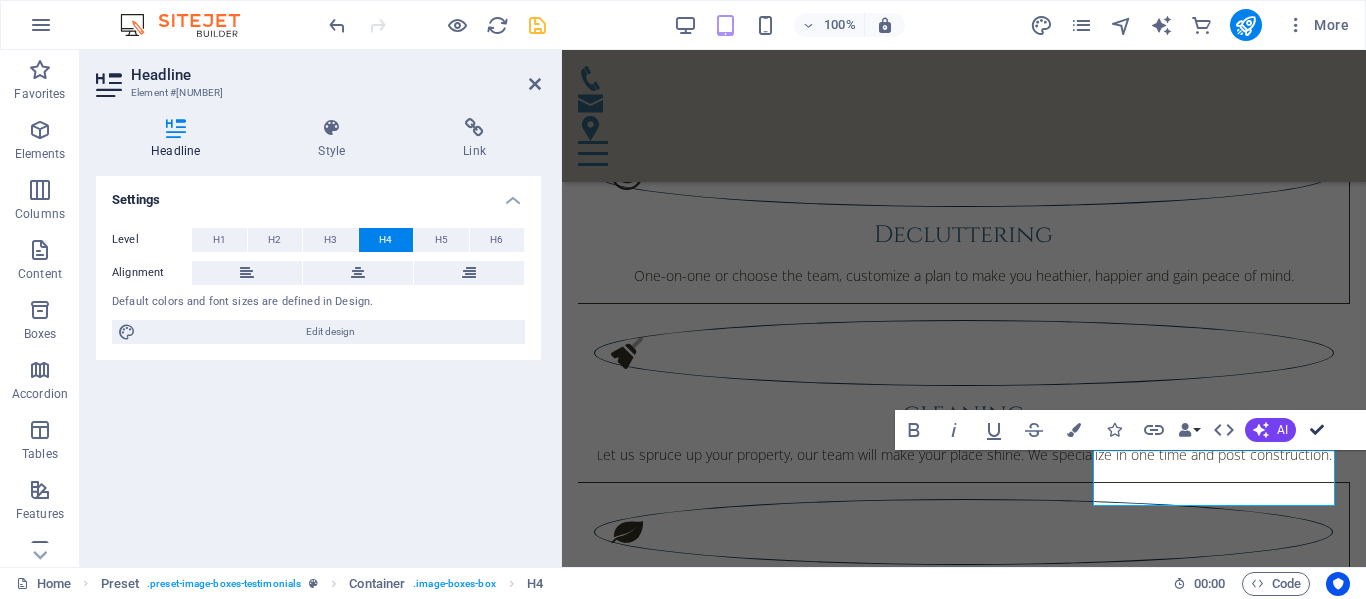type 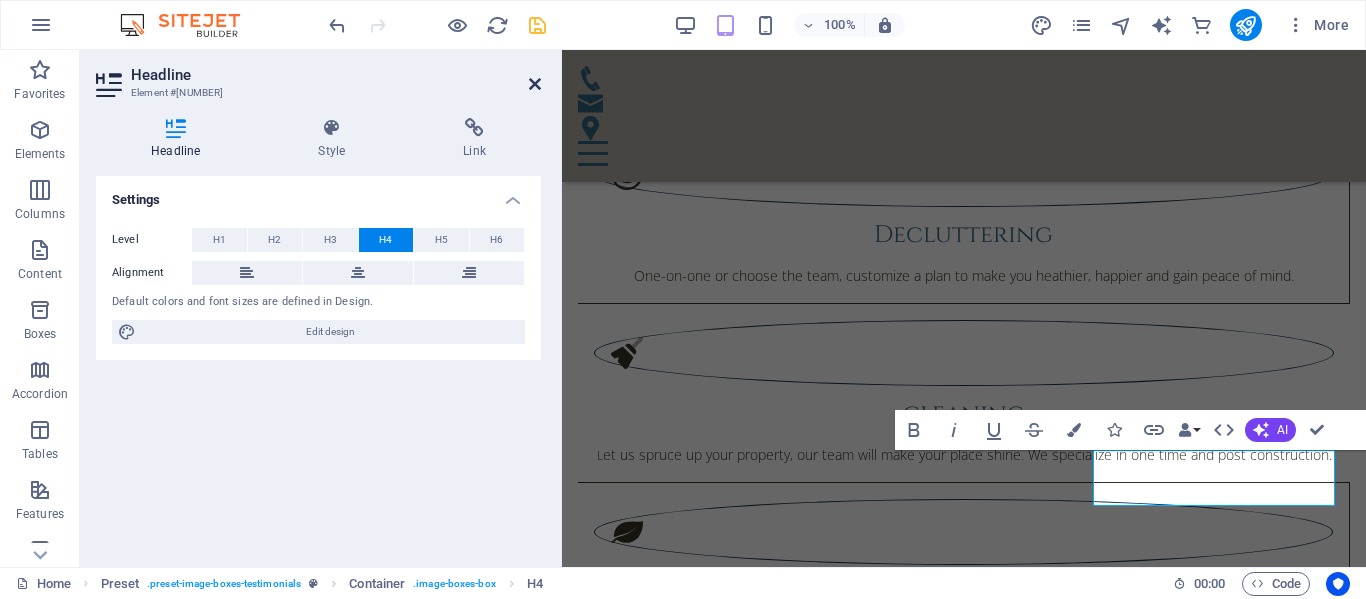 click at bounding box center (535, 84) 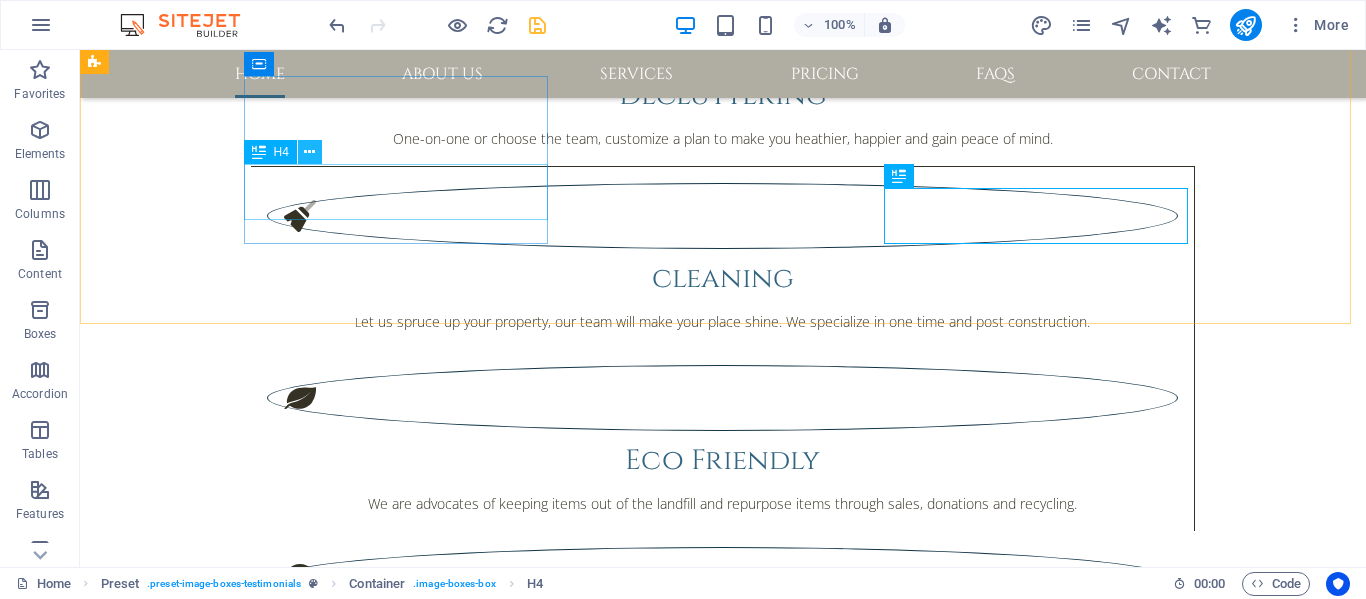 click at bounding box center [309, 152] 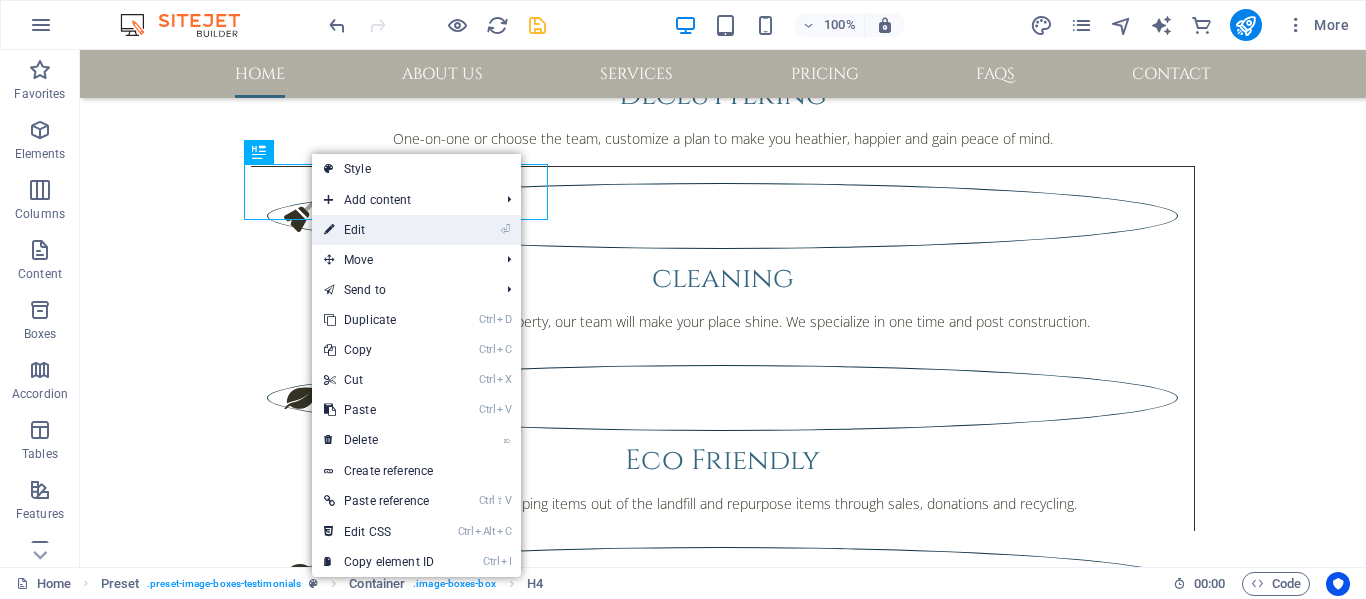 click on "⏎  Edit" at bounding box center [379, 230] 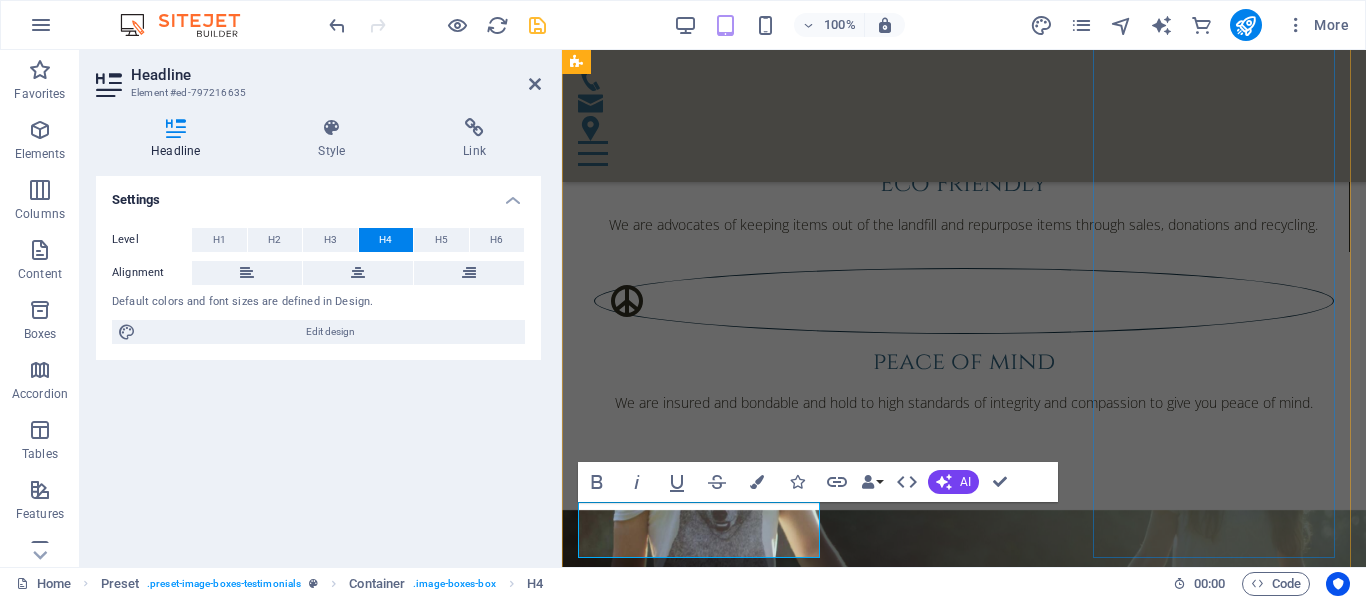 scroll, scrollTop: 2480, scrollLeft: 0, axis: vertical 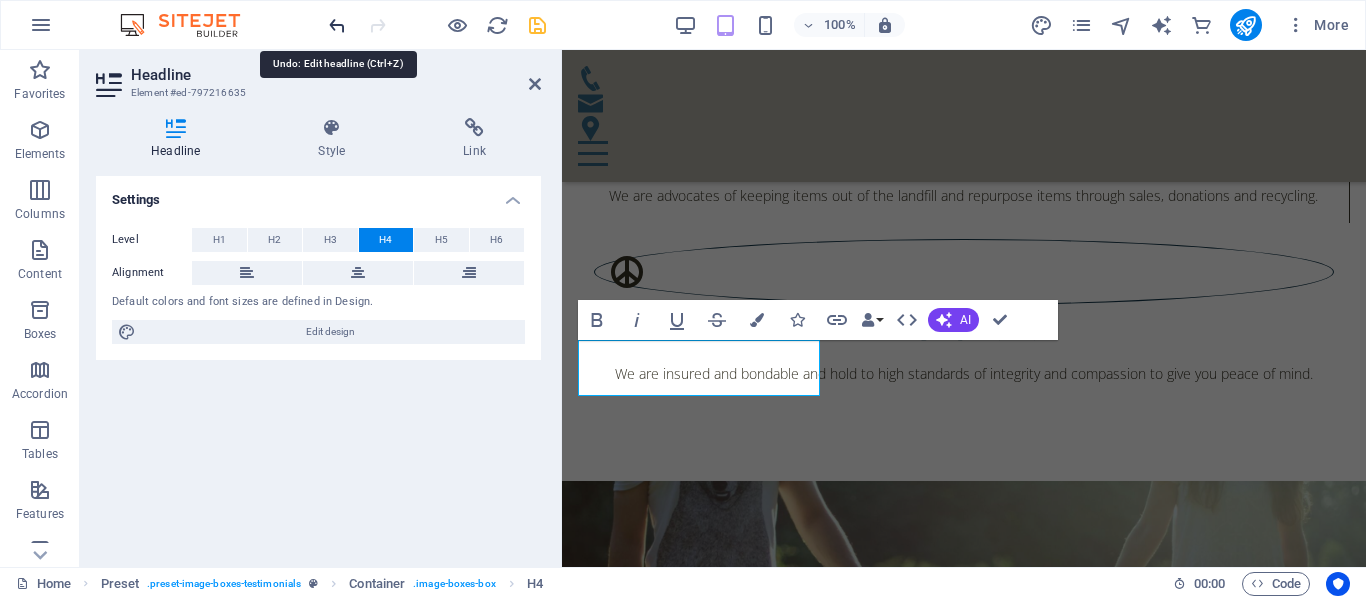 click at bounding box center [337, 25] 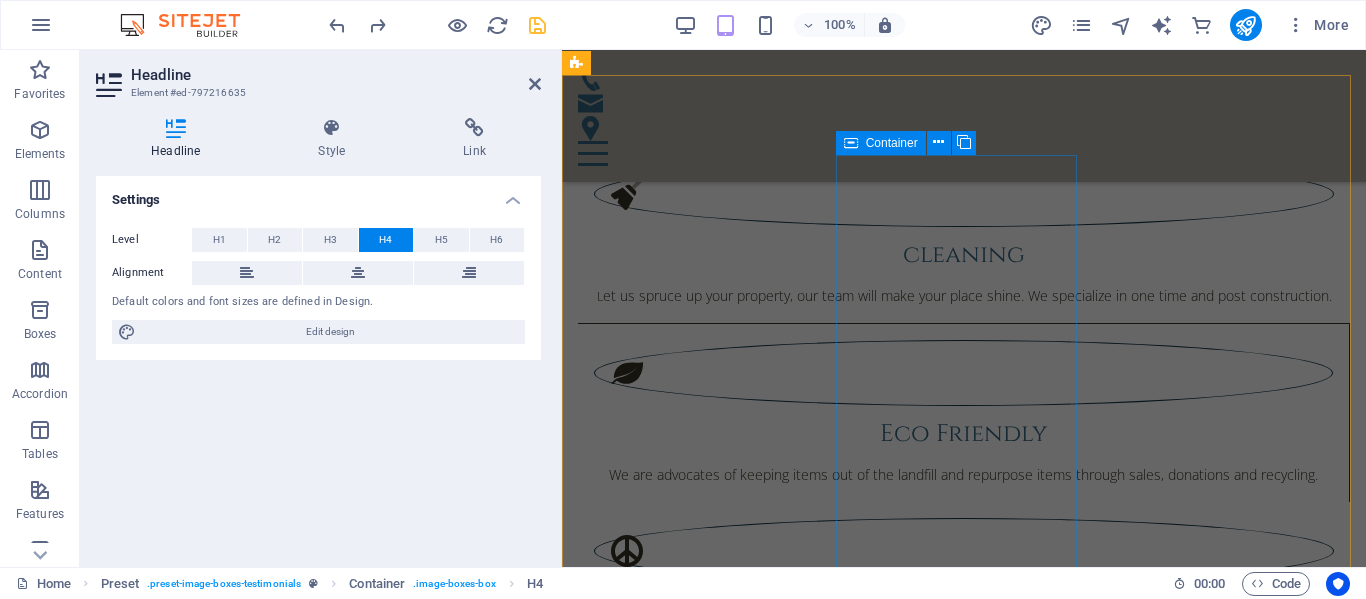 scroll, scrollTop: 2501, scrollLeft: 0, axis: vertical 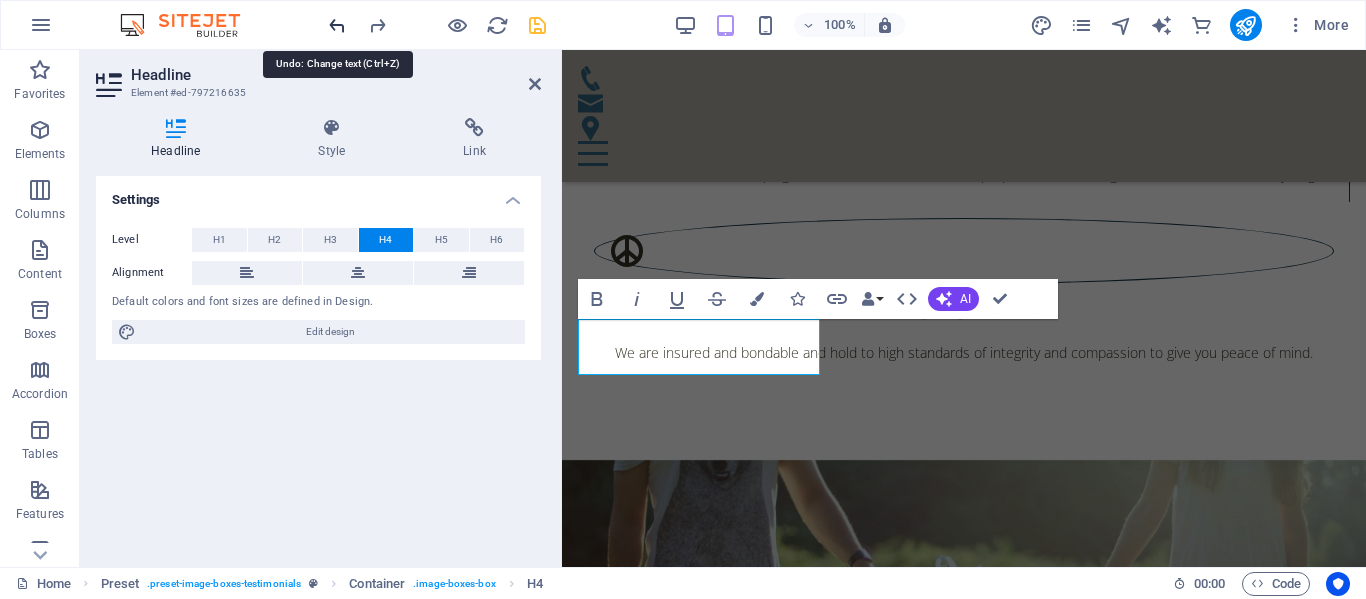 click at bounding box center (337, 25) 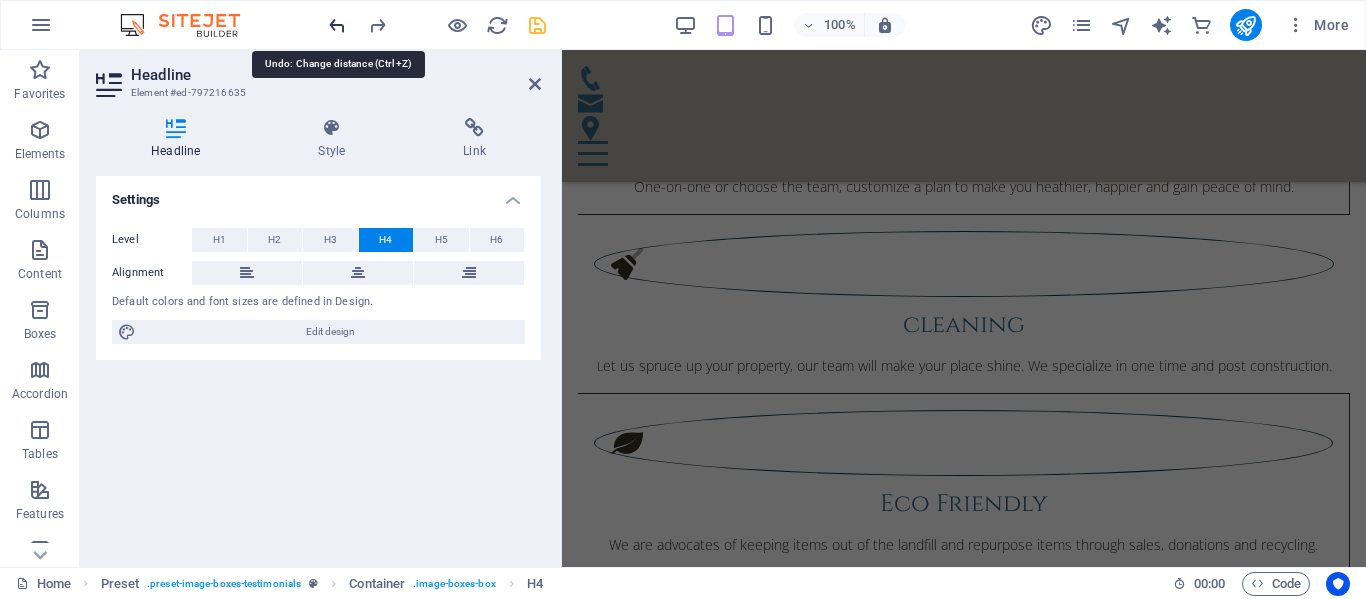 scroll, scrollTop: 2119, scrollLeft: 0, axis: vertical 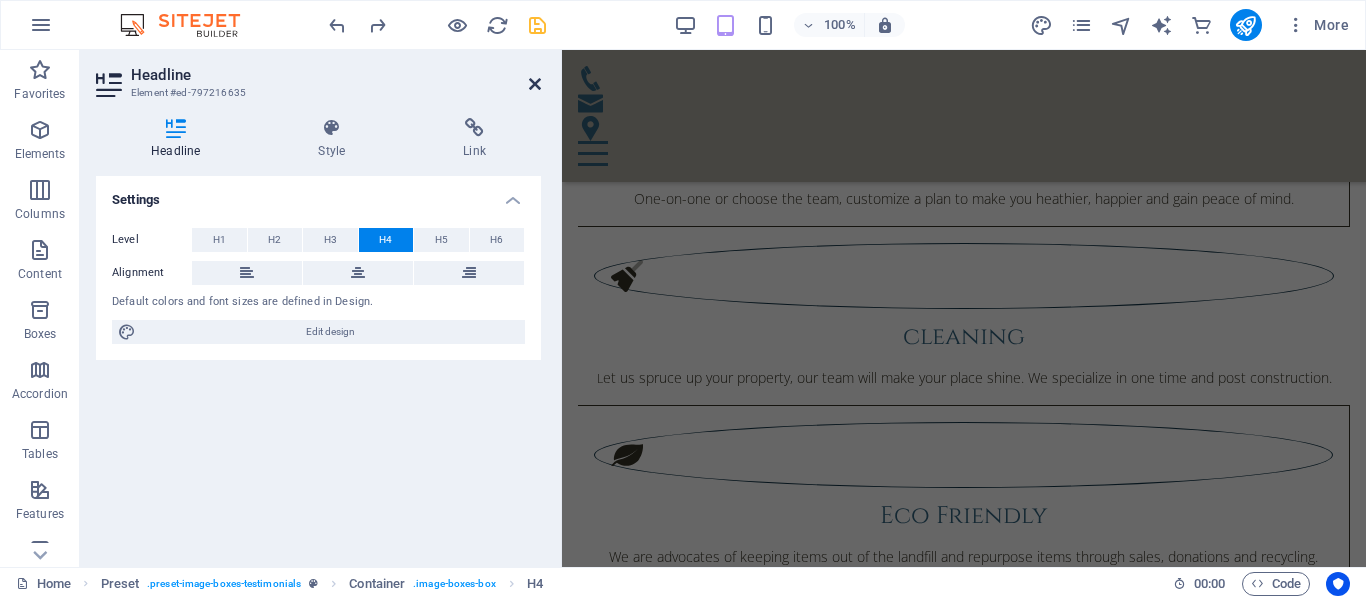 click at bounding box center (535, 84) 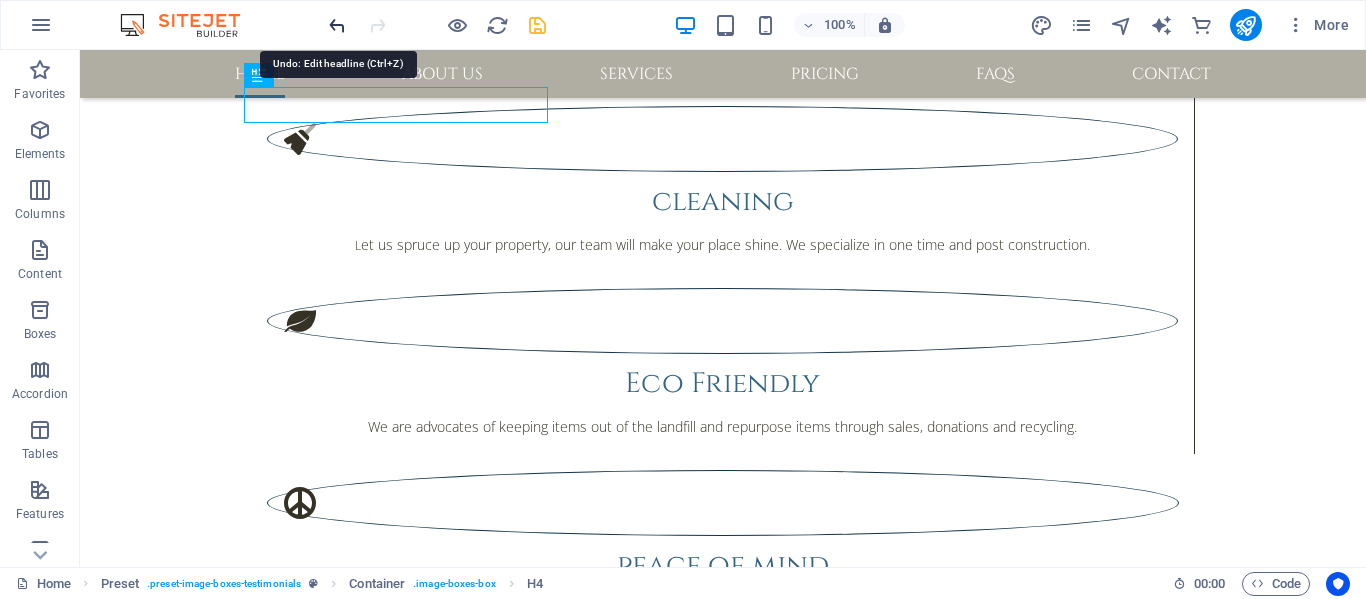 click at bounding box center [337, 25] 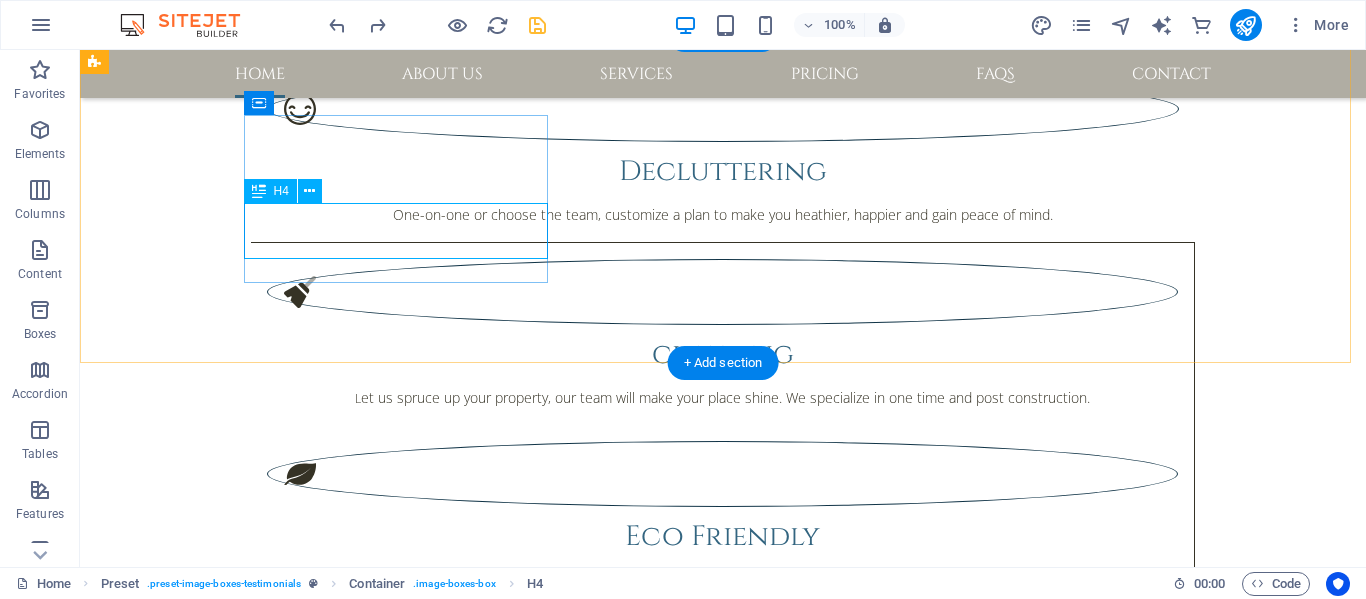 scroll, scrollTop: 1919, scrollLeft: 0, axis: vertical 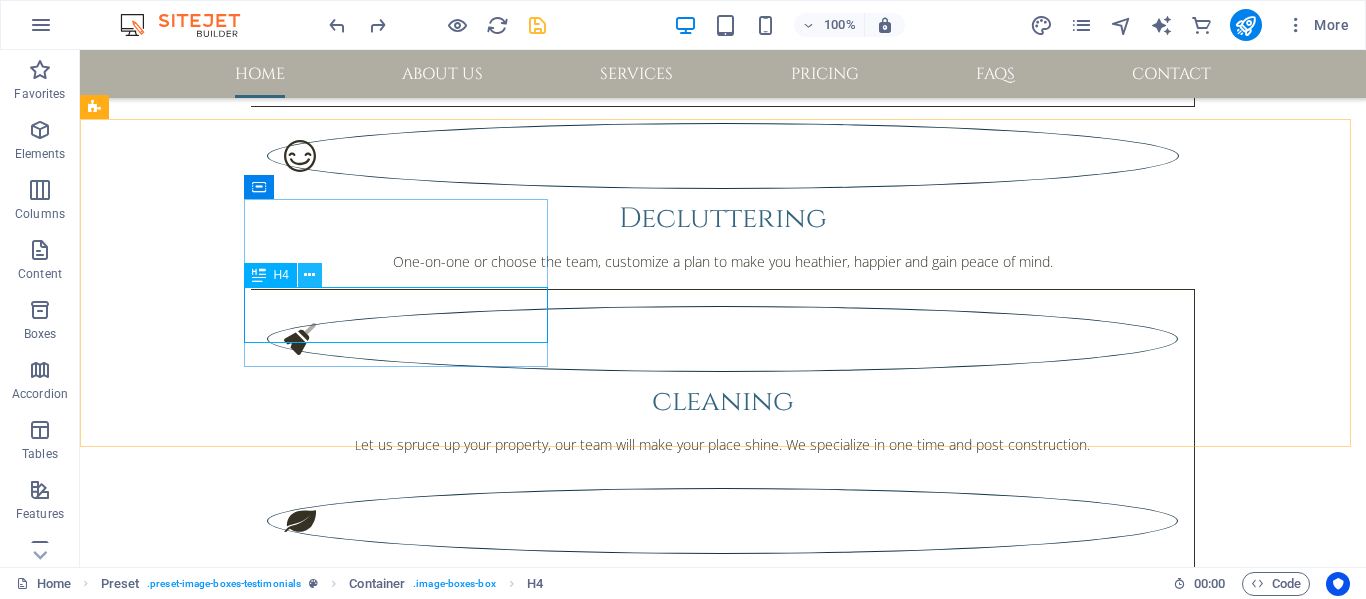 click at bounding box center [309, 275] 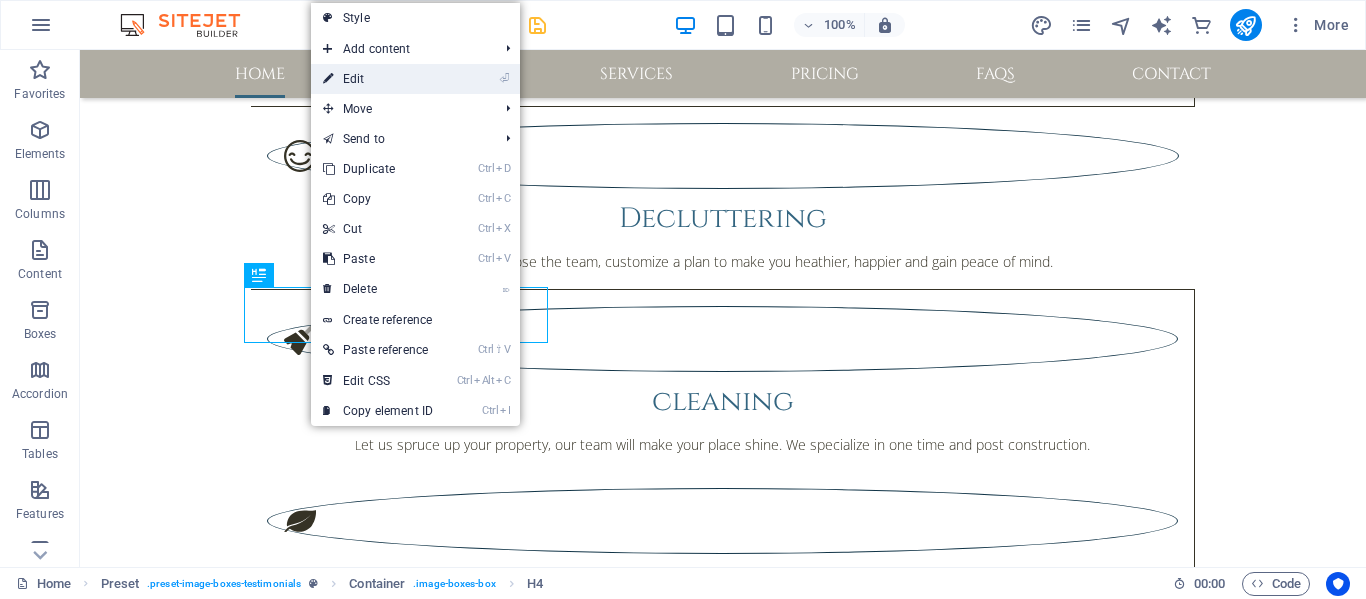 click on "⏎  Edit" at bounding box center (378, 79) 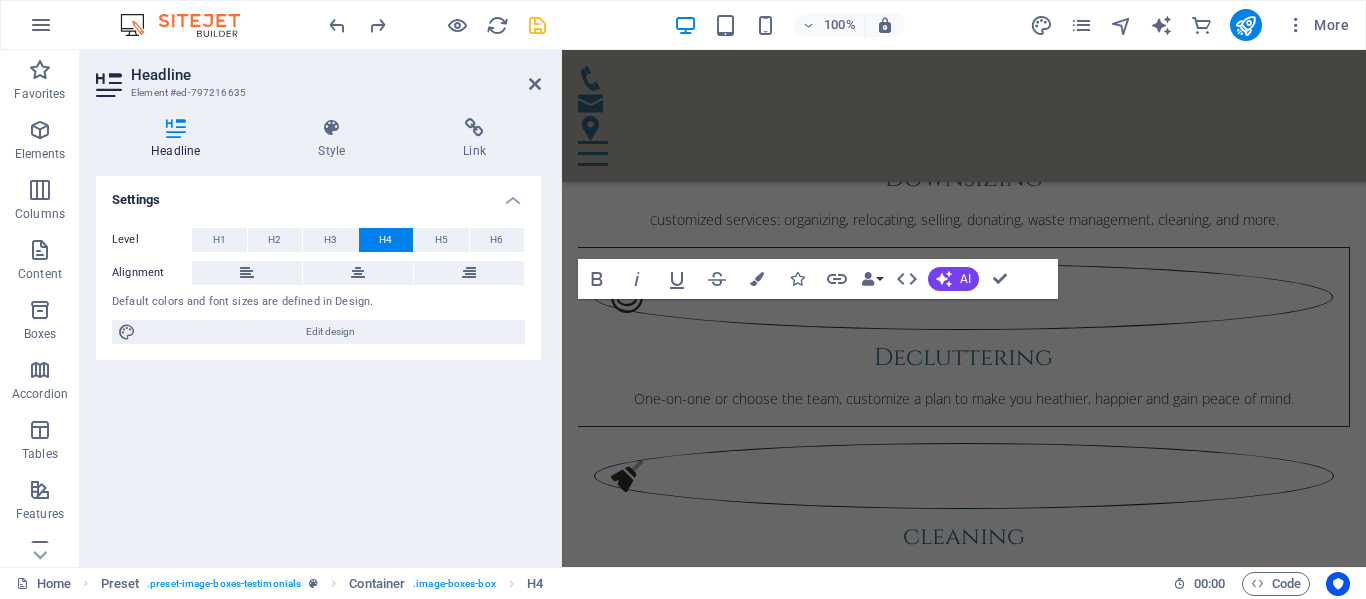 scroll, scrollTop: 2521, scrollLeft: 0, axis: vertical 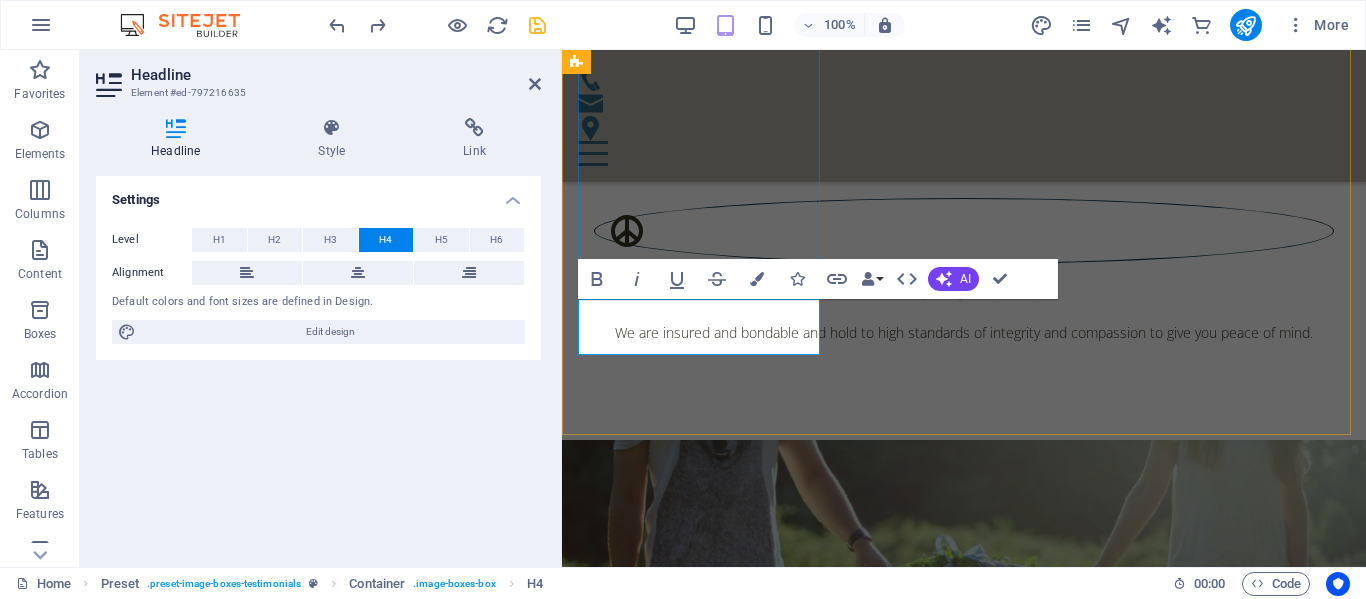 click on "[NAME] [CITY], [PROVINCE]." at bounding box center (964, 2512) 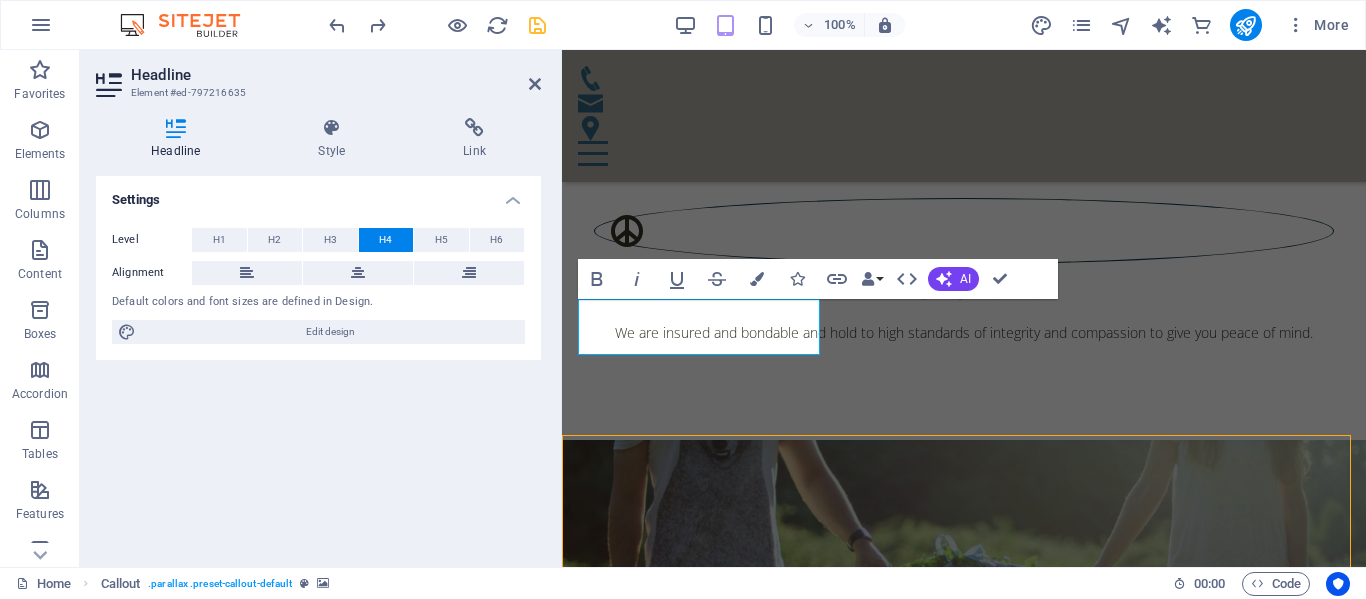 scroll, scrollTop: 2362, scrollLeft: 0, axis: vertical 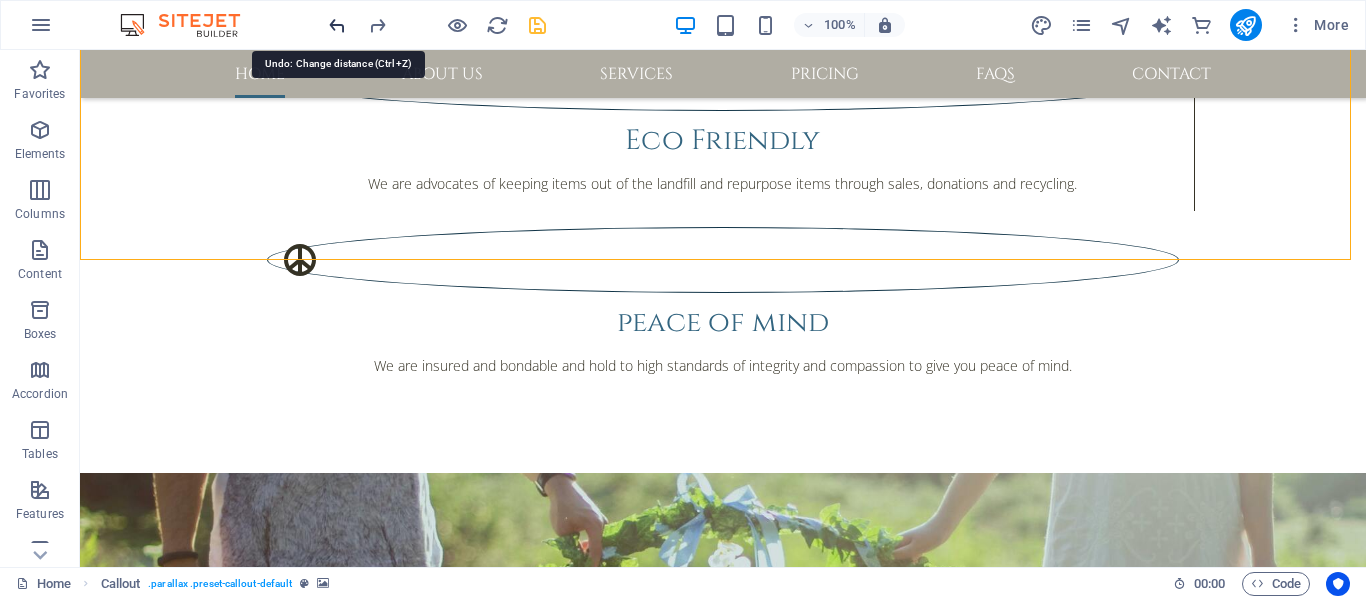 click at bounding box center (337, 25) 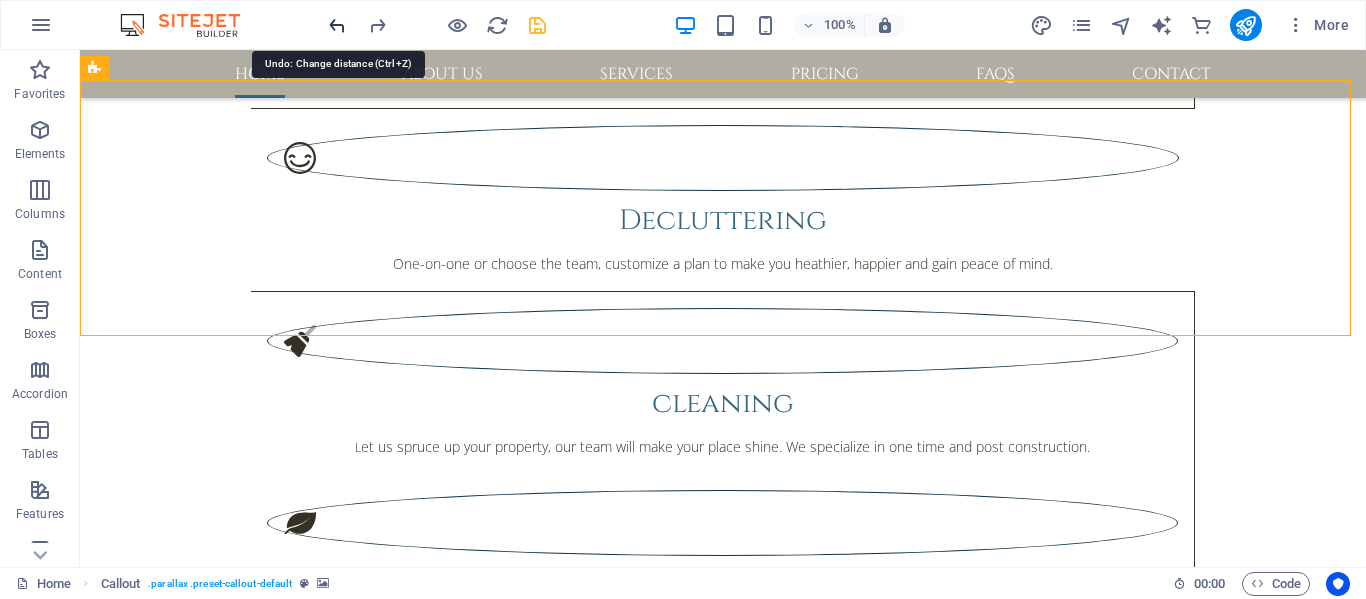 scroll, scrollTop: 1890, scrollLeft: 0, axis: vertical 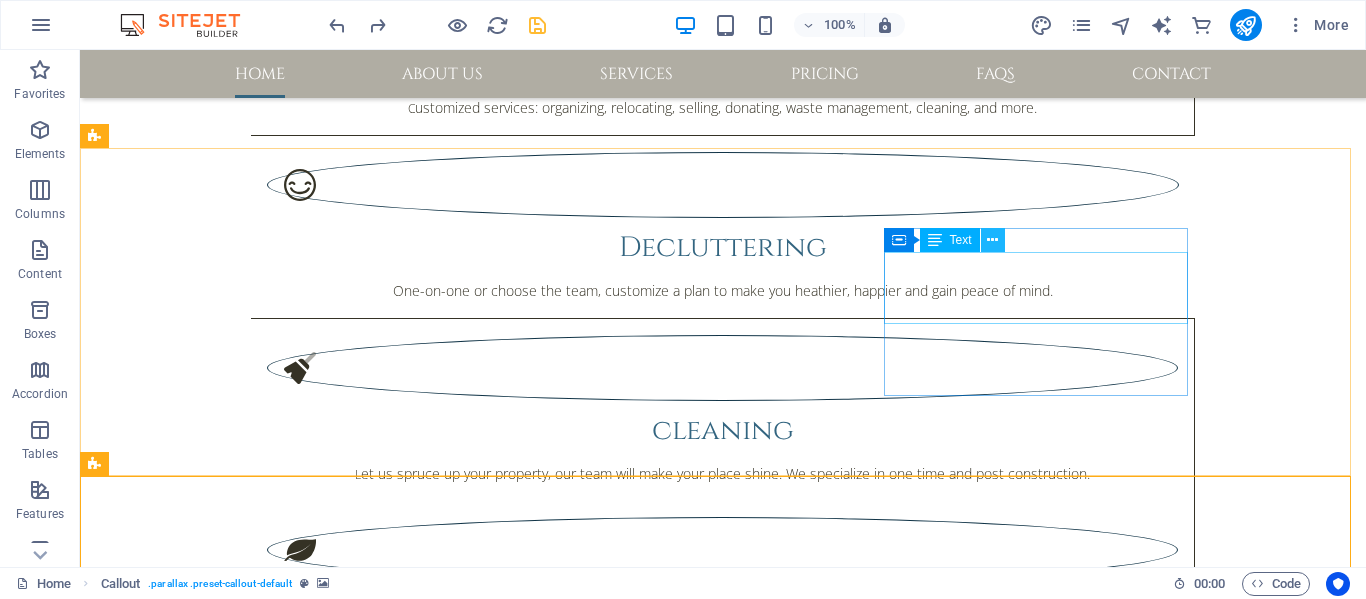 click at bounding box center [992, 240] 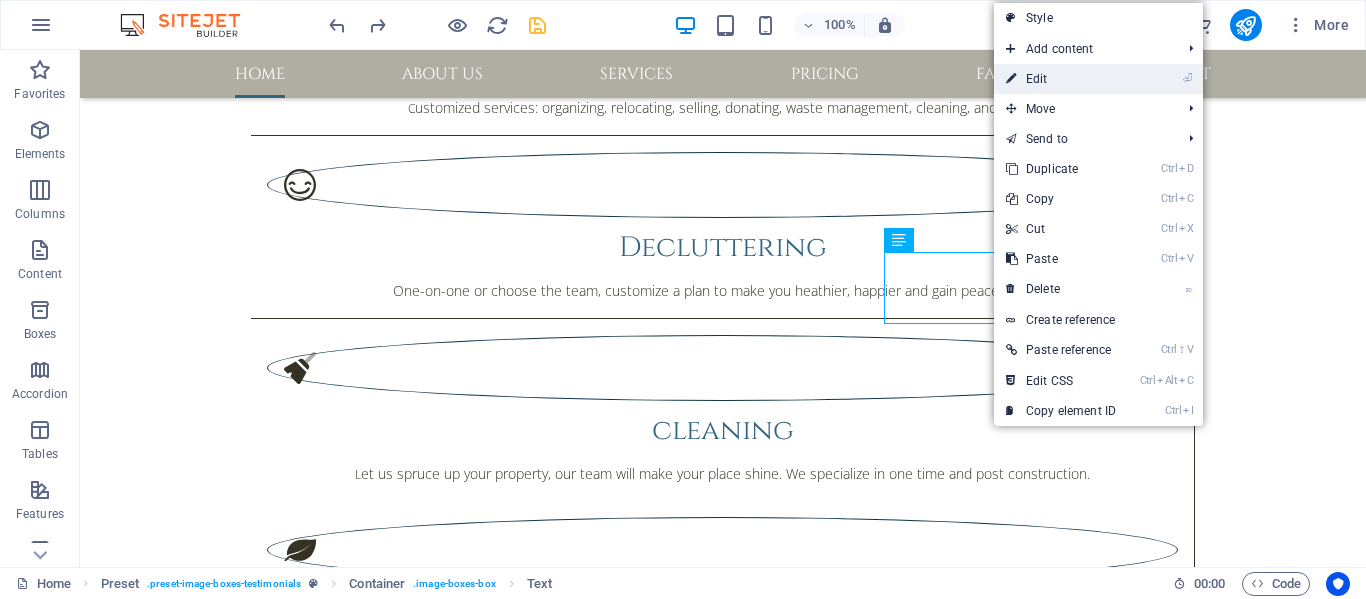 drag, startPoint x: 1082, startPoint y: 84, endPoint x: 518, endPoint y: 33, distance: 566.30115 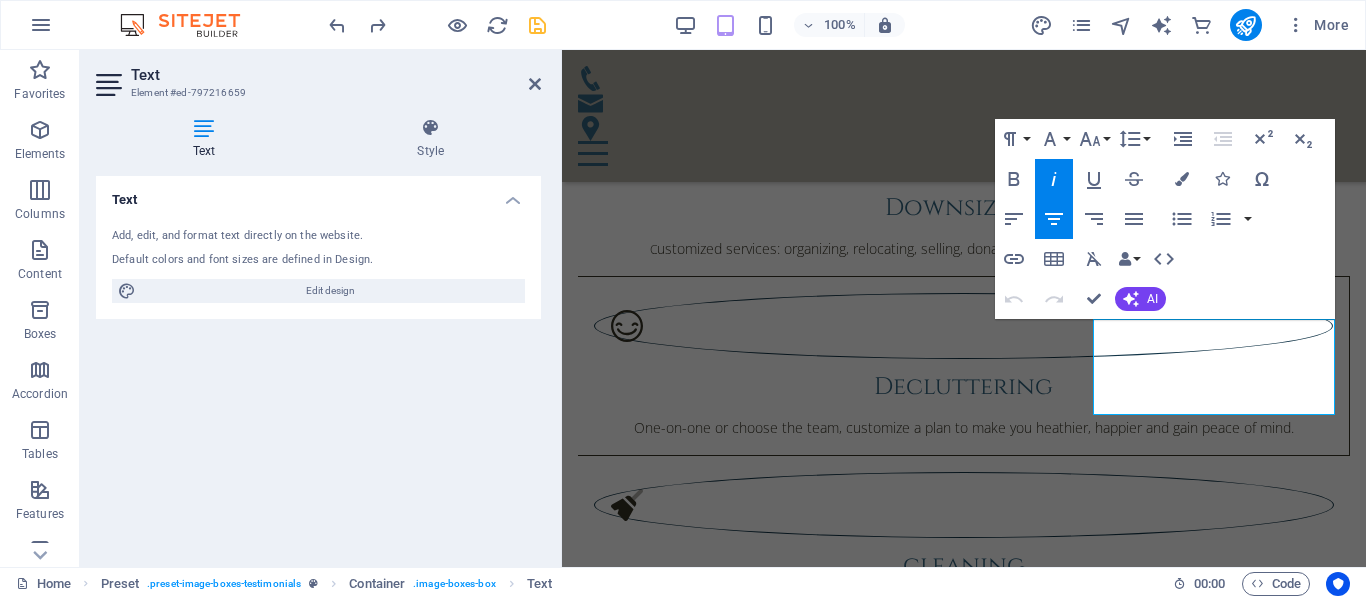scroll, scrollTop: 2061, scrollLeft: 0, axis: vertical 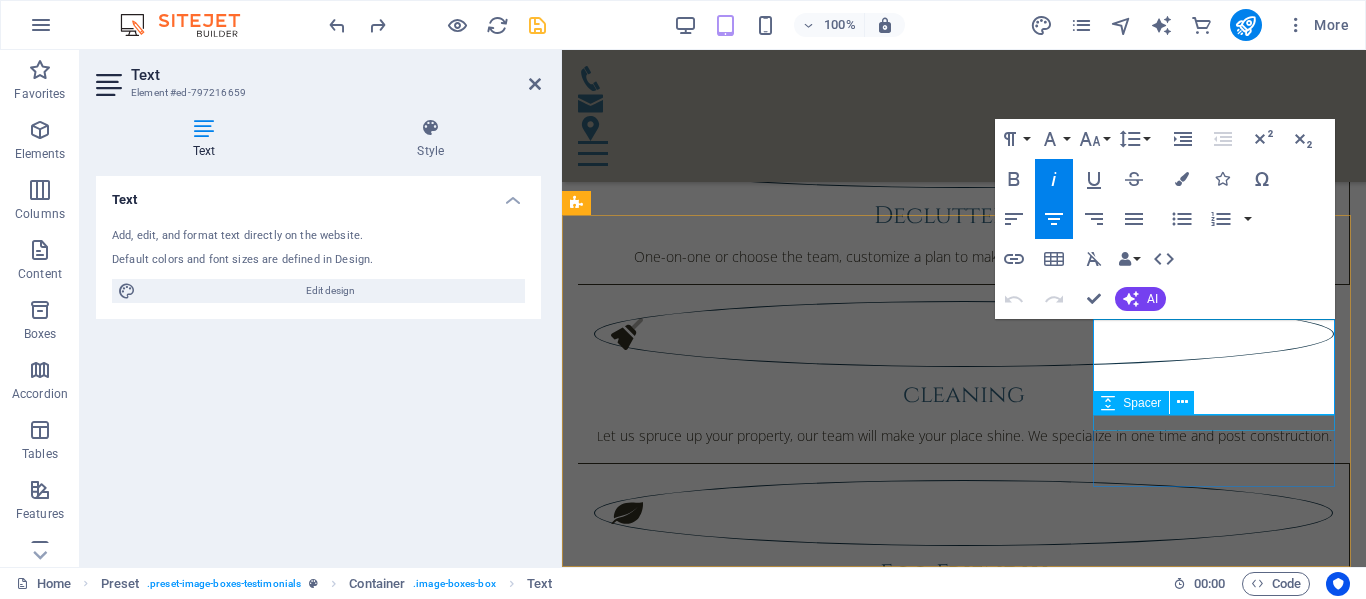 drag, startPoint x: 1110, startPoint y: 332, endPoint x: 1262, endPoint y: 414, distance: 172.70784 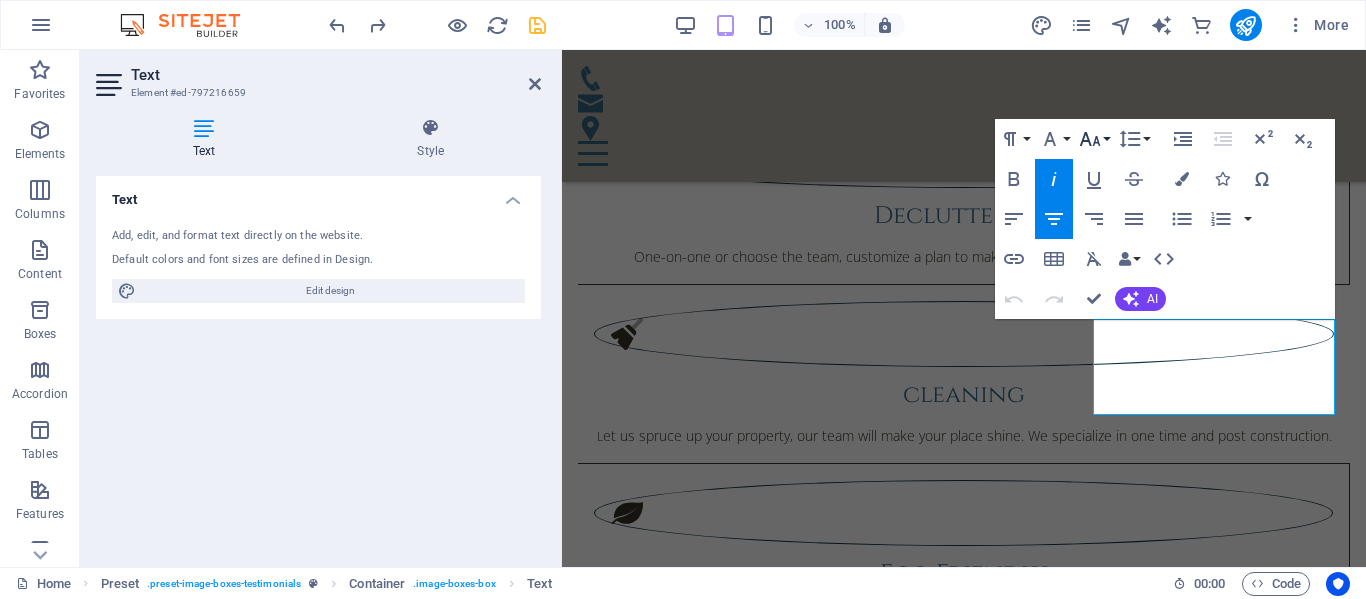 click on "Font Size" at bounding box center (1094, 139) 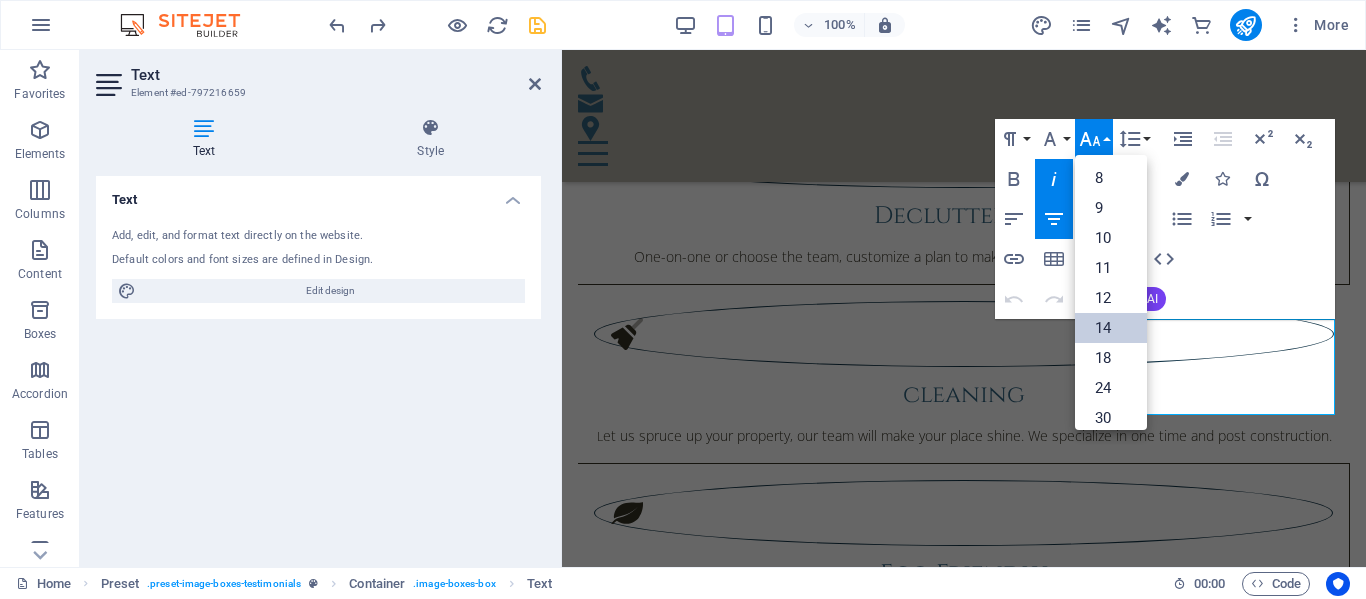 click on "14" at bounding box center [1111, 328] 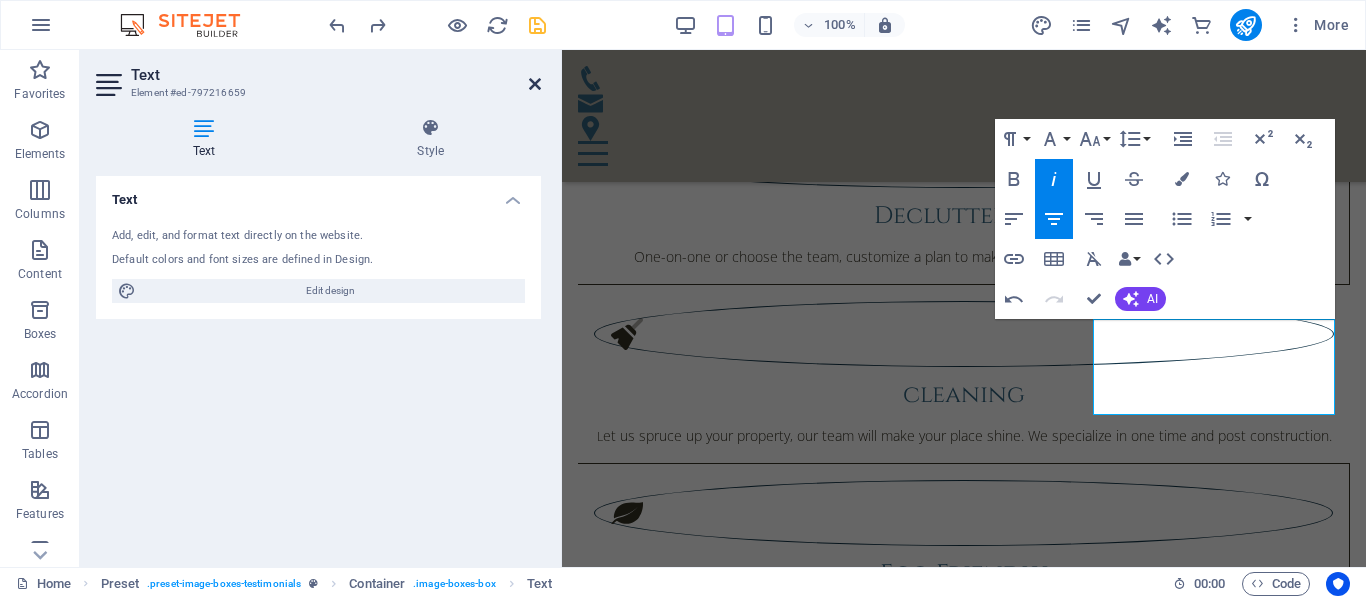 click at bounding box center [535, 84] 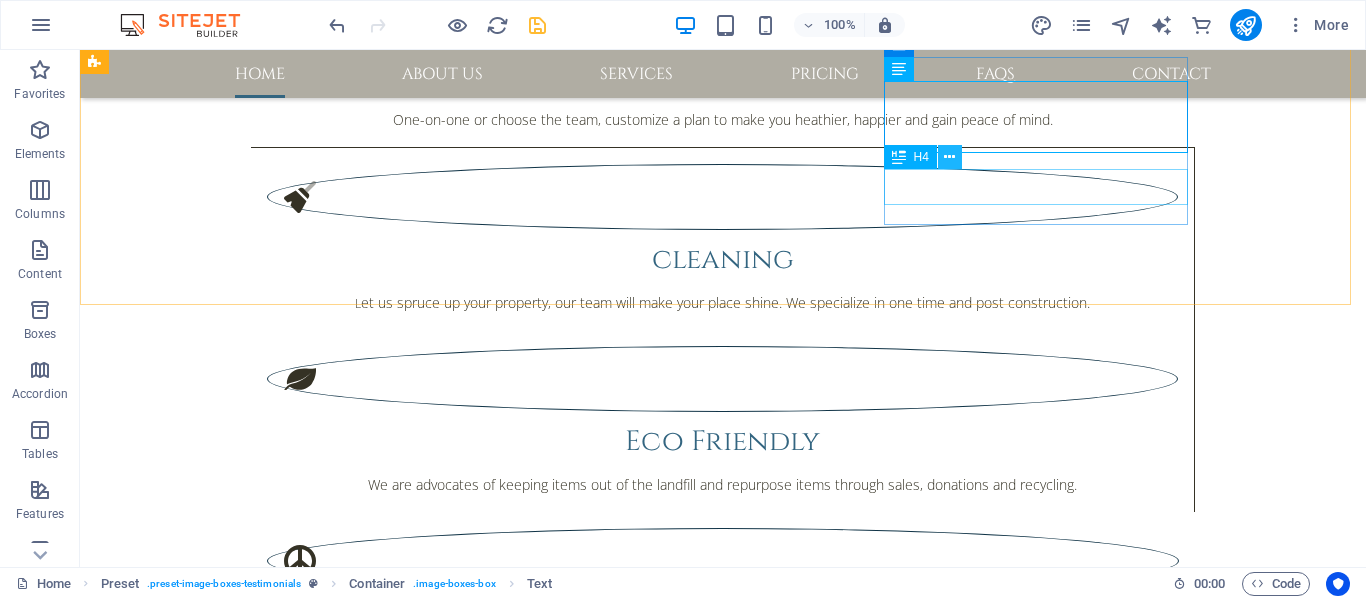 click at bounding box center (949, 157) 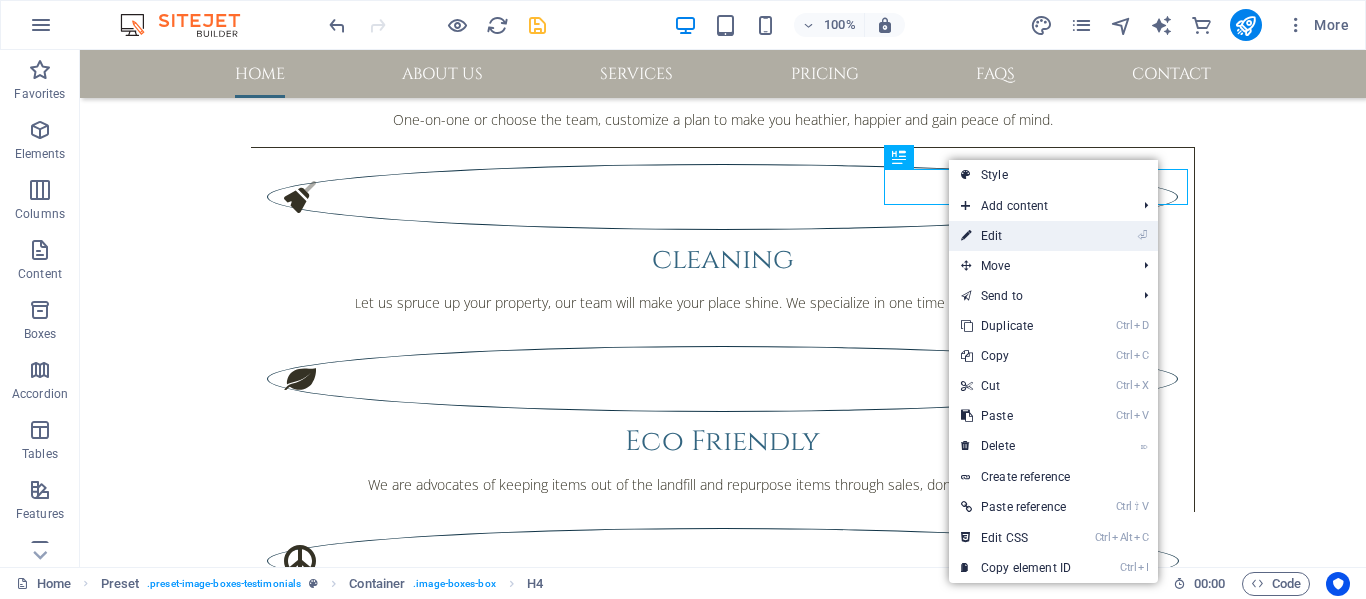 click on "⏎  Edit" at bounding box center (1016, 236) 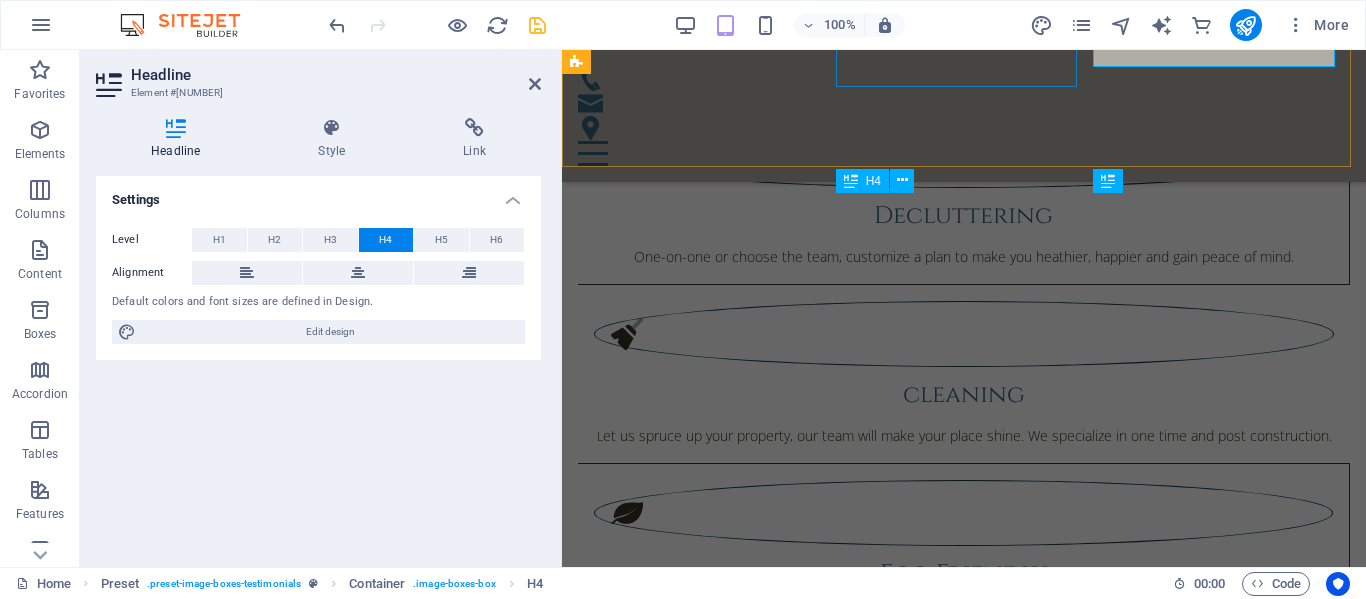 scroll, scrollTop: 2299, scrollLeft: 0, axis: vertical 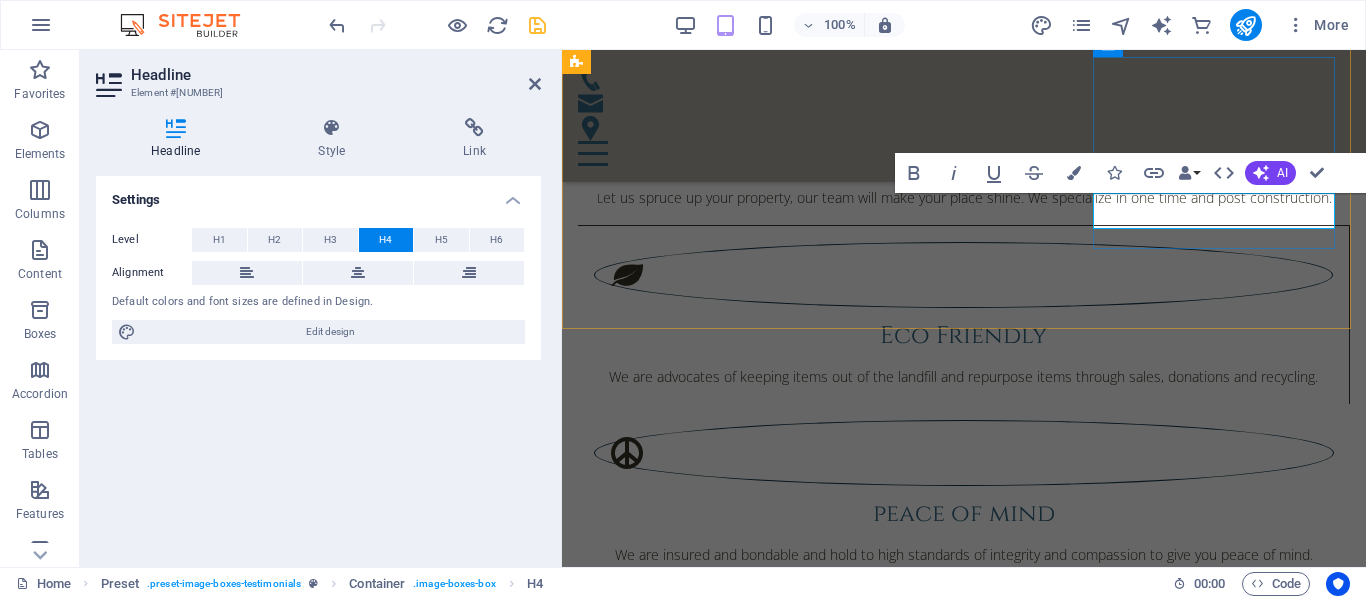 click on "[FIRST]" at bounding box center [964, 2645] 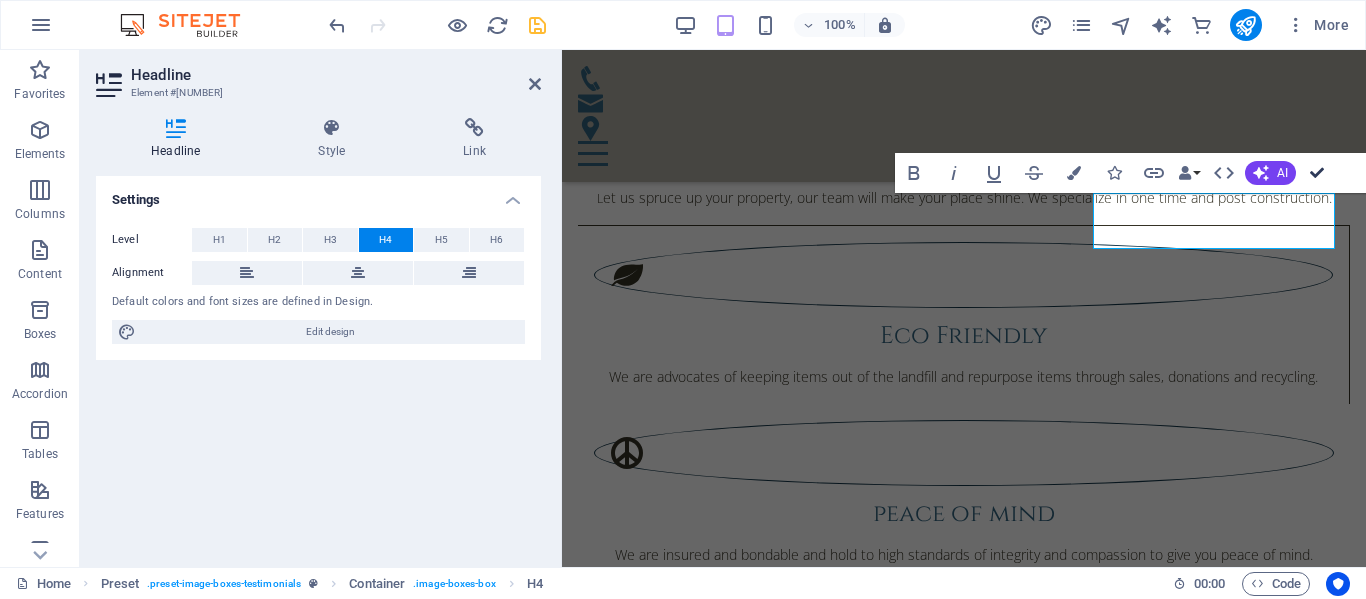 type 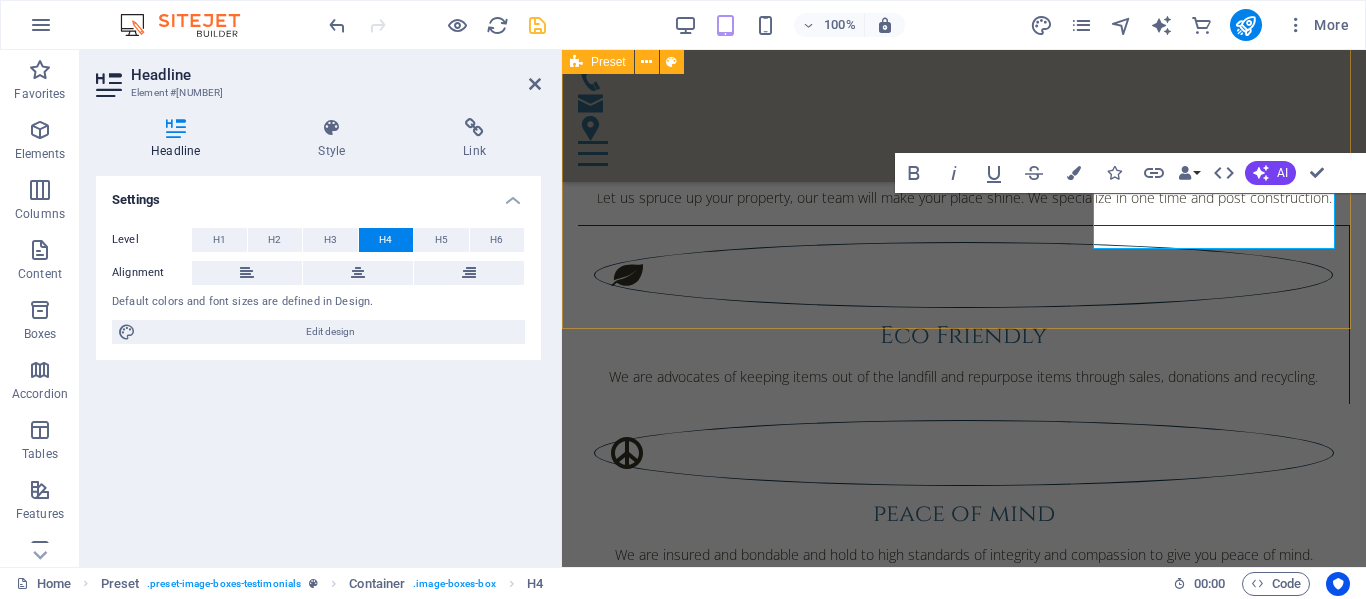click on "The staff was friendly, understanding and helpful during a difficult time. Thank you. [FIRST] [CITY], [PROVINCE]. Their keen eye and research got the estate another $5,000 for something I thought was worthless! [LAST] [CITY], [PROVINCE]. I could have never done it without your help and kindness. Thank you so much! [FIRST] ‌[CITY], [PROVINCE]" at bounding box center (964, 2494) 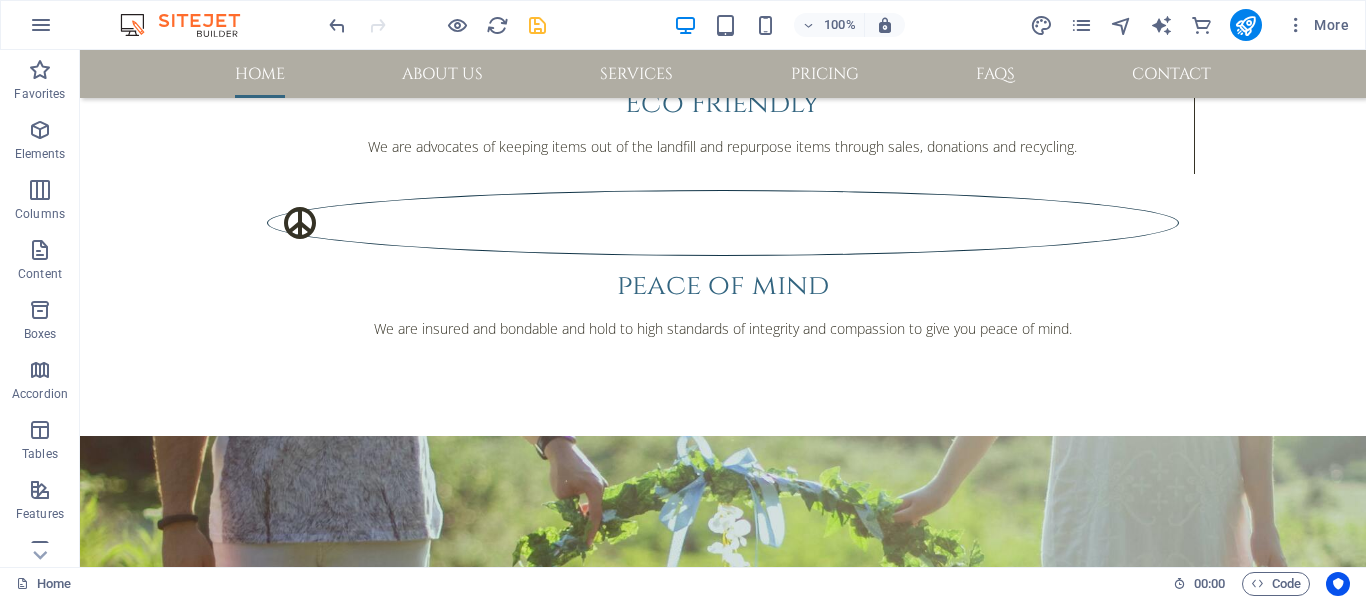scroll, scrollTop: 2234, scrollLeft: 0, axis: vertical 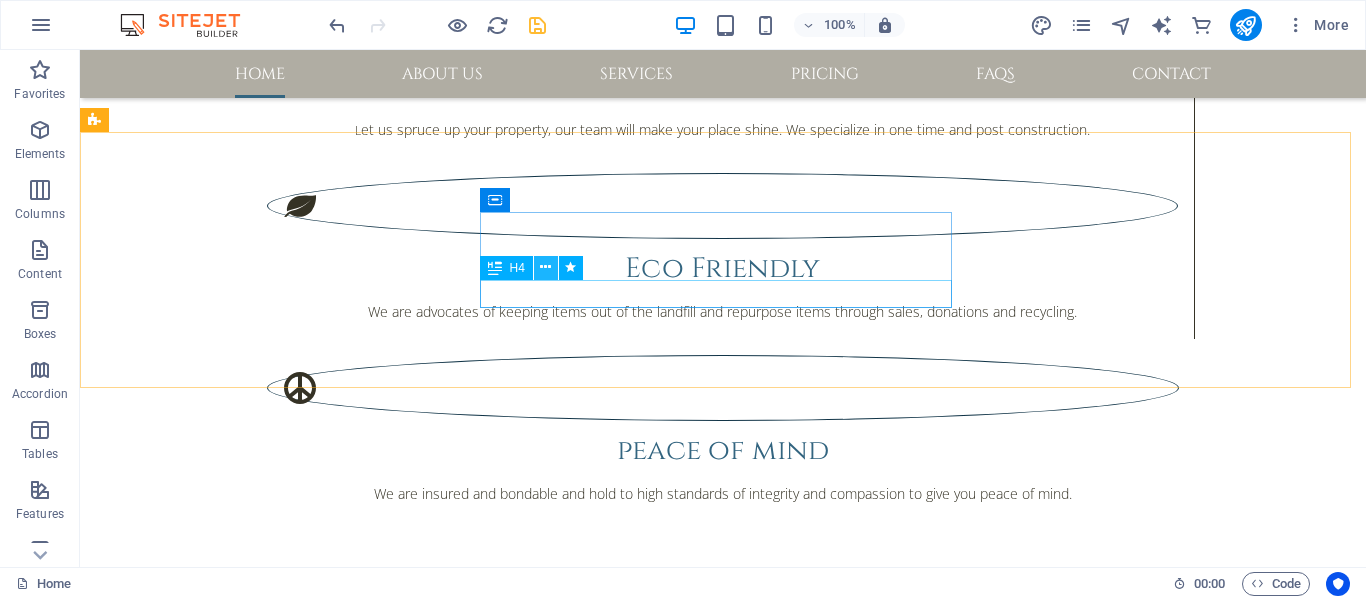 click at bounding box center (545, 267) 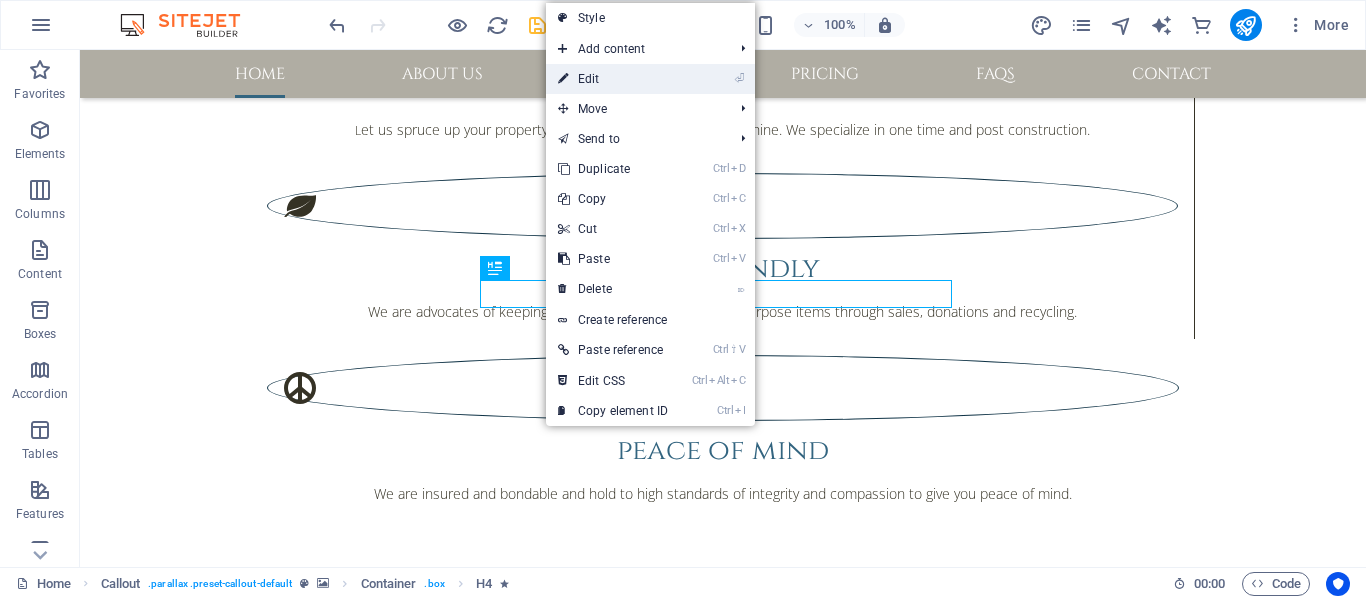 click on "⏎  Edit" at bounding box center [613, 79] 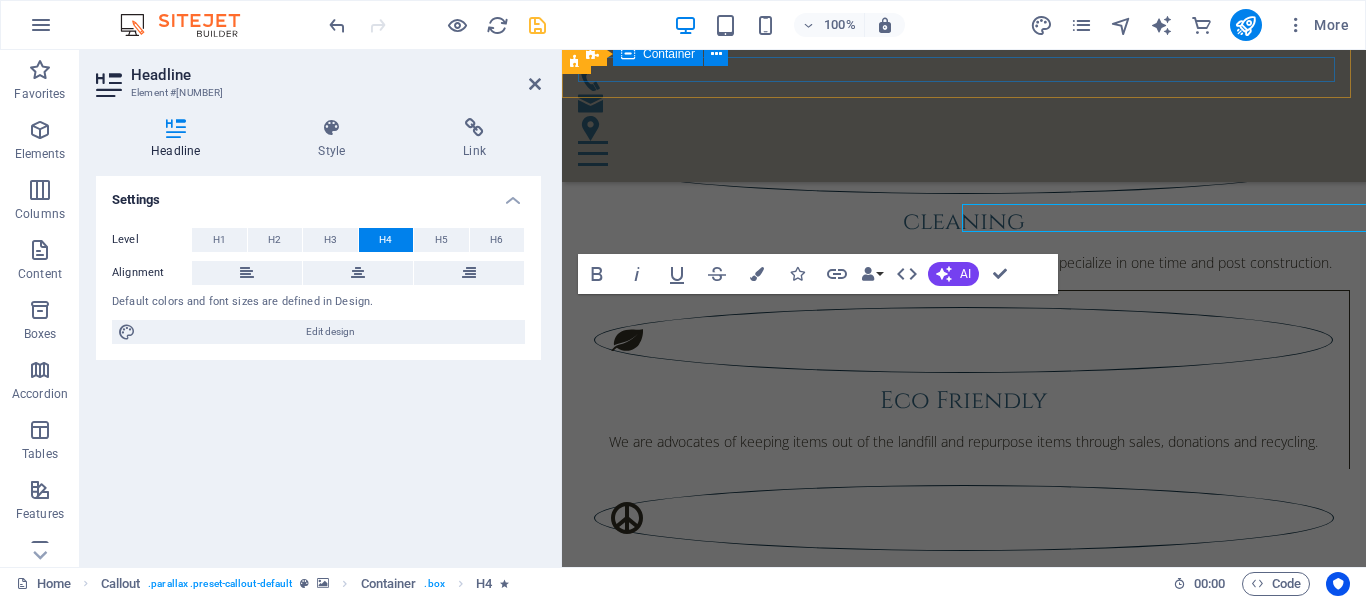 scroll, scrollTop: 2472, scrollLeft: 0, axis: vertical 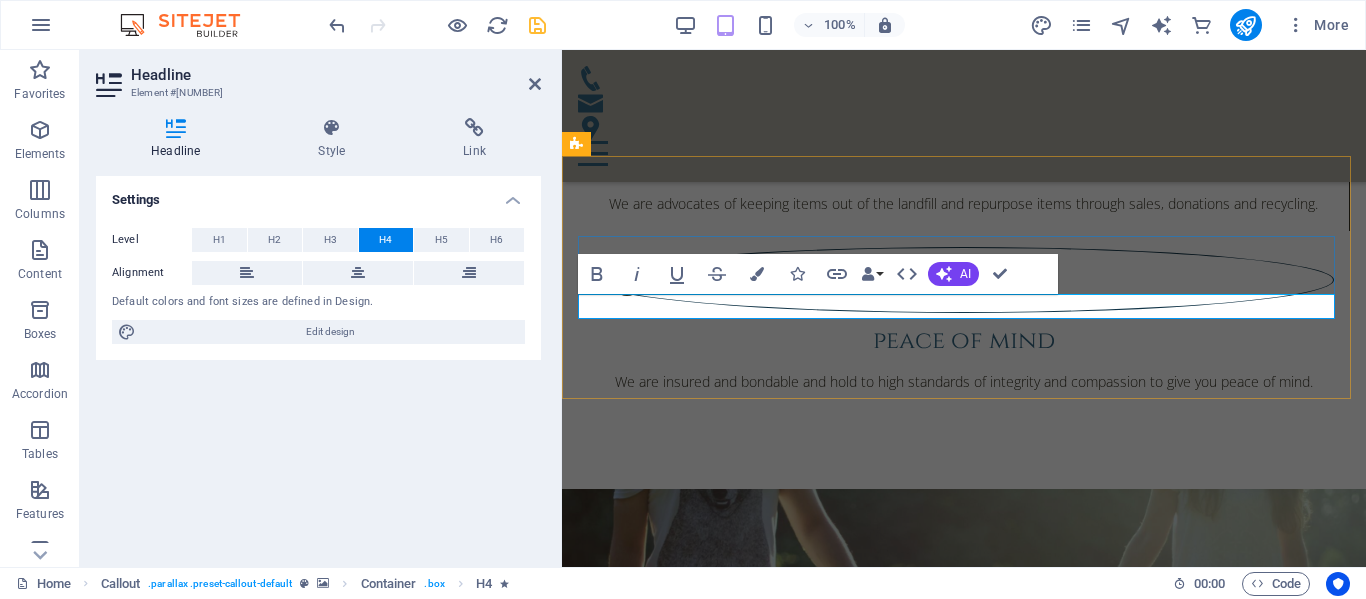 click on "[PHONE]" at bounding box center (1027, 3086) 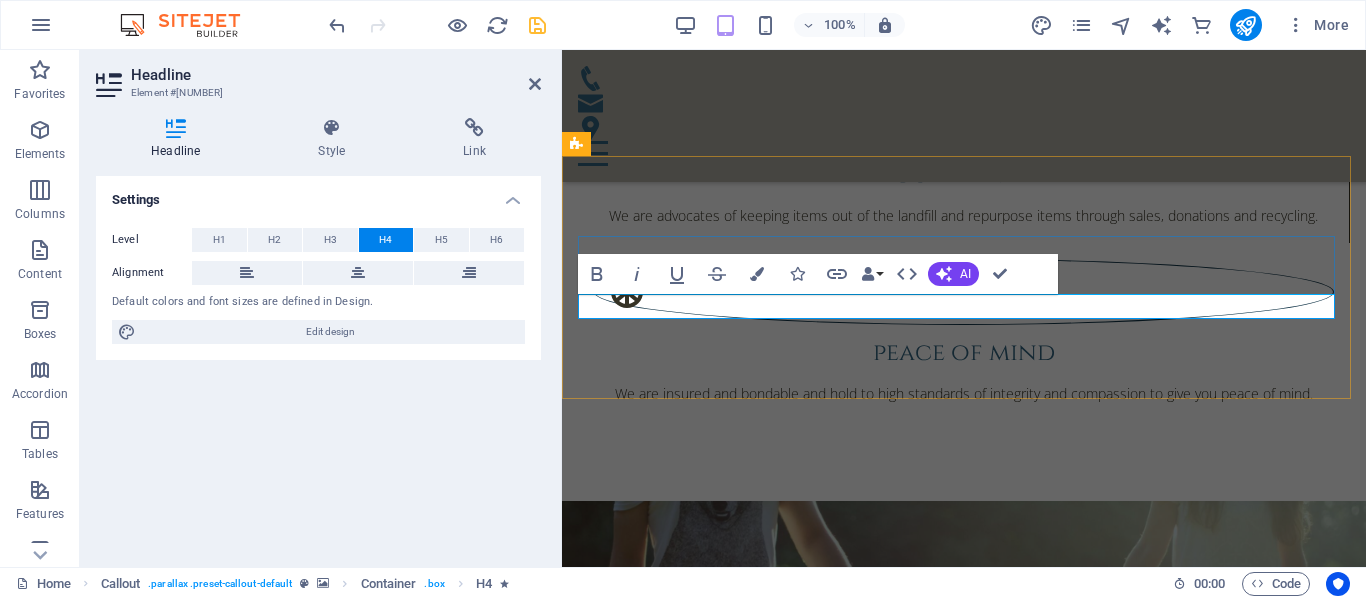 scroll, scrollTop: 4051, scrollLeft: 0, axis: vertical 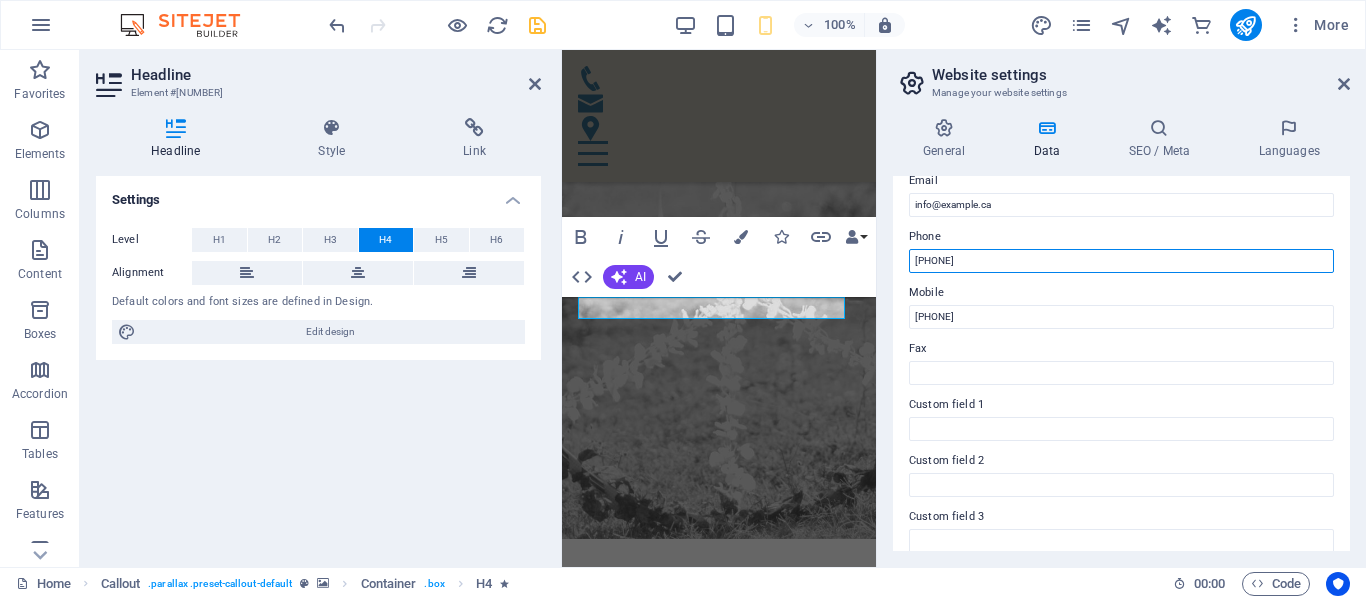 click on "[PHONE]" at bounding box center [1121, 261] 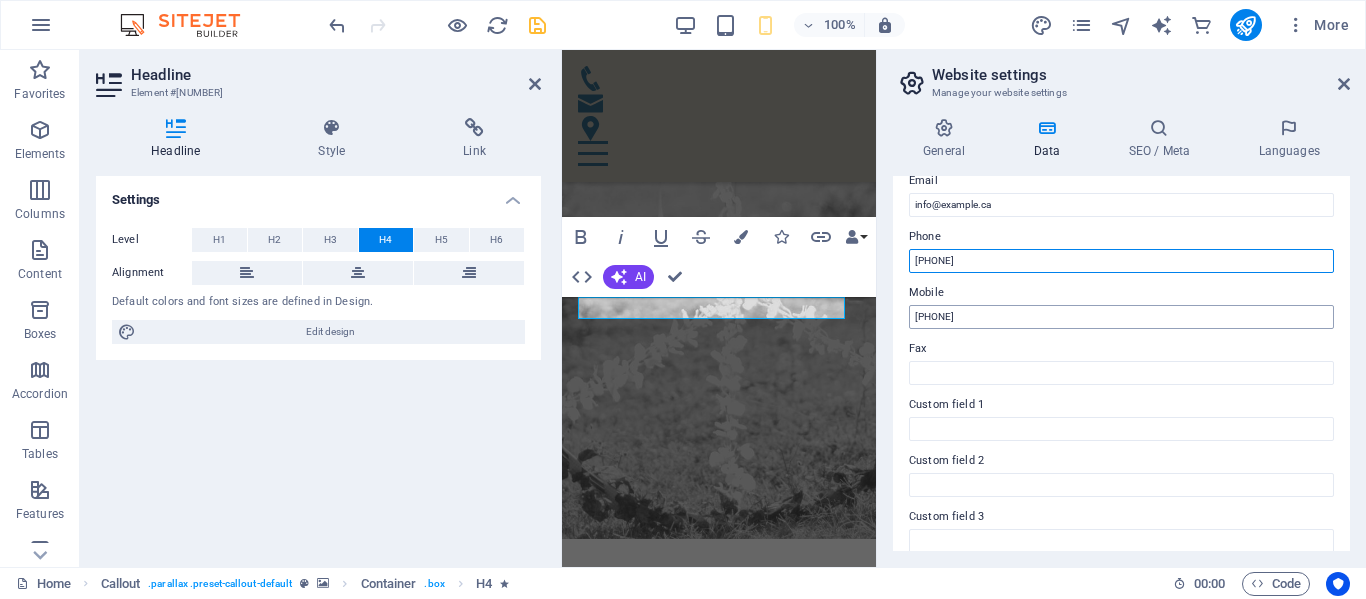 type on "[PHONE]" 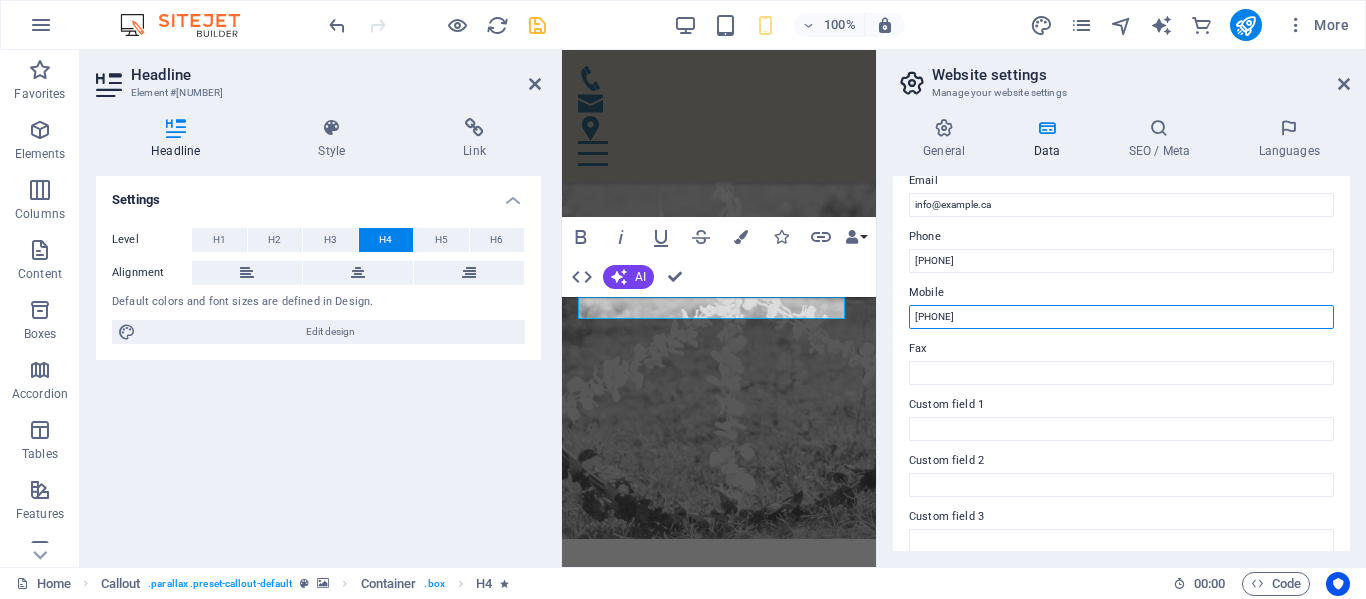 click on "[PHONE]" at bounding box center [1121, 317] 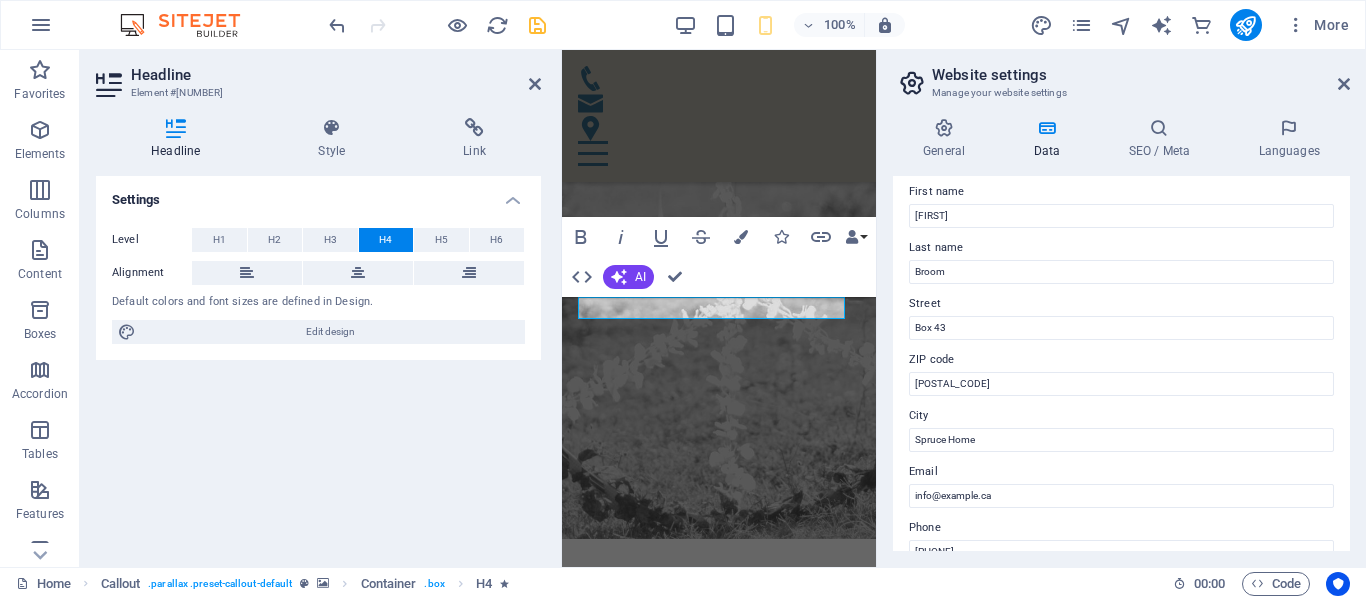 scroll, scrollTop: 86, scrollLeft: 0, axis: vertical 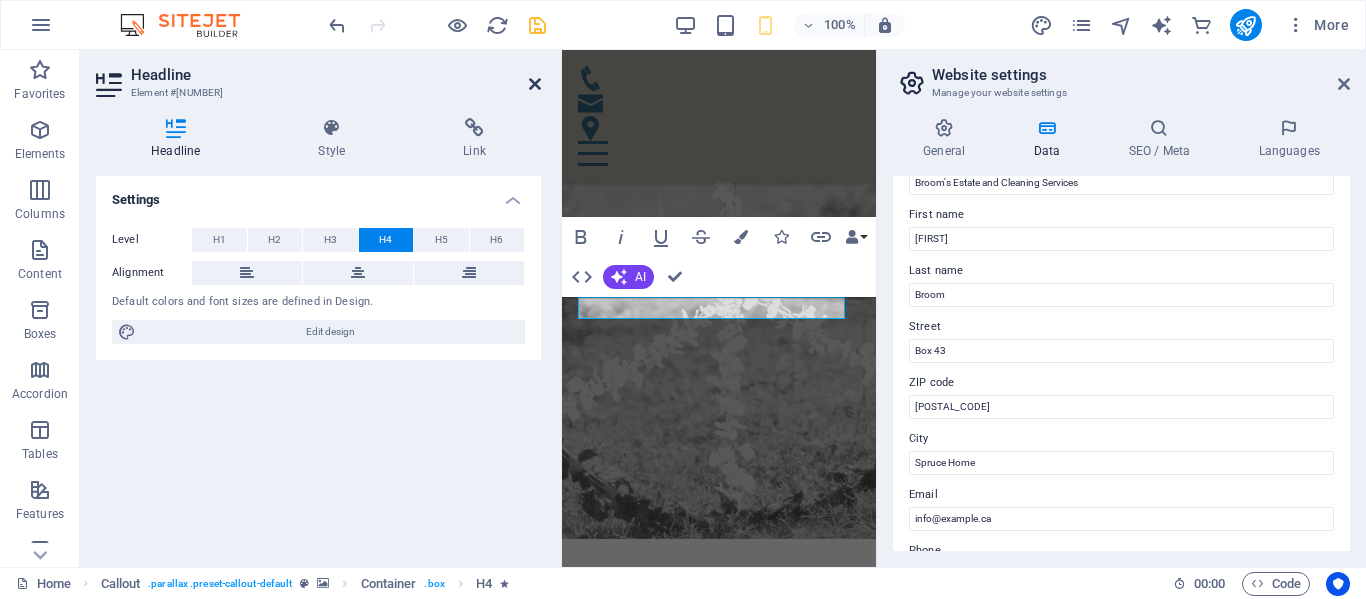 type on "[PHONE]" 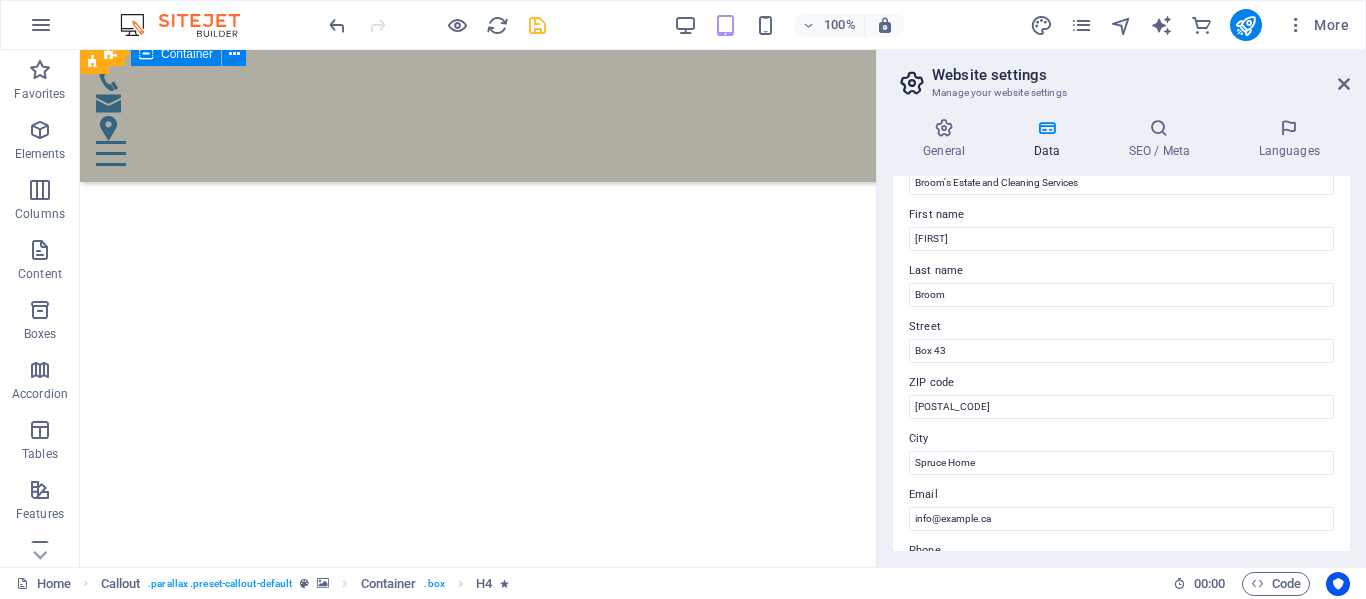 scroll, scrollTop: 2483, scrollLeft: 0, axis: vertical 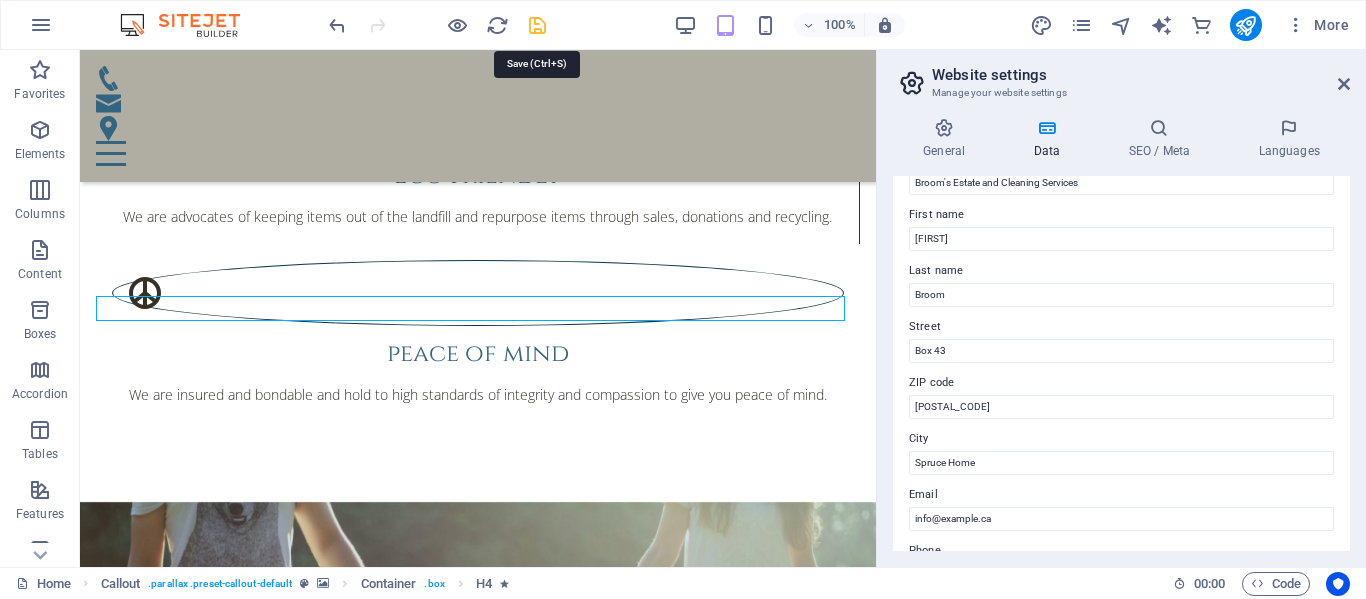 click at bounding box center (537, 25) 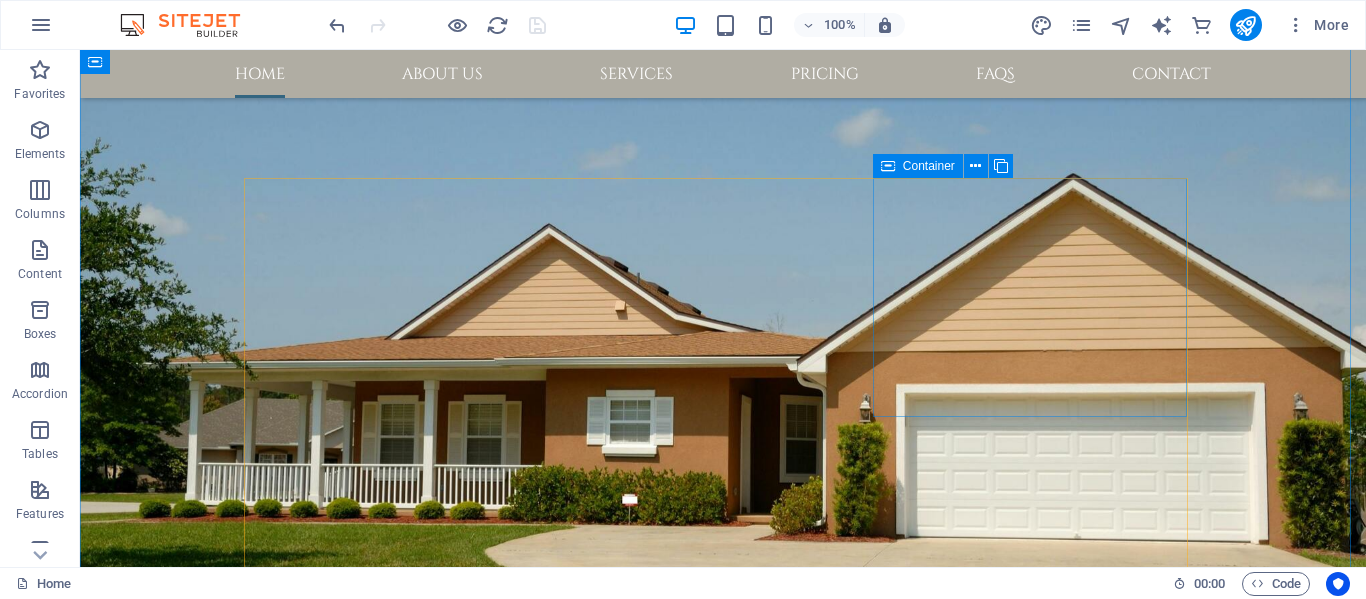 scroll, scrollTop: 984, scrollLeft: 0, axis: vertical 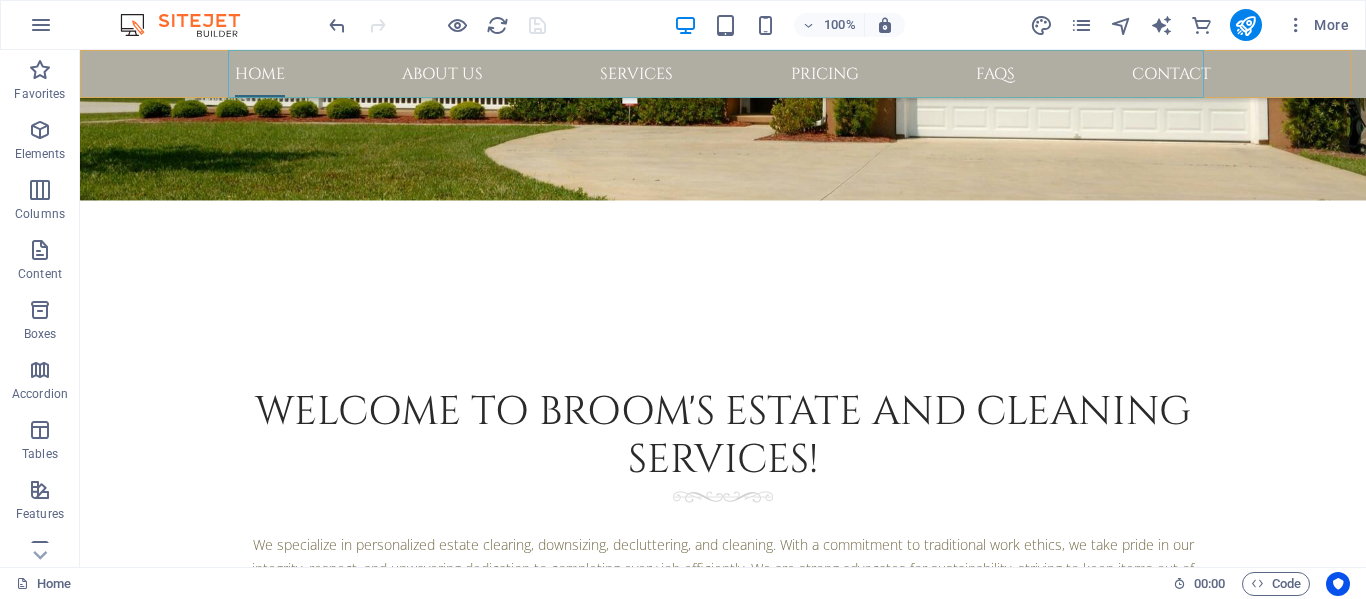 click on "Home About us Services Pricing FAQs Contact" at bounding box center [723, 74] 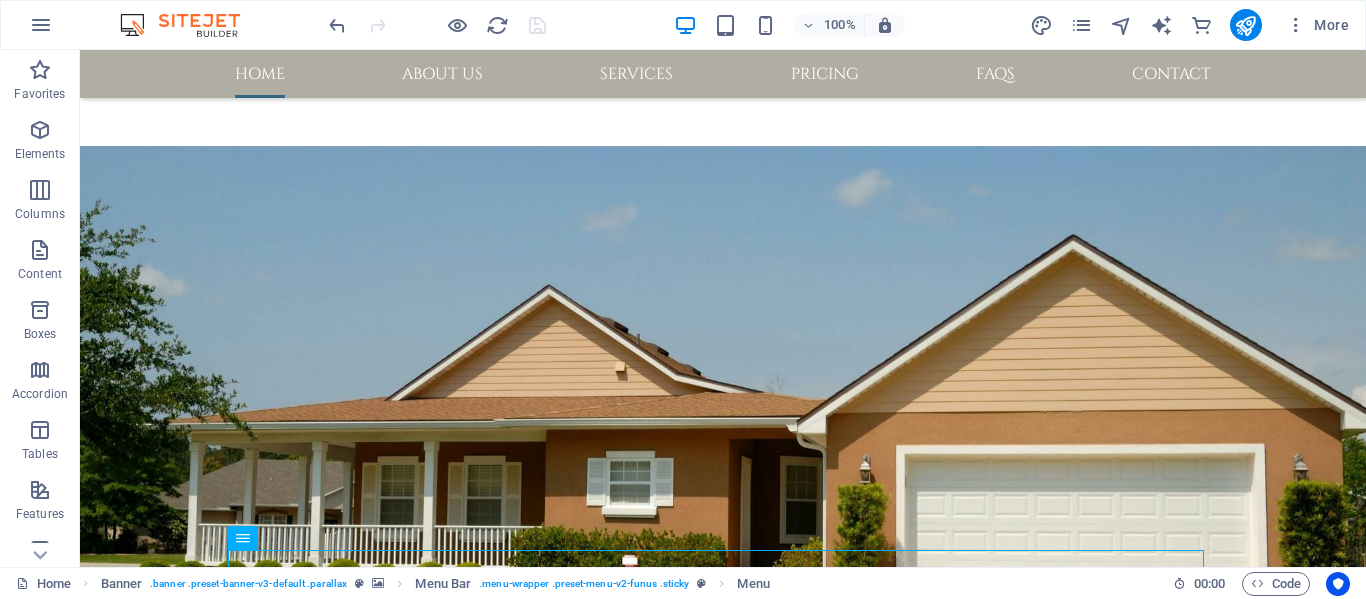 scroll, scrollTop: 484, scrollLeft: 0, axis: vertical 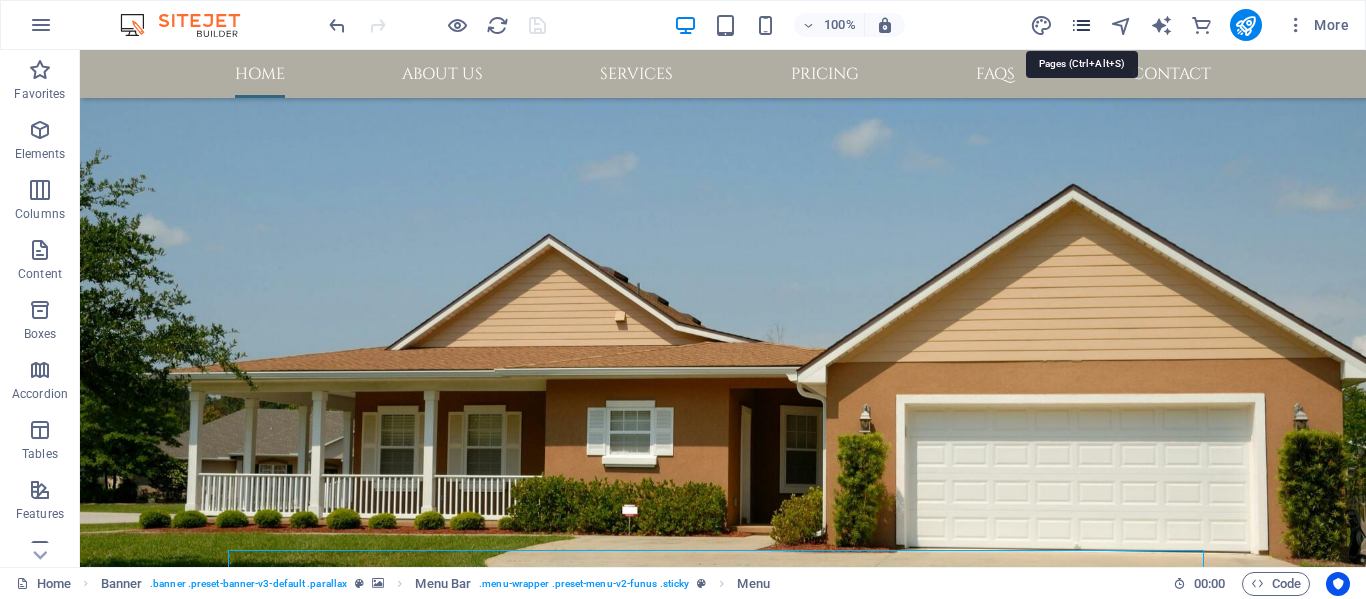 click at bounding box center [1081, 25] 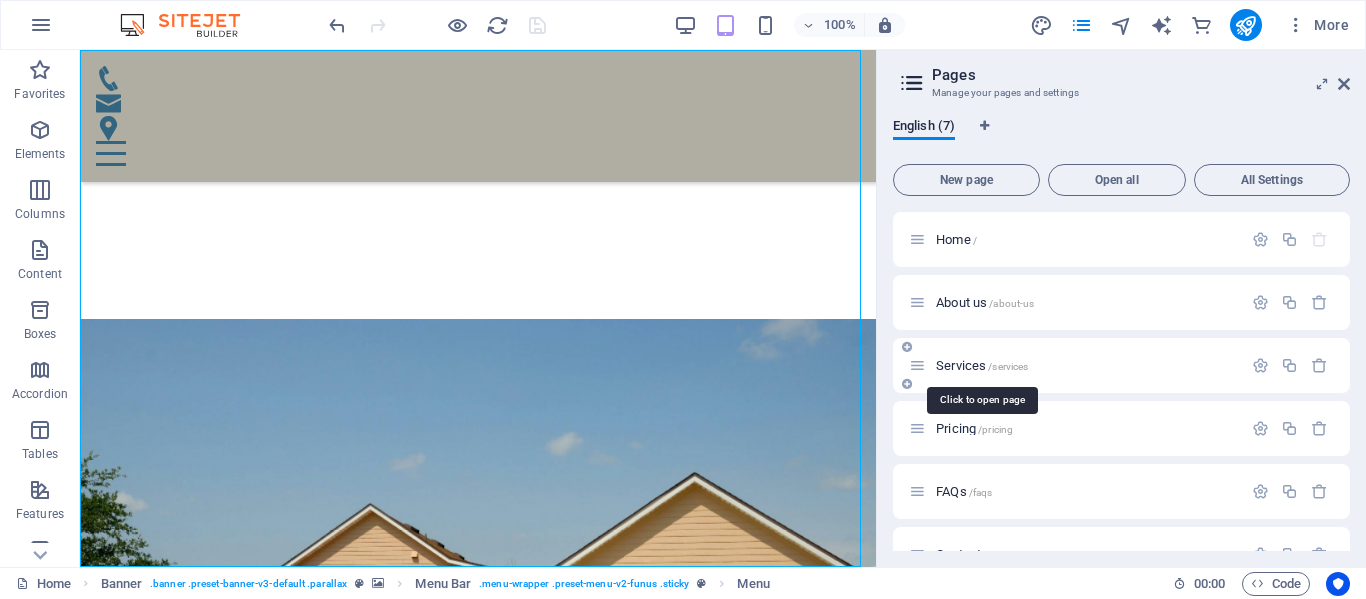 click on "Services /services" at bounding box center (982, 365) 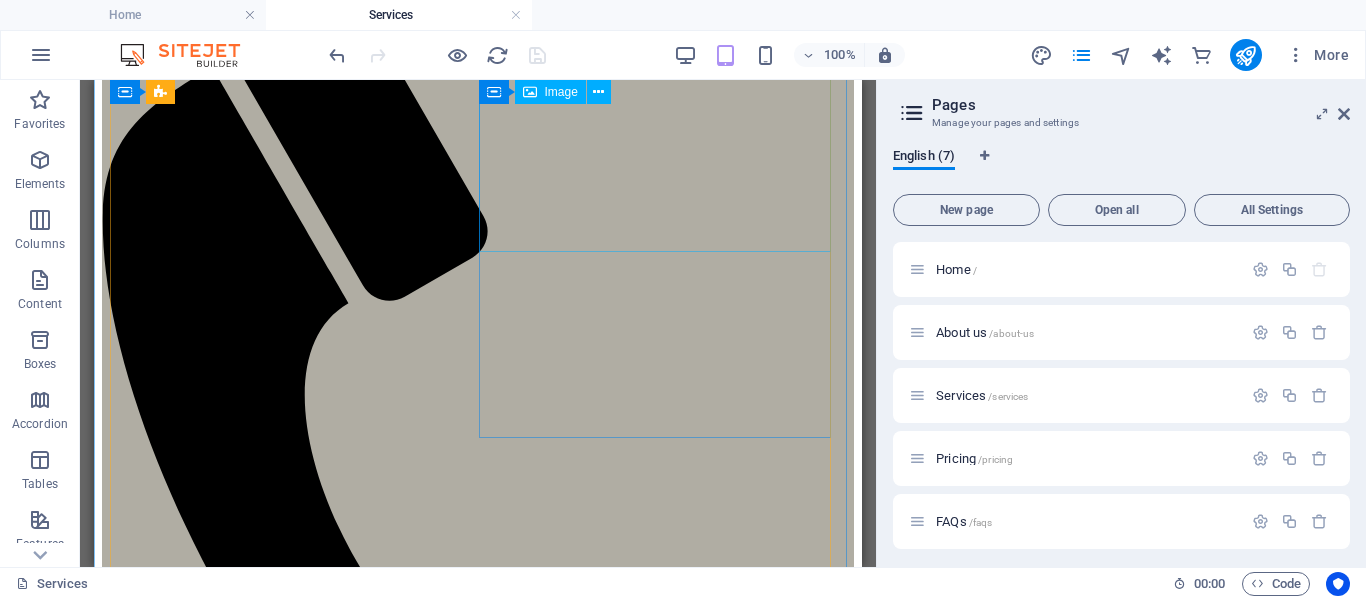 scroll, scrollTop: 843, scrollLeft: 0, axis: vertical 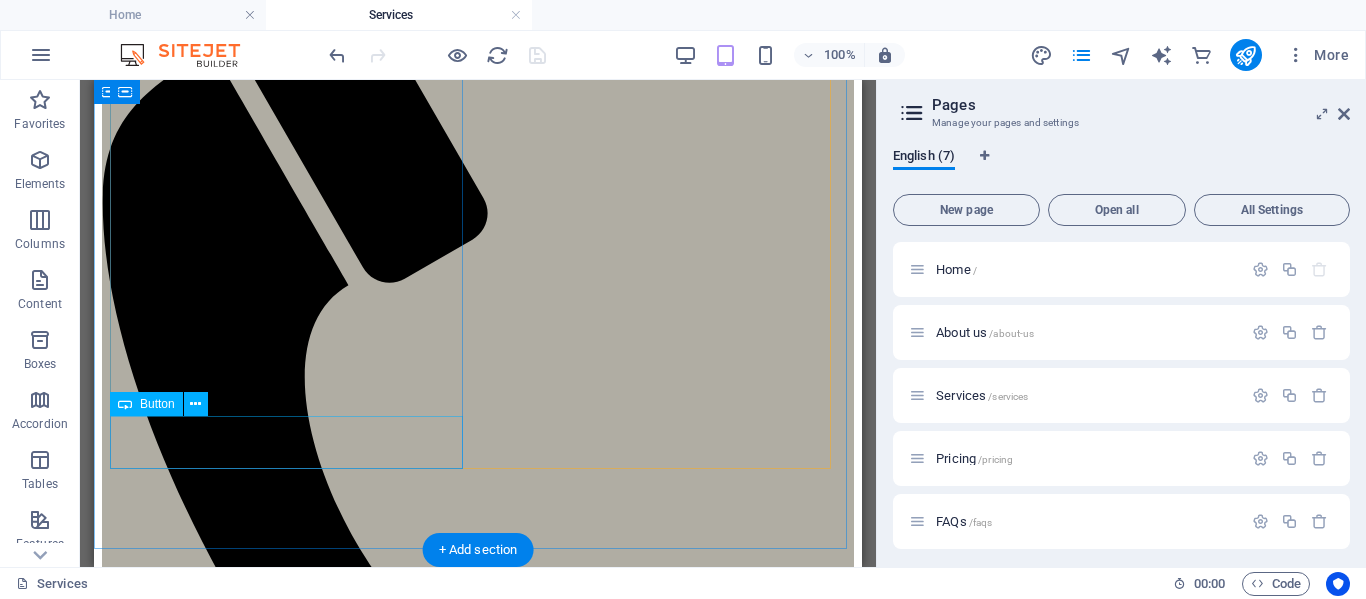 click on "read more" at bounding box center (478, 4567) 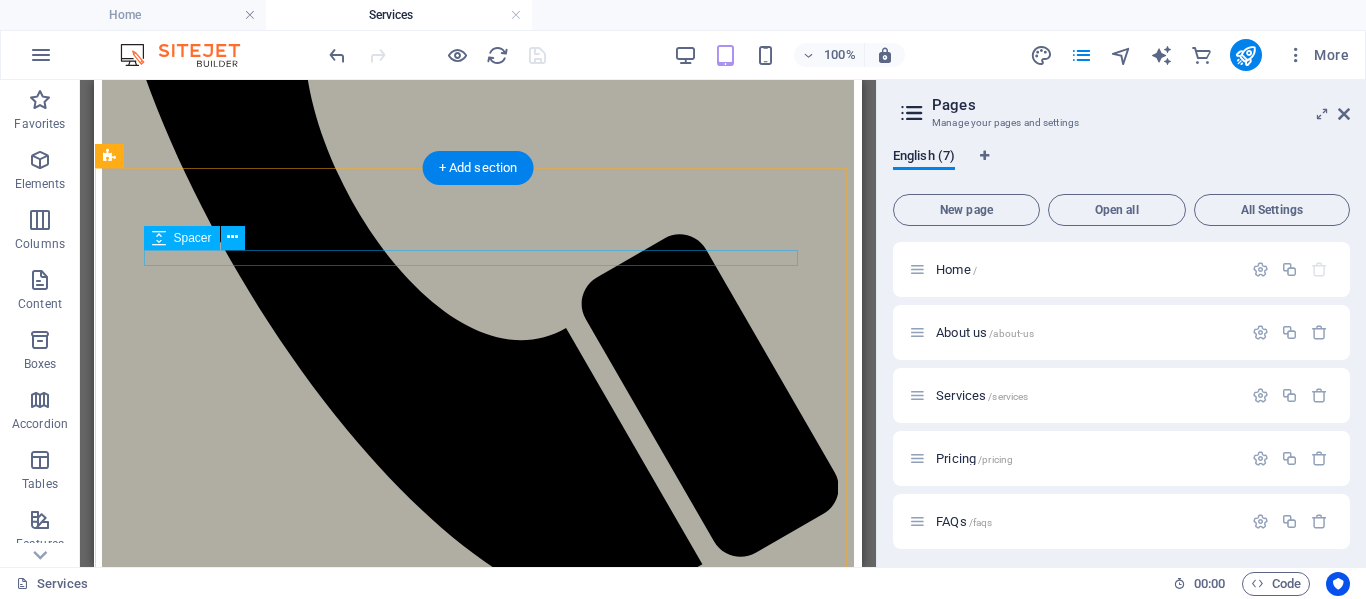 scroll, scrollTop: 1143, scrollLeft: 0, axis: vertical 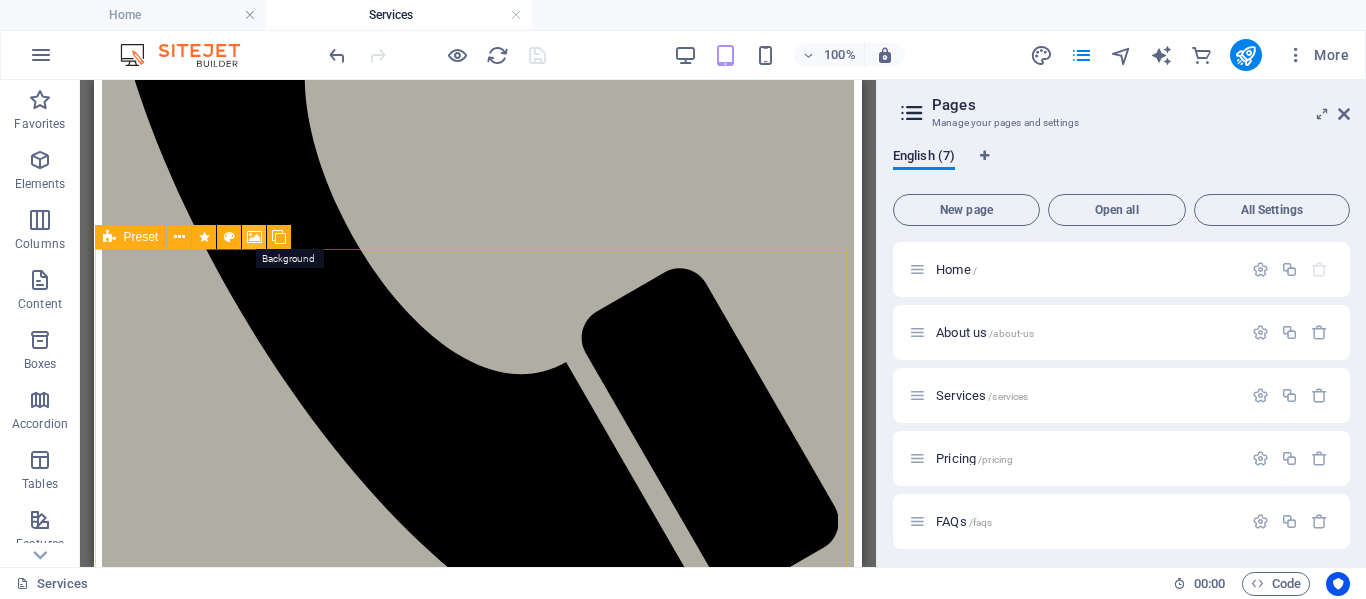 click at bounding box center [254, 237] 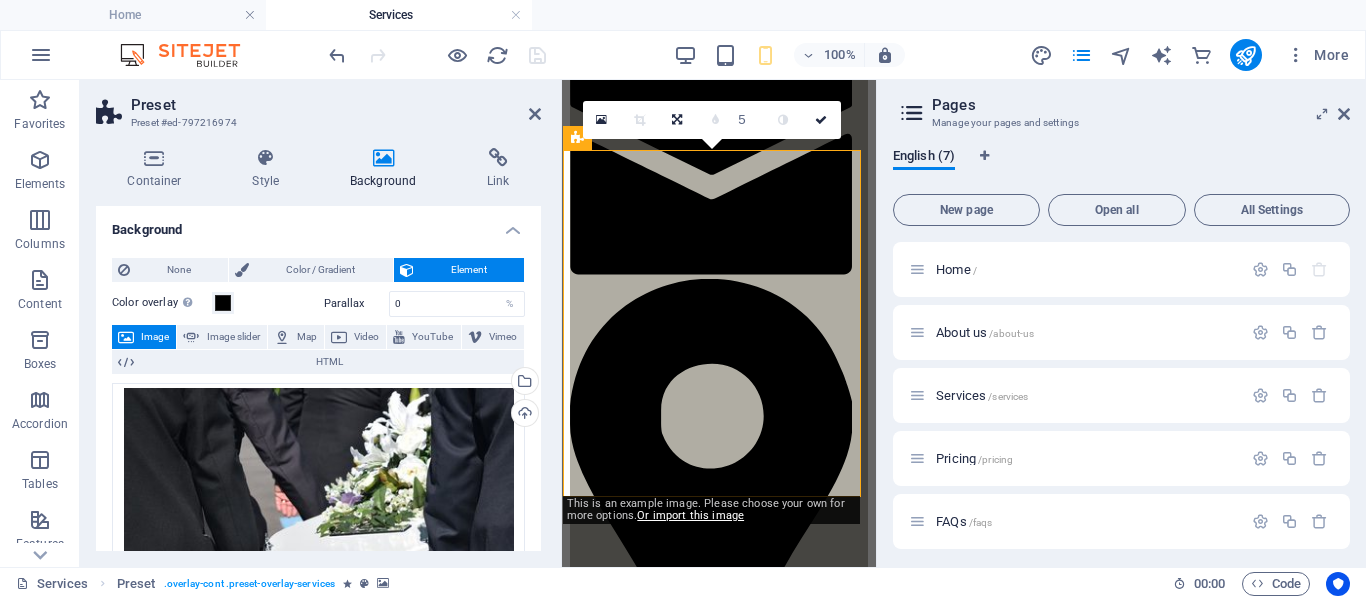 scroll, scrollTop: 1880, scrollLeft: 0, axis: vertical 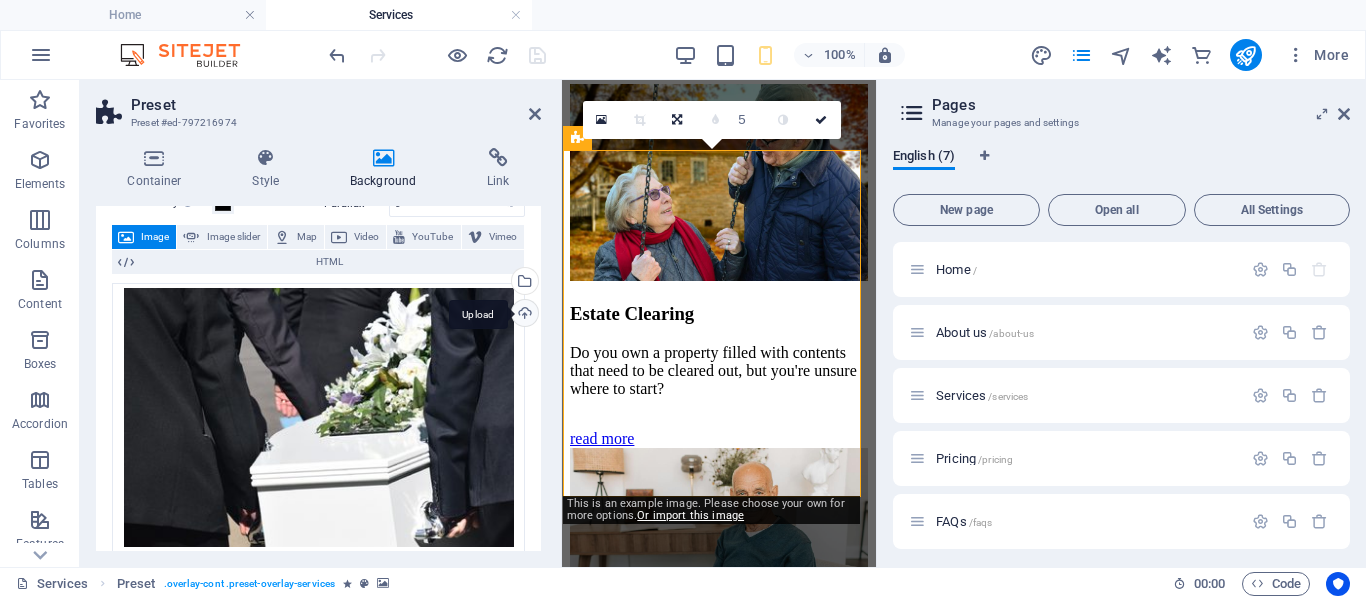 click on "Upload" at bounding box center (523, 315) 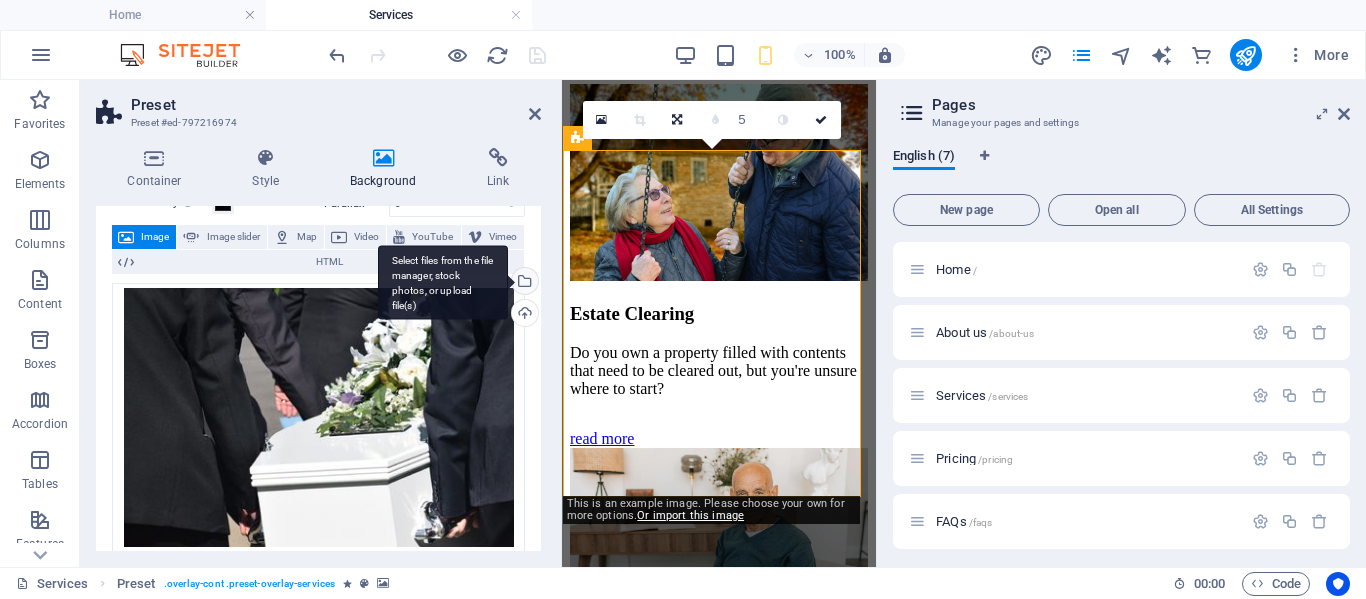 click on "Select files from the file manager, stock photos, or upload file(s)" at bounding box center [523, 283] 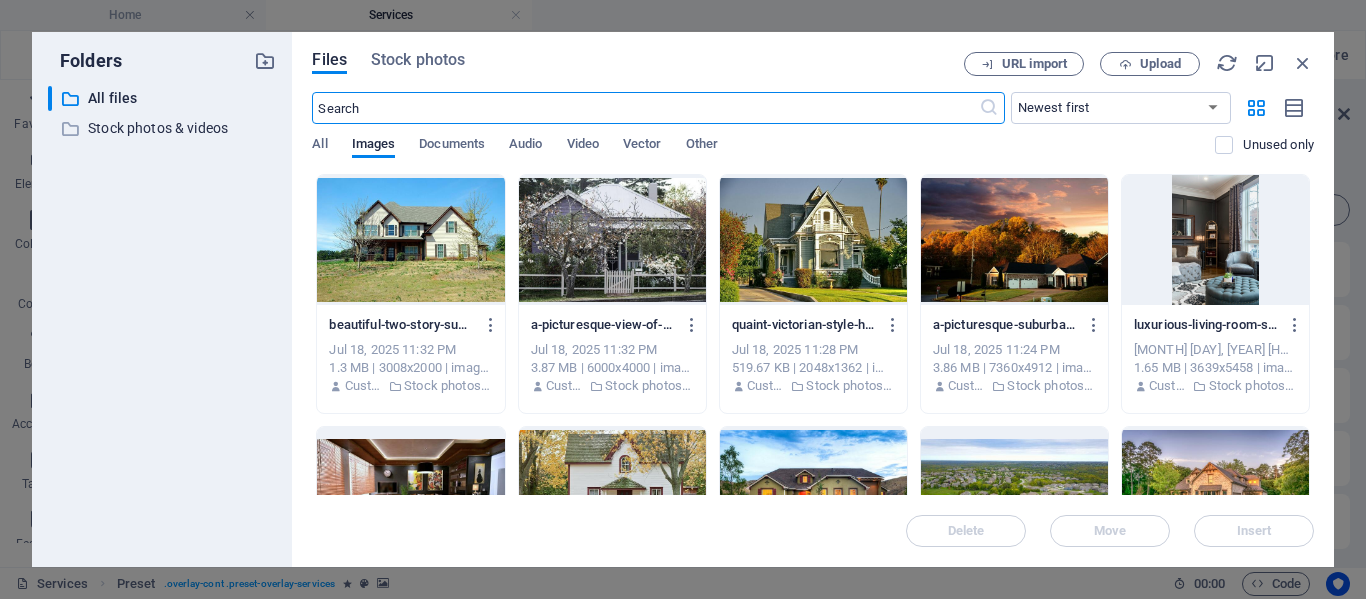 scroll, scrollTop: 1850, scrollLeft: 0, axis: vertical 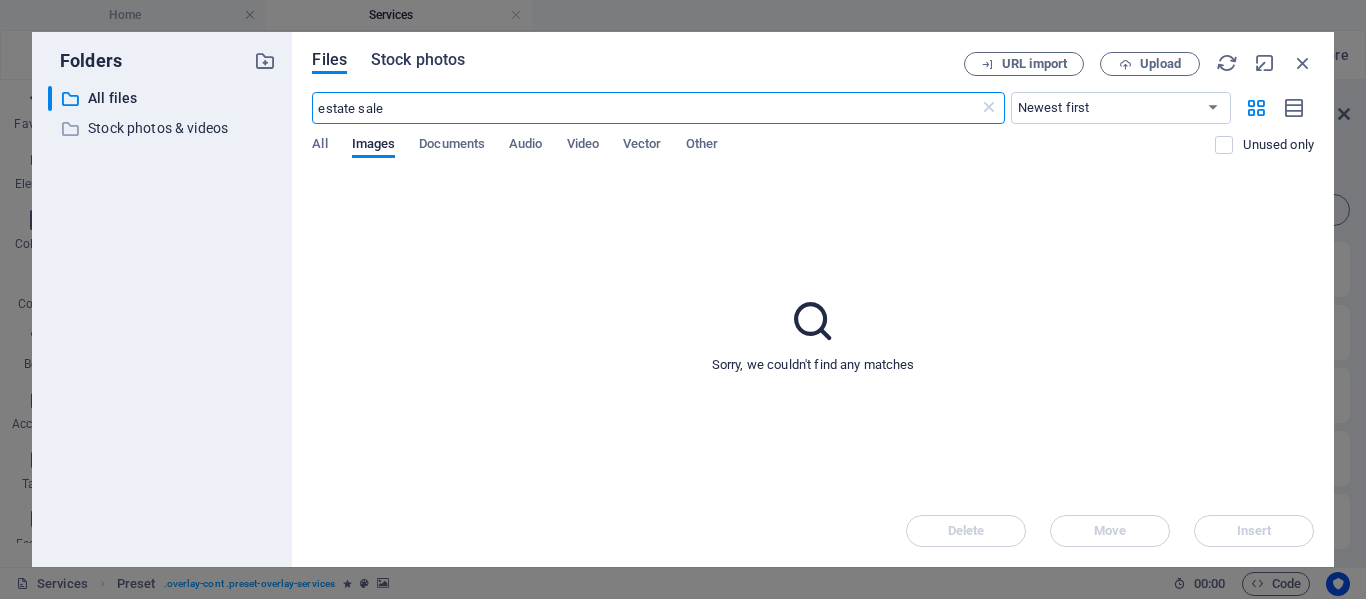 type on "estate sale" 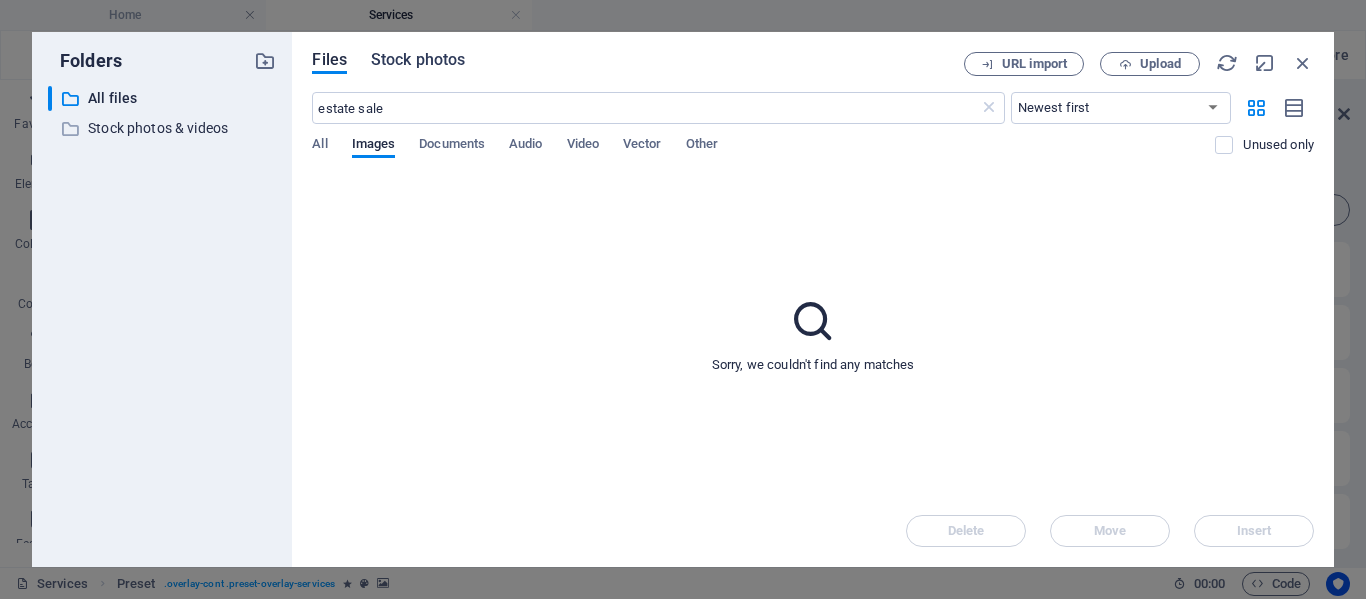 click on "Stock photos" at bounding box center (418, 60) 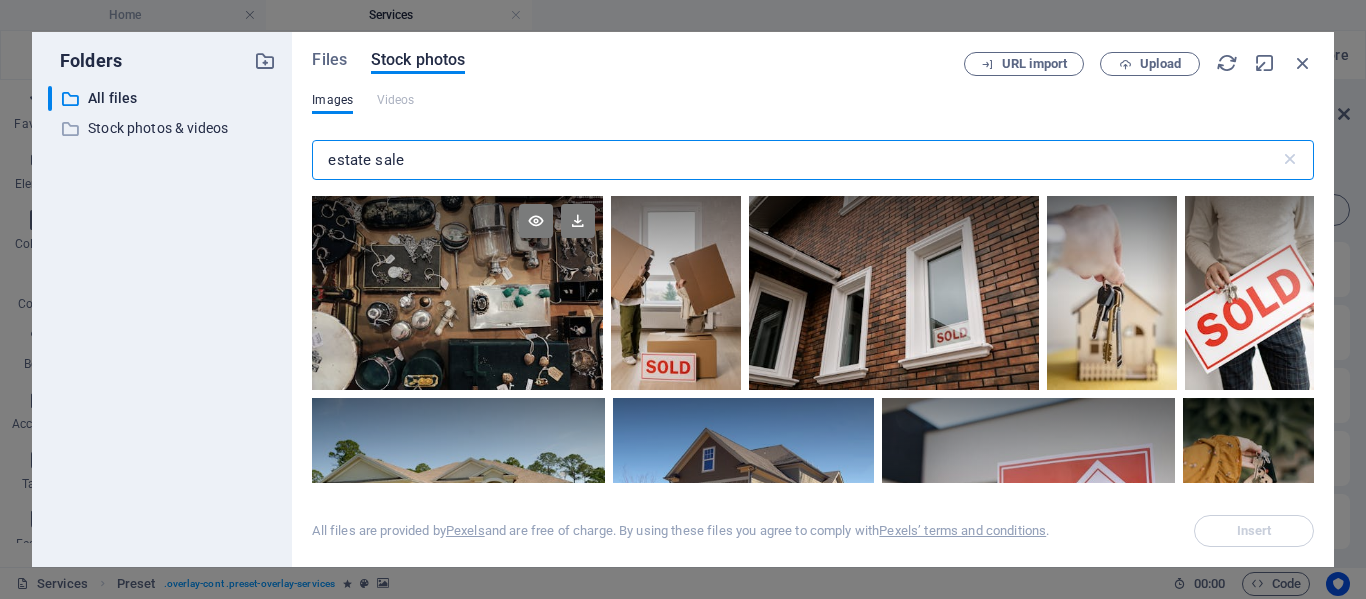 type on "estate sale" 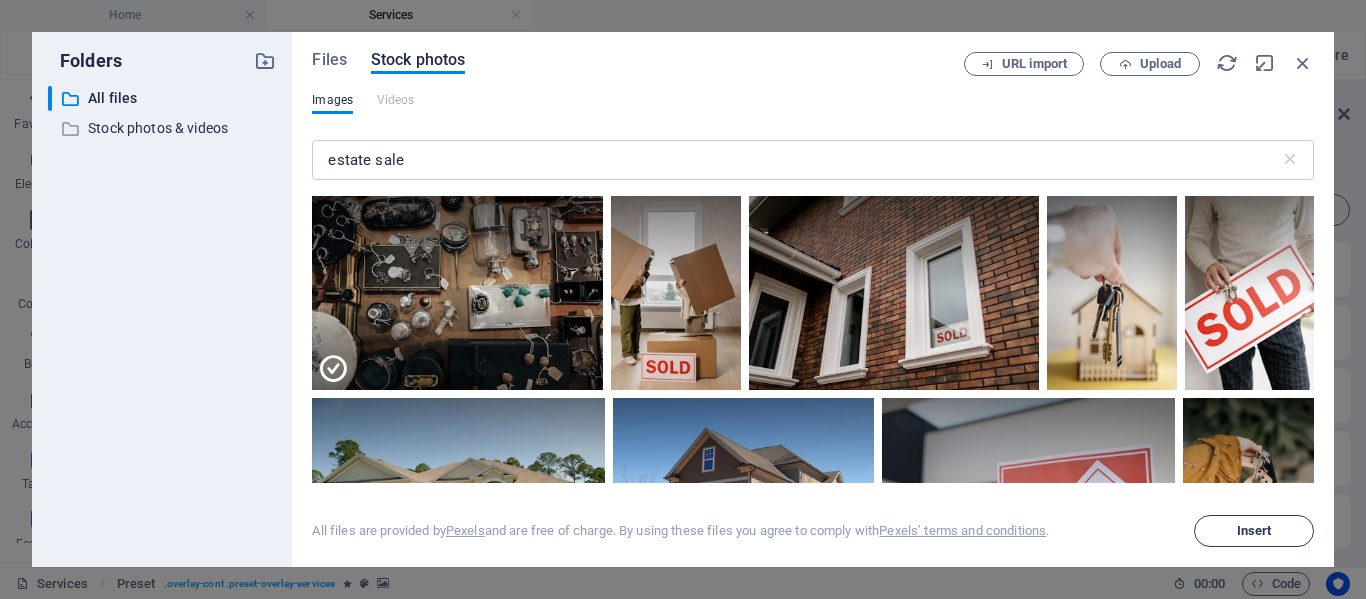 click on "Insert" at bounding box center [1254, 531] 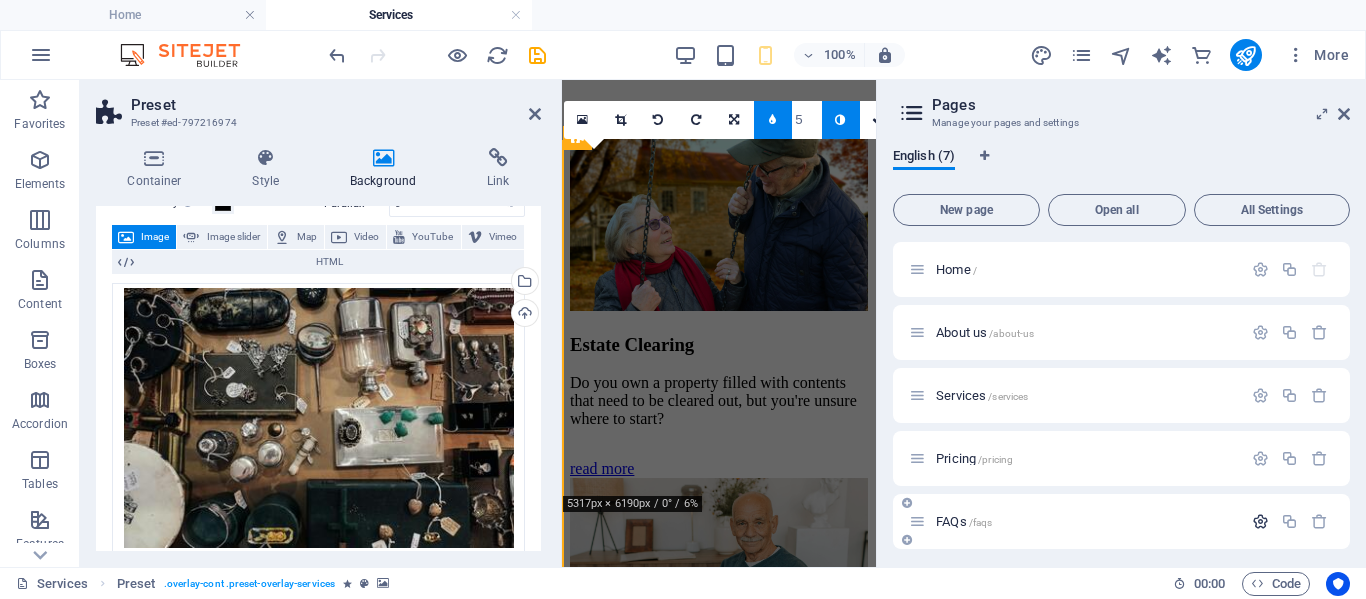 scroll, scrollTop: 1880, scrollLeft: 0, axis: vertical 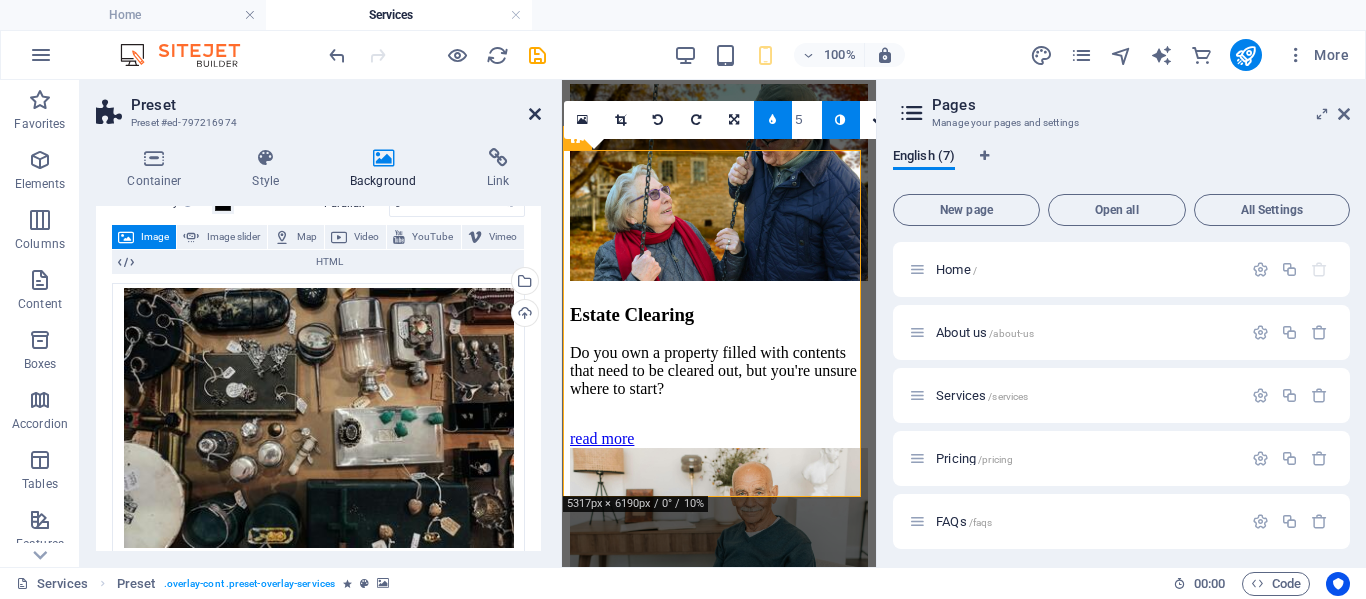 click at bounding box center [535, 114] 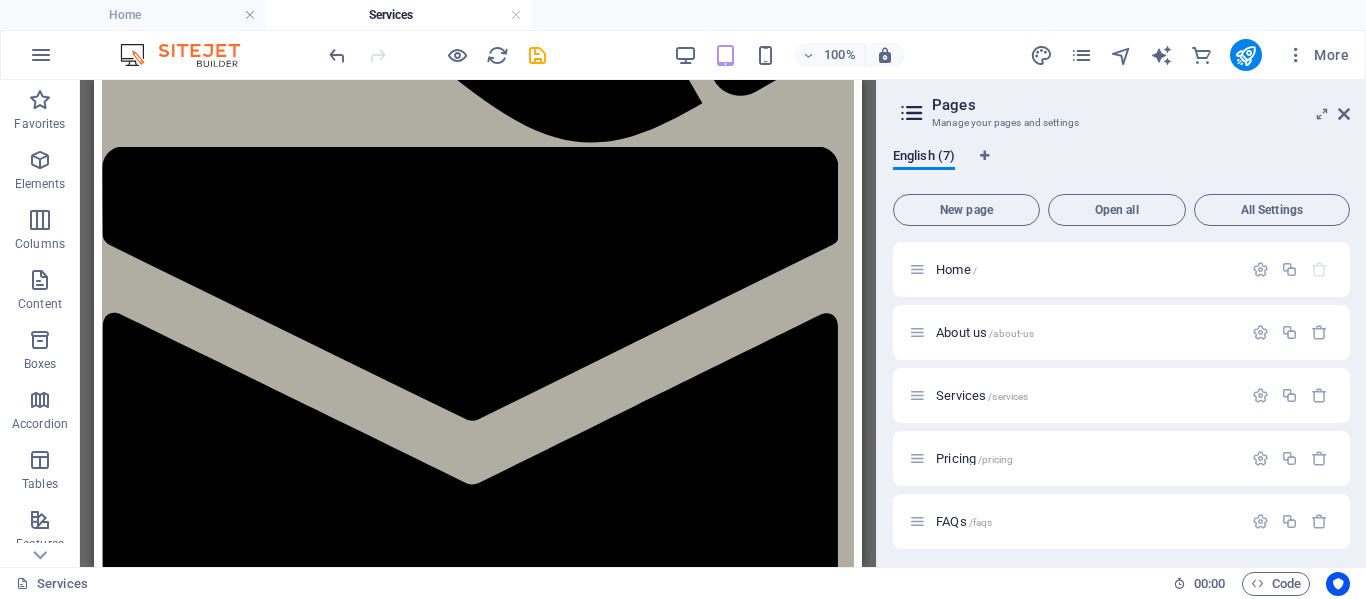 scroll, scrollTop: 1598, scrollLeft: 0, axis: vertical 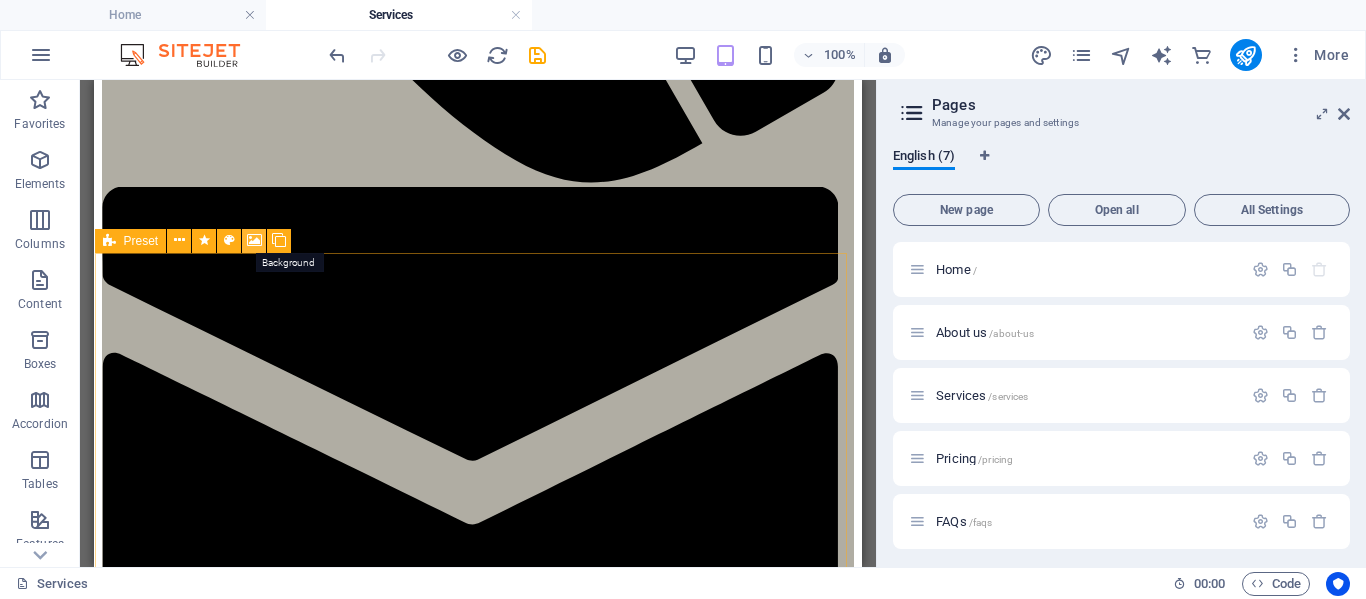 click at bounding box center [254, 240] 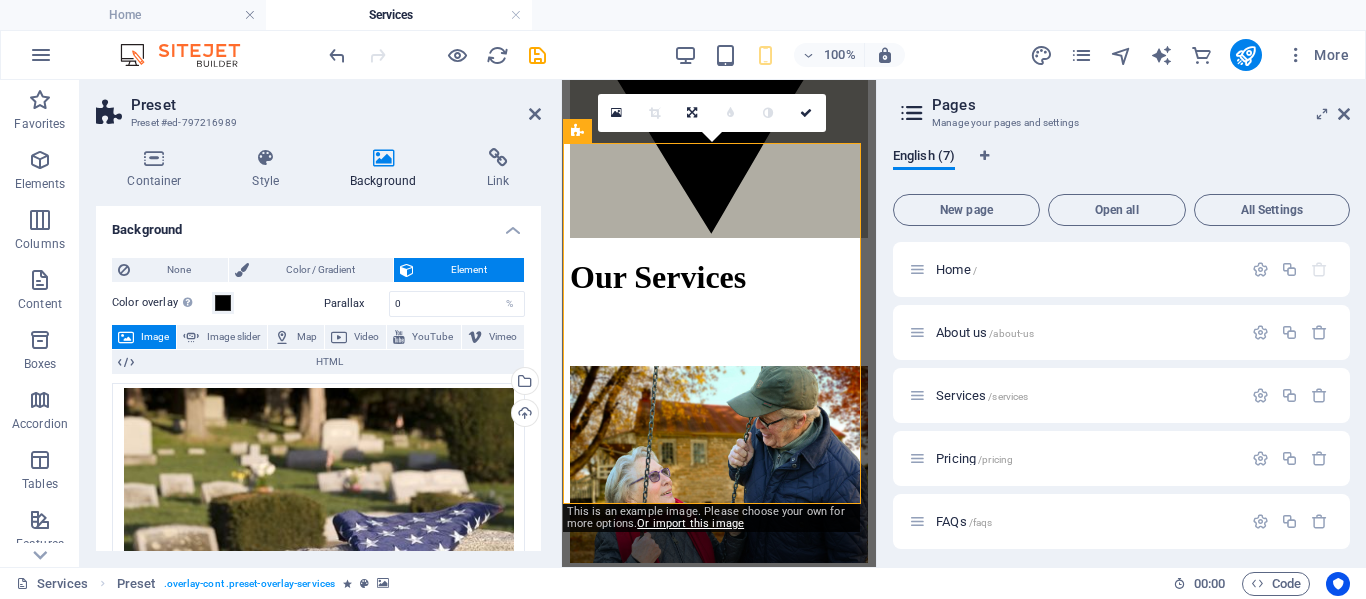 scroll, scrollTop: 2234, scrollLeft: 0, axis: vertical 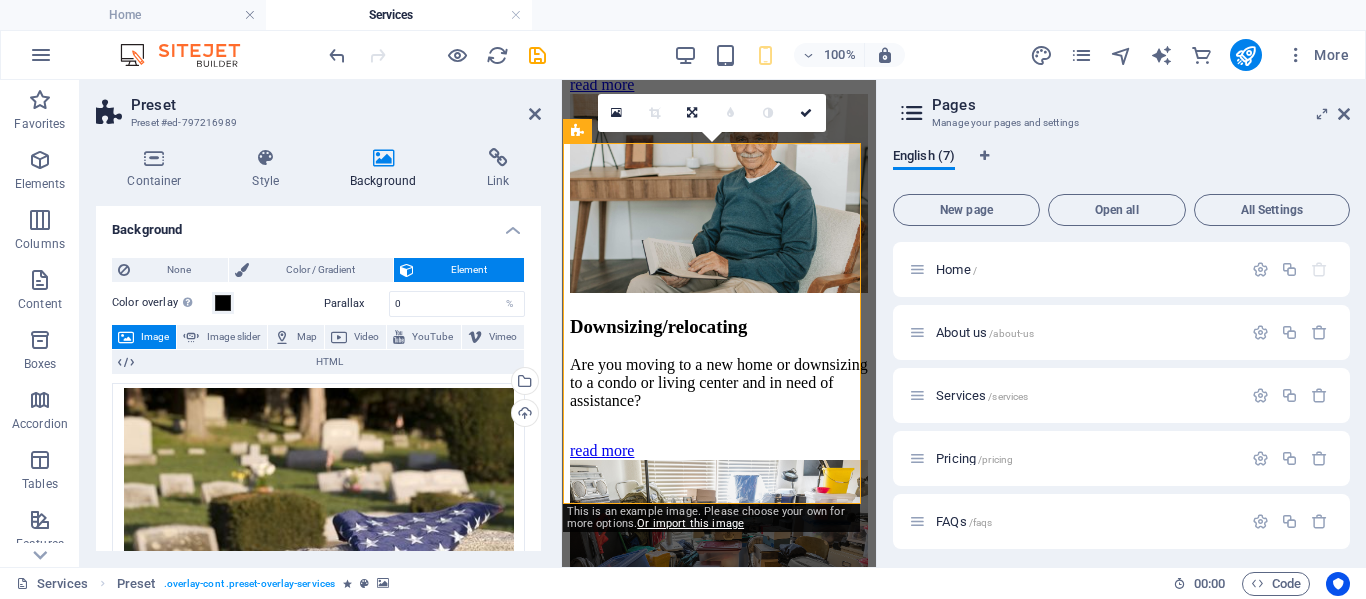 click at bounding box center (383, 158) 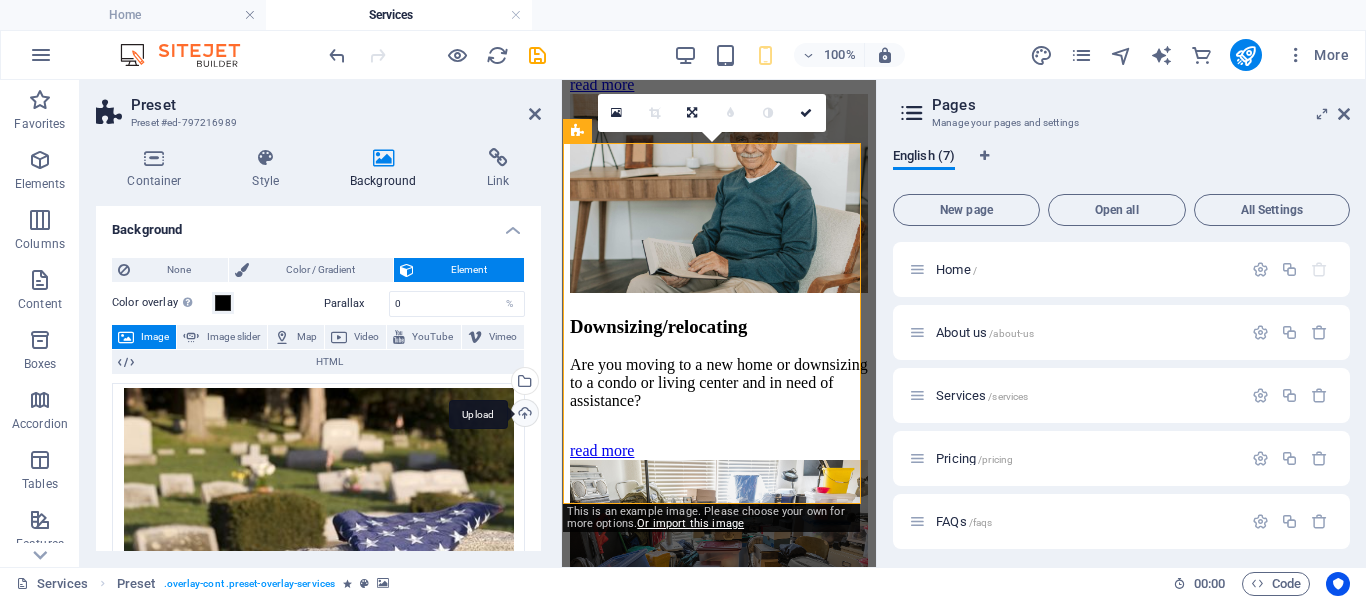 click on "Upload" at bounding box center [523, 415] 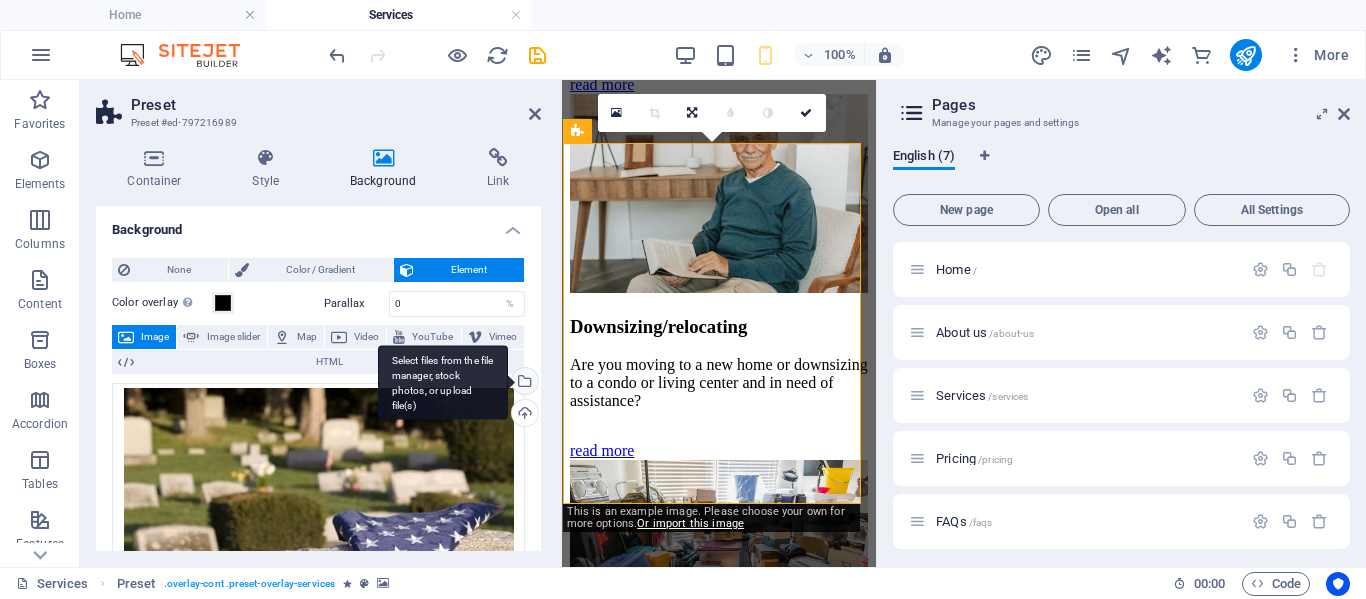 click on "Select files from the file manager, stock photos, or upload file(s)" at bounding box center (443, 382) 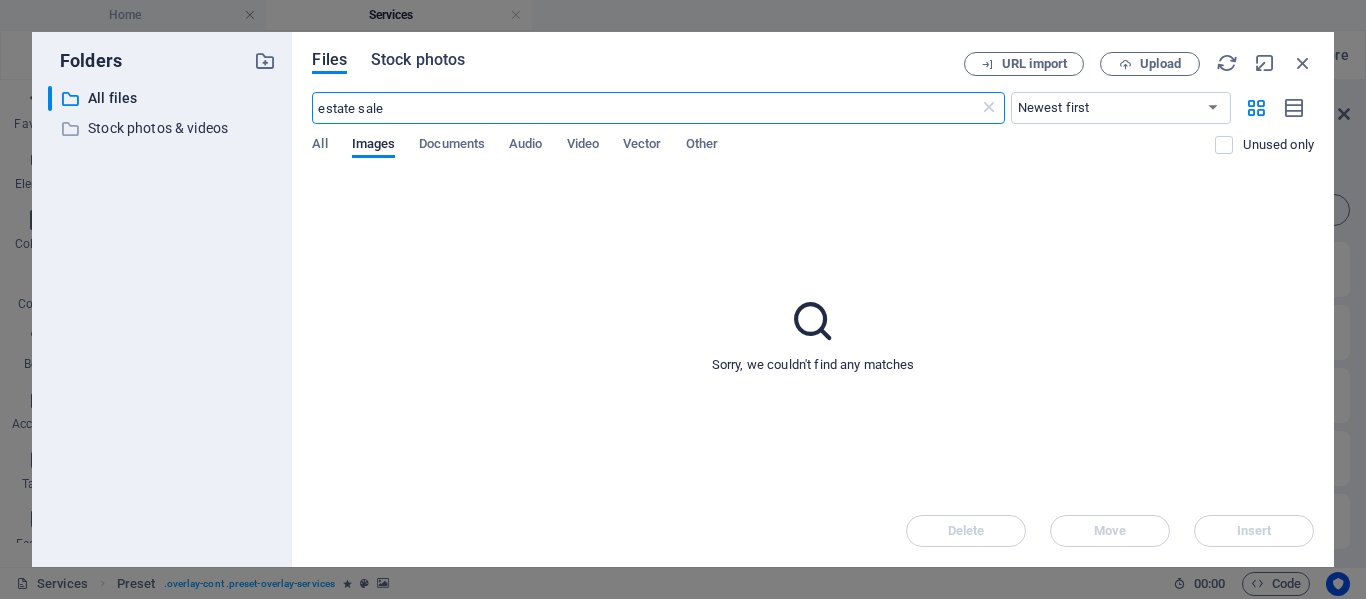 click on "Stock photos" at bounding box center [418, 60] 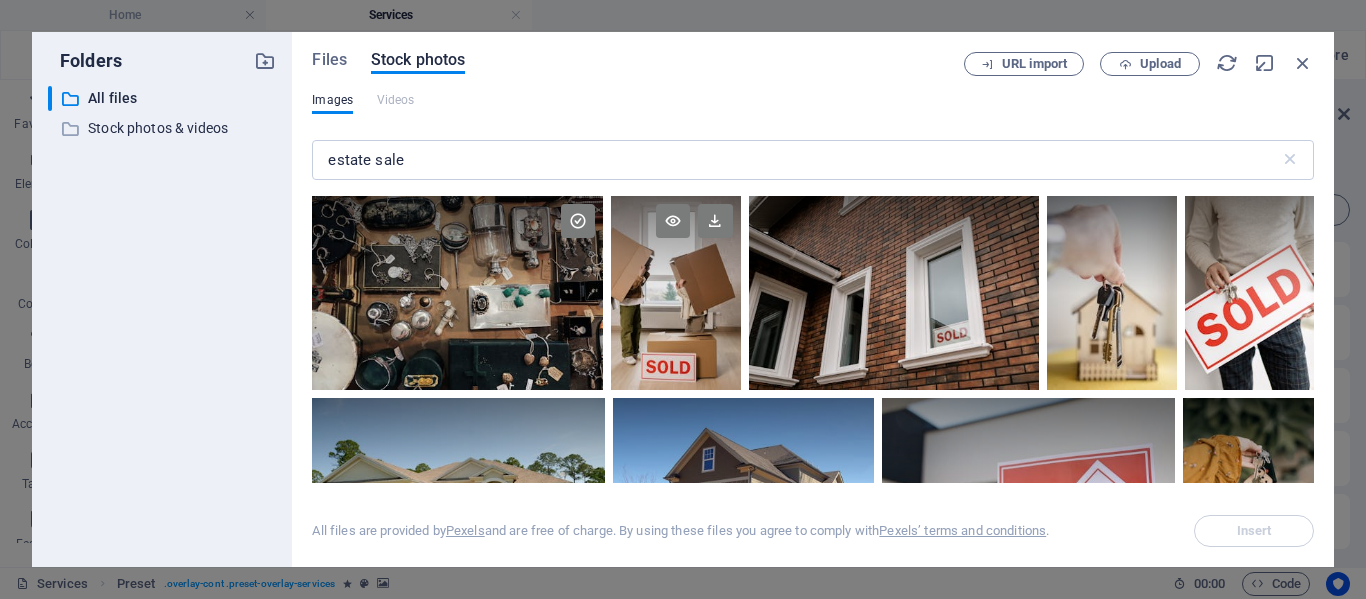 click at bounding box center [675, 244] 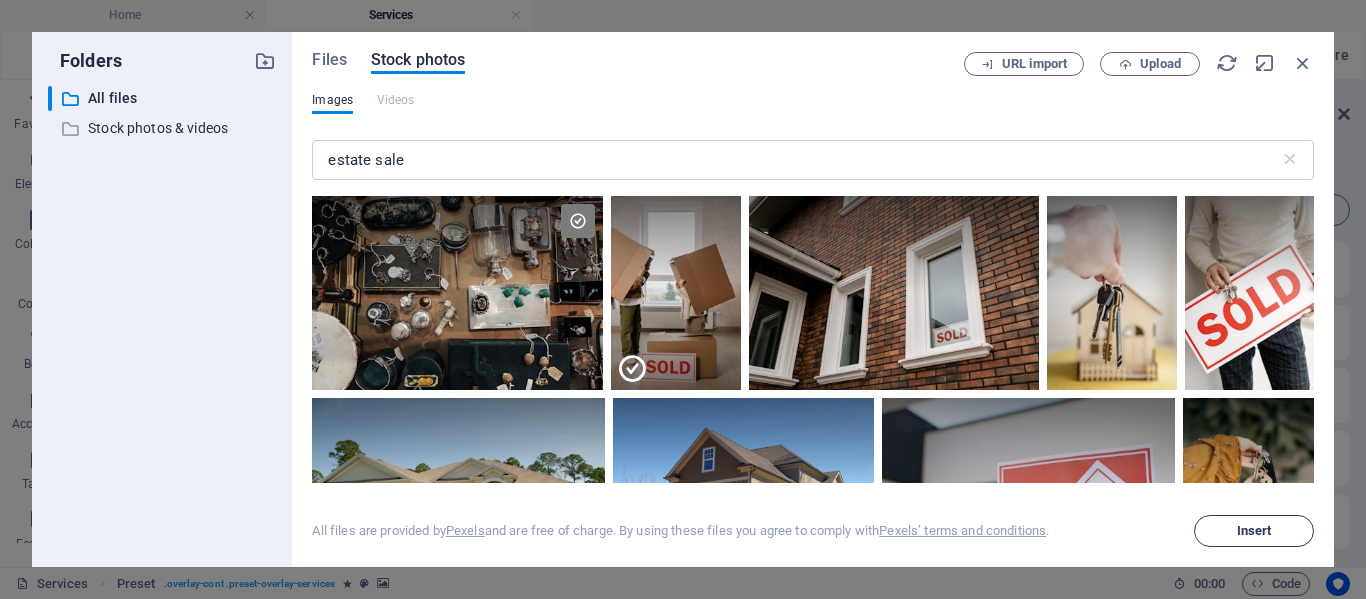 click on "Insert" at bounding box center [1254, 531] 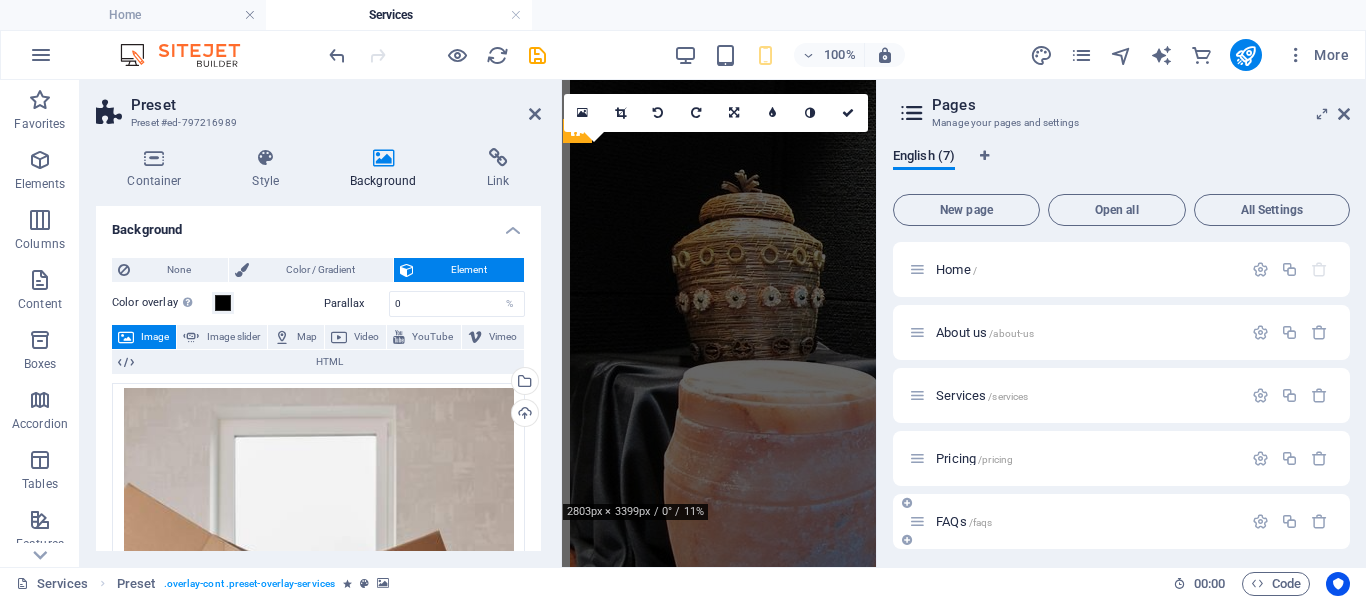 scroll, scrollTop: 2234, scrollLeft: 0, axis: vertical 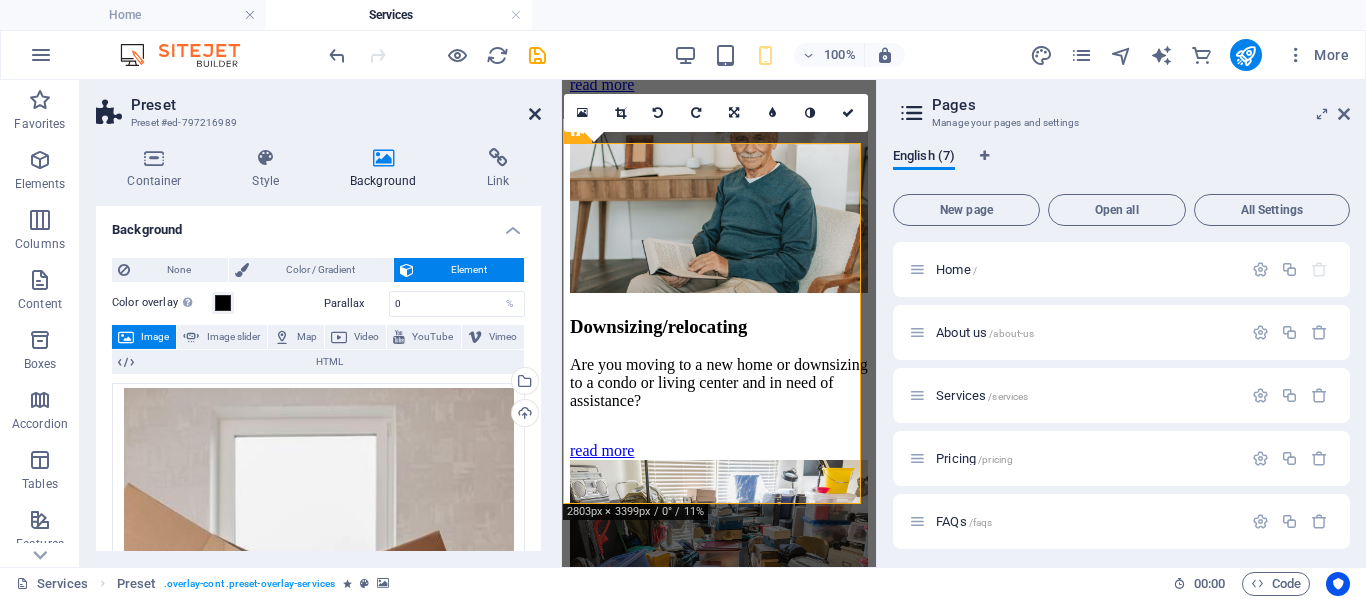 click at bounding box center [535, 114] 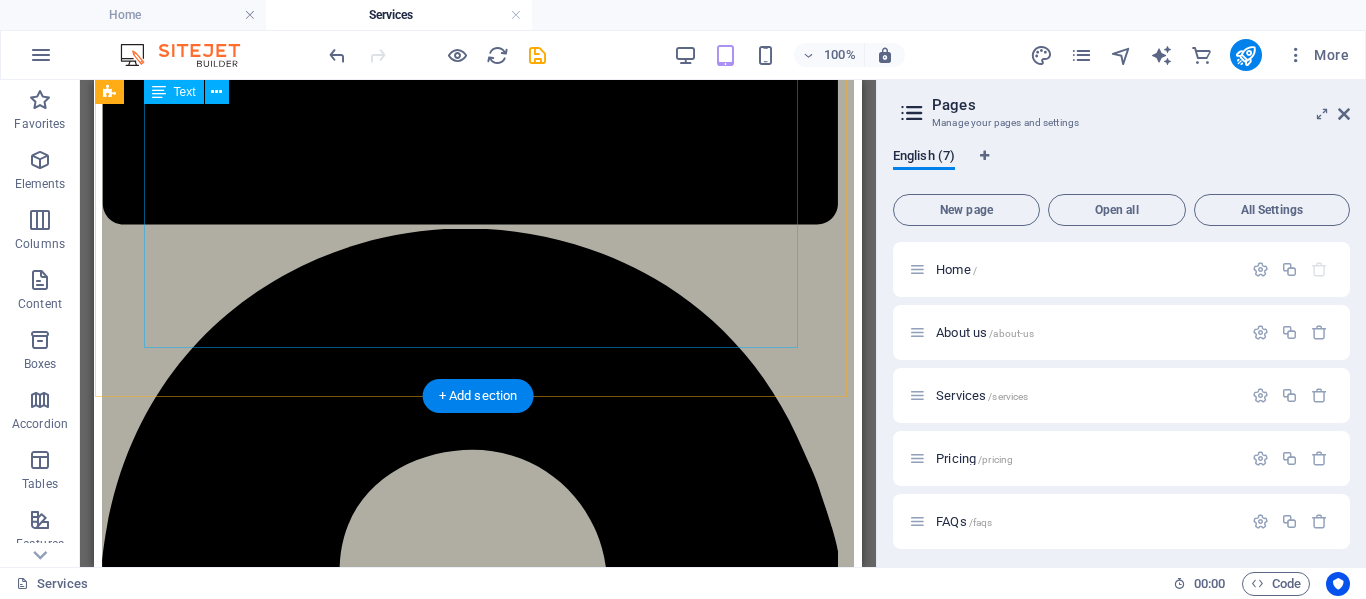 scroll, scrollTop: 2056, scrollLeft: 0, axis: vertical 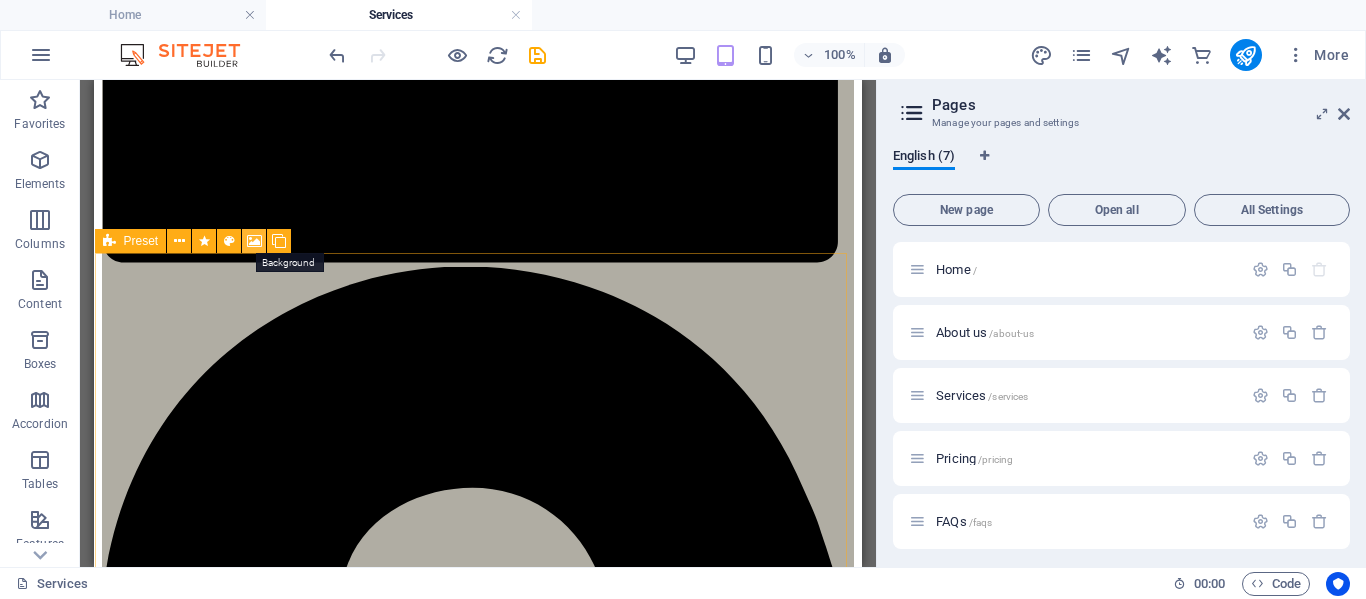 click at bounding box center [254, 241] 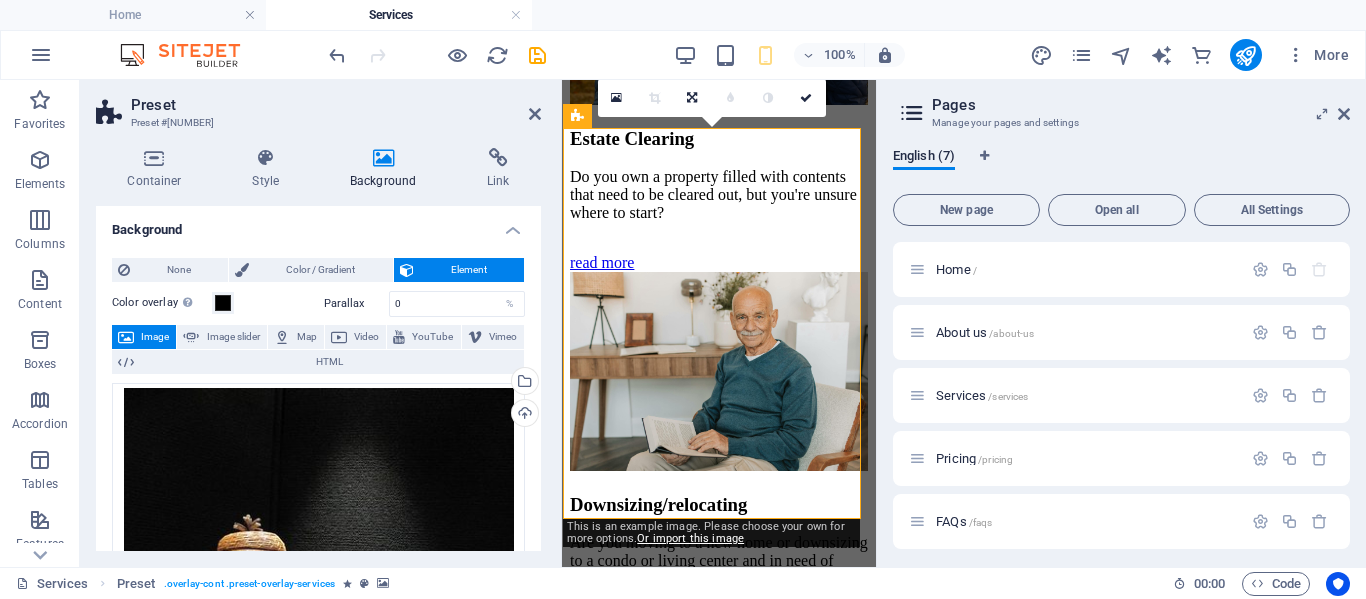 scroll, scrollTop: 2610, scrollLeft: 0, axis: vertical 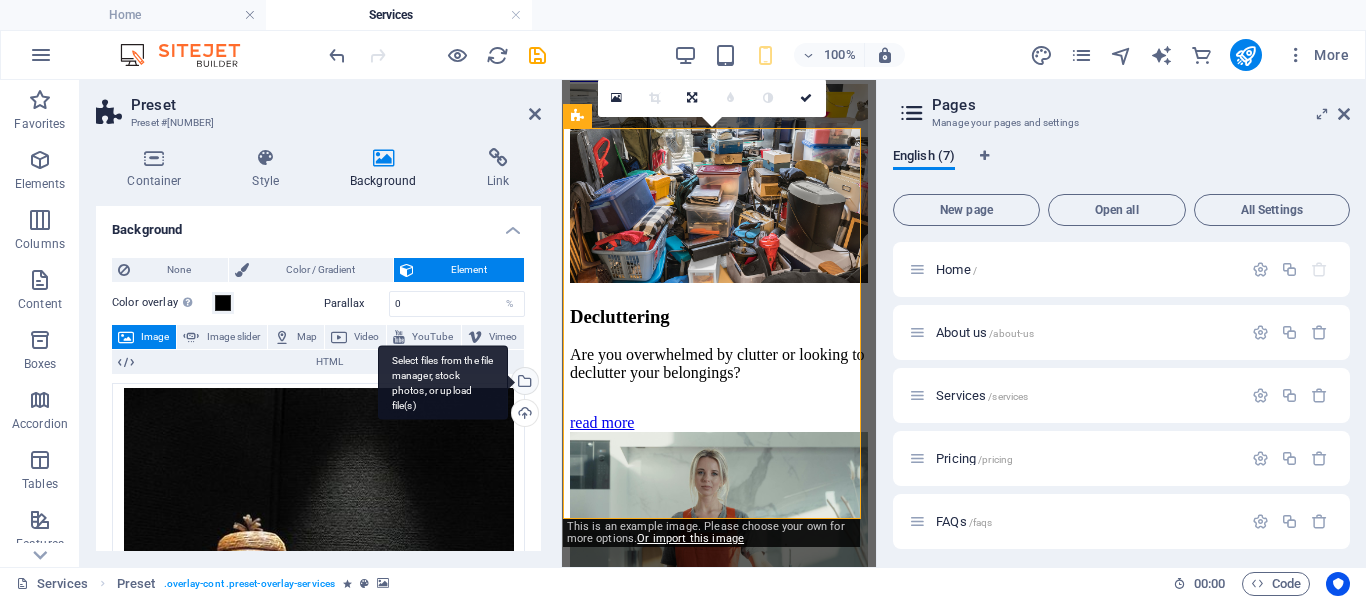 click on "Select files from the file manager, stock photos, or upload file(s)" at bounding box center (523, 383) 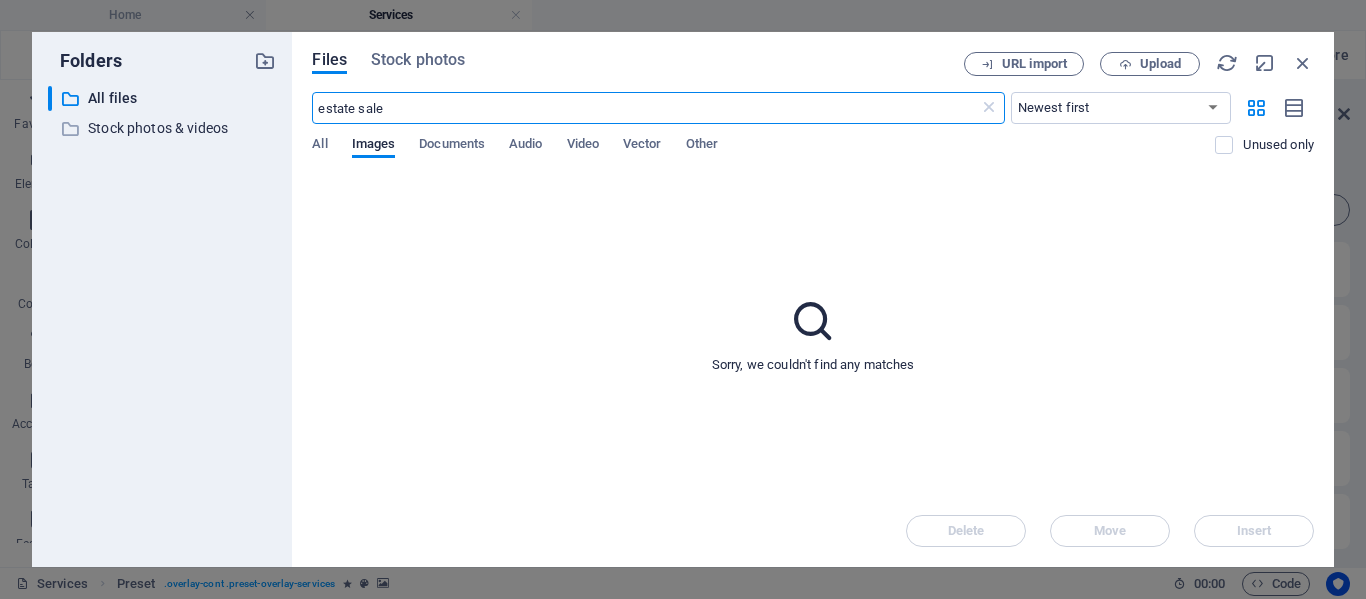 scroll, scrollTop: 7603, scrollLeft: 0, axis: vertical 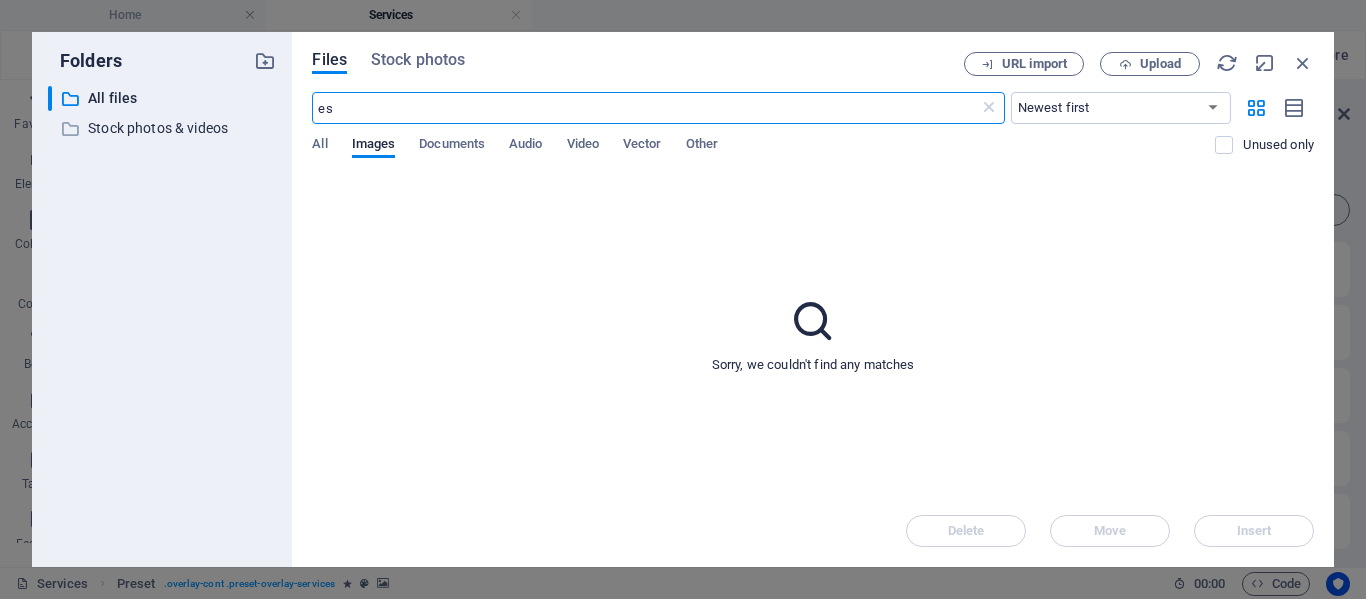 type on "e" 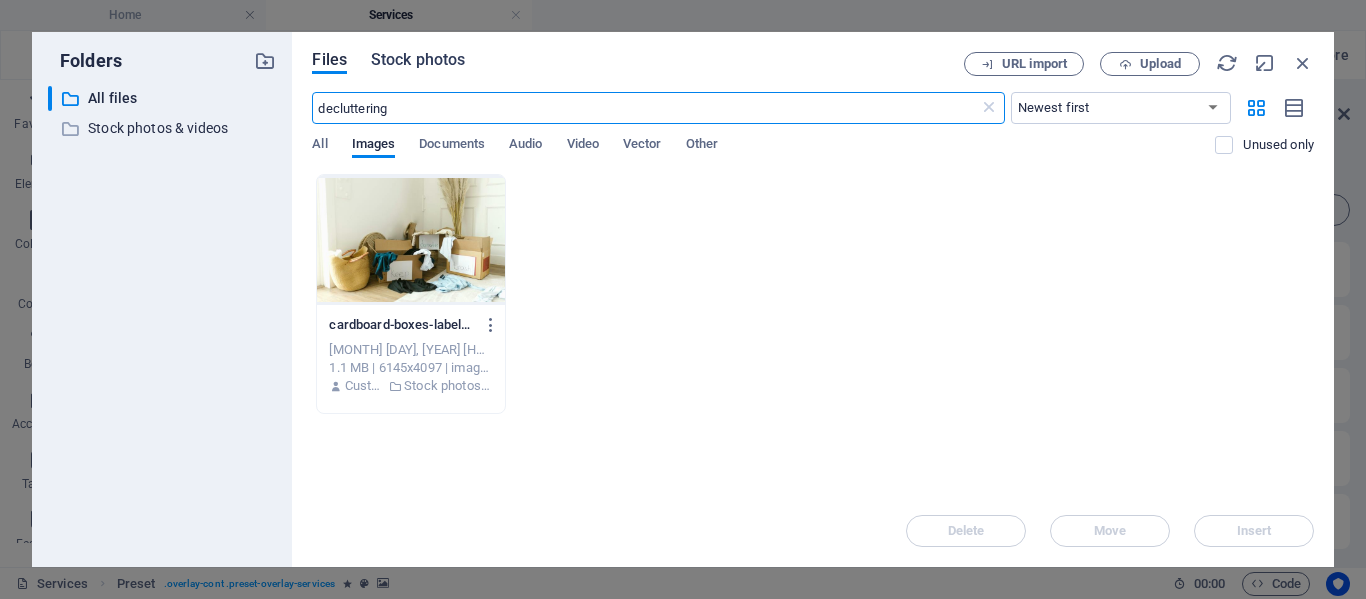 type on "decluttering" 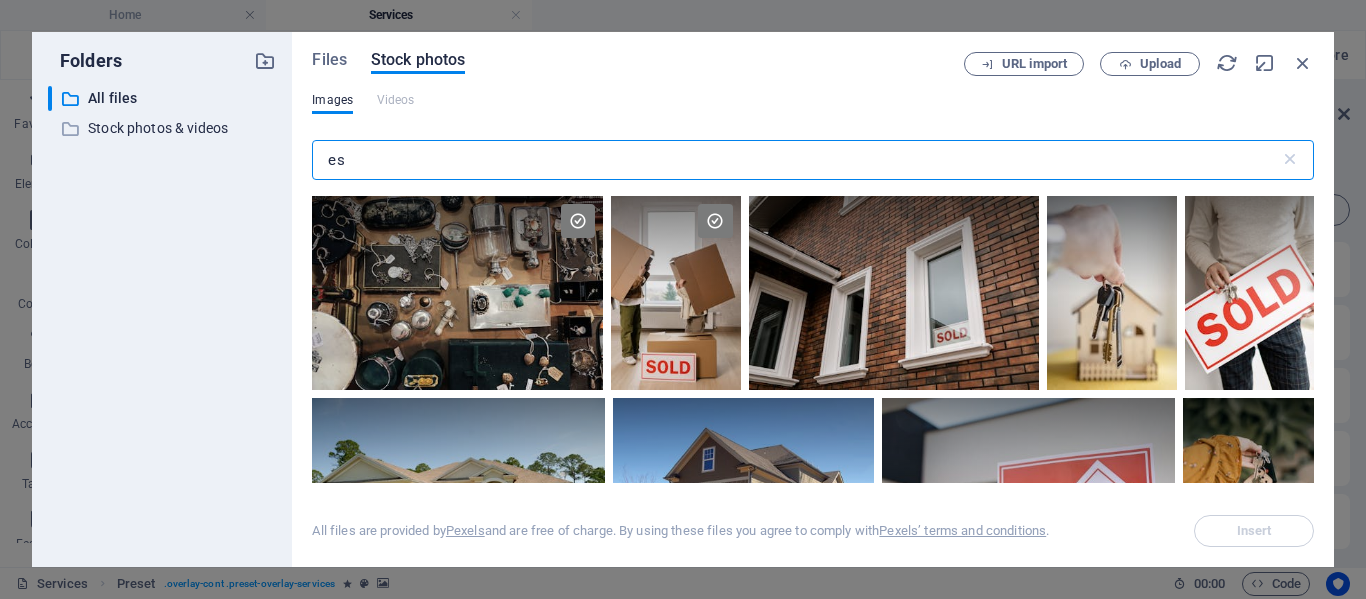 type on "e" 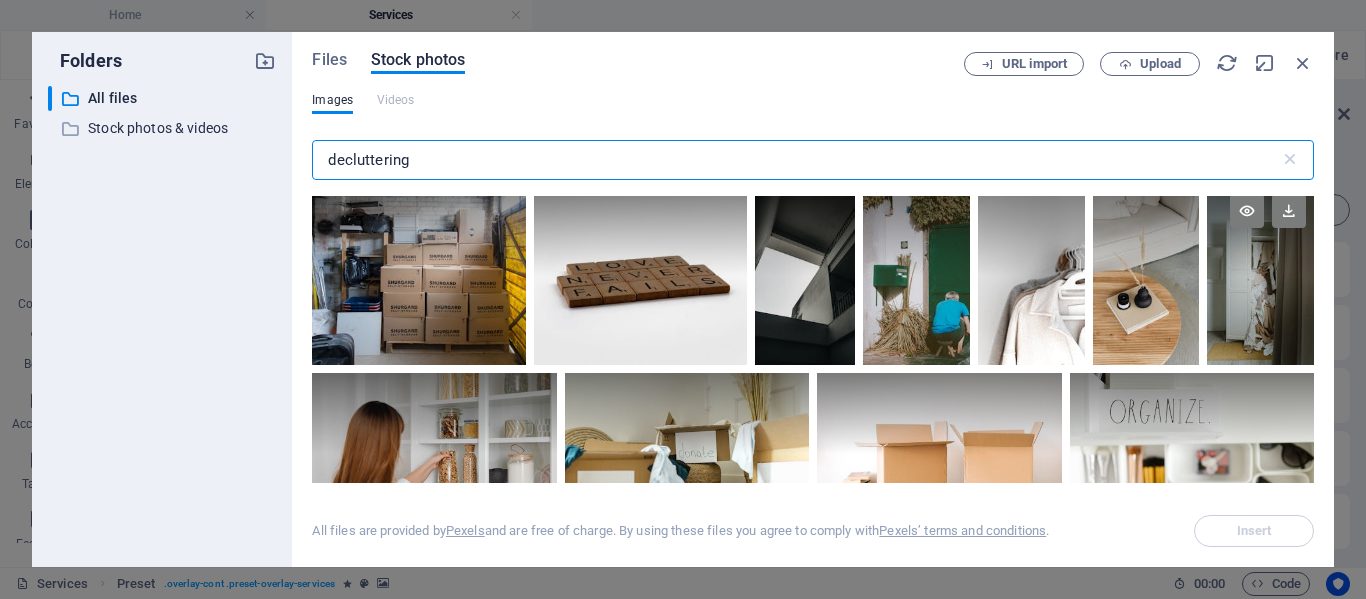 scroll, scrollTop: 499, scrollLeft: 0, axis: vertical 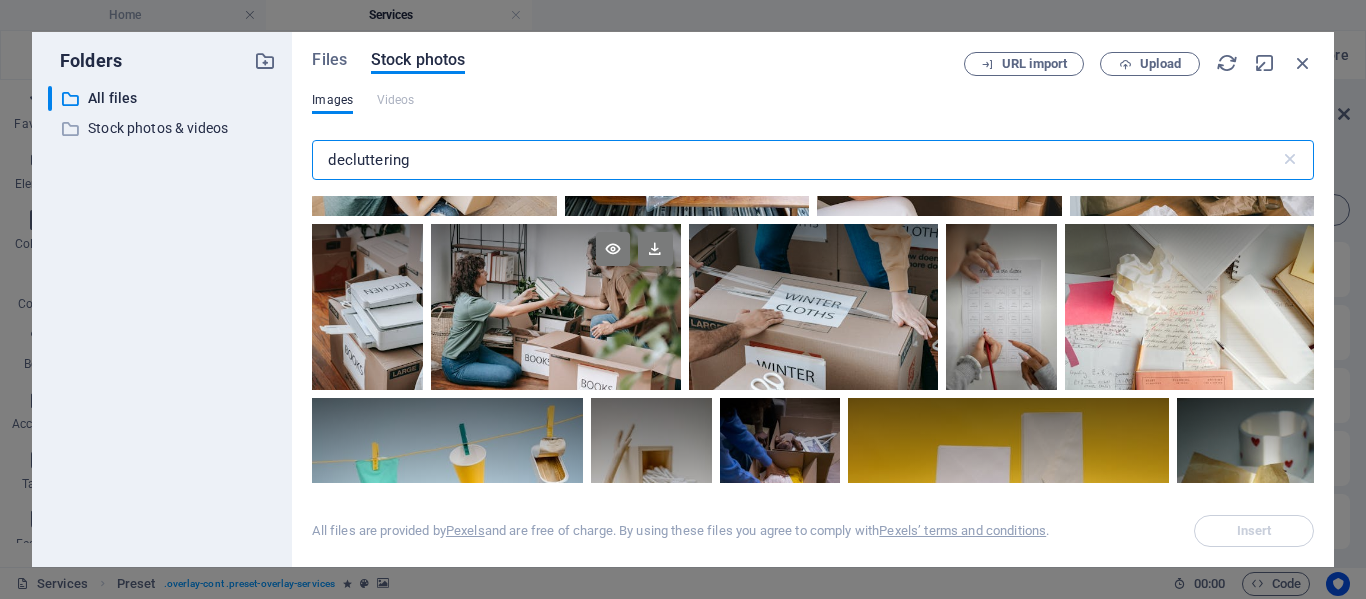 type on "decluttering" 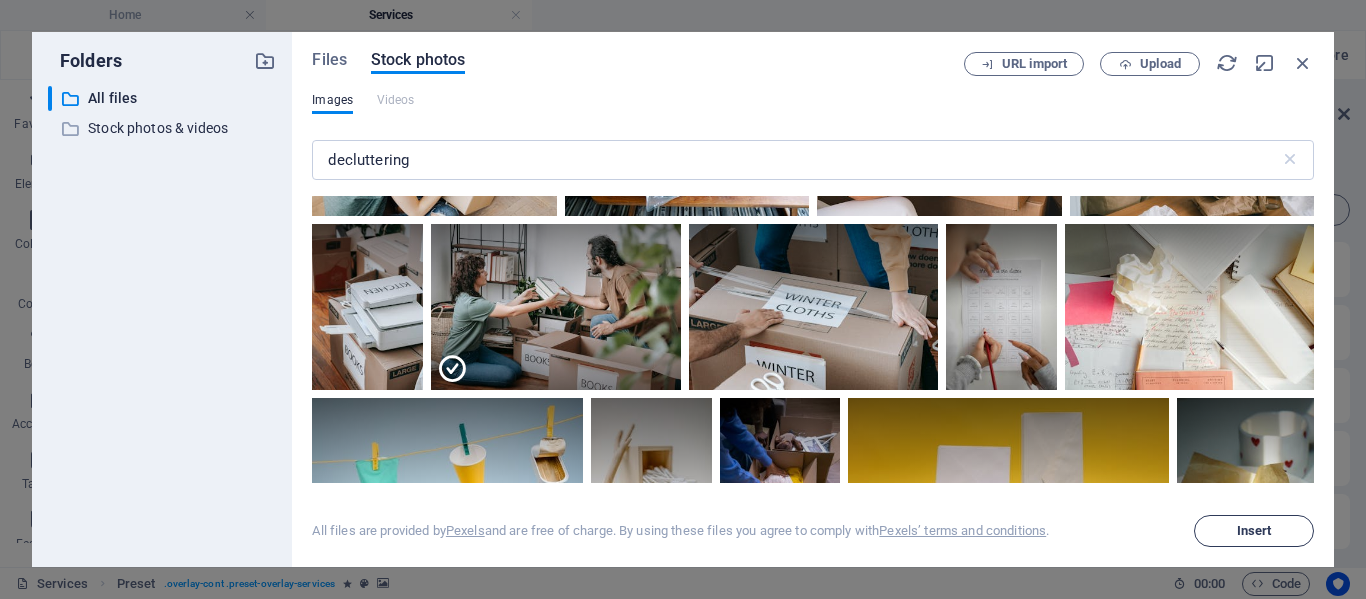 click on "Insert" at bounding box center (1254, 531) 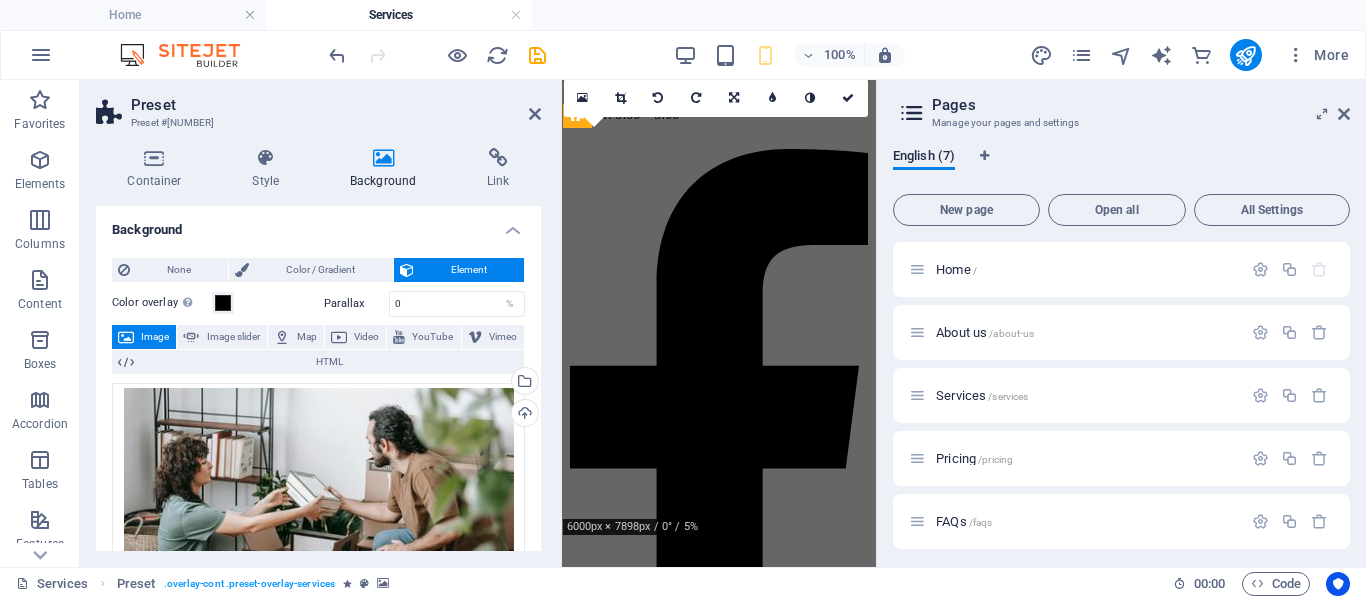 scroll, scrollTop: 2610, scrollLeft: 0, axis: vertical 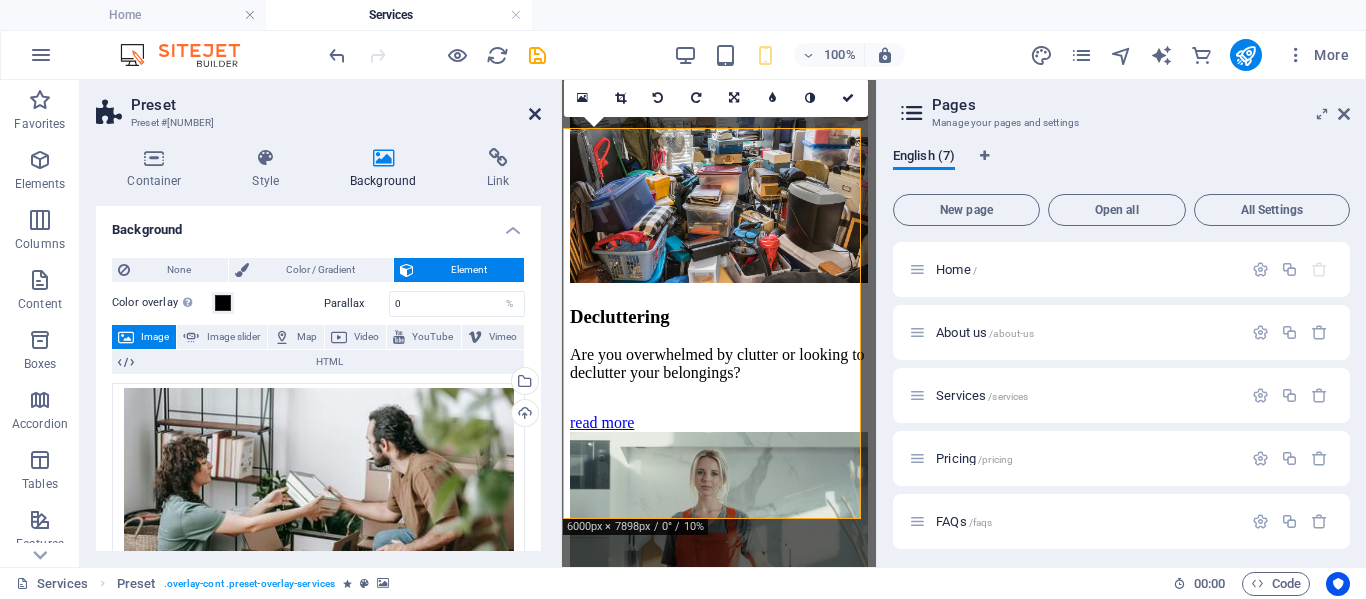 click at bounding box center [535, 114] 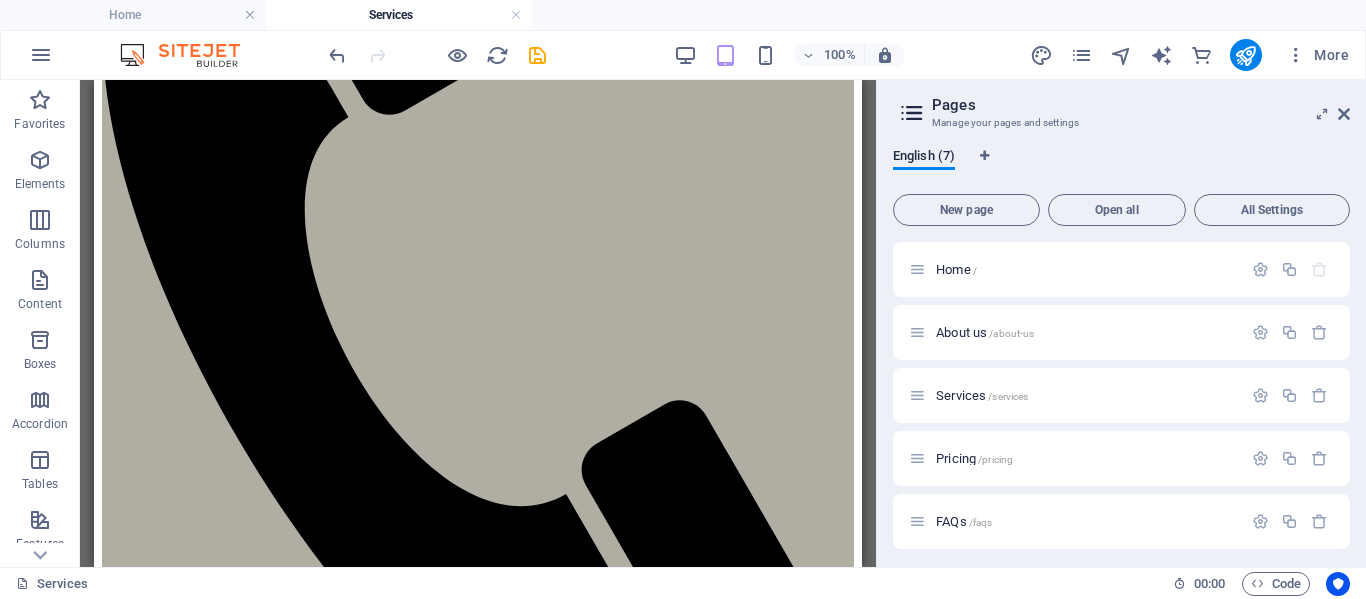 scroll, scrollTop: 1010, scrollLeft: 0, axis: vertical 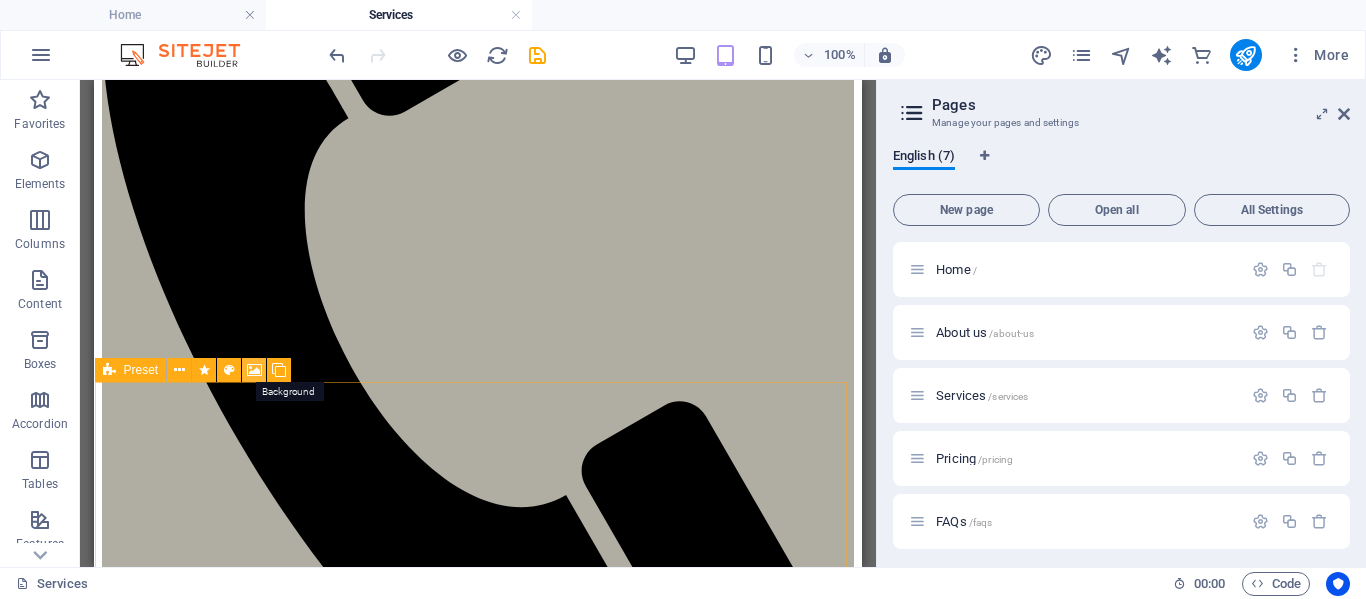 click at bounding box center (254, 370) 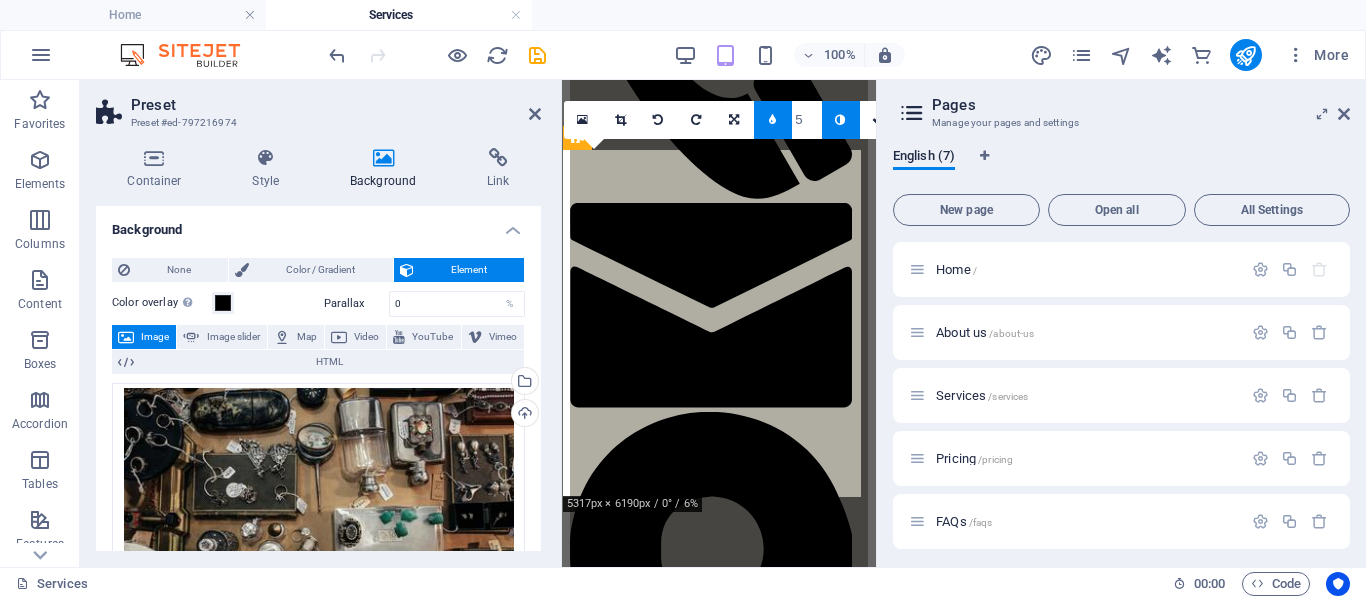scroll, scrollTop: 1880, scrollLeft: 0, axis: vertical 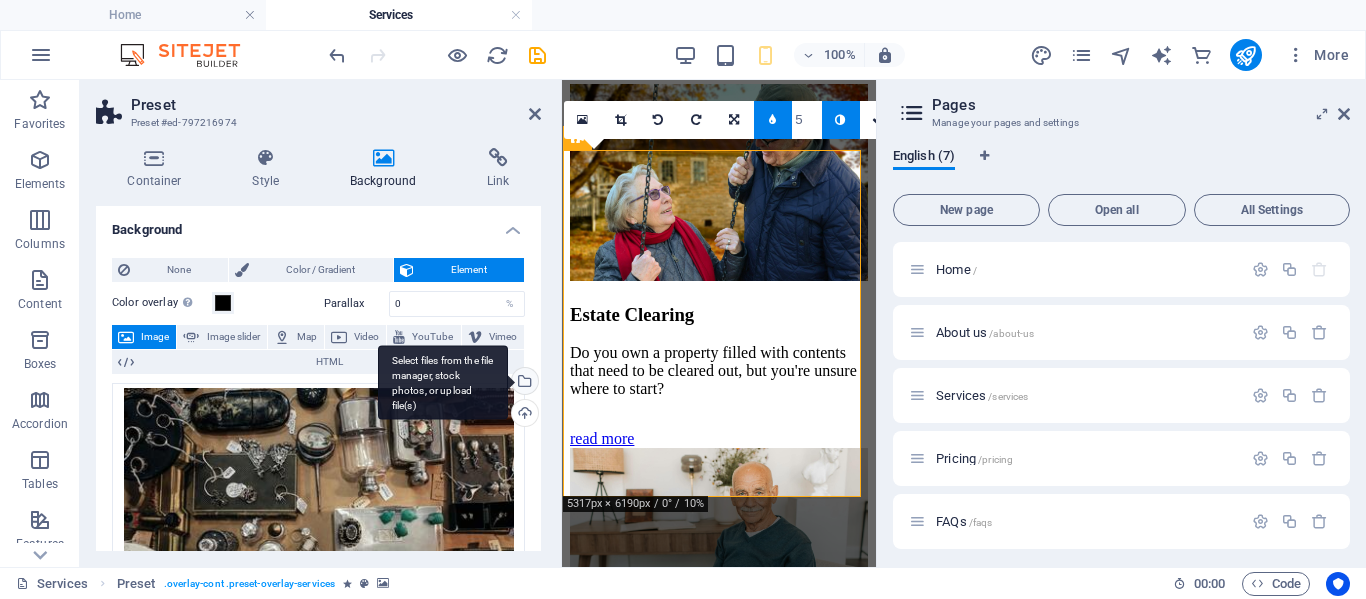 click on "Select files from the file manager, stock photos, or upload file(s)" at bounding box center (443, 382) 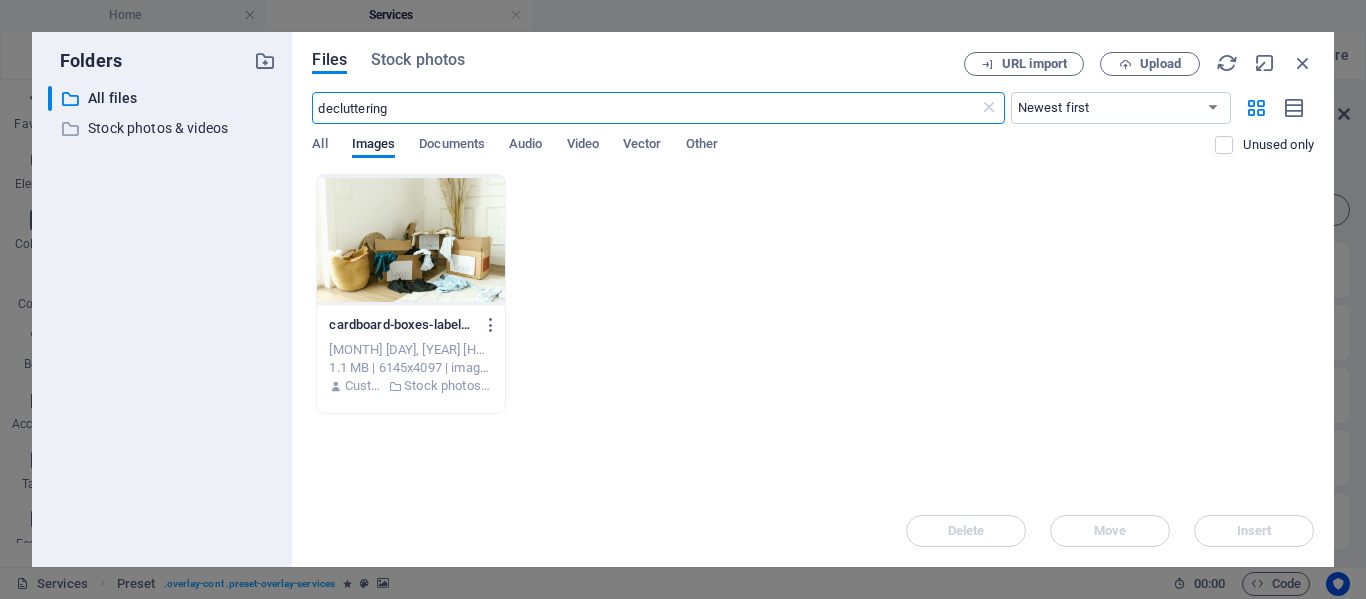 scroll, scrollTop: 1850, scrollLeft: 0, axis: vertical 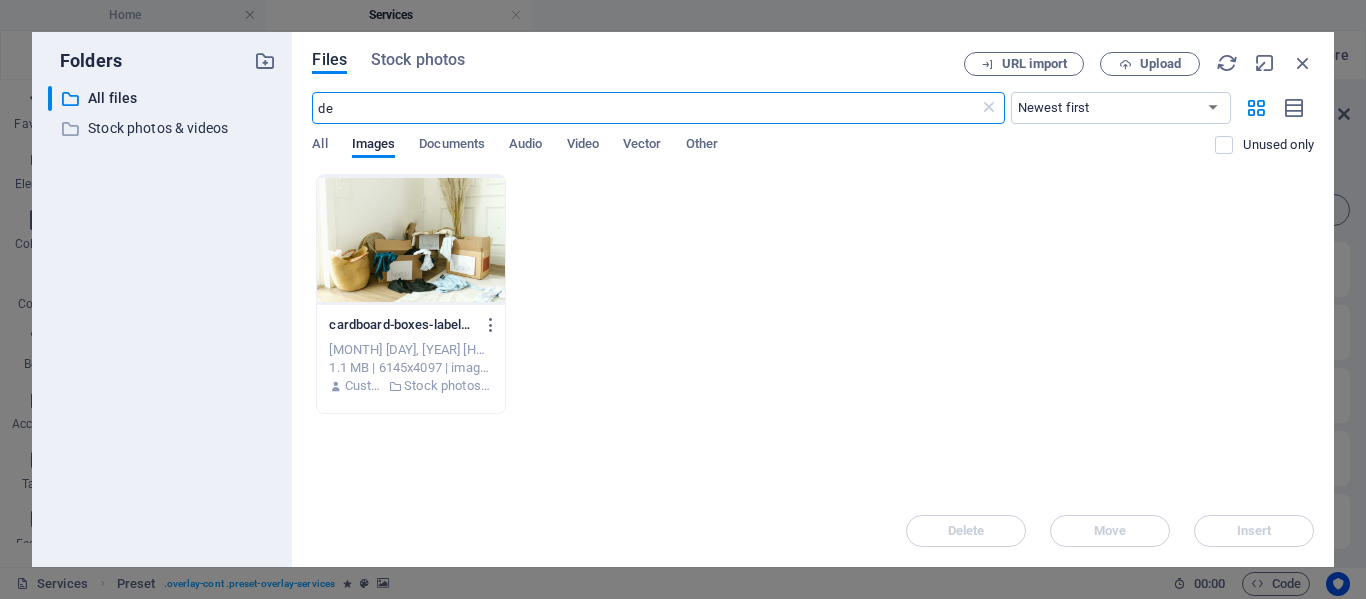type on "d" 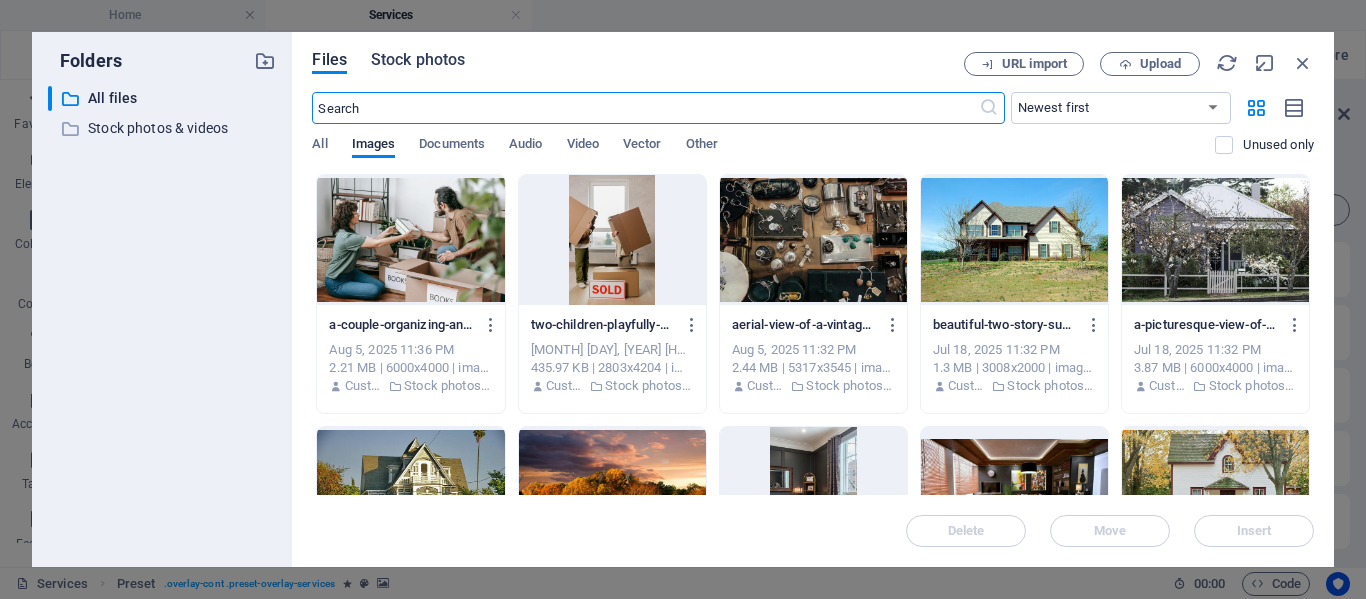 type 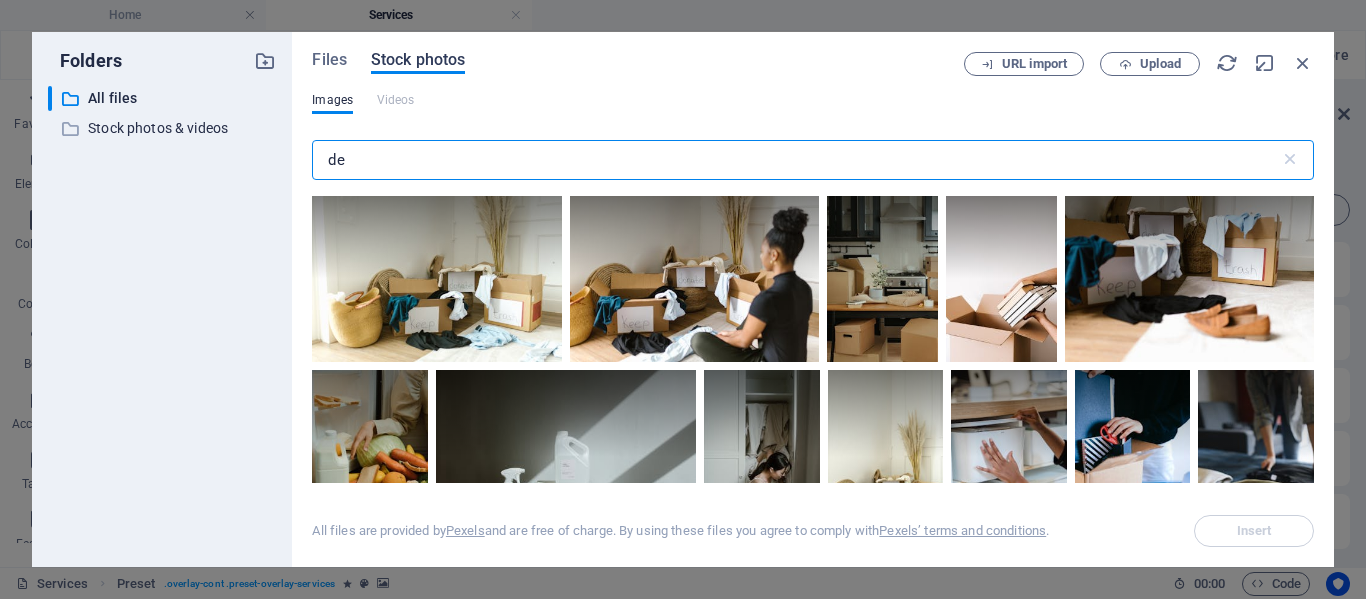 type on "d" 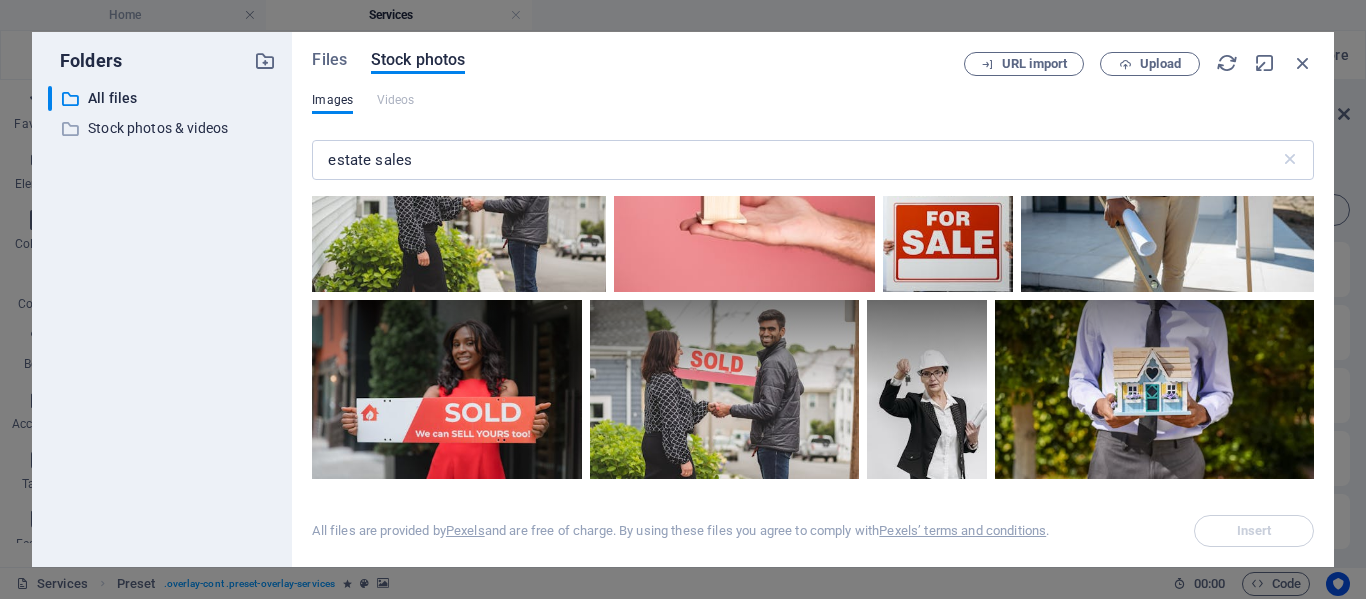 scroll, scrollTop: 1200, scrollLeft: 0, axis: vertical 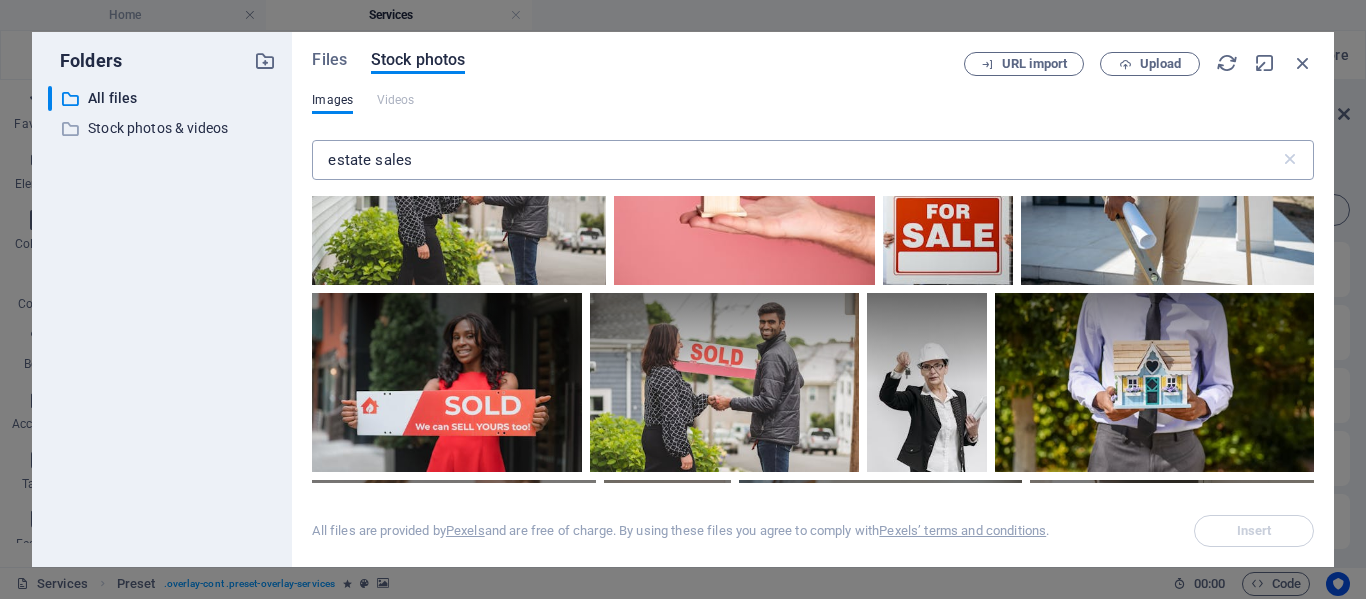 click on "estate sales" at bounding box center [795, 160] 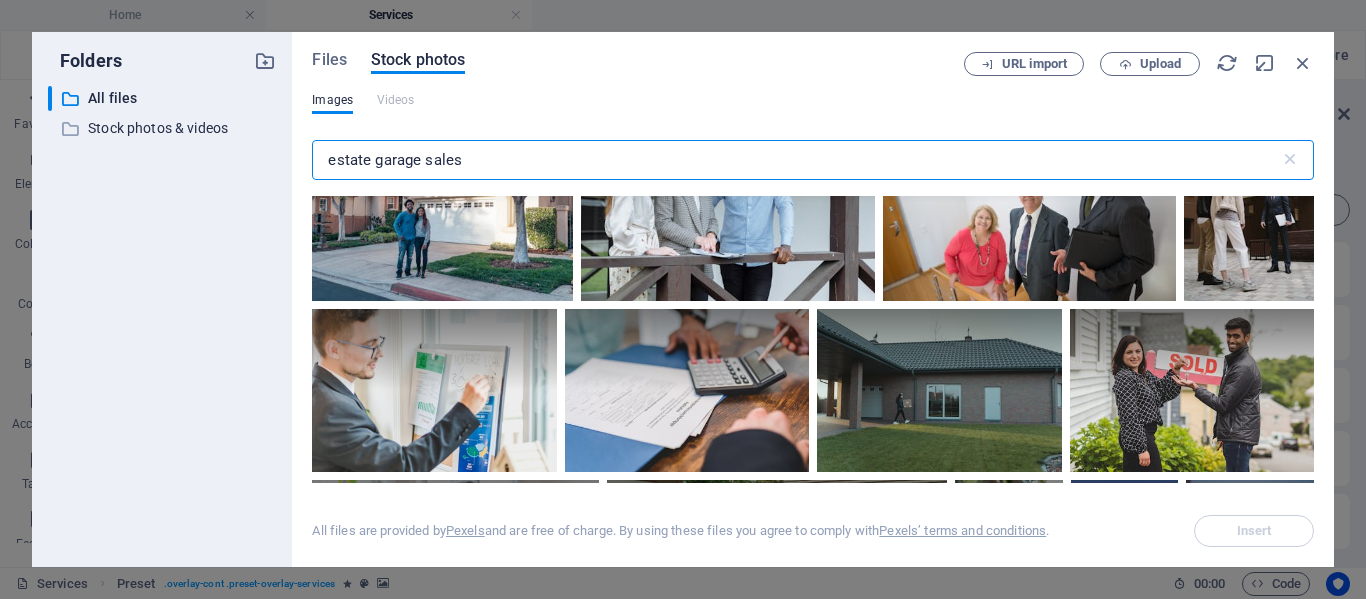 scroll, scrollTop: 5500, scrollLeft: 0, axis: vertical 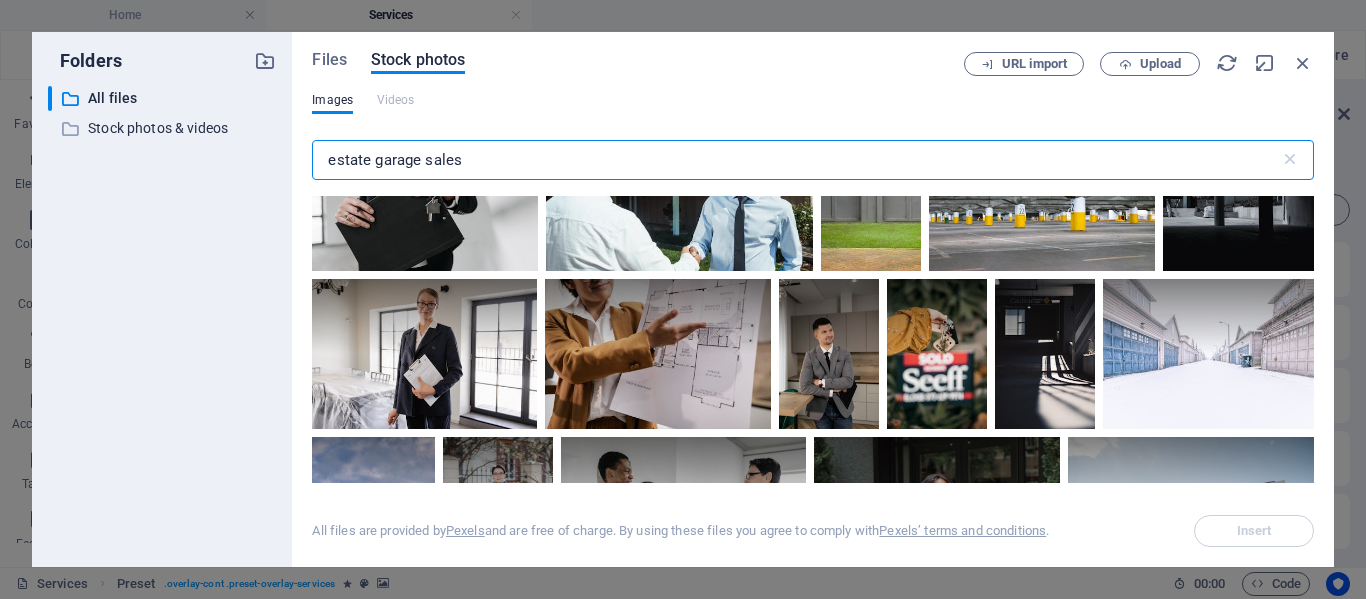 click on "estate garage sales" at bounding box center (795, 160) 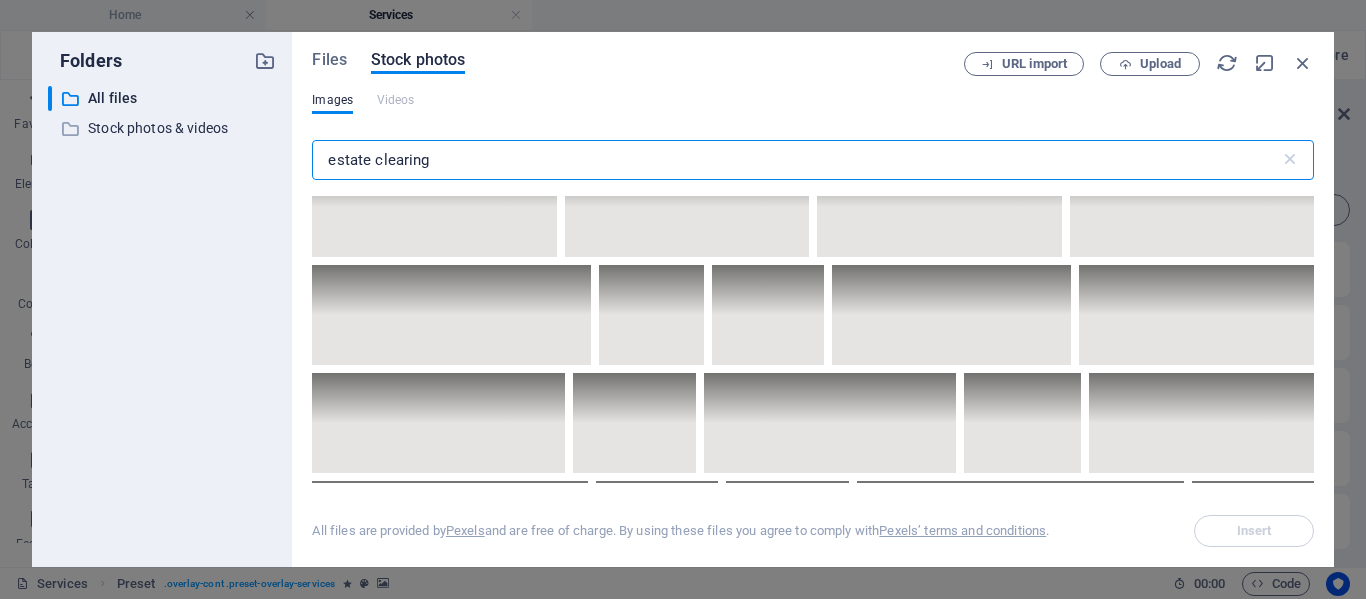 scroll, scrollTop: 7700, scrollLeft: 0, axis: vertical 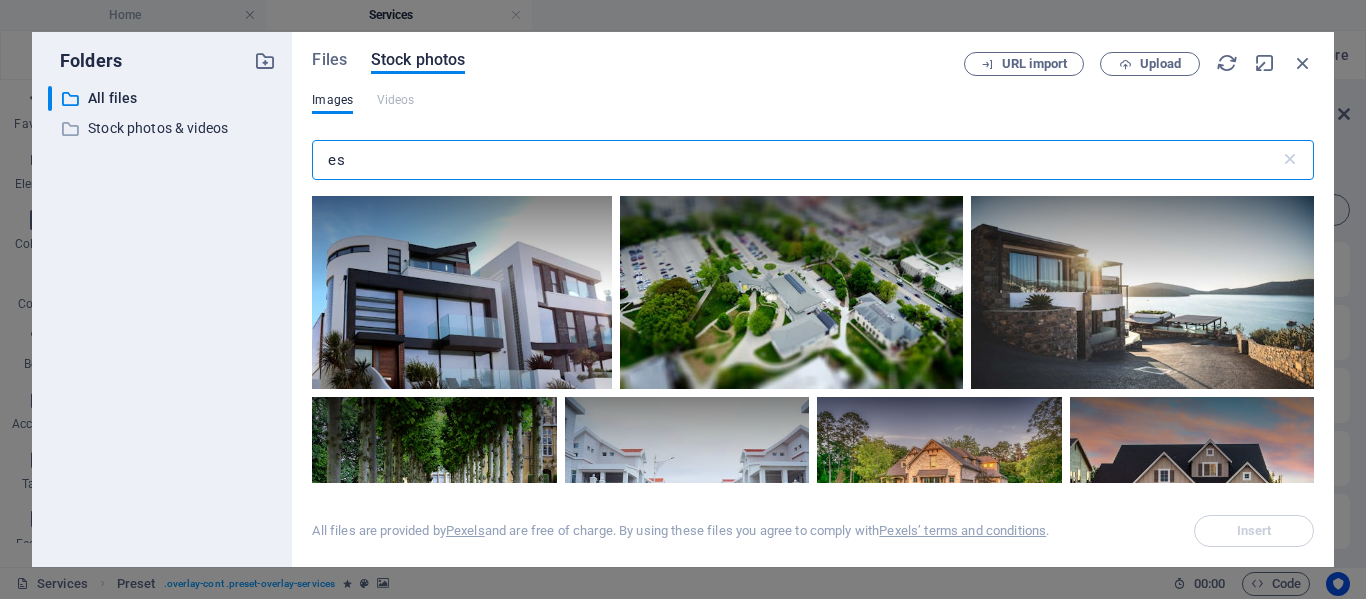 type on "e" 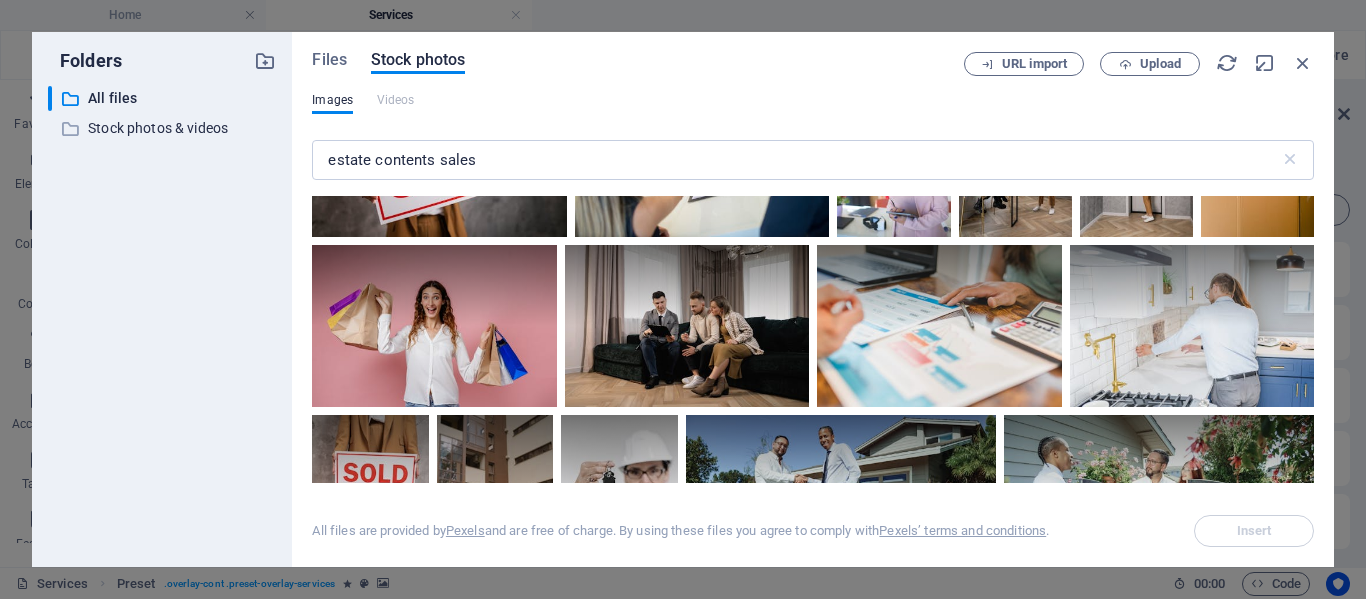 scroll, scrollTop: 4200, scrollLeft: 0, axis: vertical 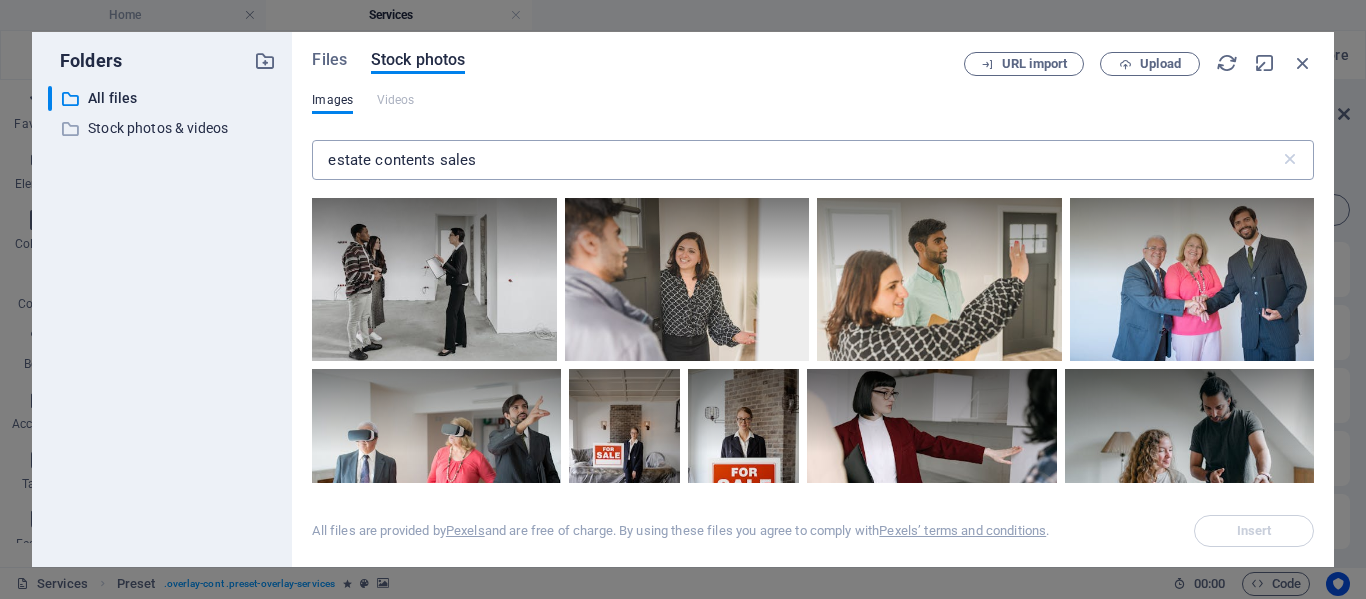 click on "estate contents sales" at bounding box center [795, 160] 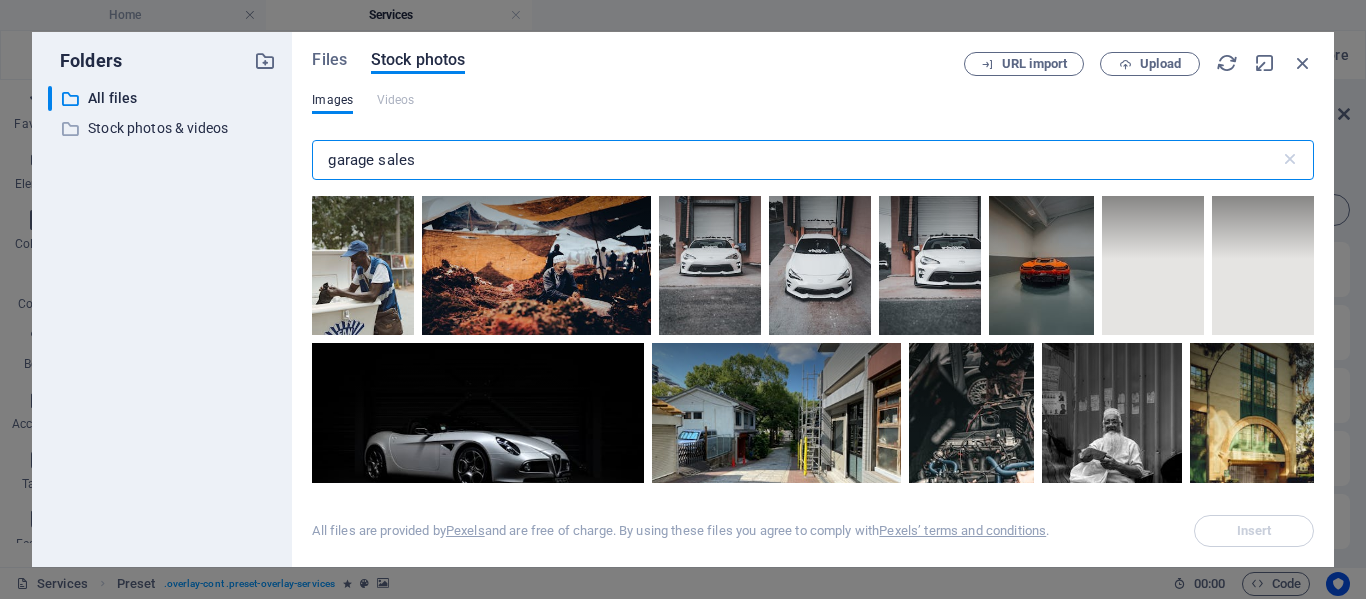 scroll, scrollTop: 2300, scrollLeft: 0, axis: vertical 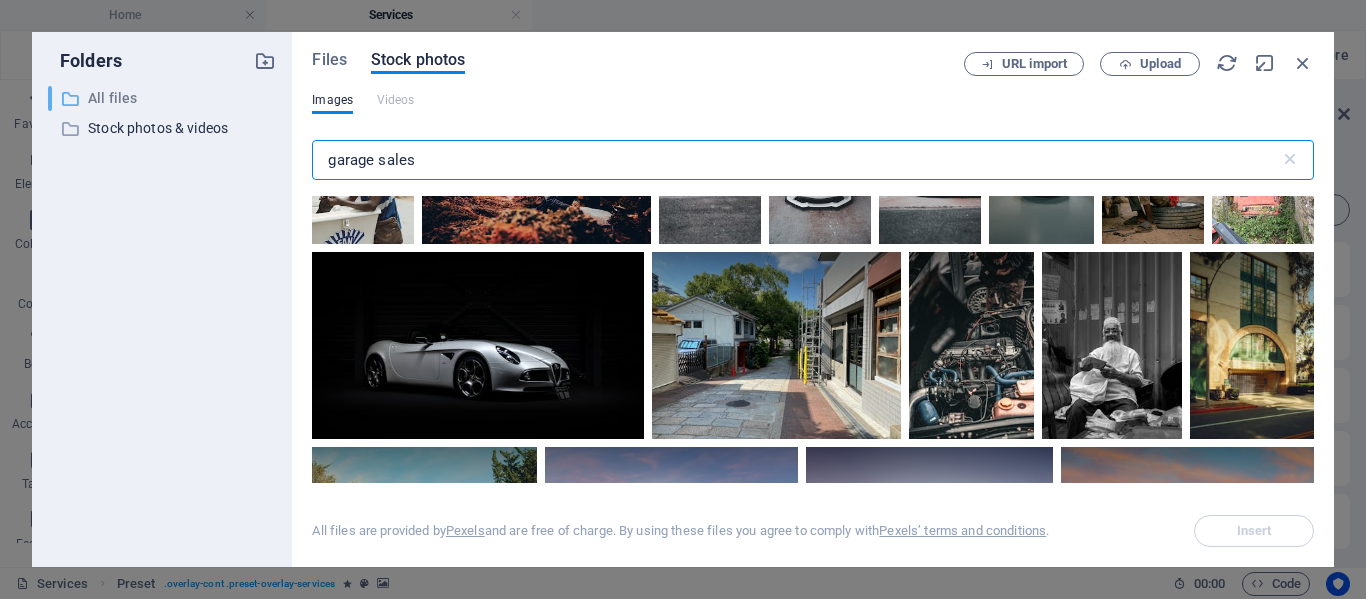 type on "garage sales" 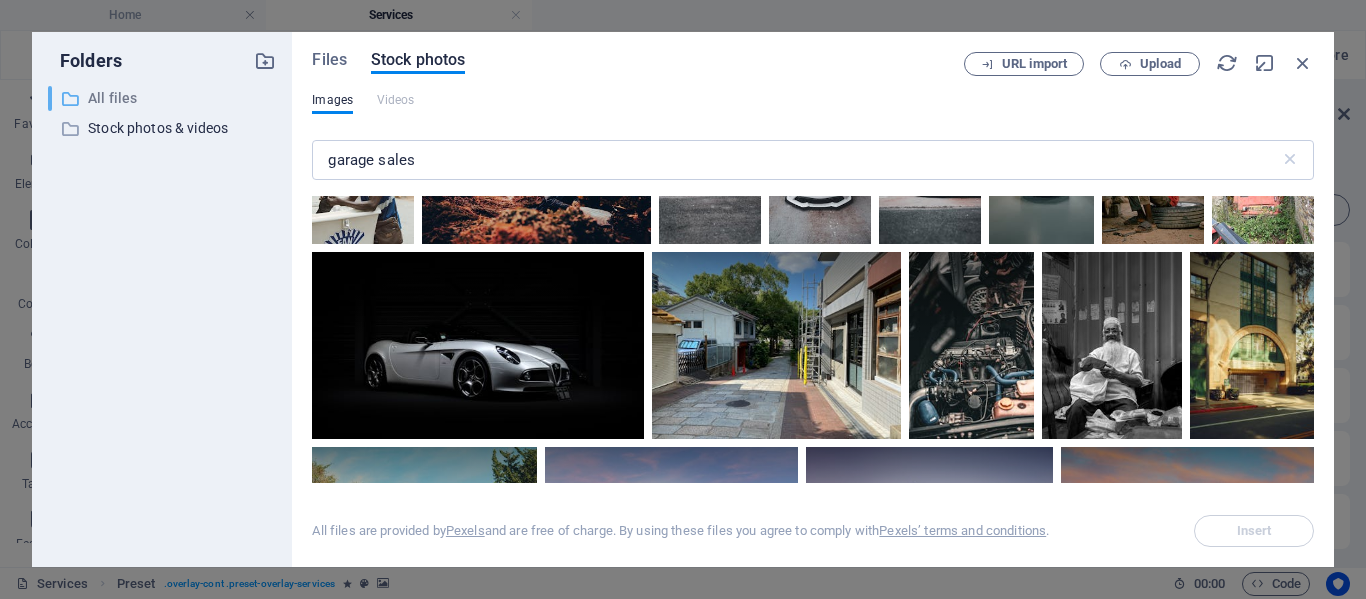 click on "All files" at bounding box center [164, 98] 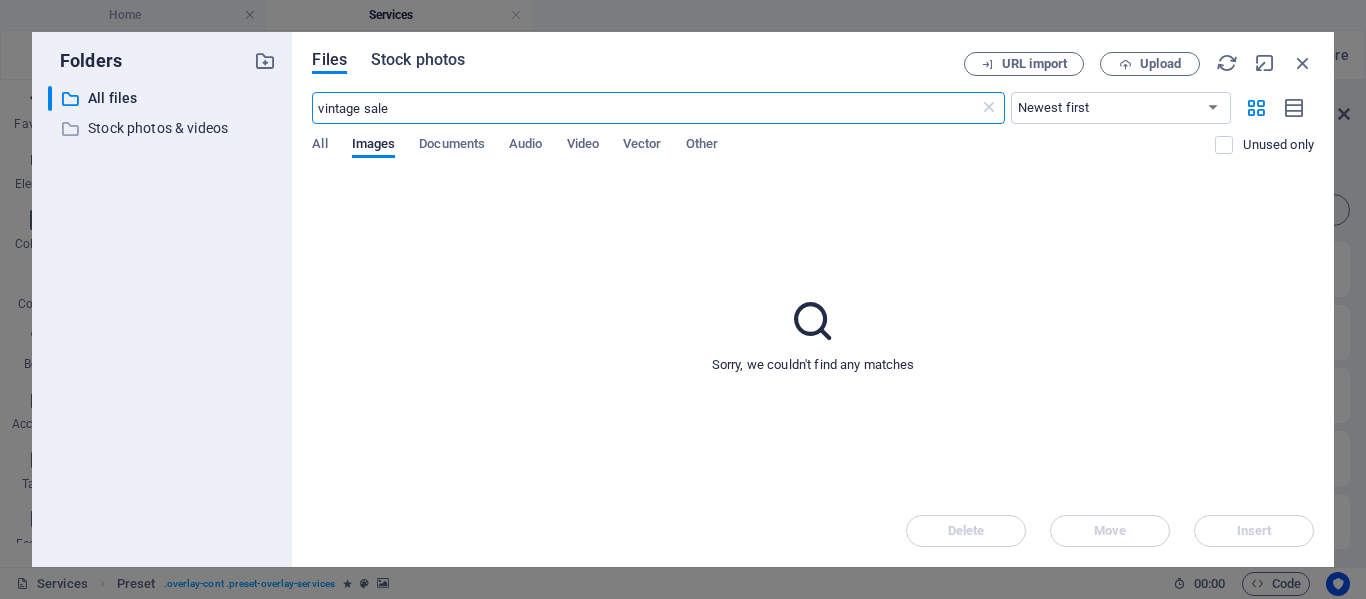 type on "vintage sale" 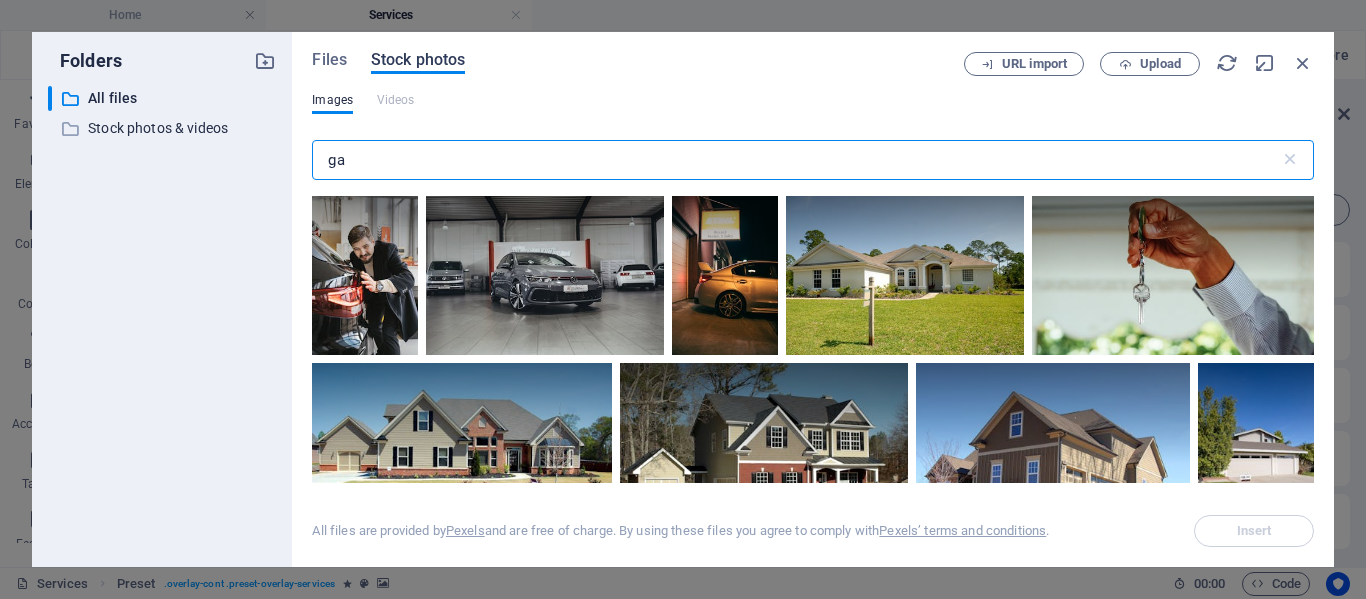 type on "g" 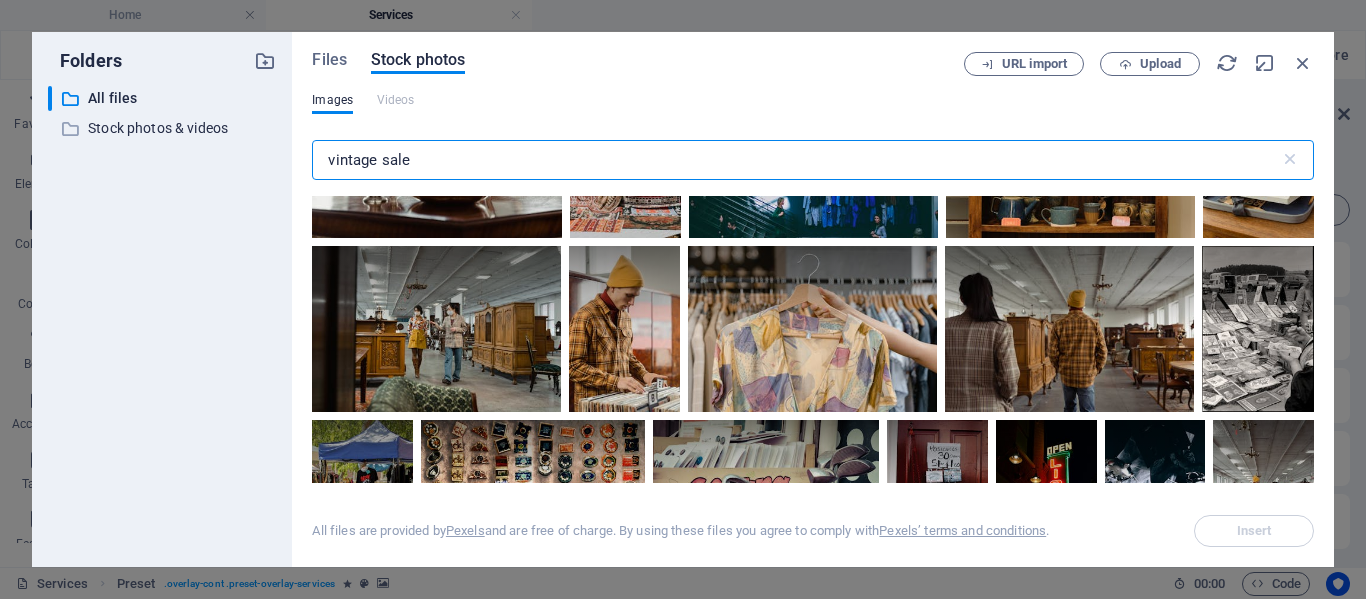 scroll, scrollTop: 1800, scrollLeft: 0, axis: vertical 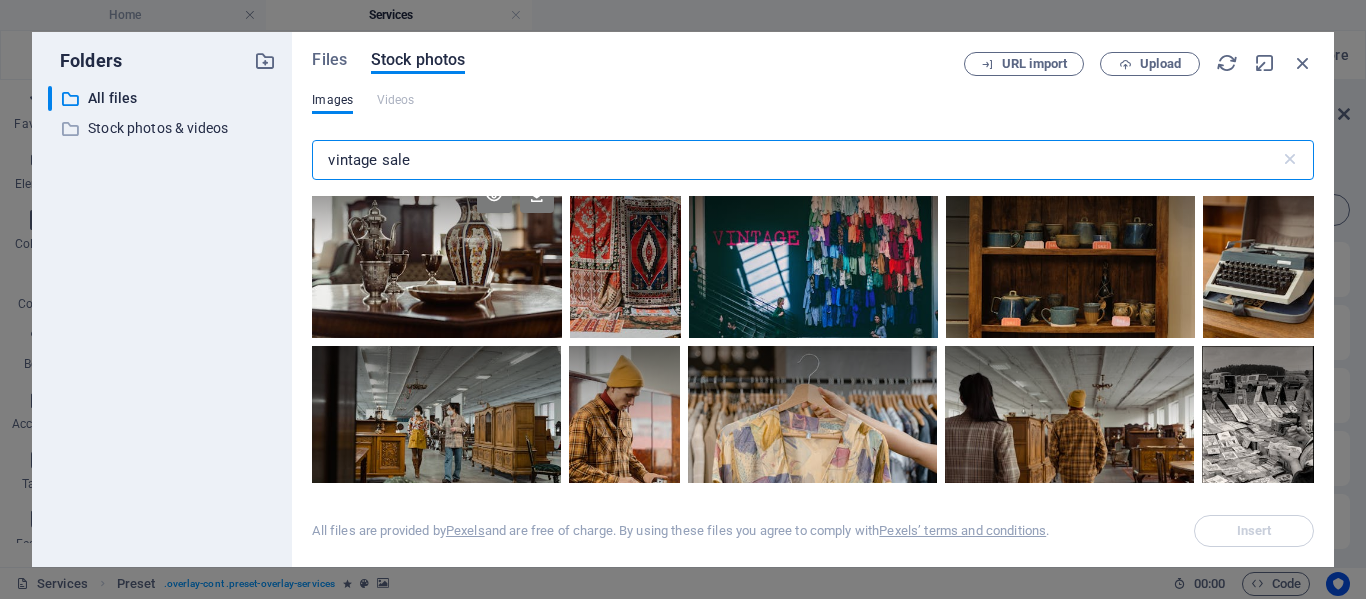 type on "vintage sale" 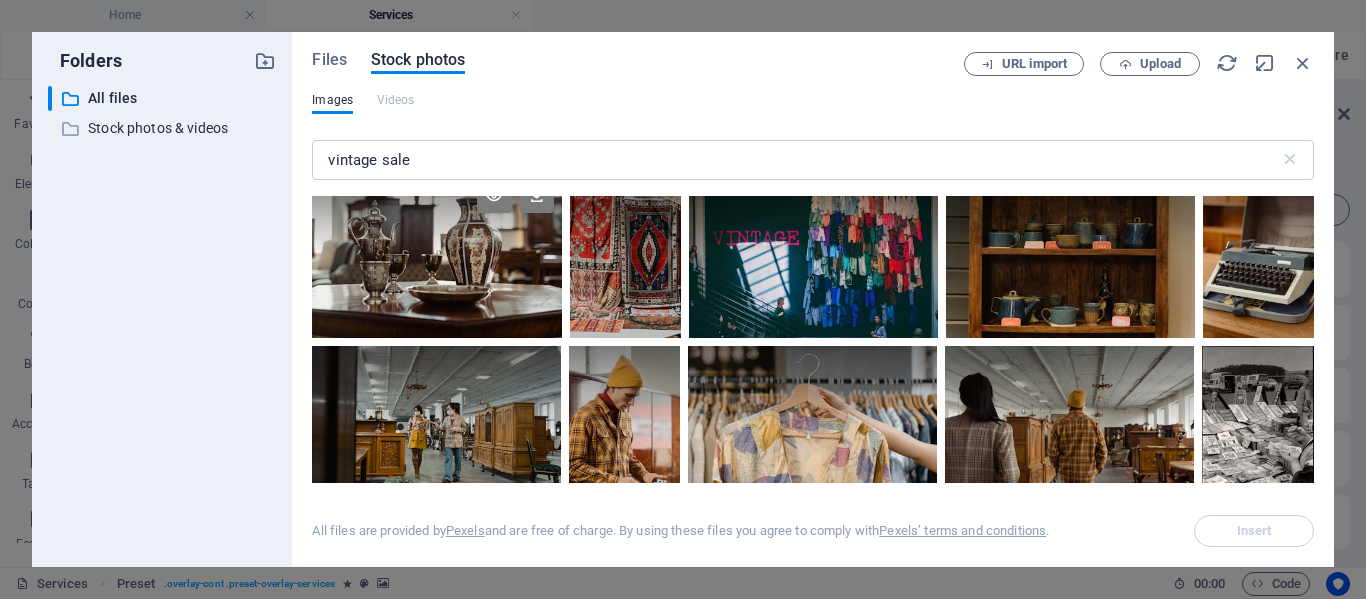 click at bounding box center (436, 212) 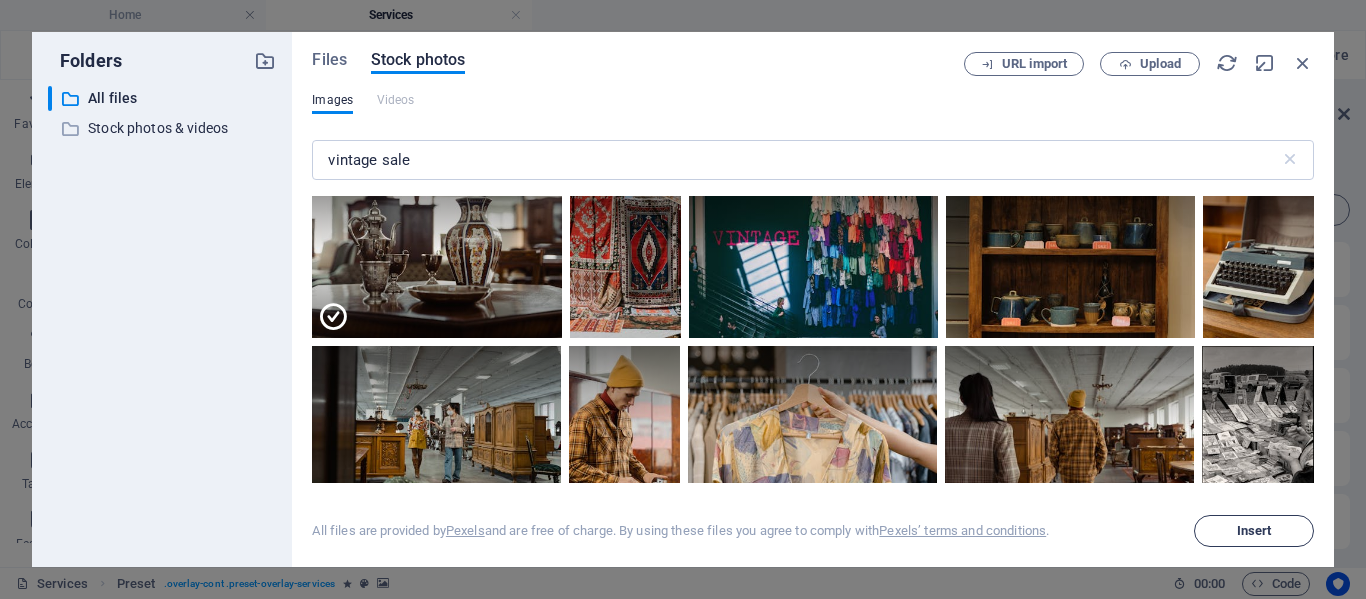 click on "Insert" at bounding box center (1254, 531) 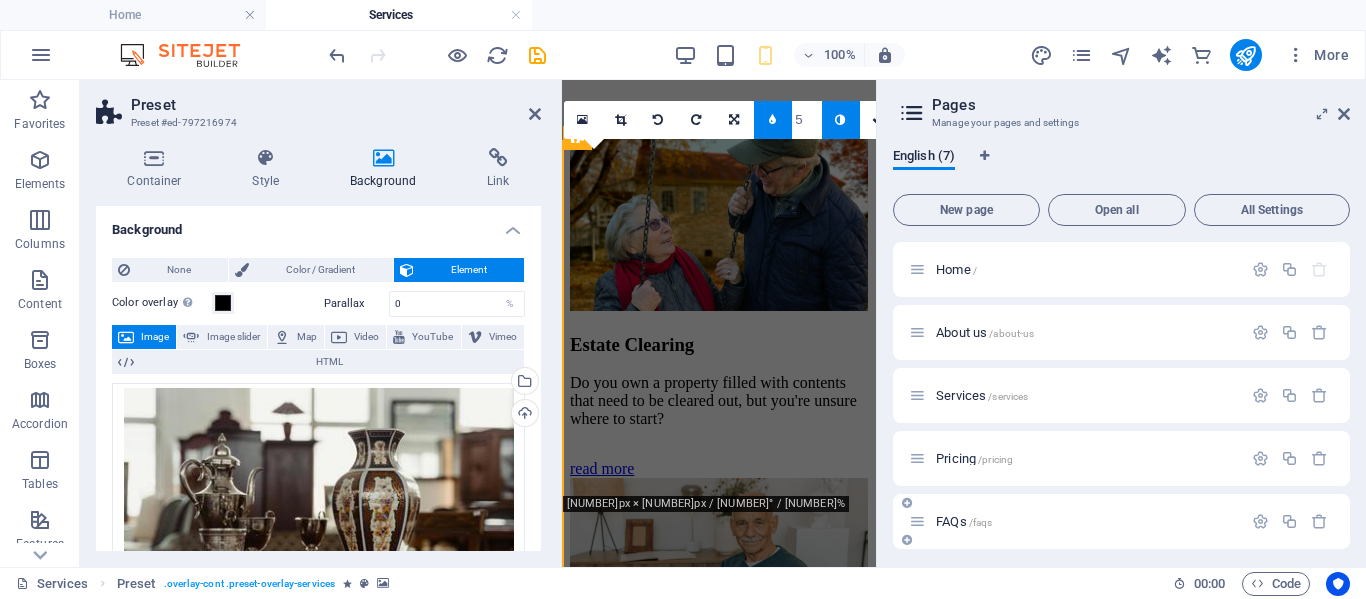 scroll, scrollTop: 1880, scrollLeft: 0, axis: vertical 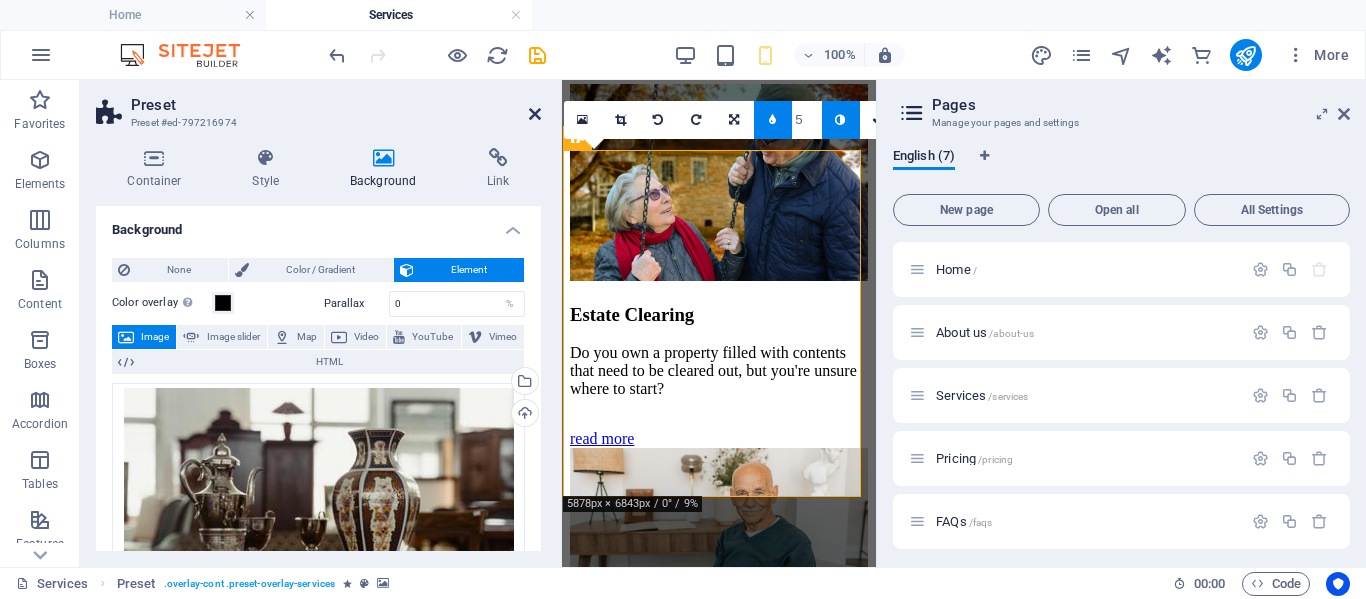 click at bounding box center [535, 114] 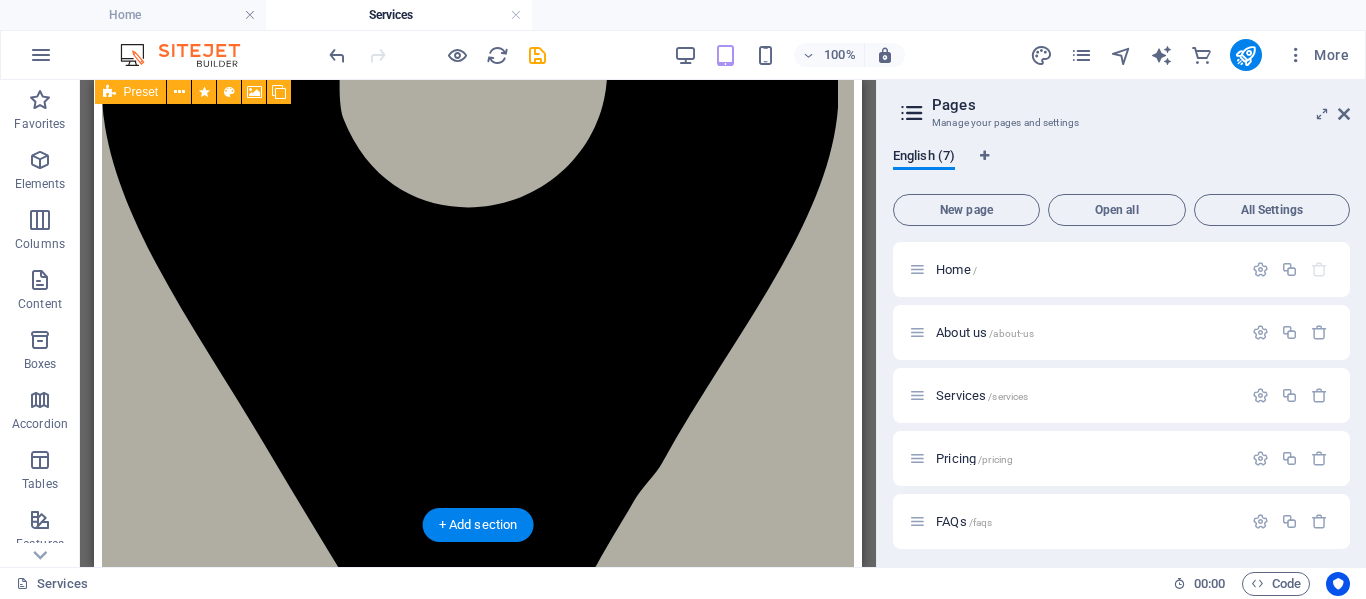 scroll, scrollTop: 2598, scrollLeft: 0, axis: vertical 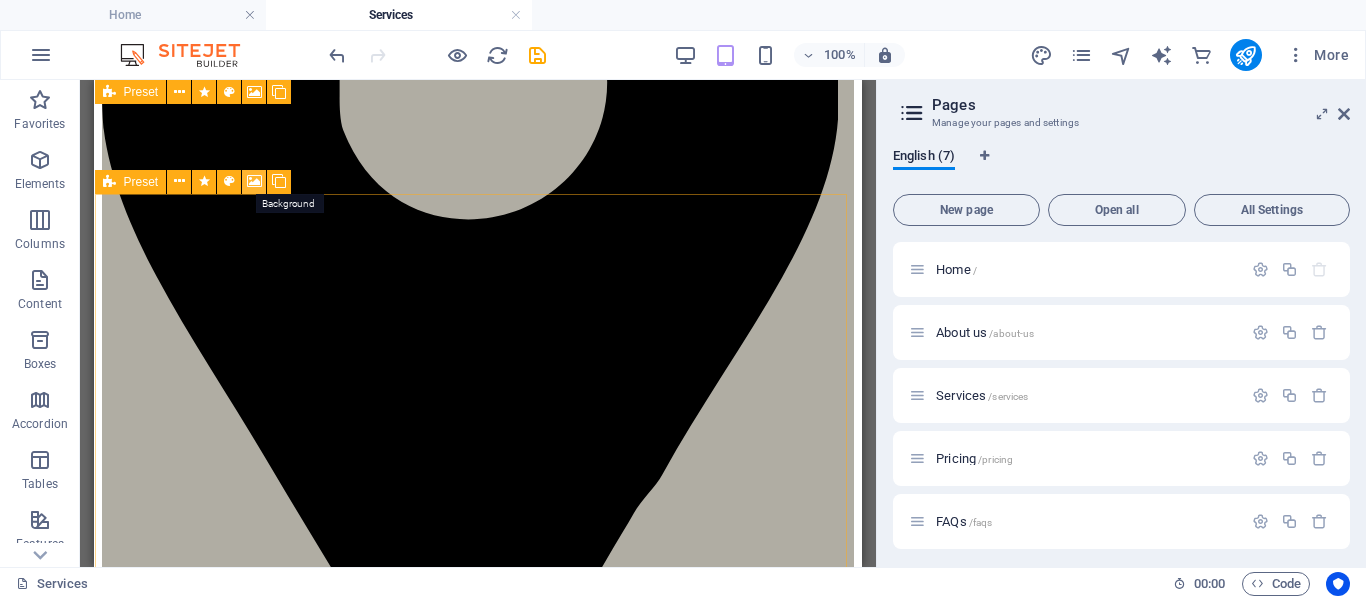 click at bounding box center (254, 181) 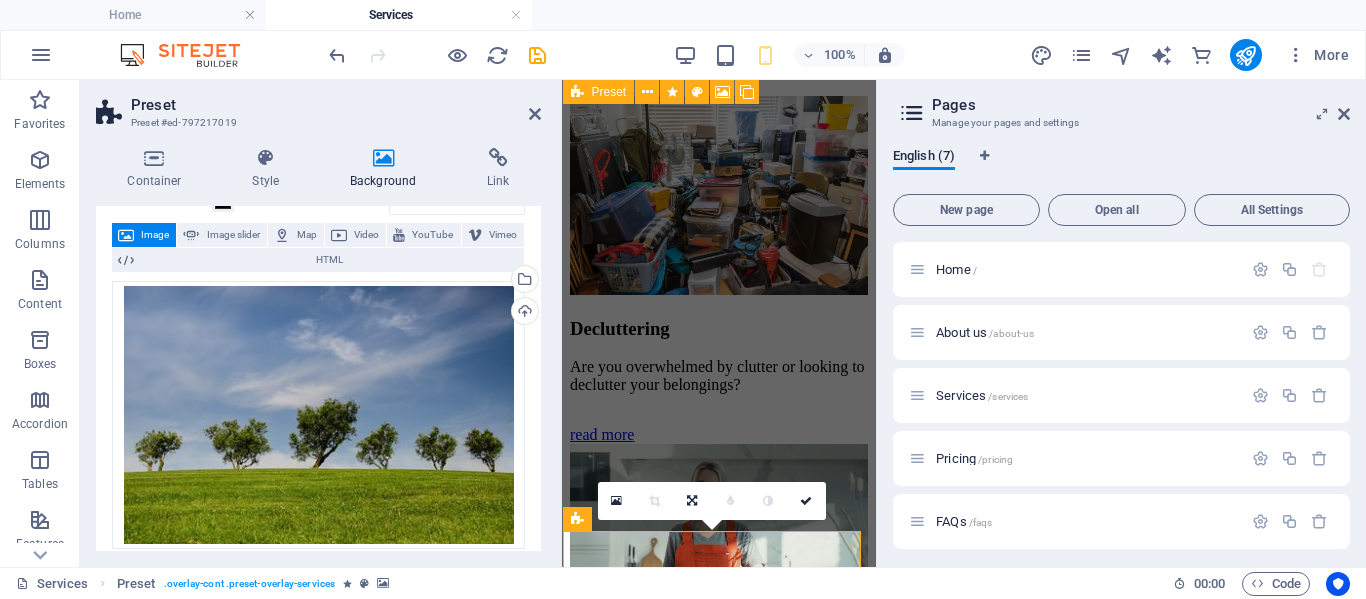 scroll, scrollTop: 100, scrollLeft: 0, axis: vertical 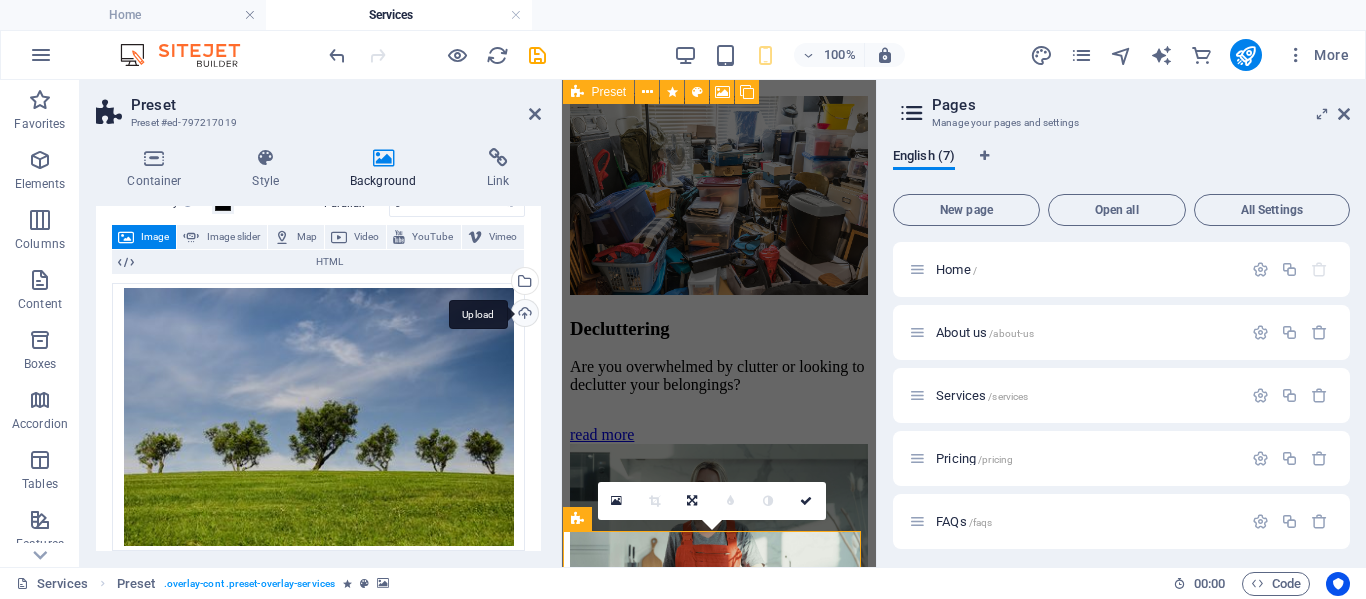click on "Upload" at bounding box center (523, 315) 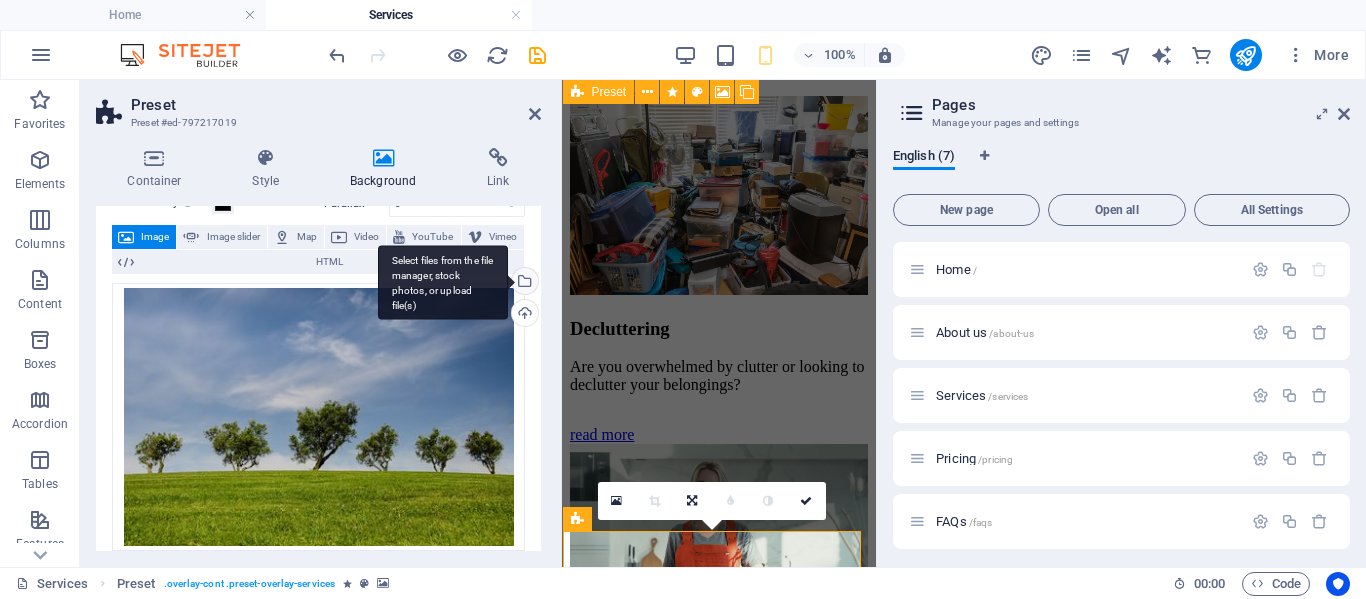 click on "Select files from the file manager, stock photos, or upload file(s)" at bounding box center (443, 282) 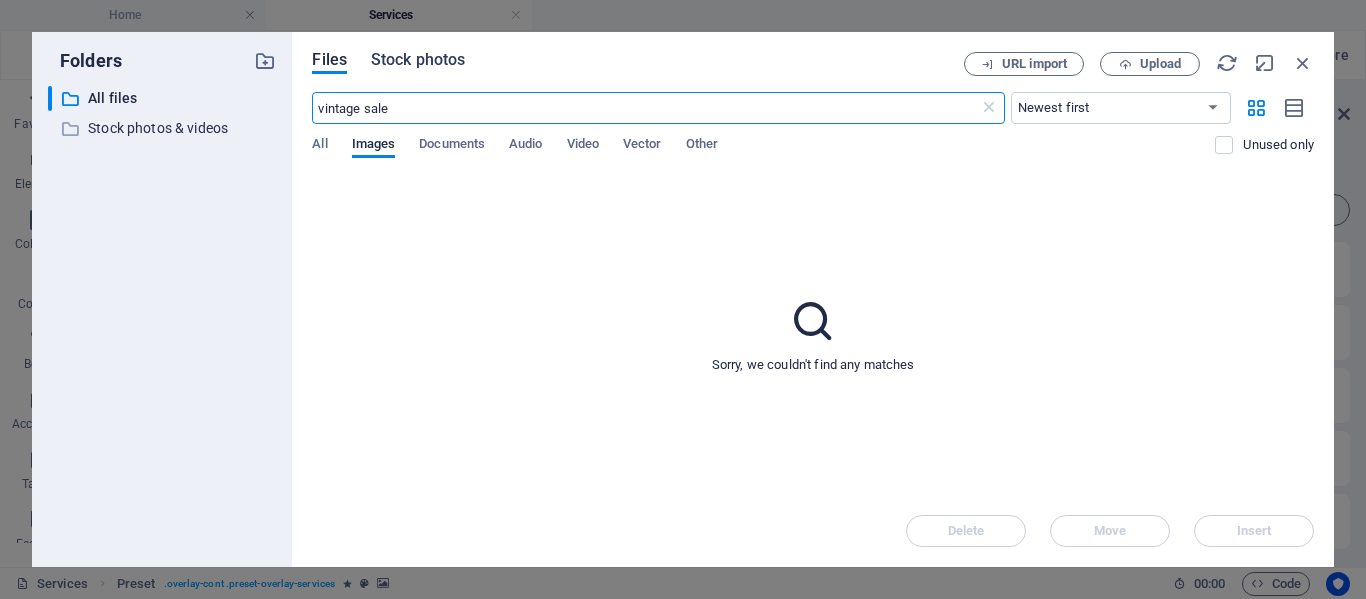 click on "Stock photos" at bounding box center [418, 60] 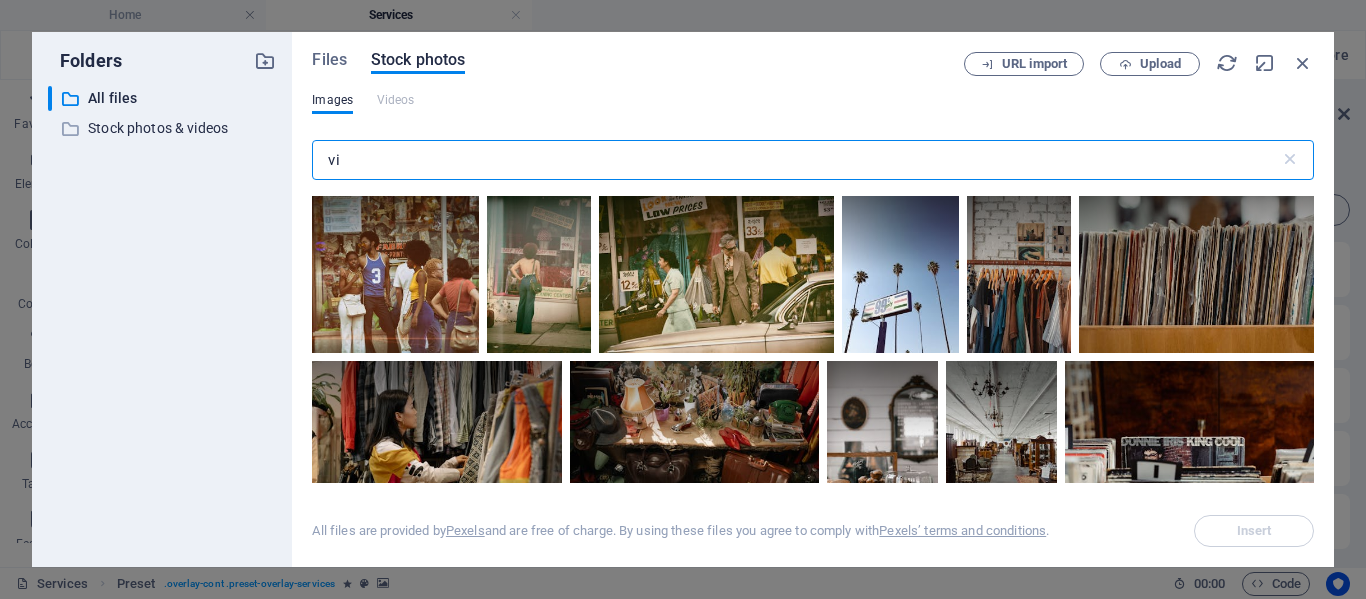 type on "v" 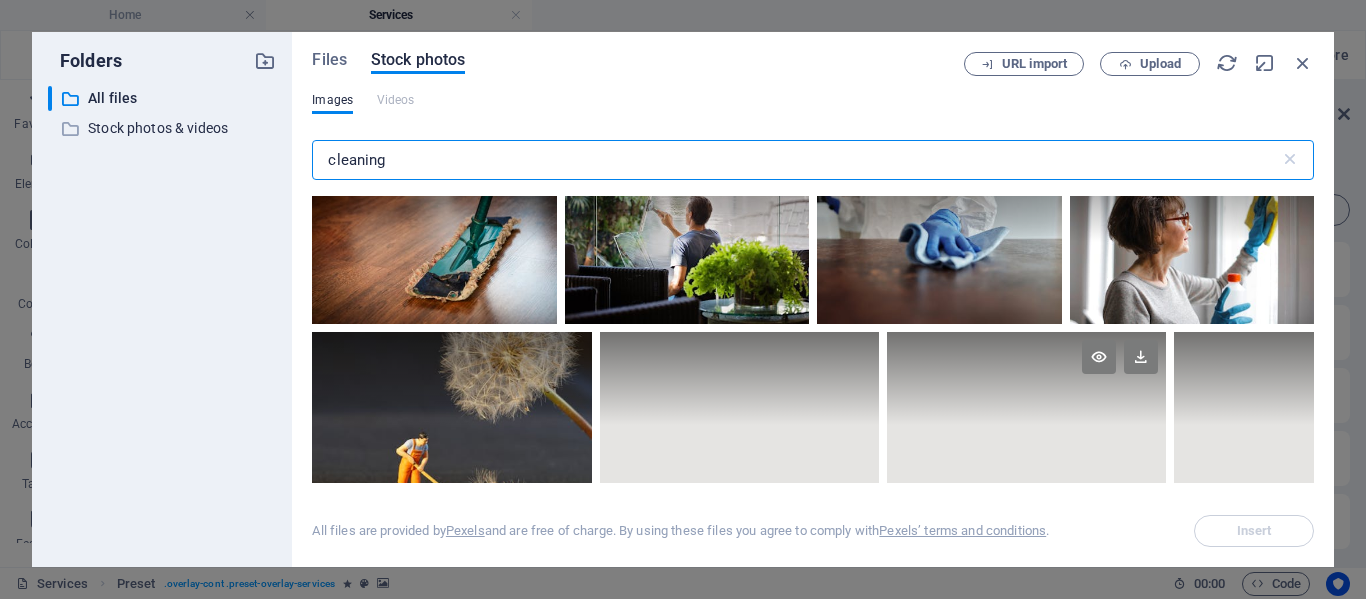 scroll, scrollTop: 0, scrollLeft: 0, axis: both 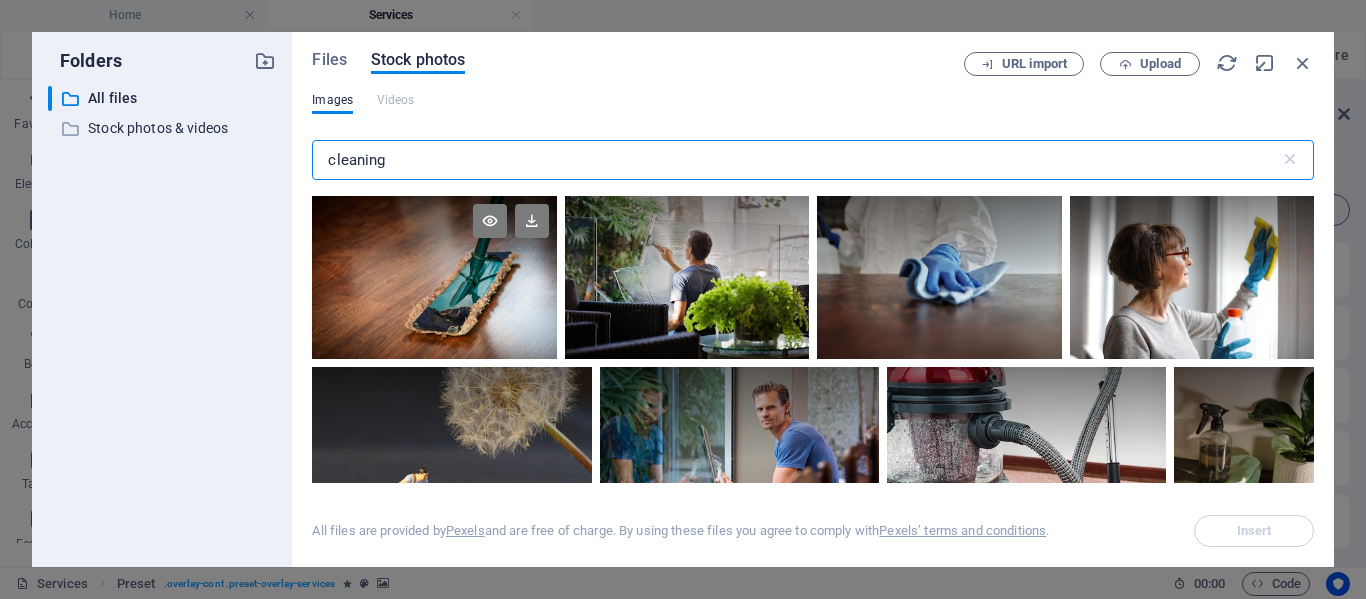 type on "cleaning" 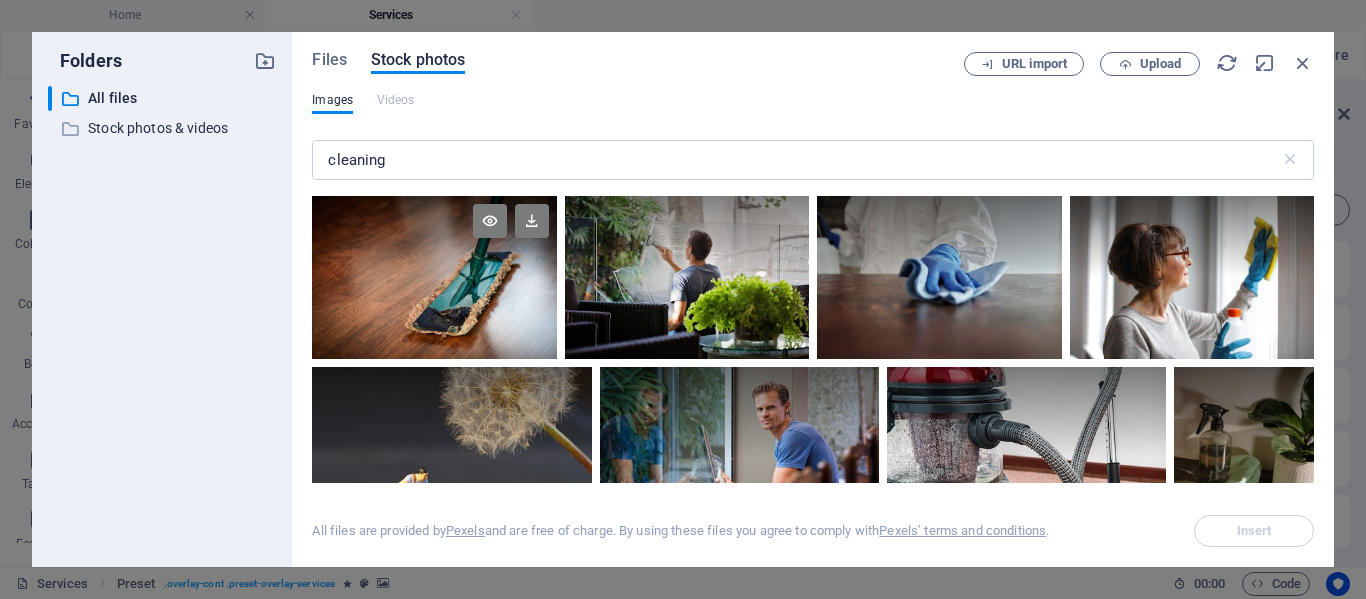 click at bounding box center (434, 236) 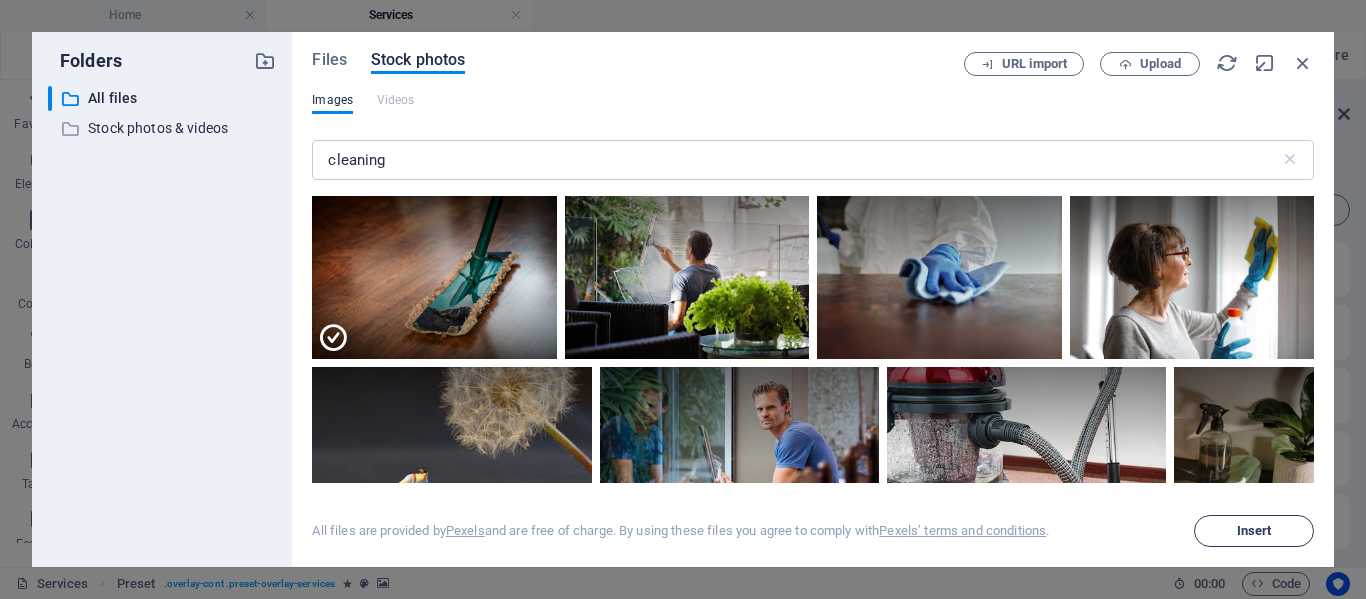 click on "Insert" at bounding box center [1254, 531] 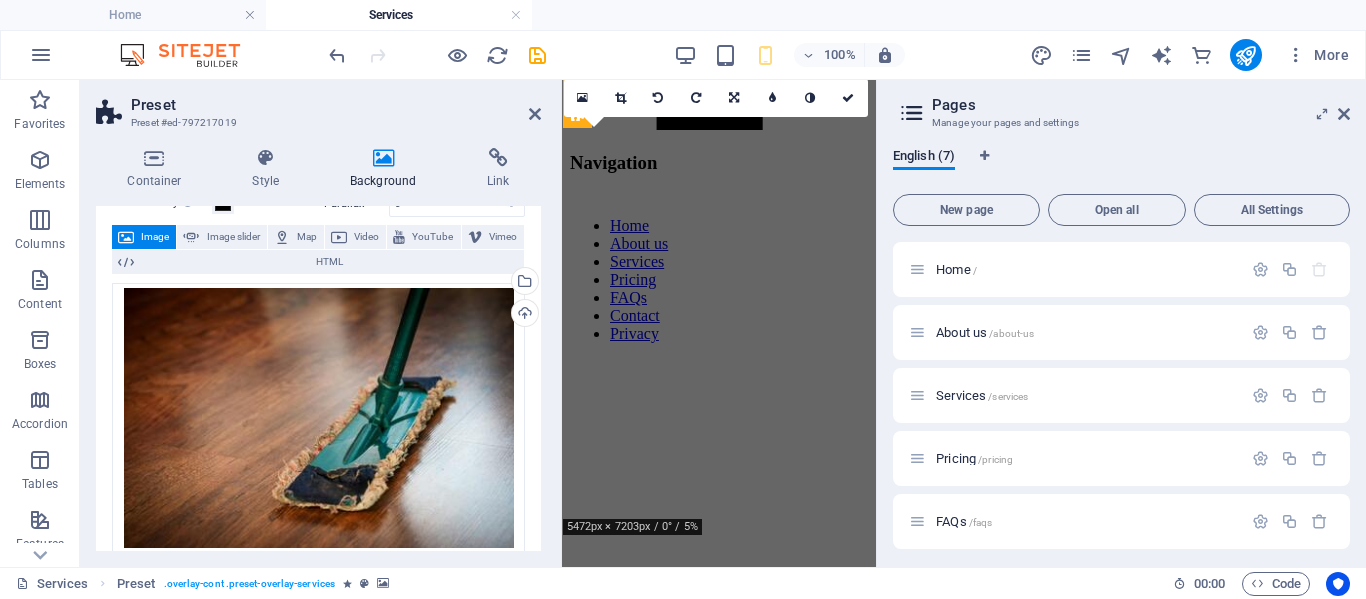 scroll, scrollTop: 3001, scrollLeft: 0, axis: vertical 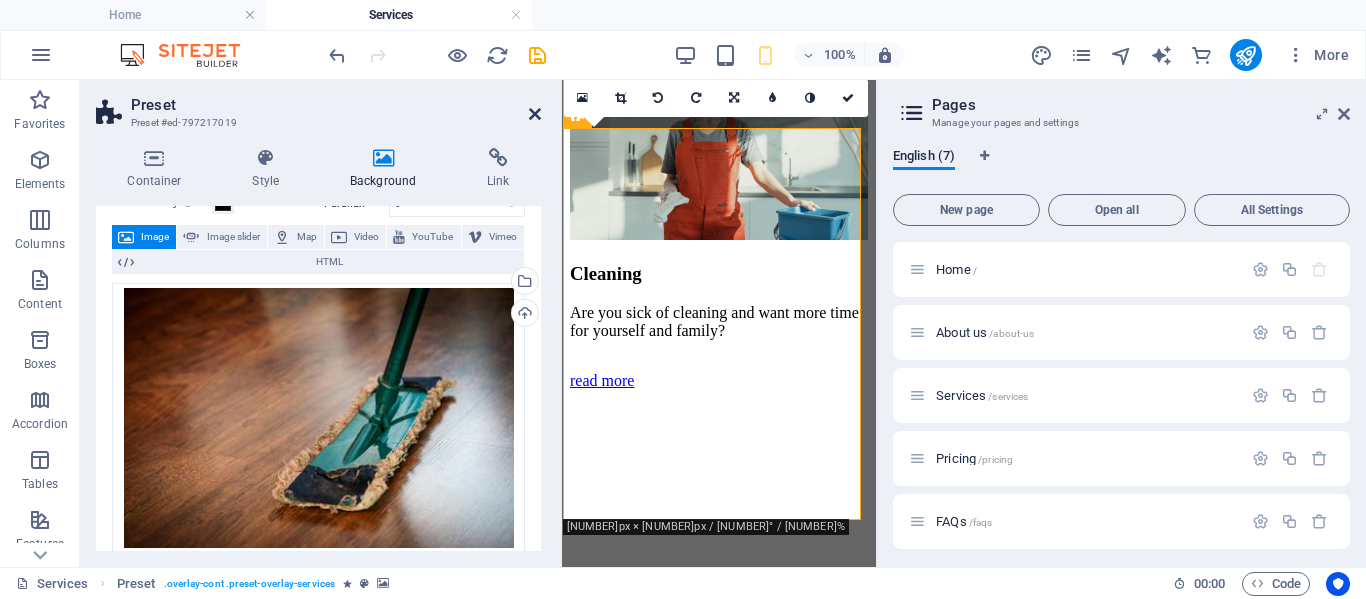click at bounding box center (535, 114) 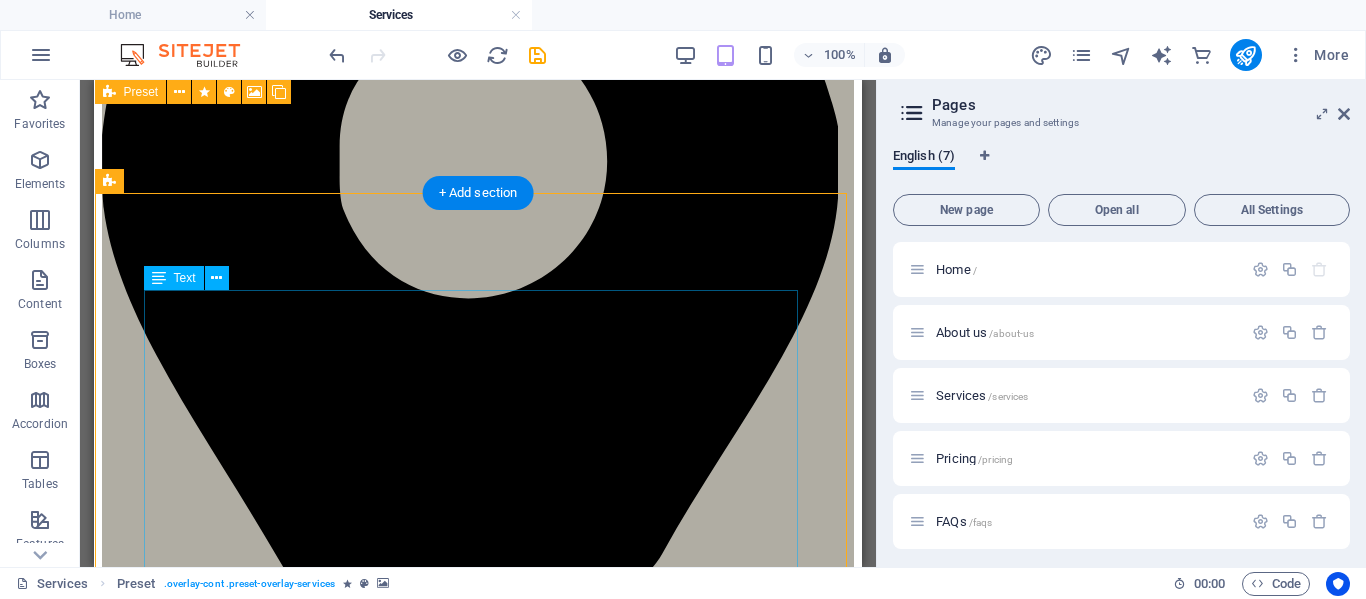 scroll, scrollTop: 2501, scrollLeft: 0, axis: vertical 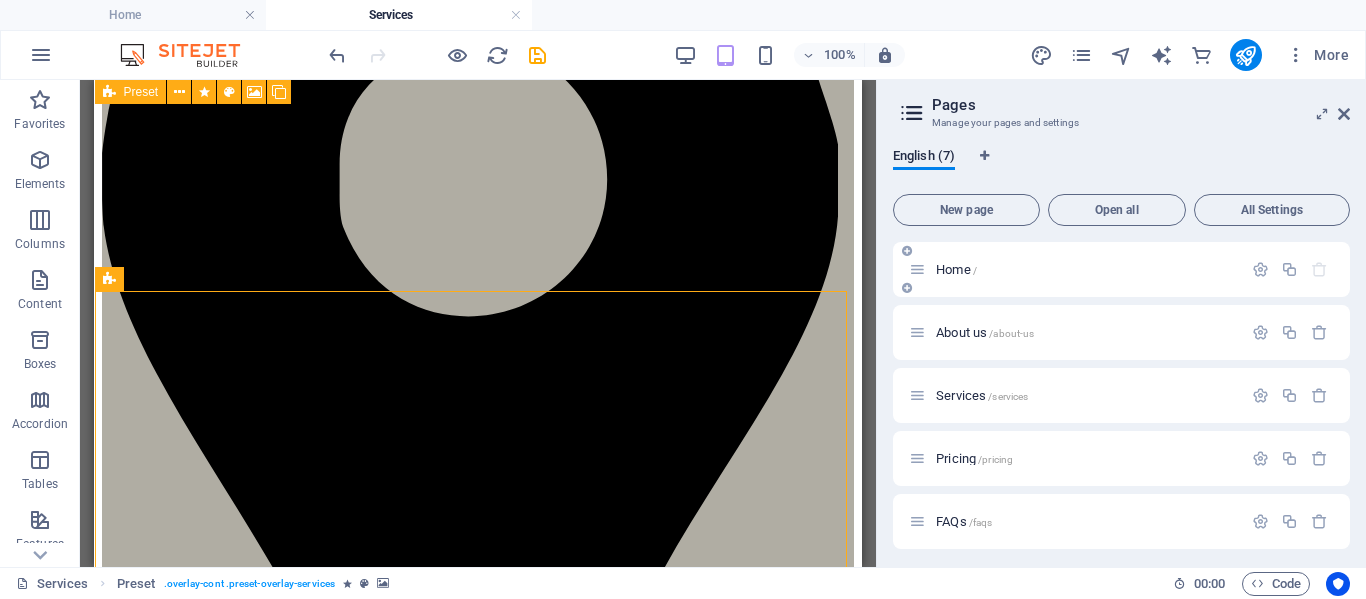 click on "Home /" at bounding box center (956, 269) 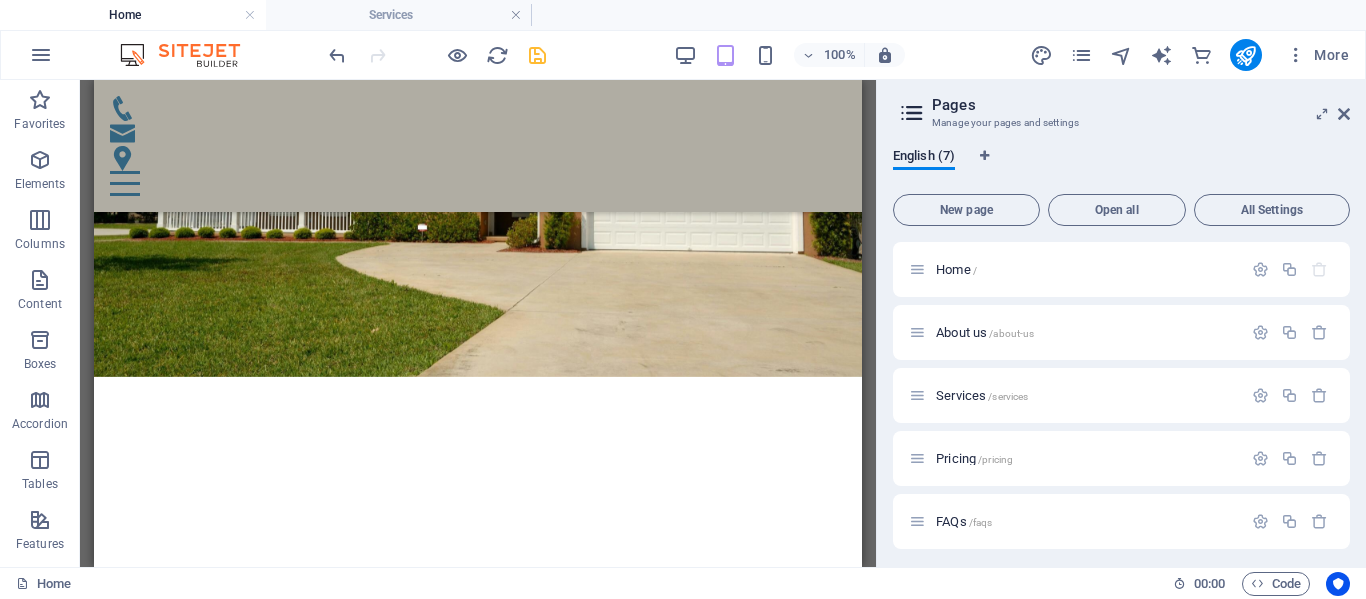 scroll, scrollTop: 1084, scrollLeft: 0, axis: vertical 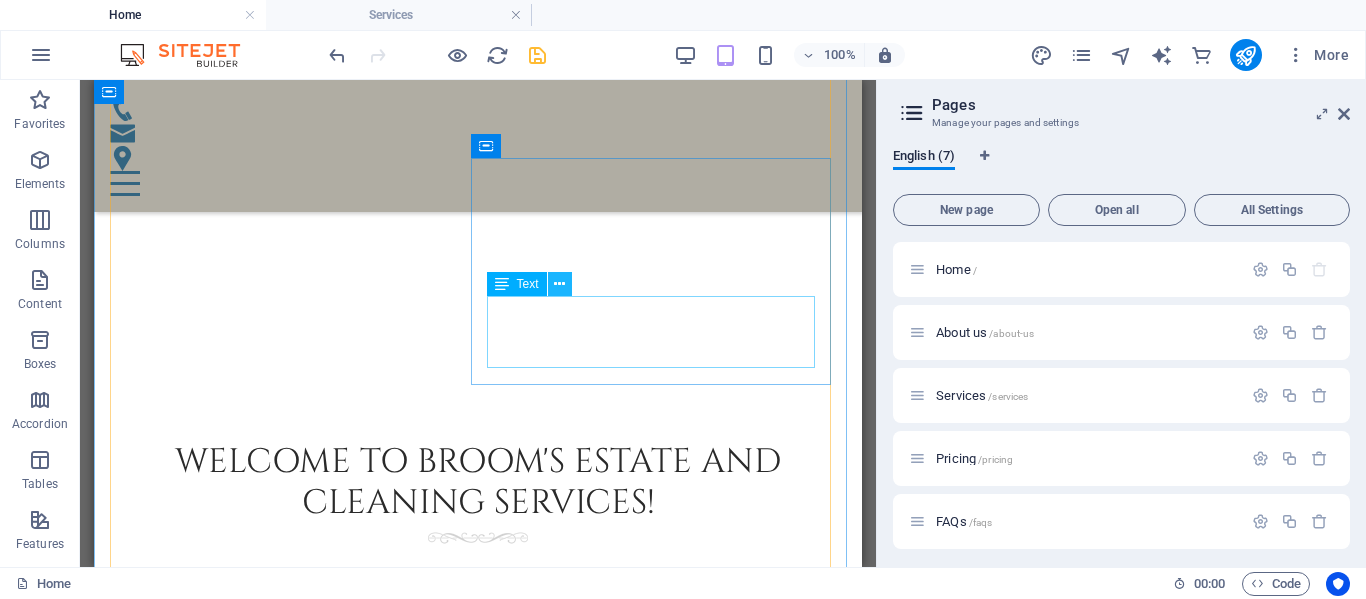 click at bounding box center (559, 284) 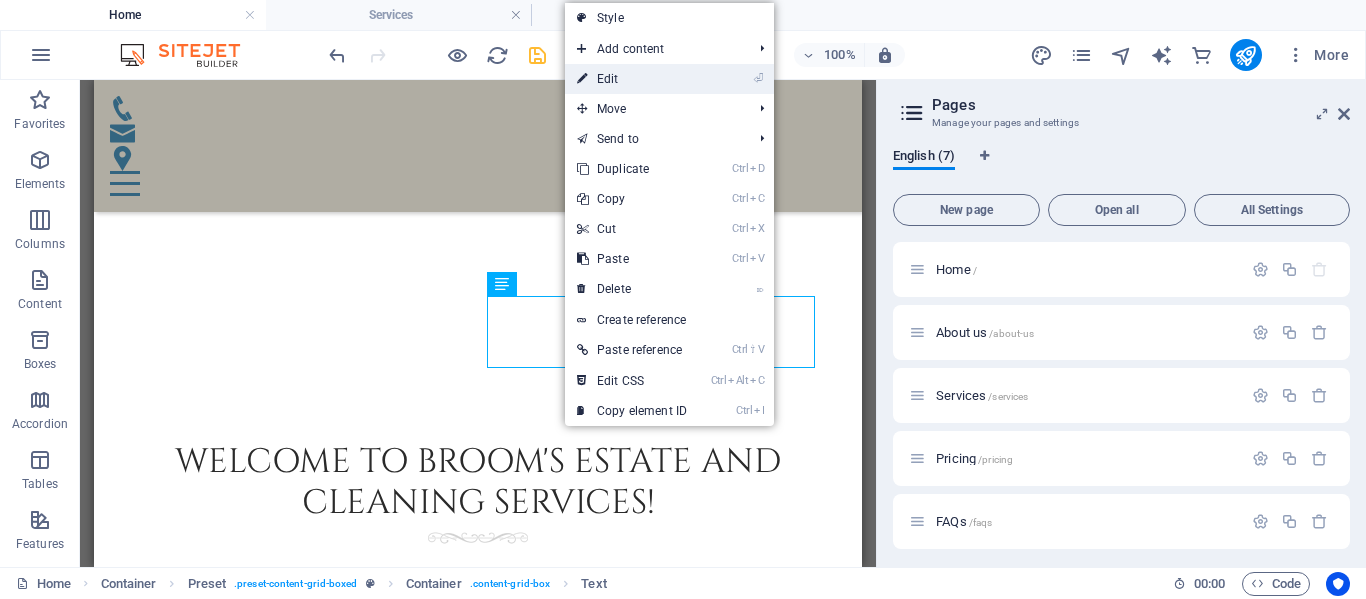 click on "⏎  Edit" at bounding box center (632, 79) 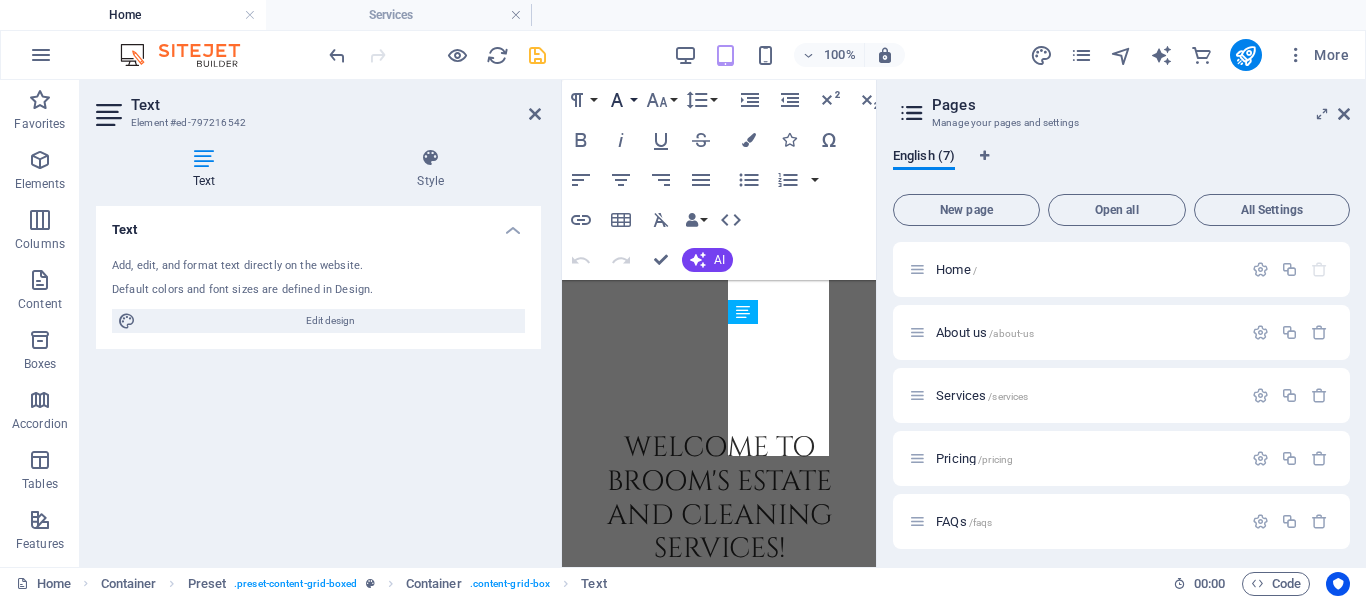 scroll, scrollTop: 1988, scrollLeft: 0, axis: vertical 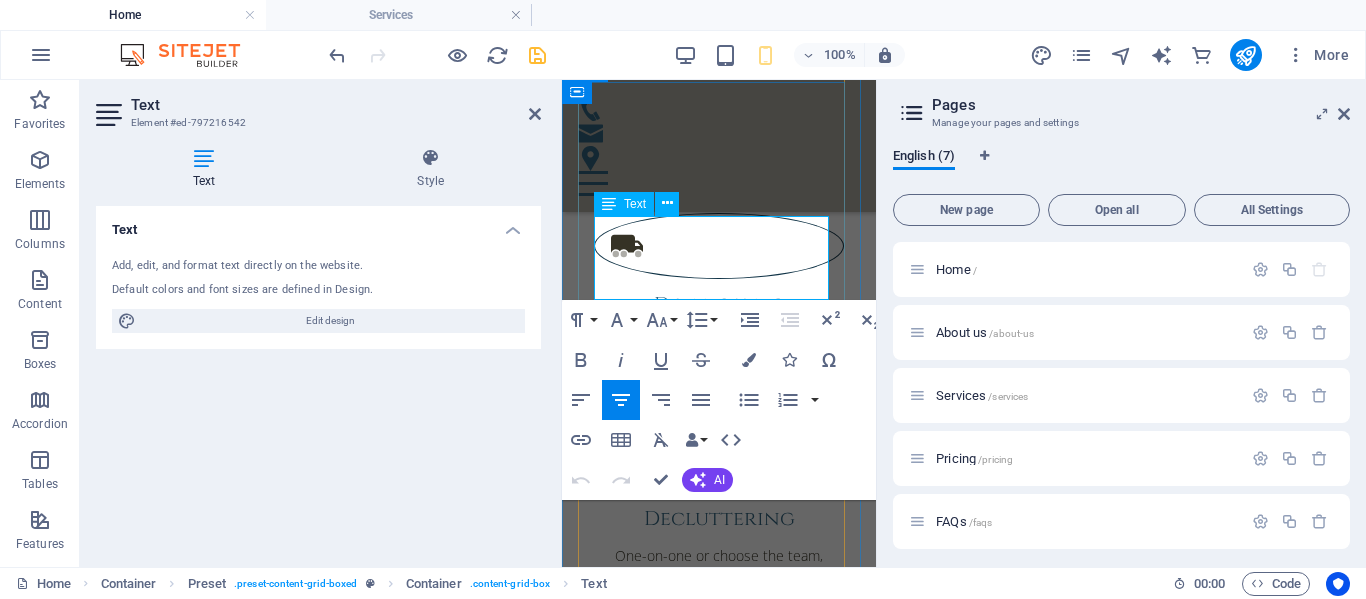 click on "et us spruce up your property, our team will make your place shine. We specialize in one time and post construction." at bounding box center [719, 801] 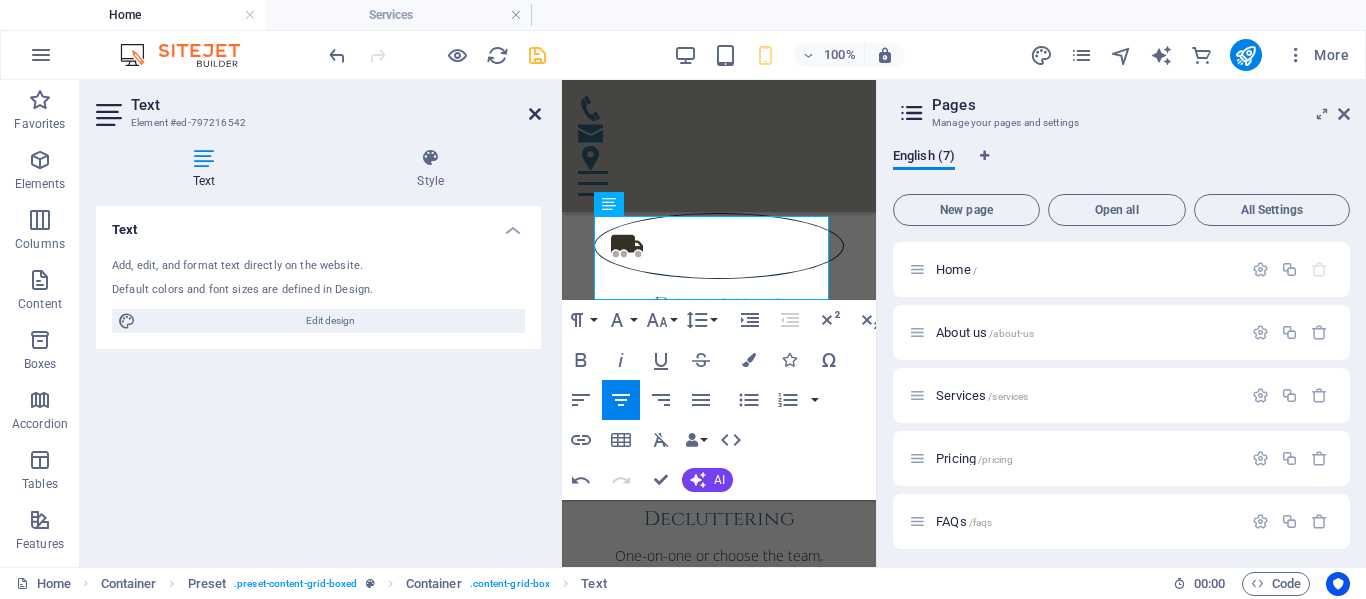 click at bounding box center (535, 114) 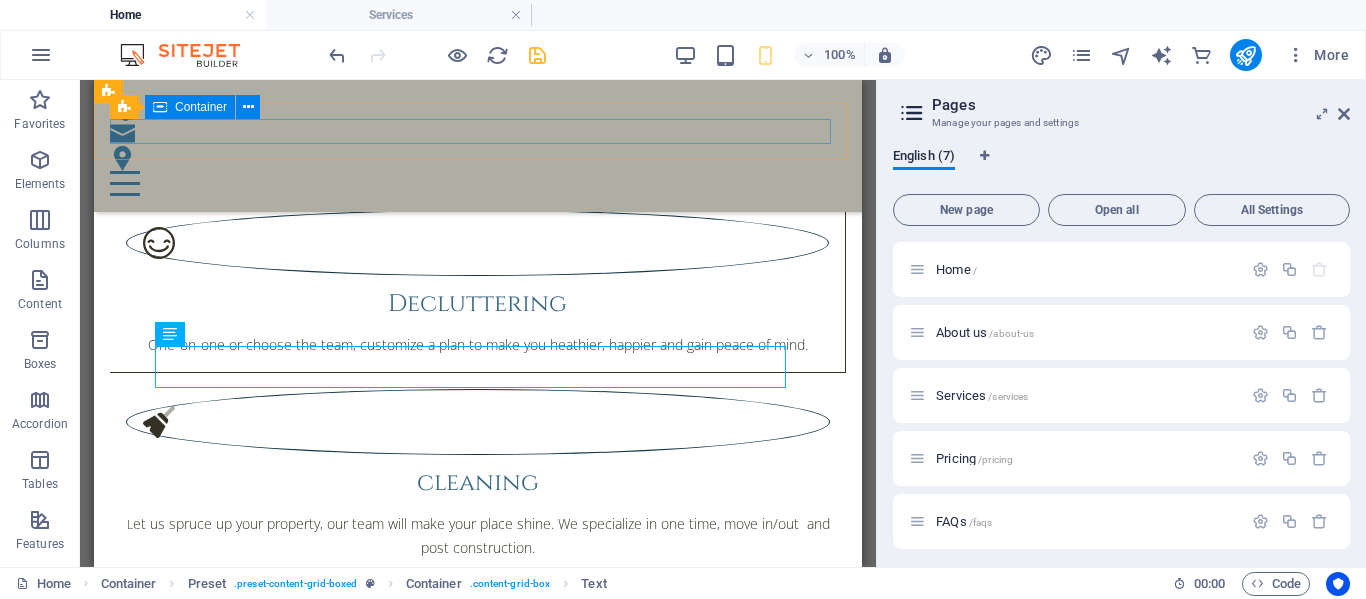 scroll, scrollTop: 1254, scrollLeft: 0, axis: vertical 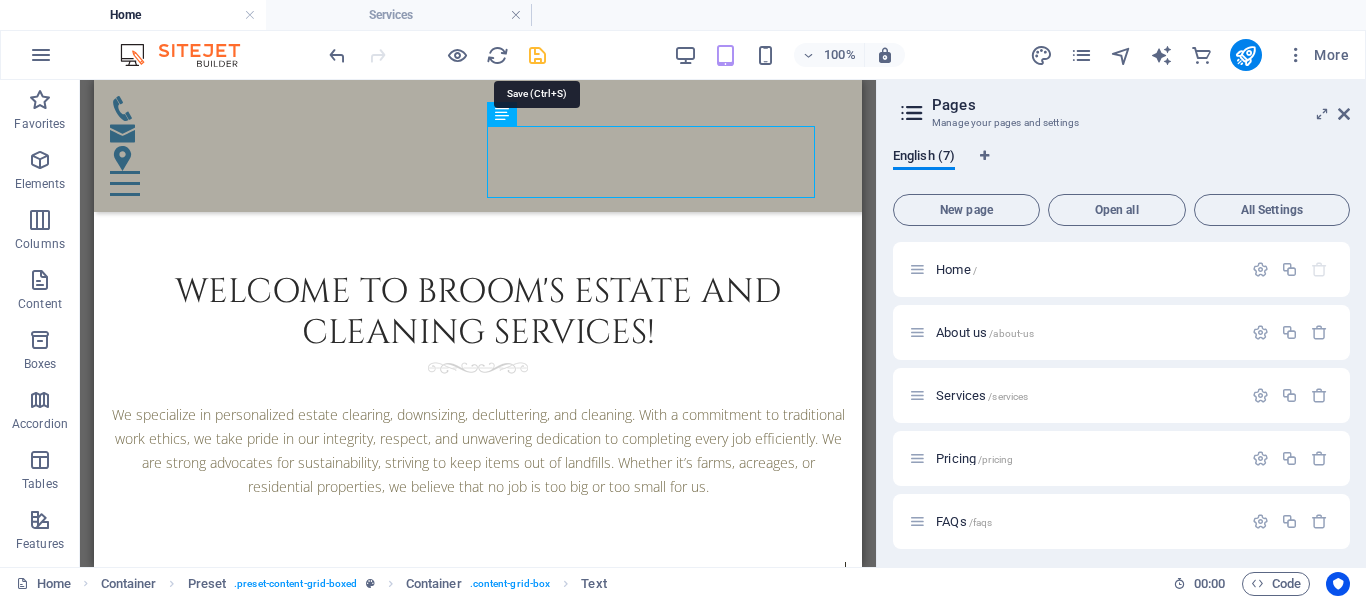 click at bounding box center [537, 55] 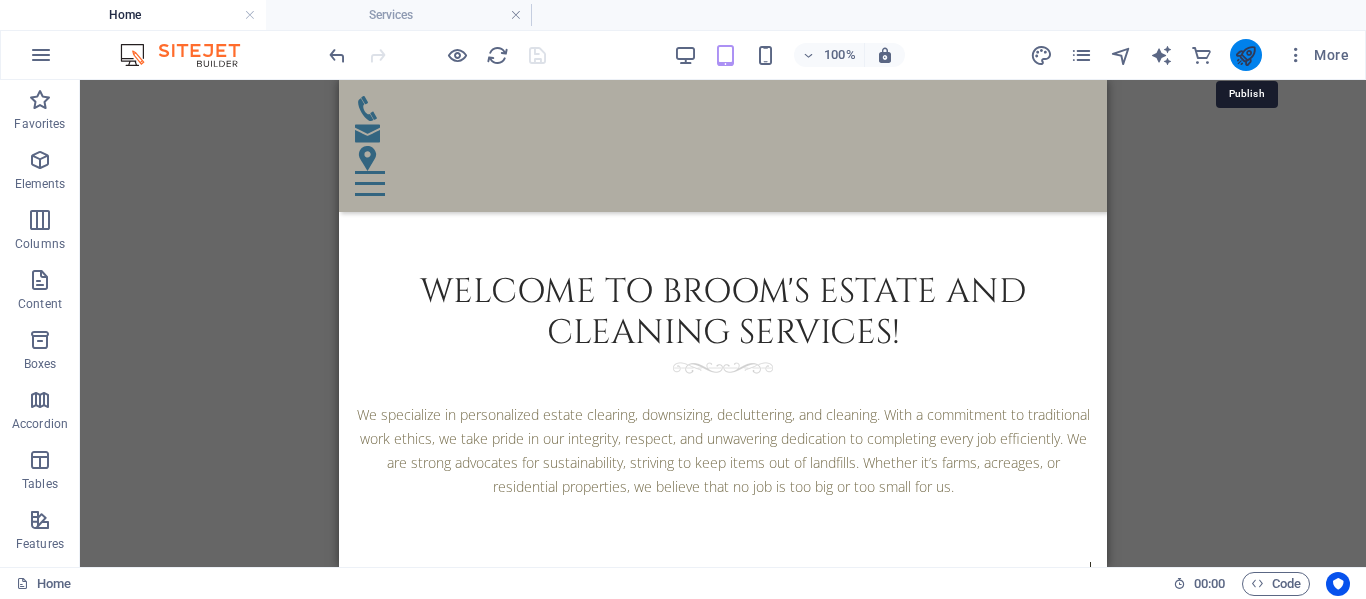 click at bounding box center (1245, 55) 